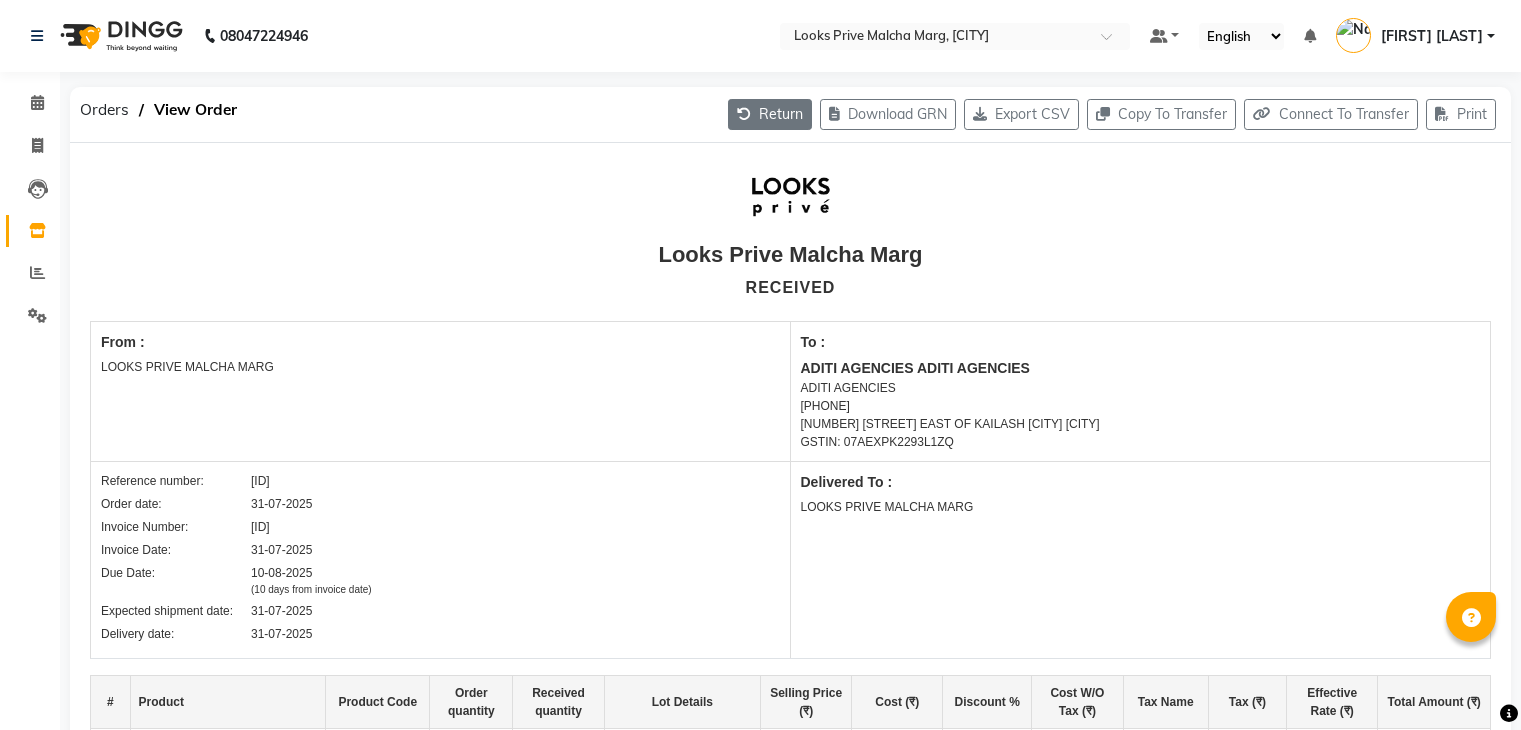 scroll, scrollTop: 0, scrollLeft: 0, axis: both 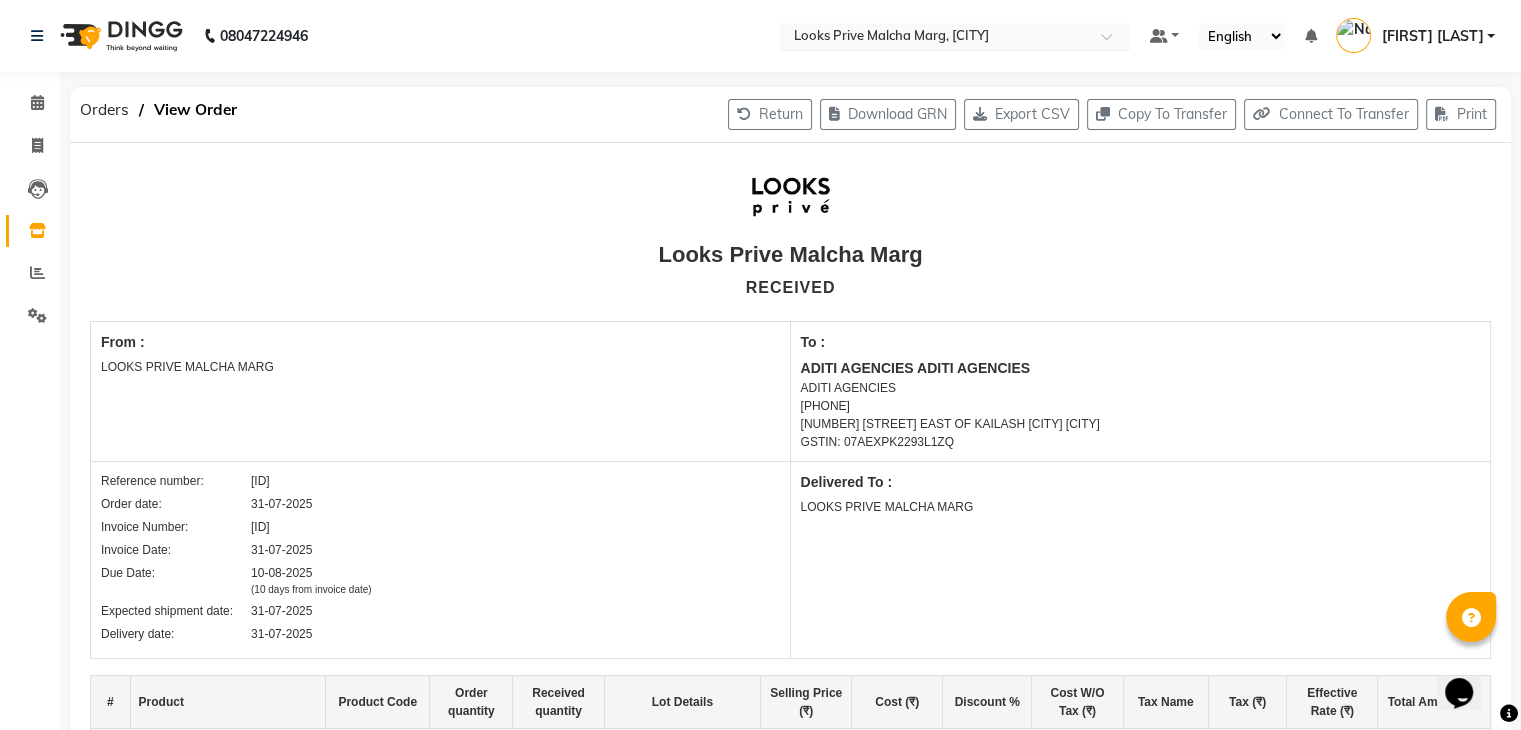 click at bounding box center (935, 38) 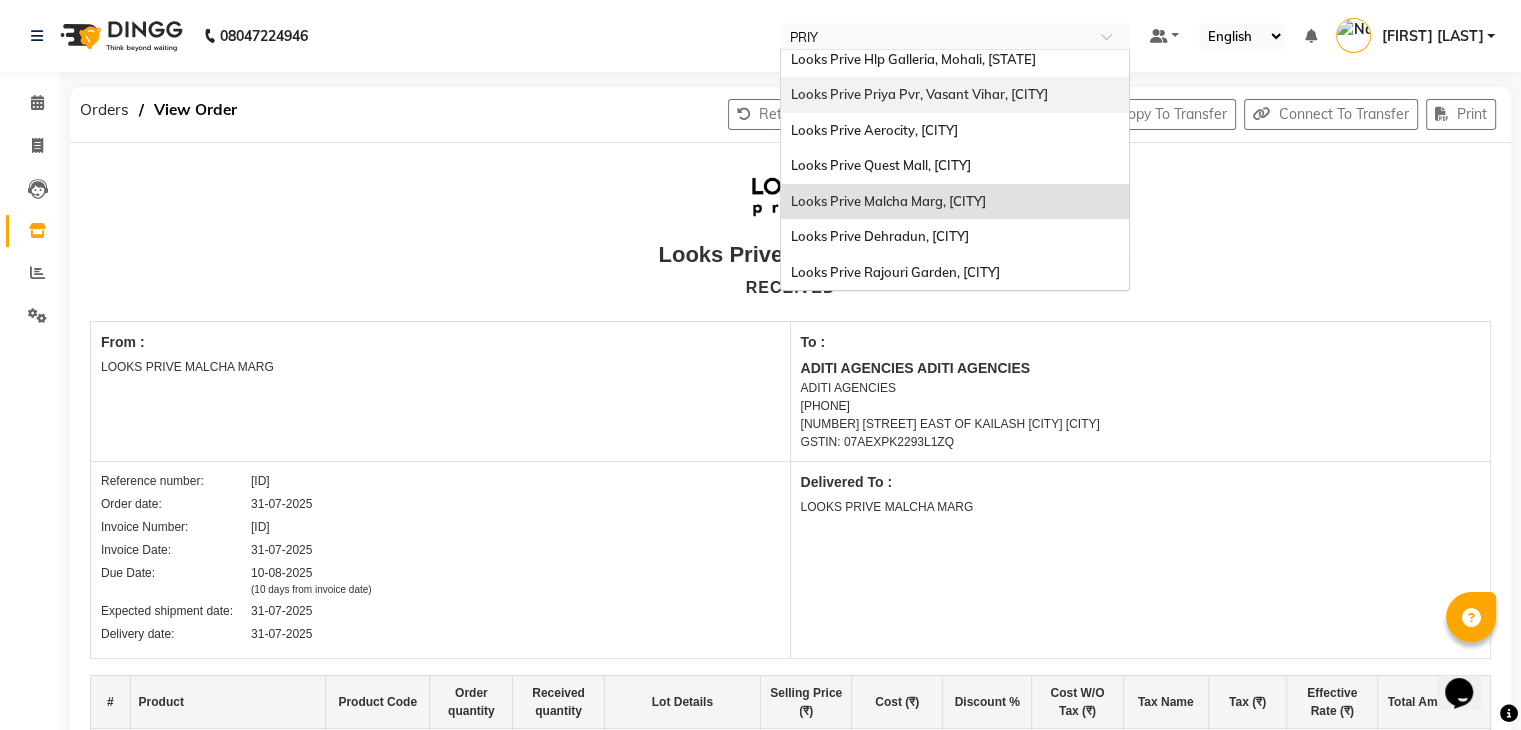 scroll, scrollTop: 0, scrollLeft: 0, axis: both 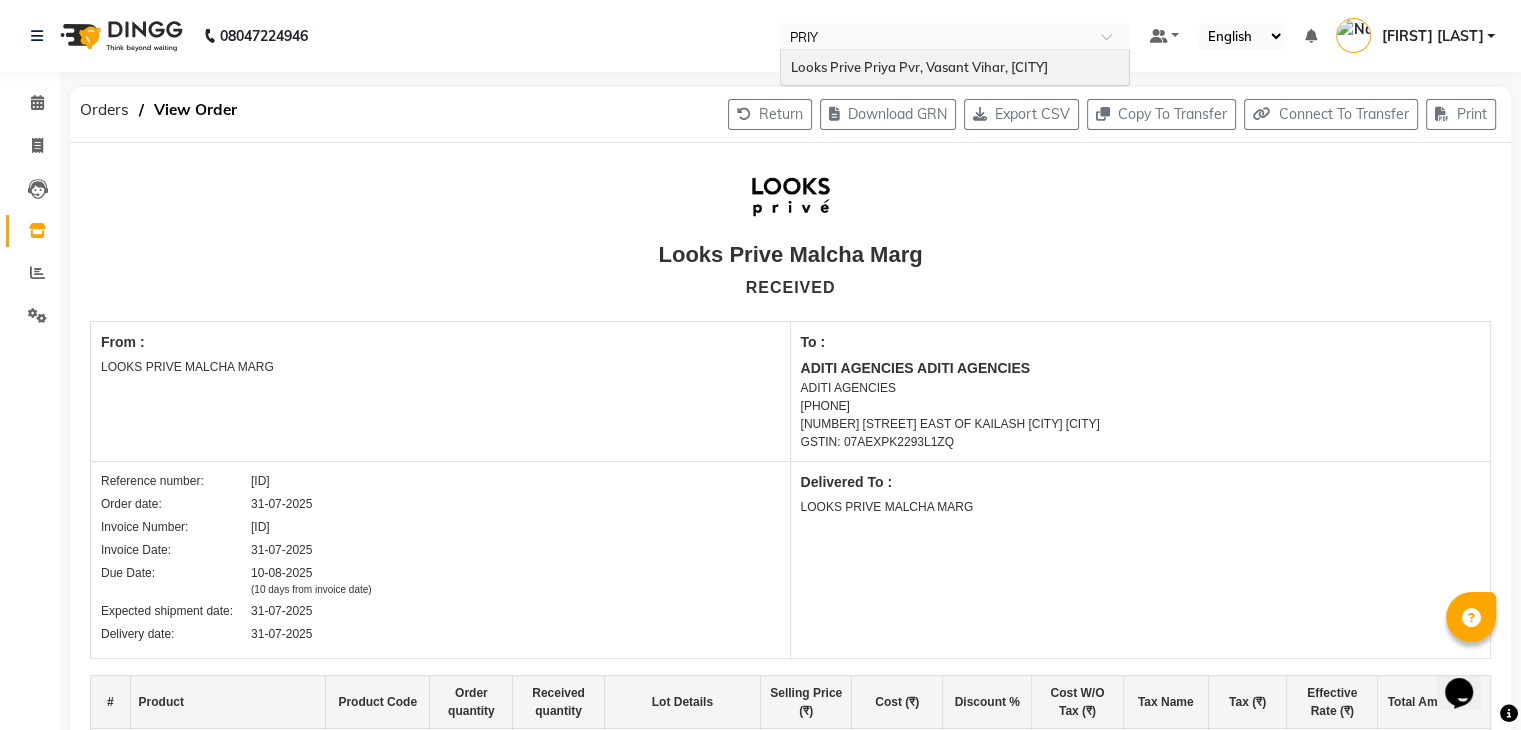 type on "PRIYA" 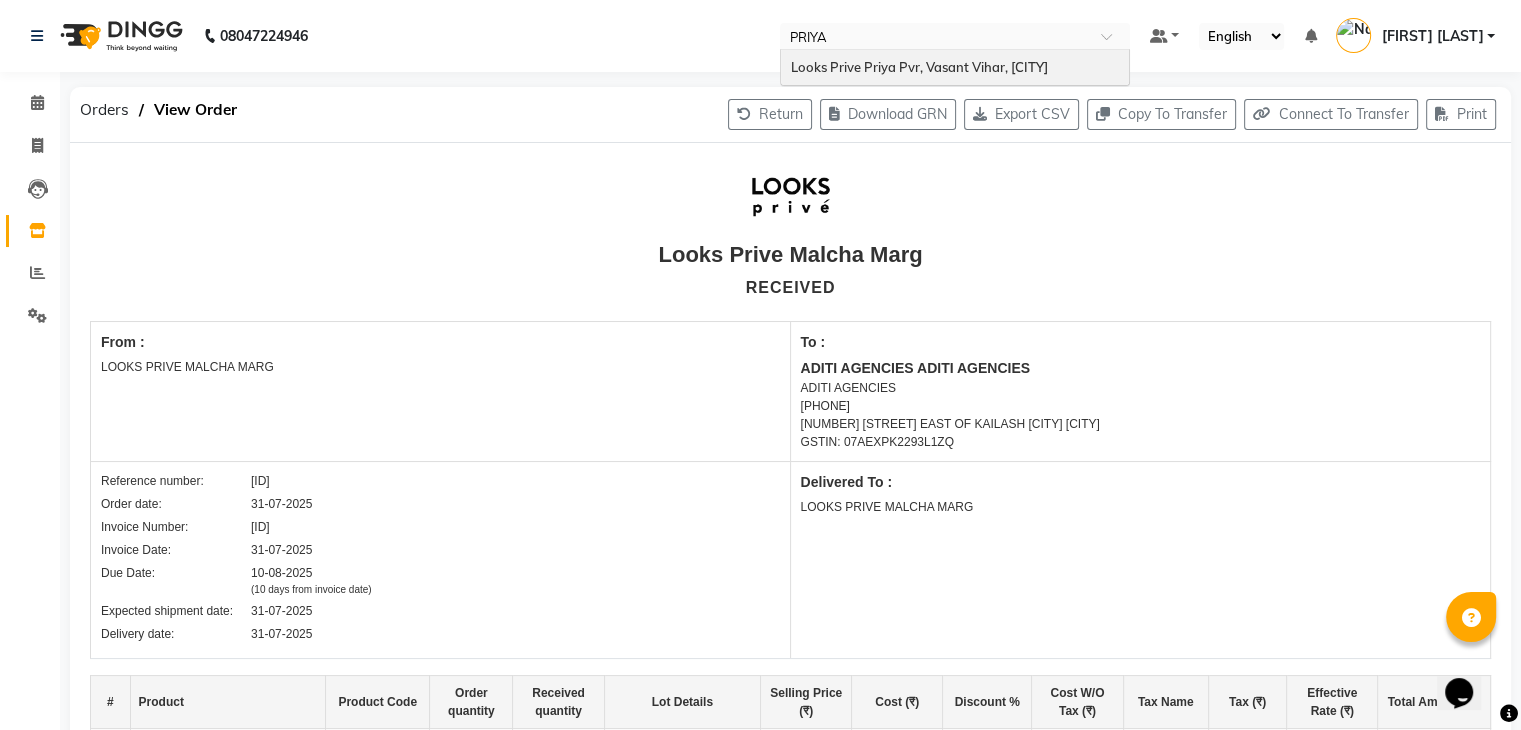 click on "Looks Prive Priya Pvr, Vasant Vihar, [CITY]" at bounding box center [955, 68] 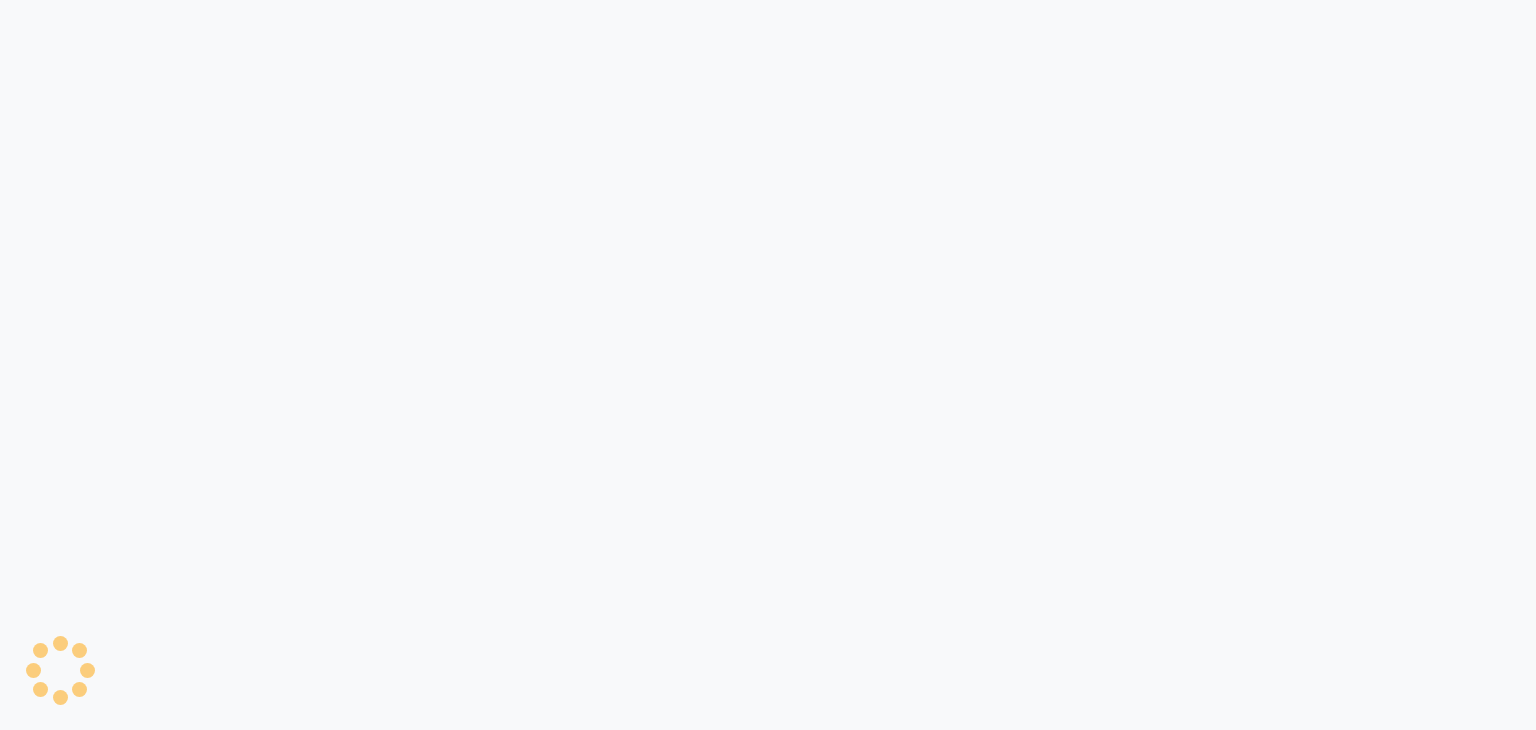 scroll, scrollTop: 0, scrollLeft: 0, axis: both 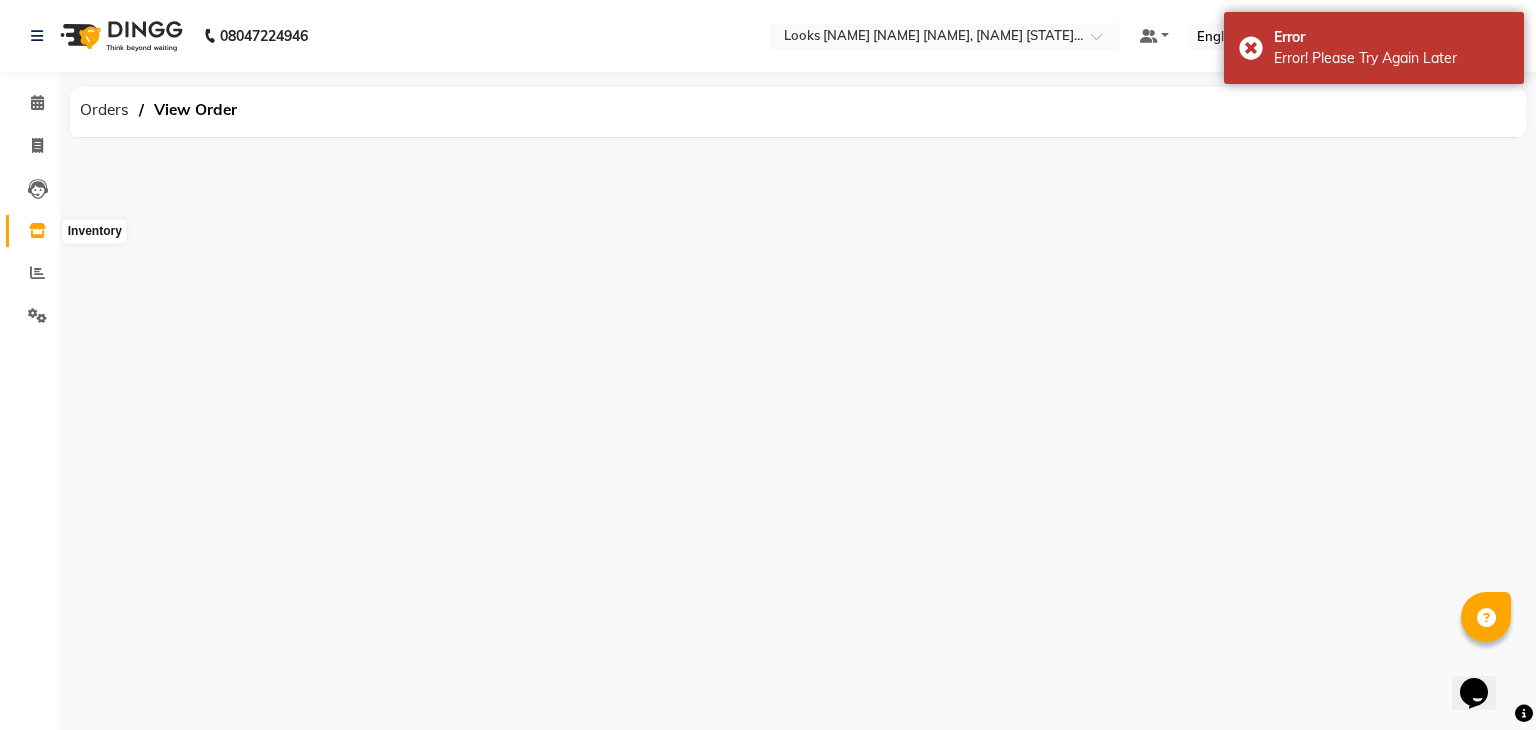 click 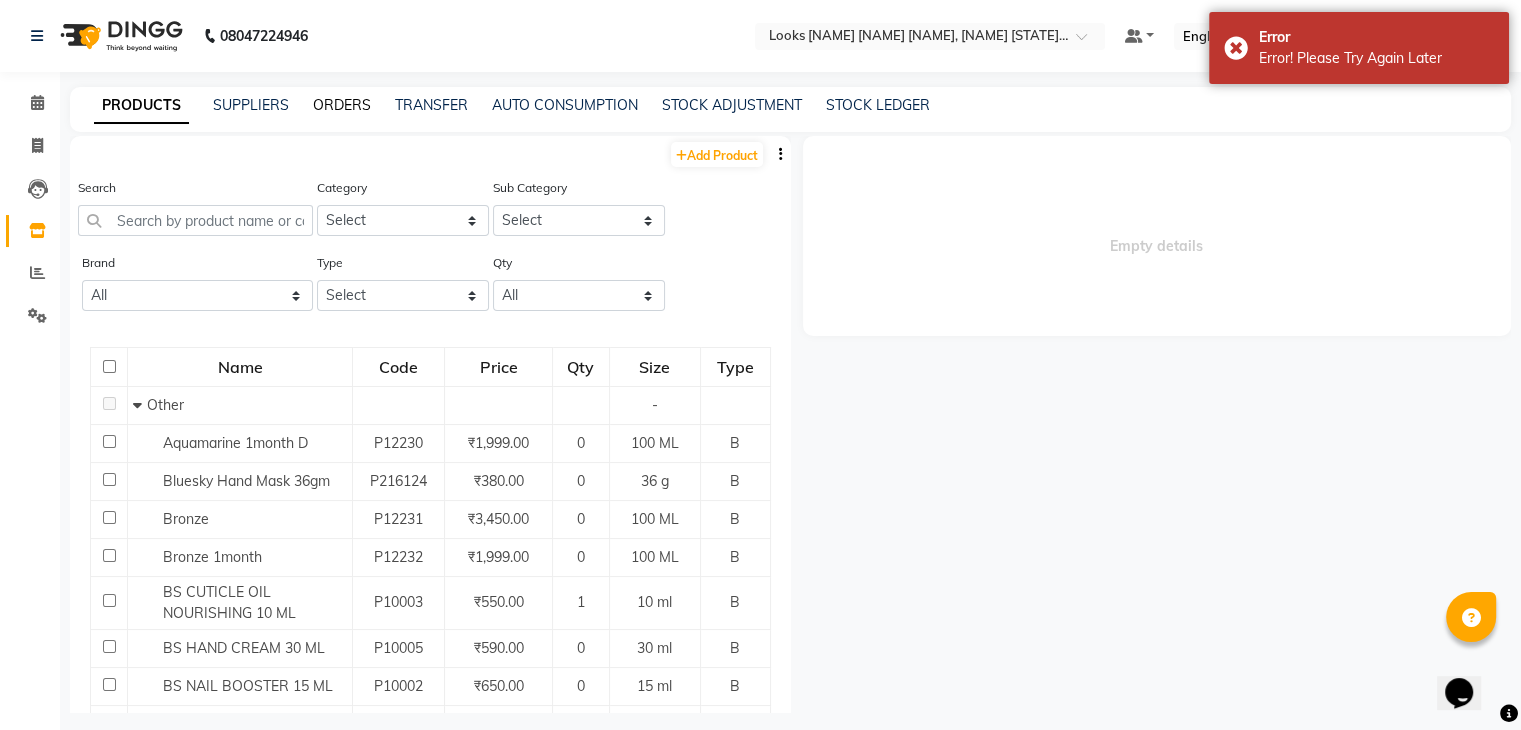 click on "ORDERS" 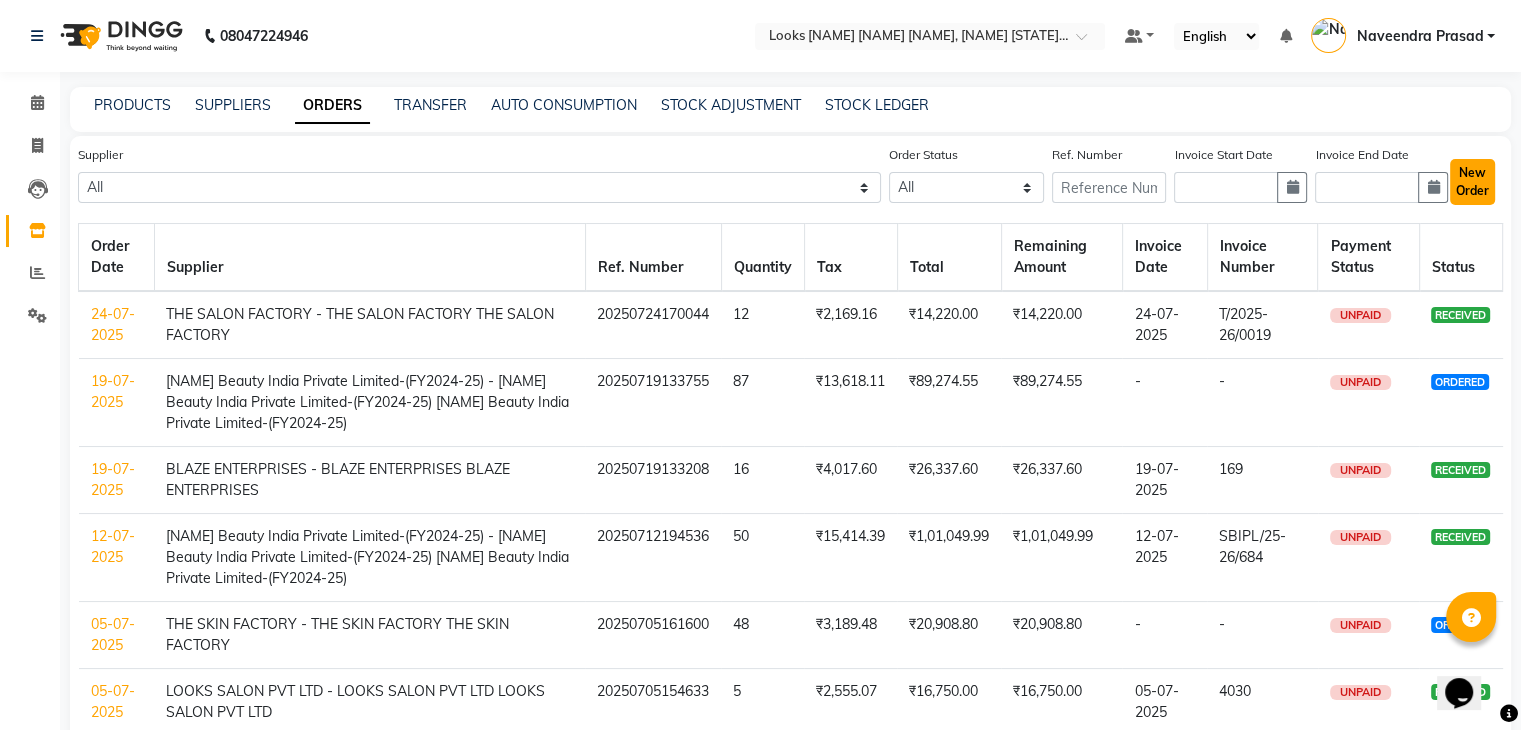 click on "New Order" 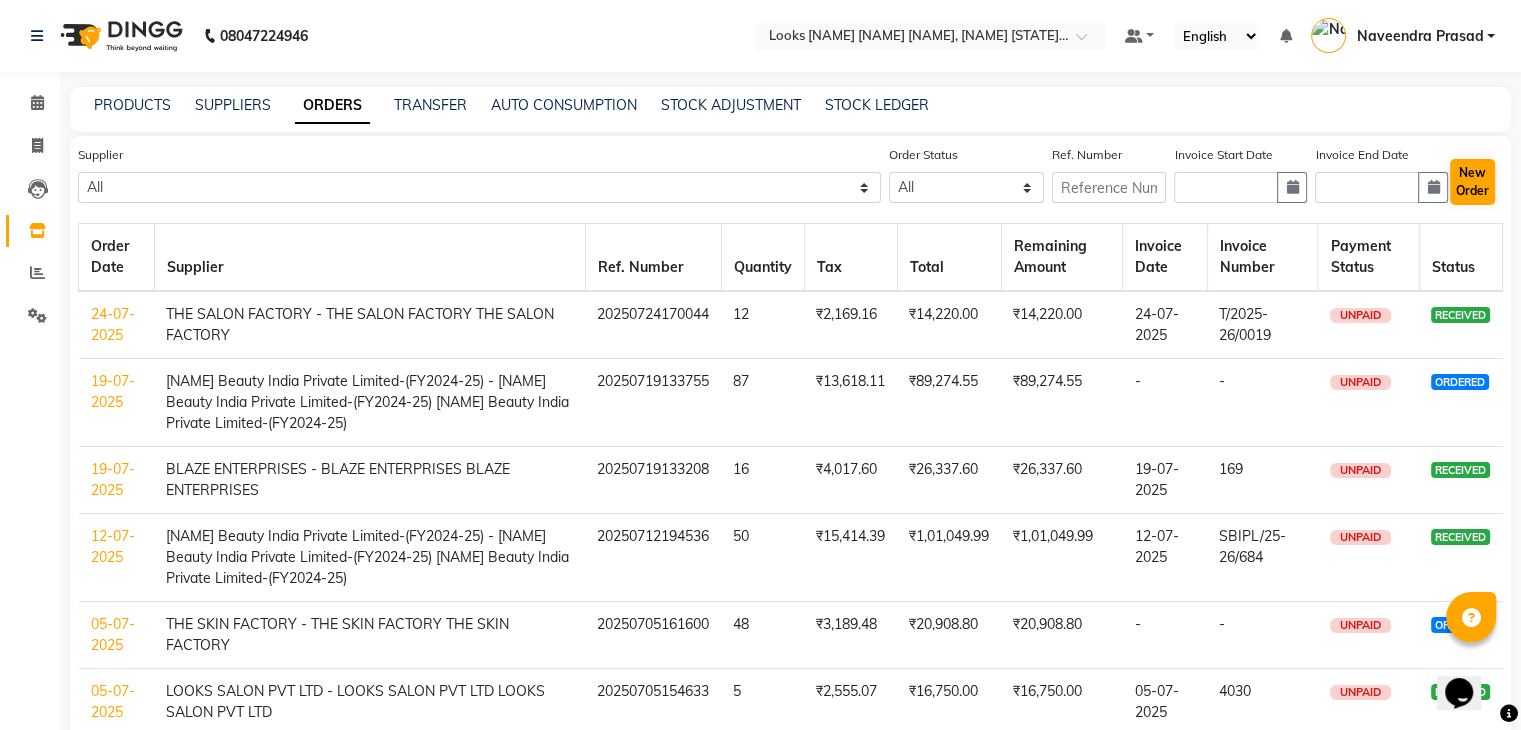 select on "true" 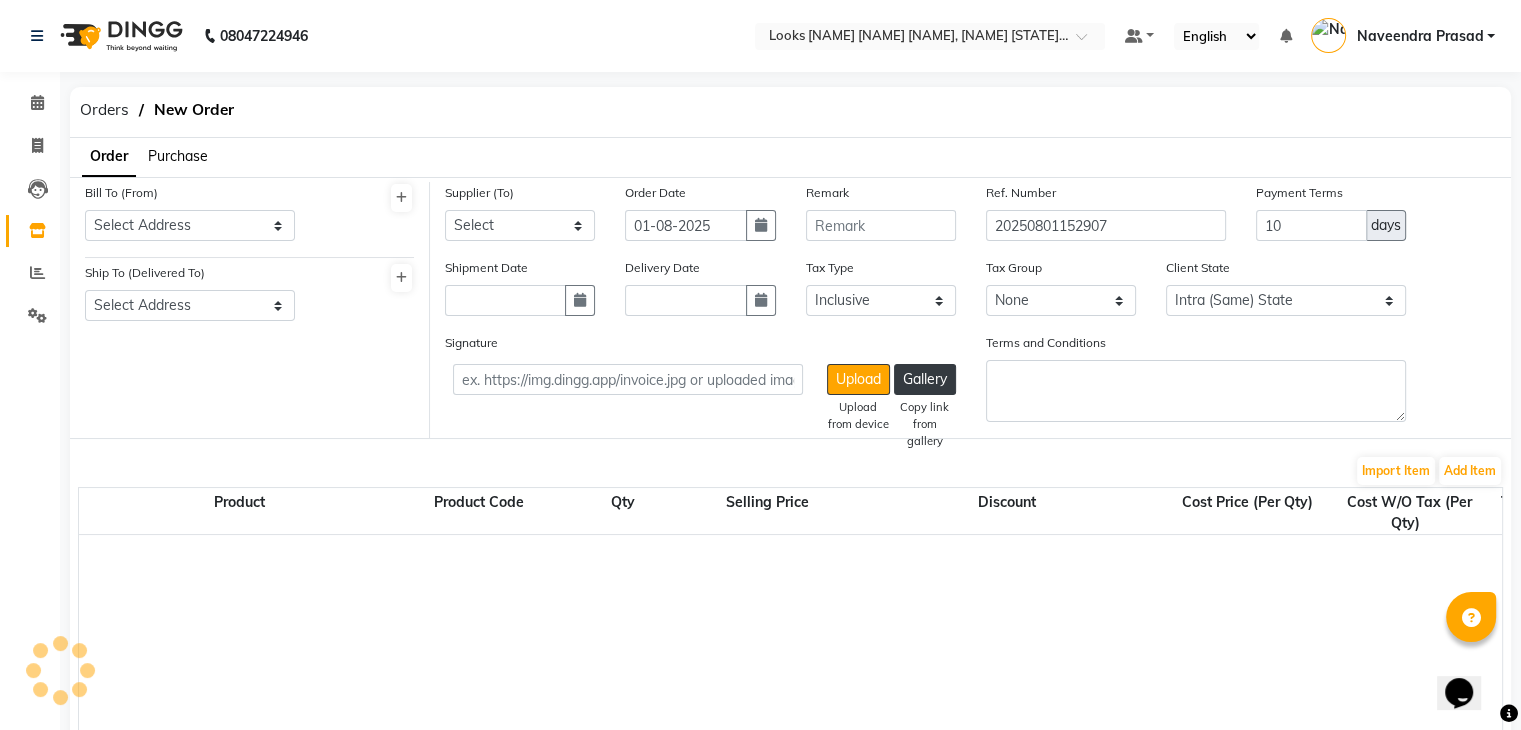 select on "3347" 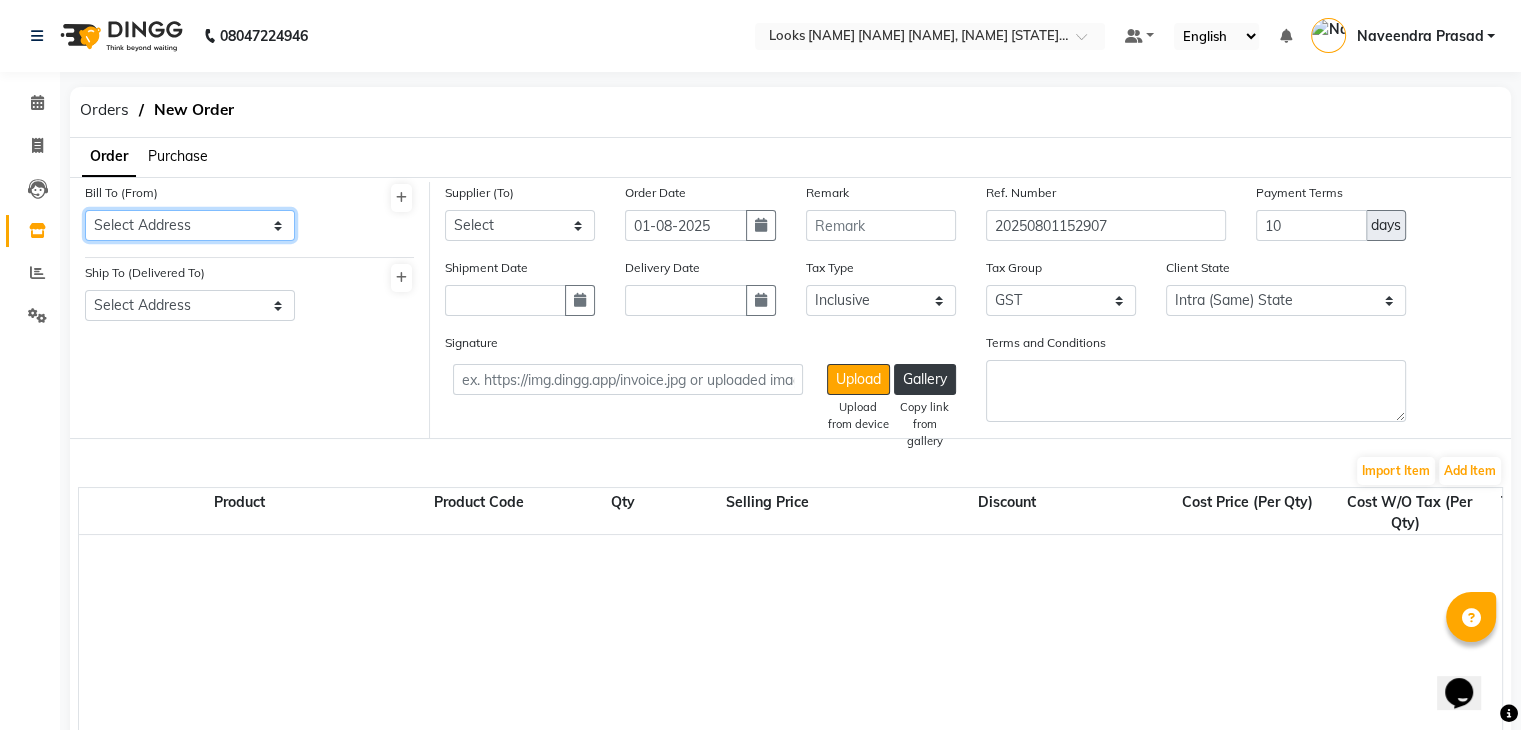 click on "Select Address [NAME], [NAME], [NAME]" 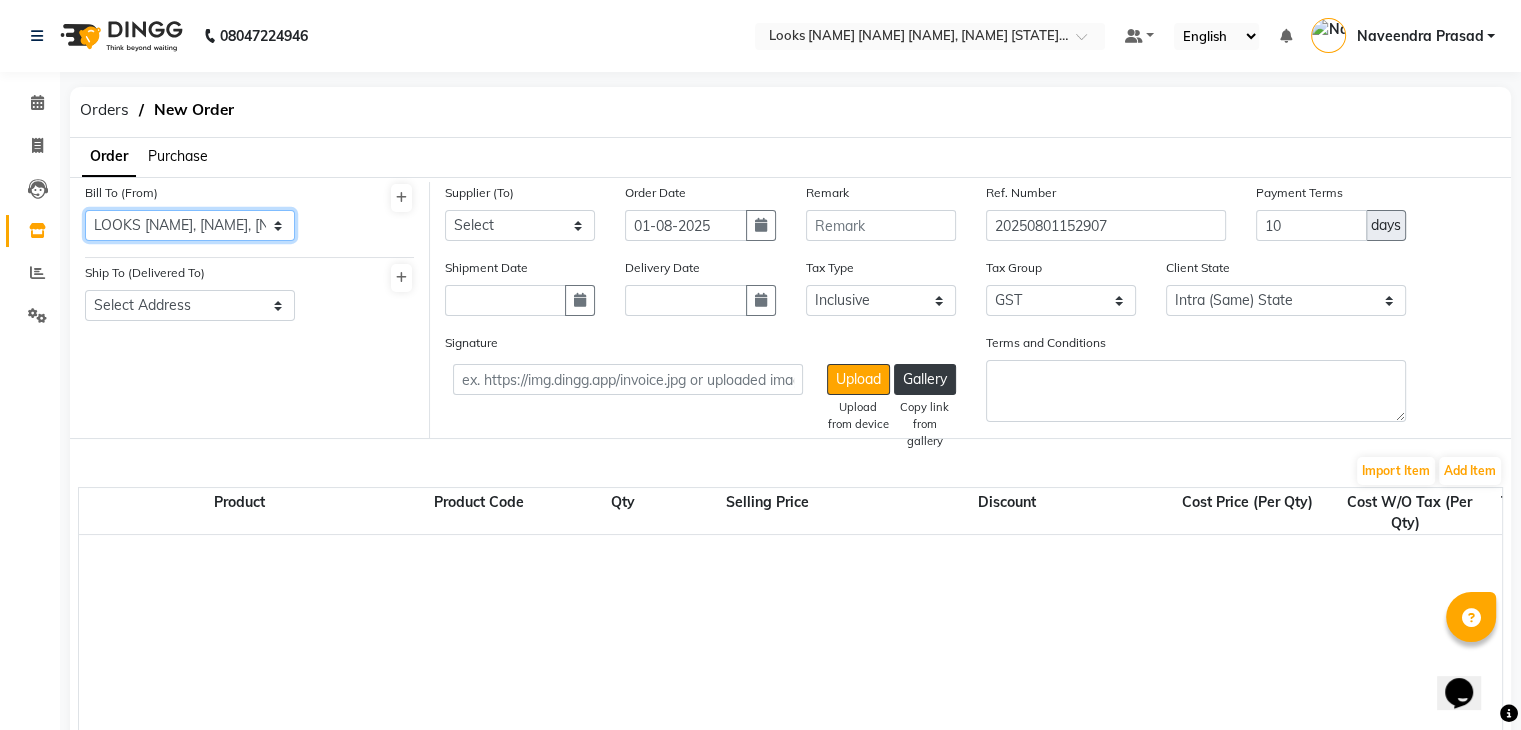 click on "Select Address [NAME], [NAME], [NAME]" 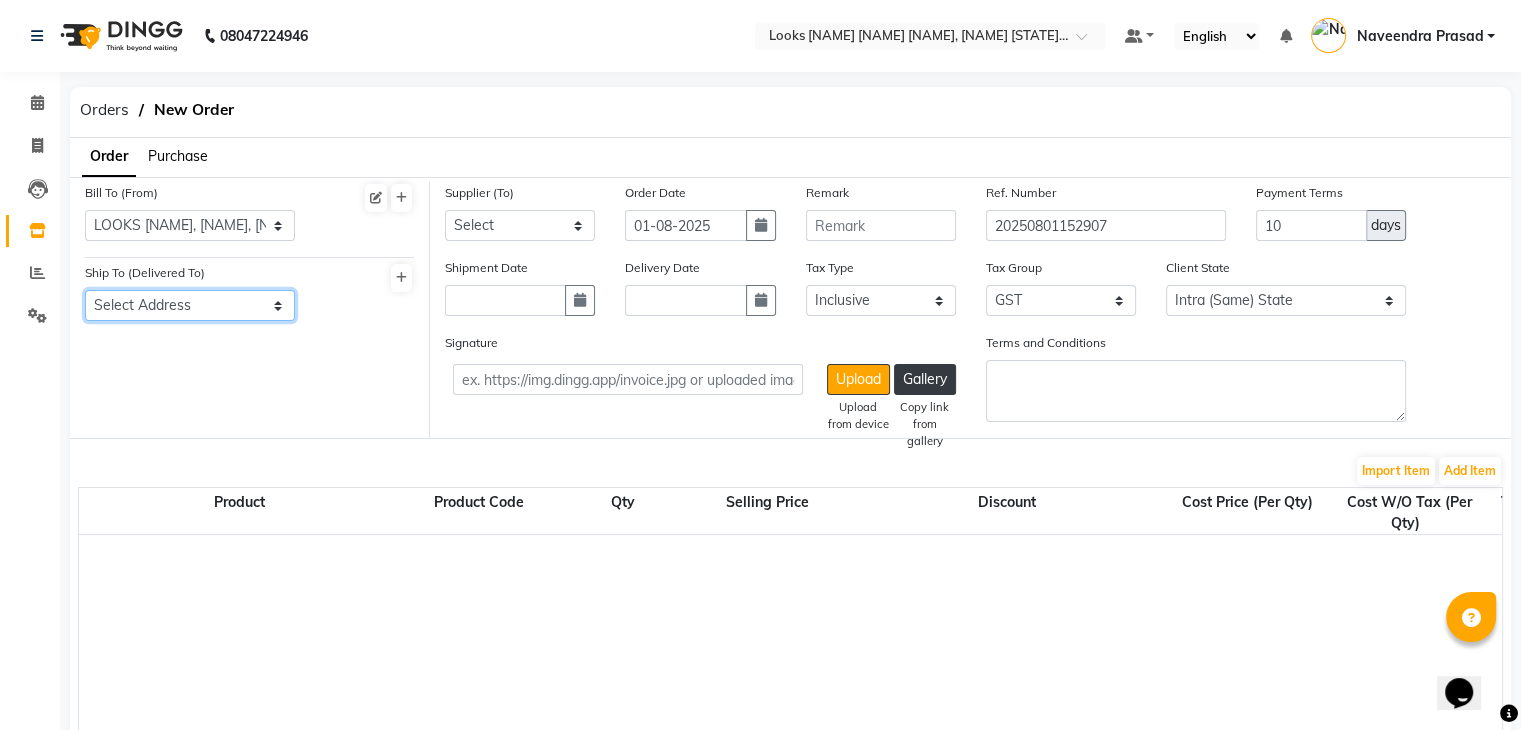 click on "Select Address [NAME], [NAME], [NAME]" 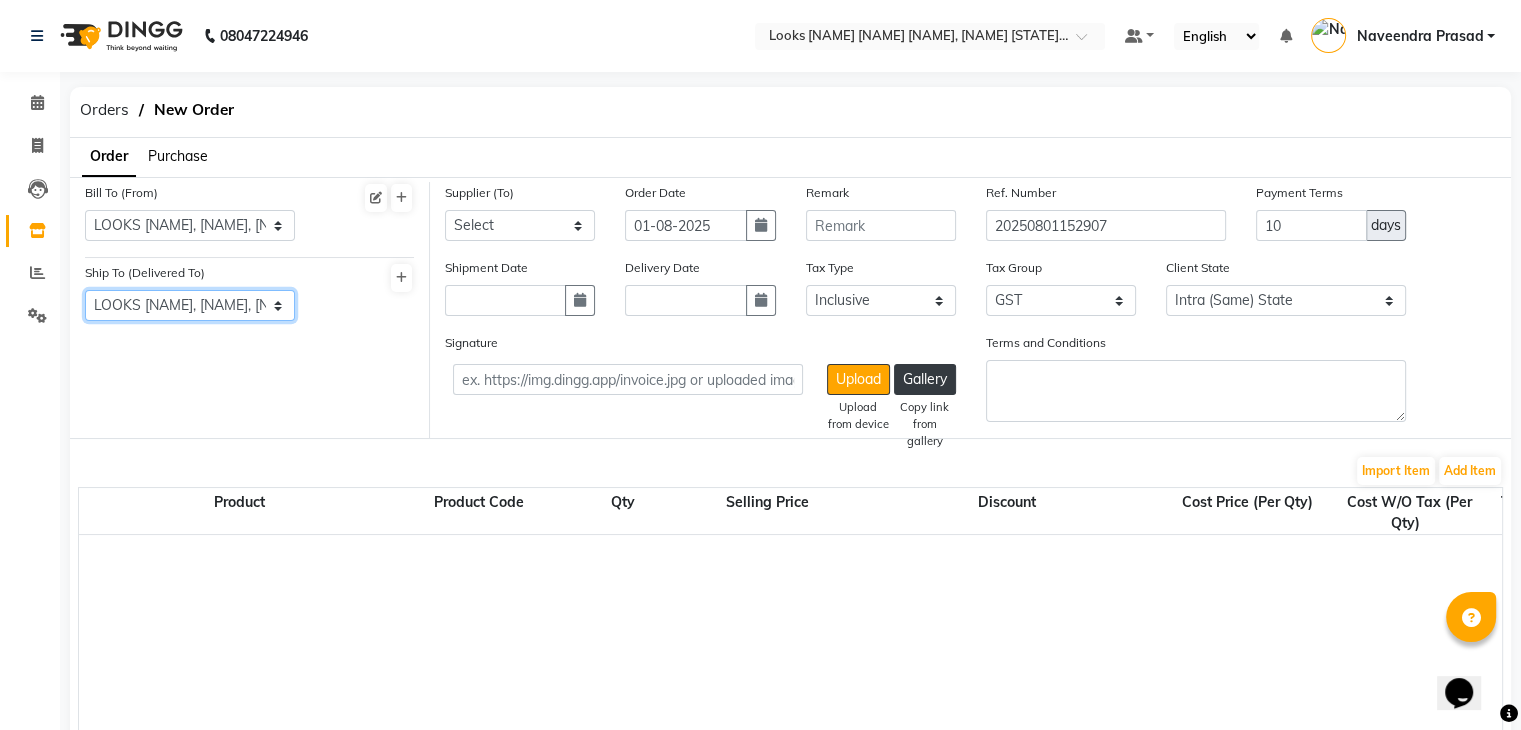 click on "Select Address [NAME], [NAME], [NAME]" 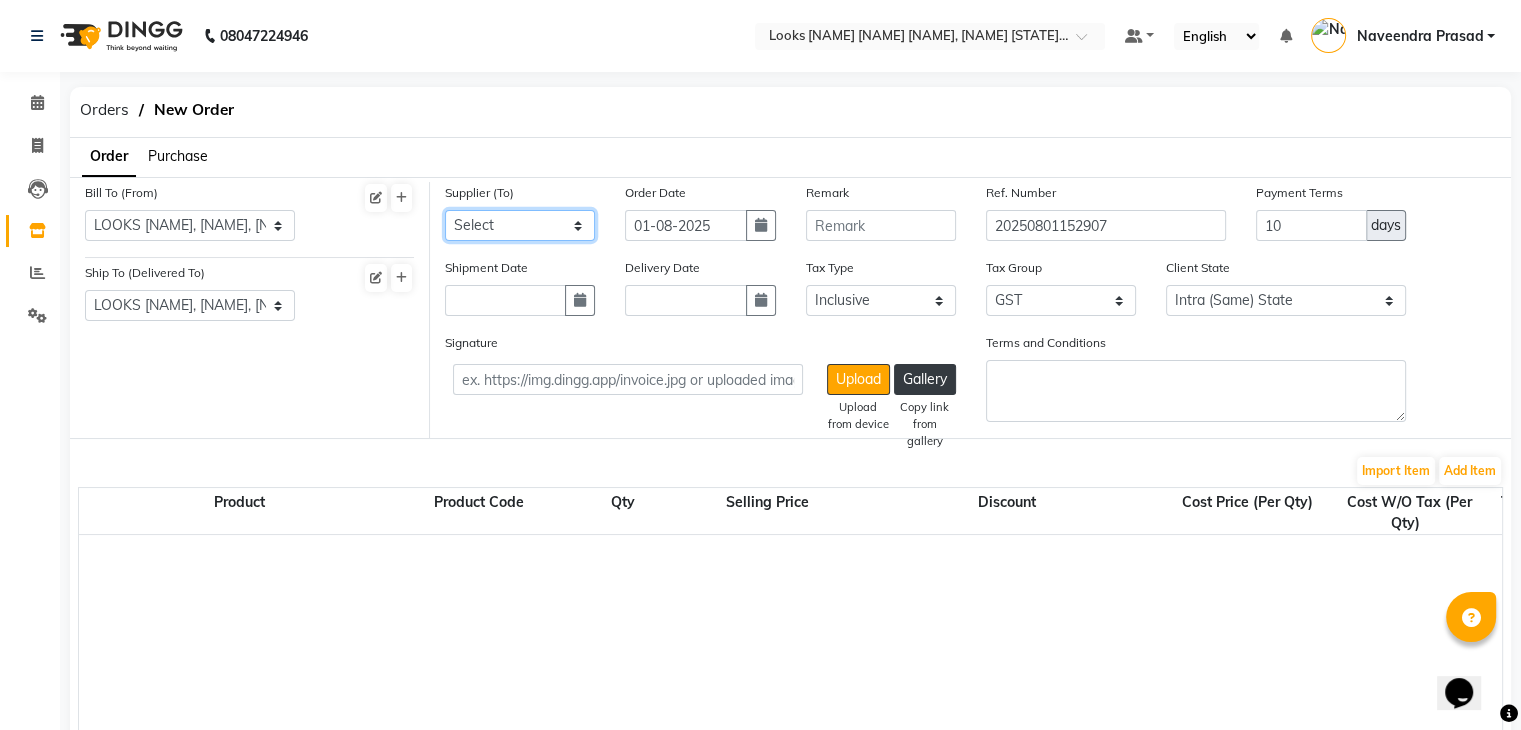 click on "Select LOOKS SALON PVT LTD - LOOKS SALON PVT LTD LOOKS SALON PVT LTD THE SKIN FACTORY - THE SKIN FACTORY THE SKIN FACTORY MINARO IMPEX - MINARO IMPEX MINARO IMPEX UNNATI ENTERPRISES - UNNATI ENTERPRISES UNNATI ENTERPRISES Streamline Beauty India Private Limited-(FY2024-25) - Streamline Beauty India Private Limited-(FY2024-25) Streamline Beauty India Private Limited-(FY2024-25) ADITI AGENCIES - ADITI AGENCIES ADITI AGENCIES Klassik Beauty Solution - Klassik Beauty Solution Klassik Beauty Solution BEAUTY NATION - BEAUTY NATION BEAUTY NATION BLAZE ENTERPRISES - BLAZE ENTERPRISES BLAZE ENTERPRISES MARC SALON & BEAUTY EQUIPMENTS PRIVATE LIMITED - MARC SALON & BEAUTY EQUIPMENTS PRIVATE LIMITED MARC SALON & BEAUTY EQUIPMENTS PRIVATE LIMITED THE VIVID HUB - THE VIVID HUB THE VIVID HUB THE SALON FACTORY - THE SALON FACTORY THE SALON FACTORY CHETAN ENTERPRISES - CHETAN ENTERPRISES CHETAN ENTERPRISES ALCHEM INTERNATIONAL PVT. LTD. - ALCHEM INTERNATIONAL PVT. LTD. ALCHEM INTERNATIONAL PVT. LTD." 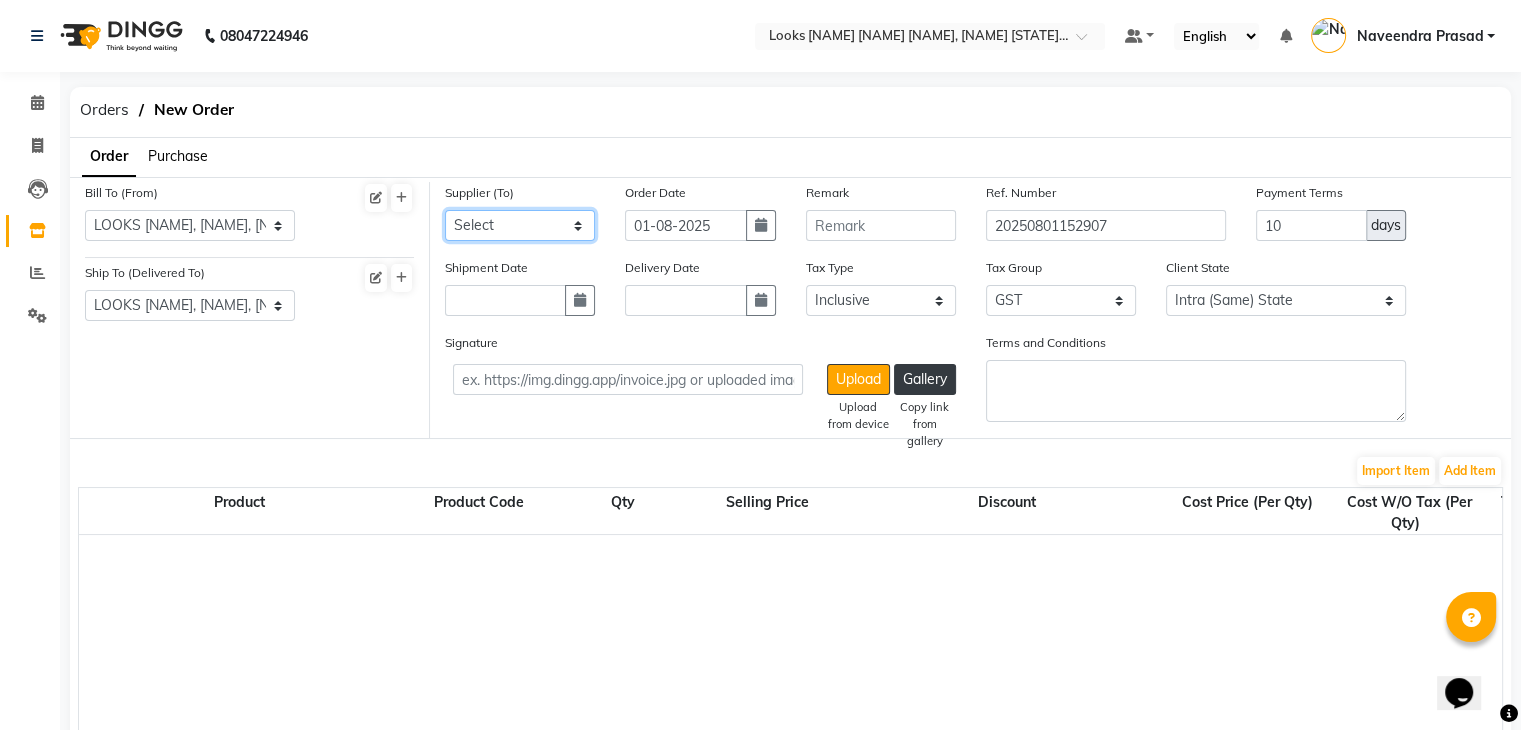 select on "4306" 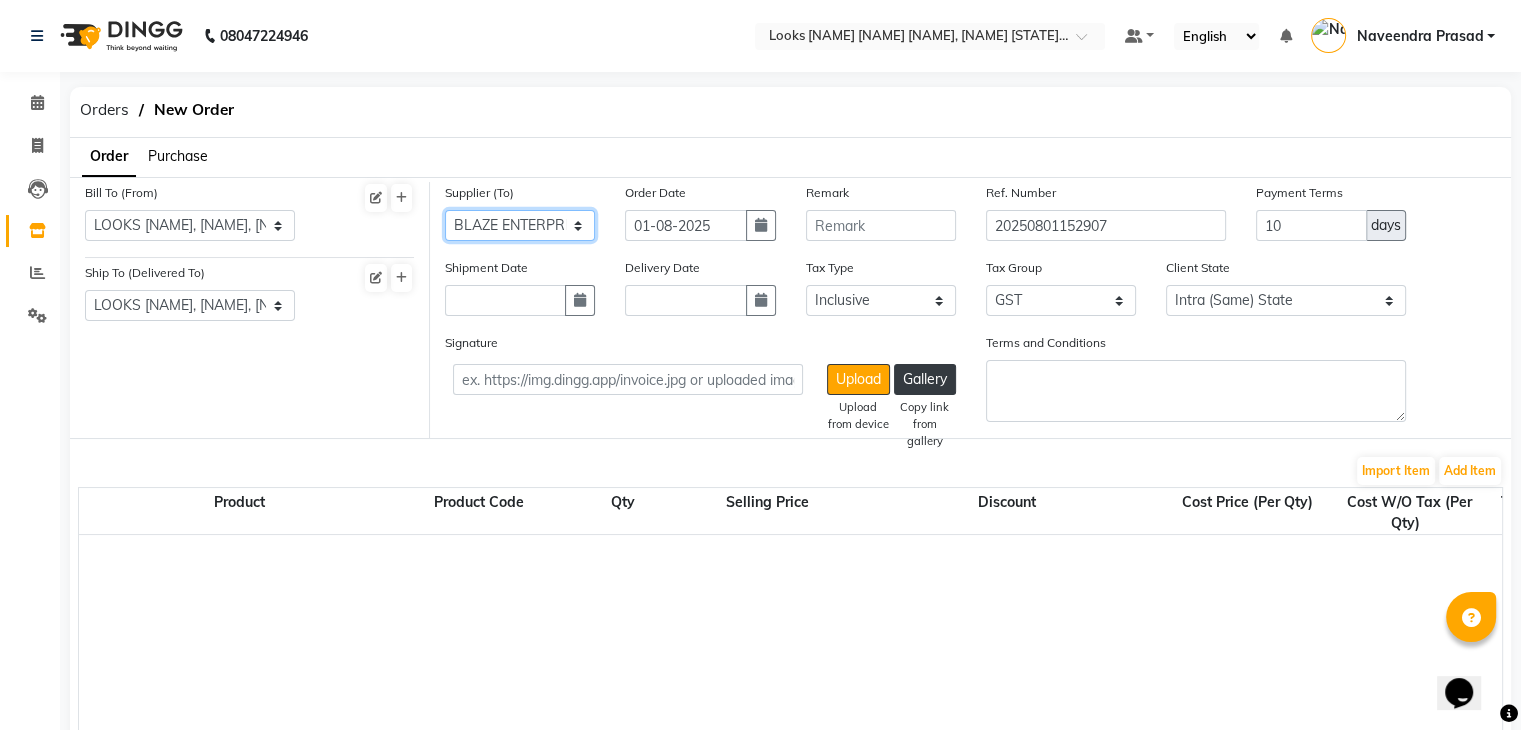 click on "Select LOOKS SALON PVT LTD - LOOKS SALON PVT LTD LOOKS SALON PVT LTD THE SKIN FACTORY - THE SKIN FACTORY THE SKIN FACTORY MINARO IMPEX - MINARO IMPEX MINARO IMPEX UNNATI ENTERPRISES - UNNATI ENTERPRISES UNNATI ENTERPRISES Streamline Beauty India Private Limited-(FY2024-25) - Streamline Beauty India Private Limited-(FY2024-25) Streamline Beauty India Private Limited-(FY2024-25) ADITI AGENCIES - ADITI AGENCIES ADITI AGENCIES Klassik Beauty Solution - Klassik Beauty Solution Klassik Beauty Solution BEAUTY NATION - BEAUTY NATION BEAUTY NATION BLAZE ENTERPRISES - BLAZE ENTERPRISES BLAZE ENTERPRISES MARC SALON & BEAUTY EQUIPMENTS PRIVATE LIMITED - MARC SALON & BEAUTY EQUIPMENTS PRIVATE LIMITED MARC SALON & BEAUTY EQUIPMENTS PRIVATE LIMITED THE VIVID HUB - THE VIVID HUB THE VIVID HUB THE SALON FACTORY - THE SALON FACTORY THE SALON FACTORY CHETAN ENTERPRISES - CHETAN ENTERPRISES CHETAN ENTERPRISES ALCHEM INTERNATIONAL PVT. LTD. - ALCHEM INTERNATIONAL PVT. LTD. ALCHEM INTERNATIONAL PVT. LTD." 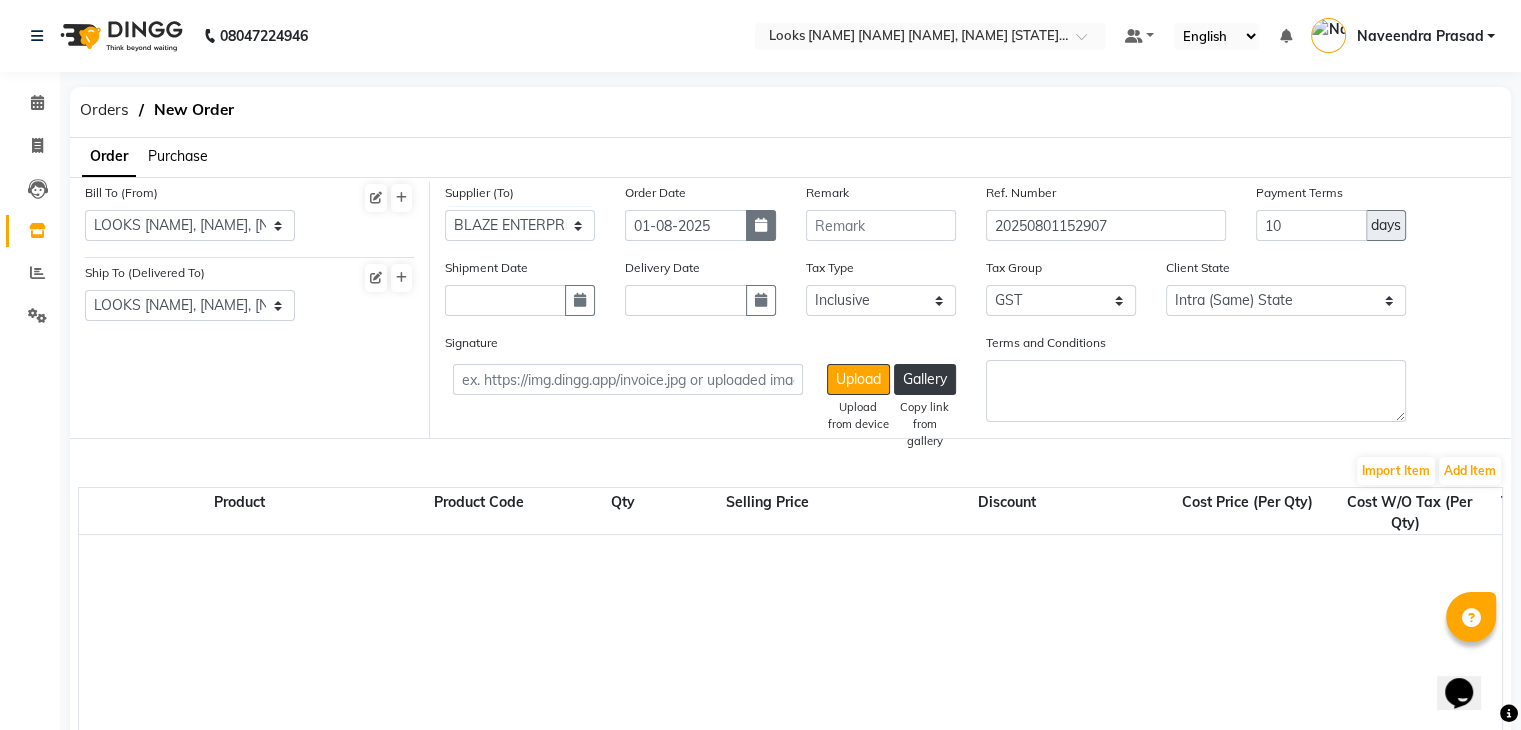 click 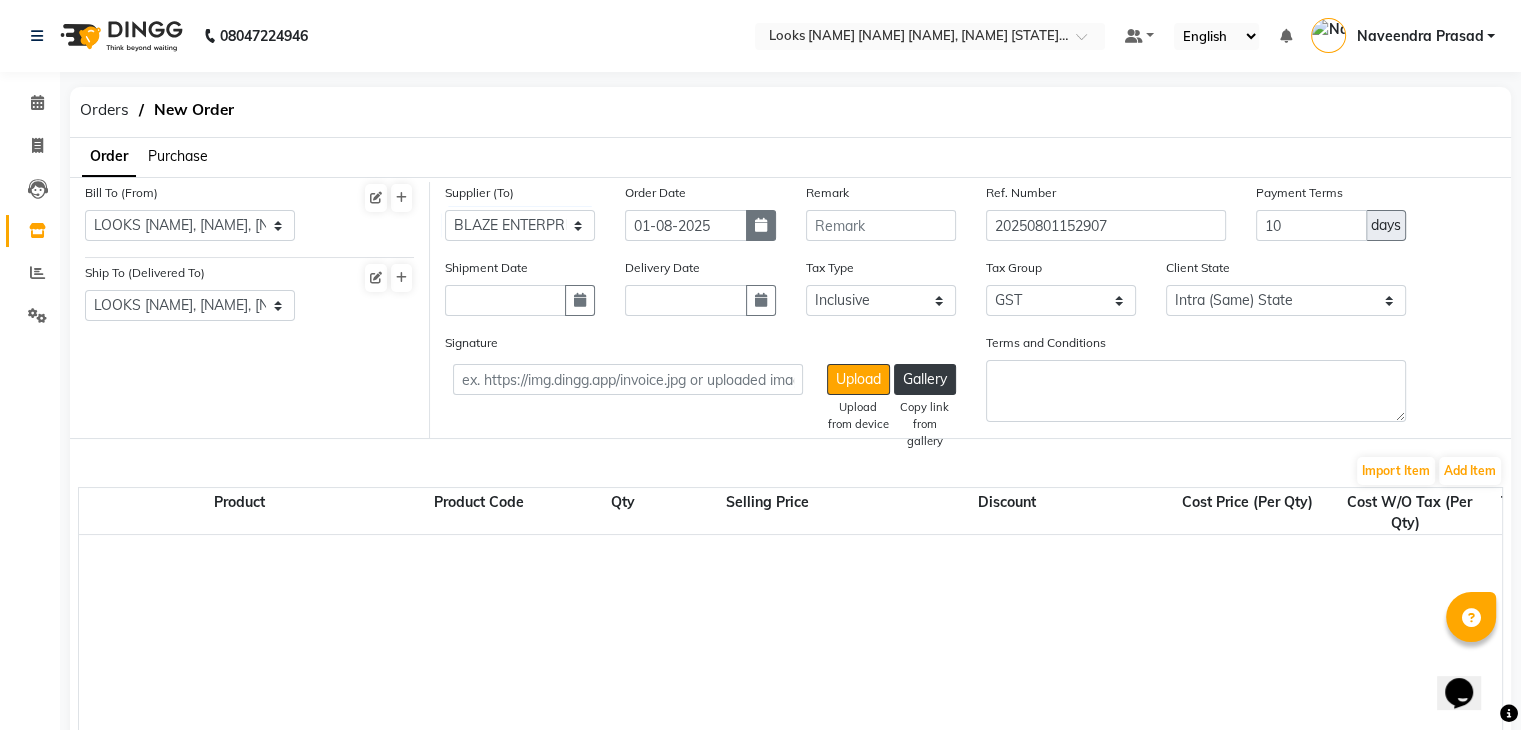 select on "8" 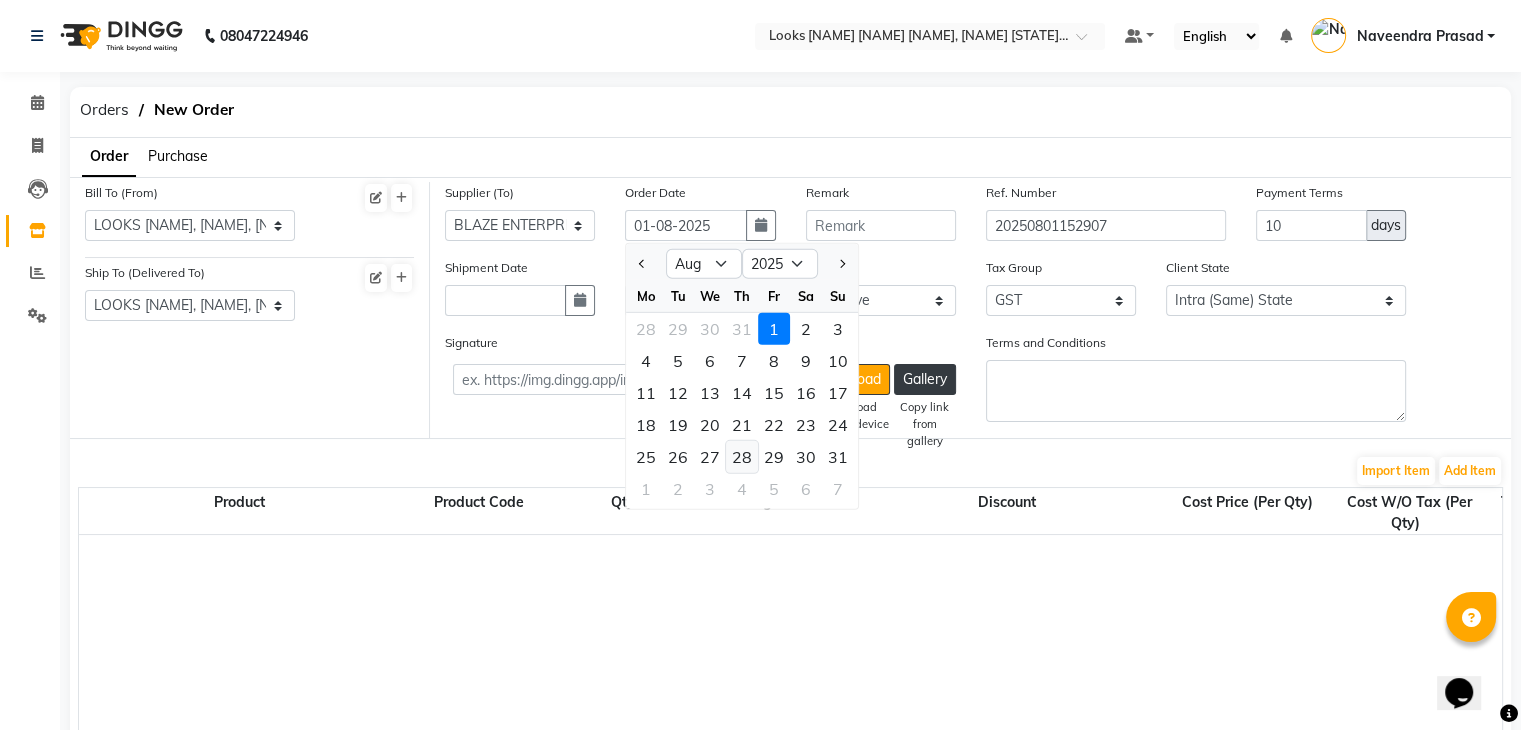 click on "28" 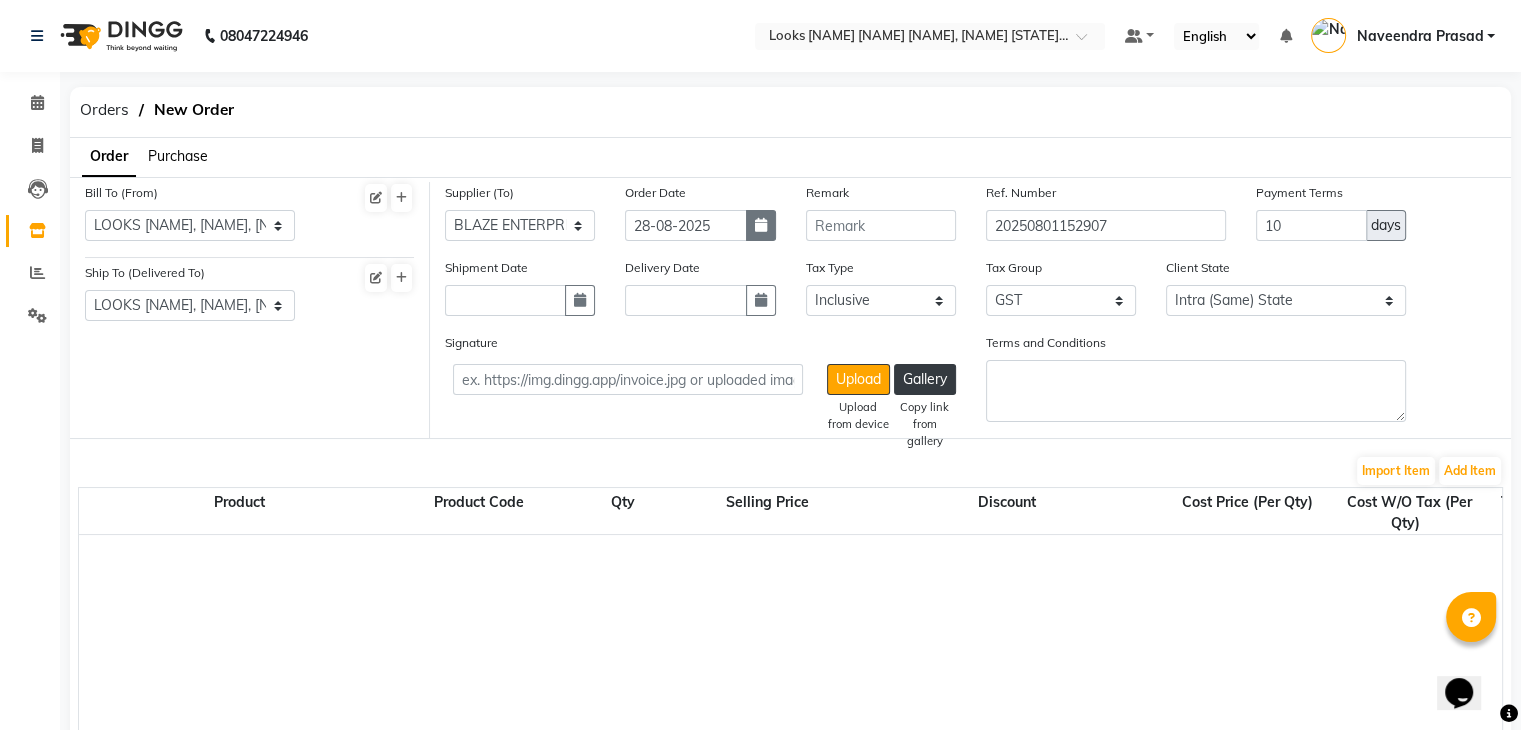 click 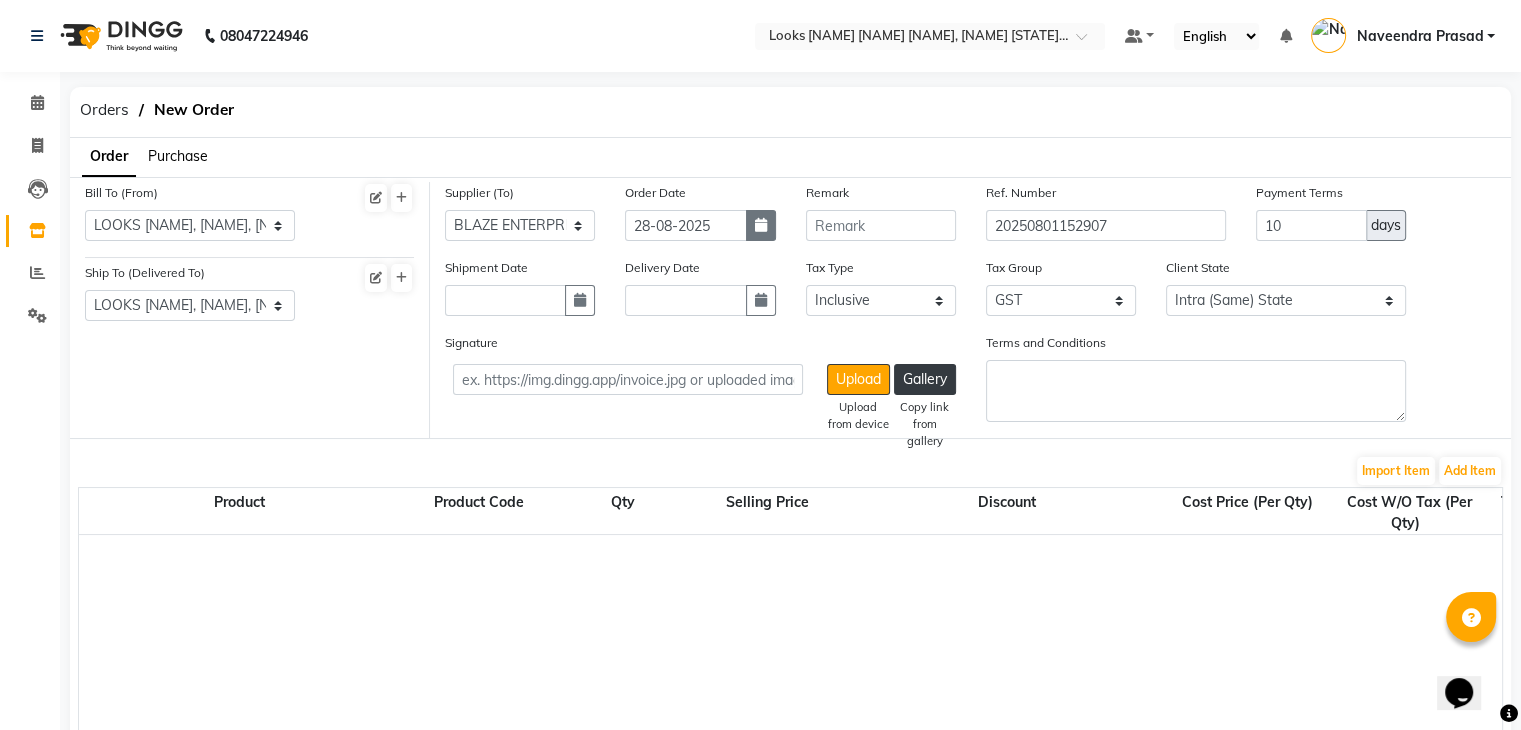 select on "8" 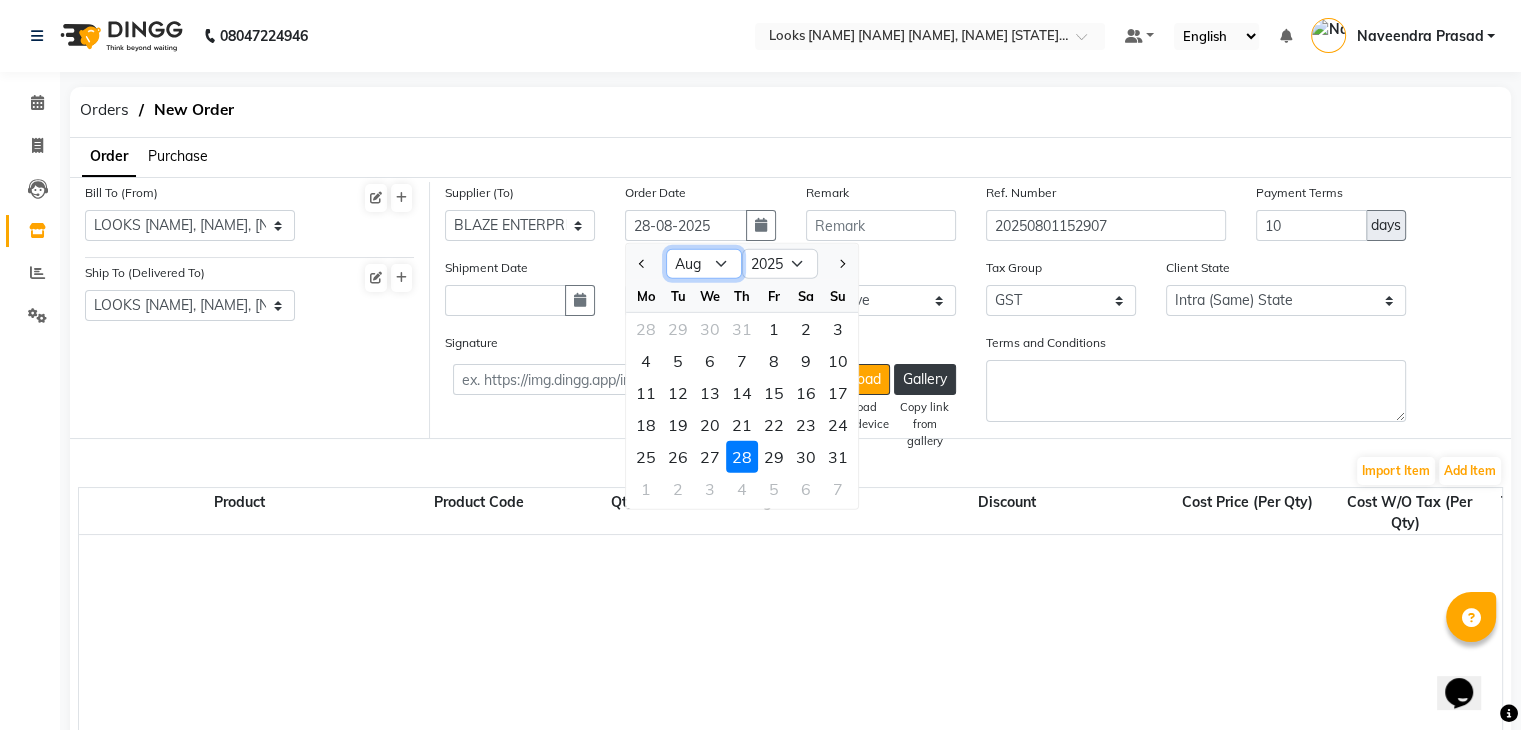 click on "Jan Feb Mar Apr May Jun Jul Aug Sep Oct Nov Dec" 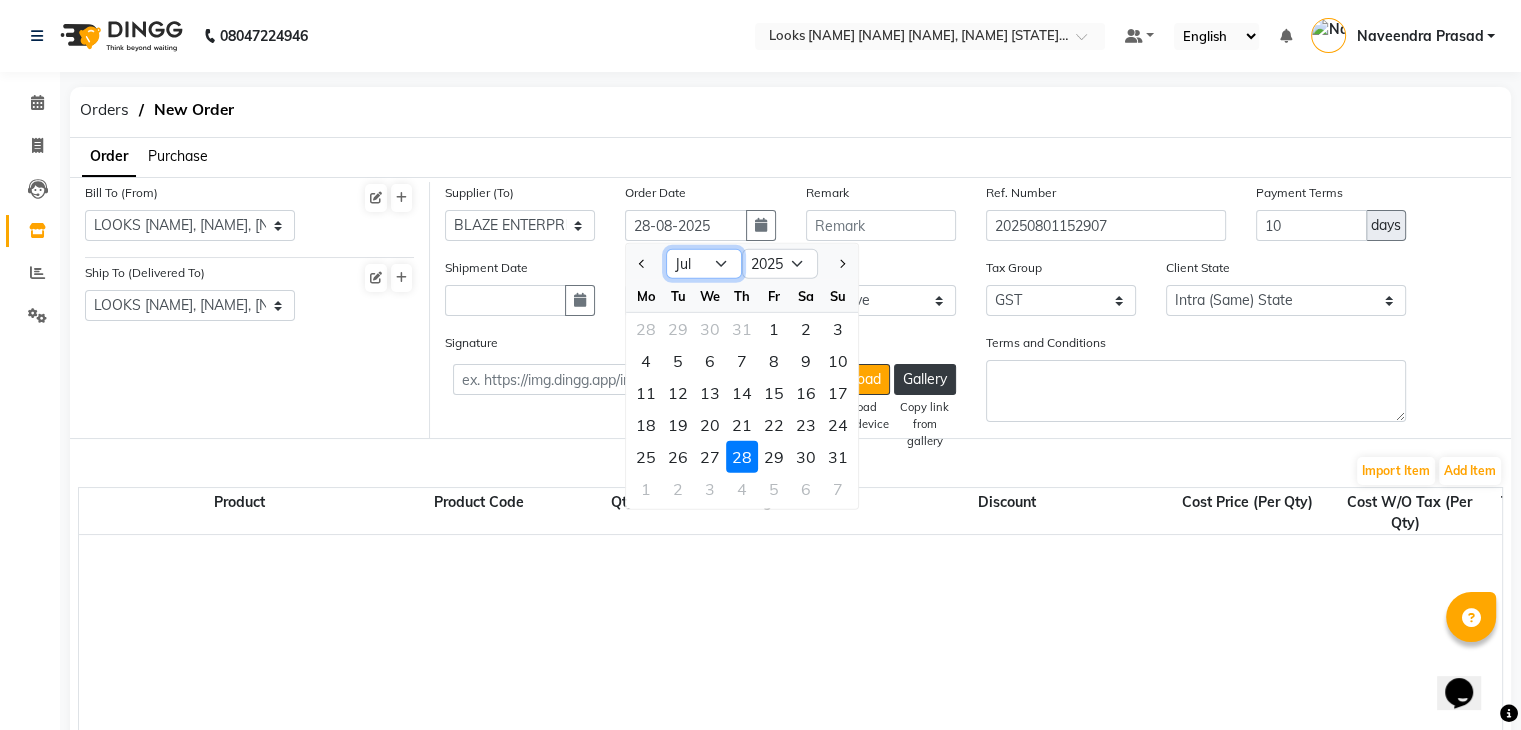 click on "Jan Feb Mar Apr May Jun Jul Aug Sep Oct Nov Dec" 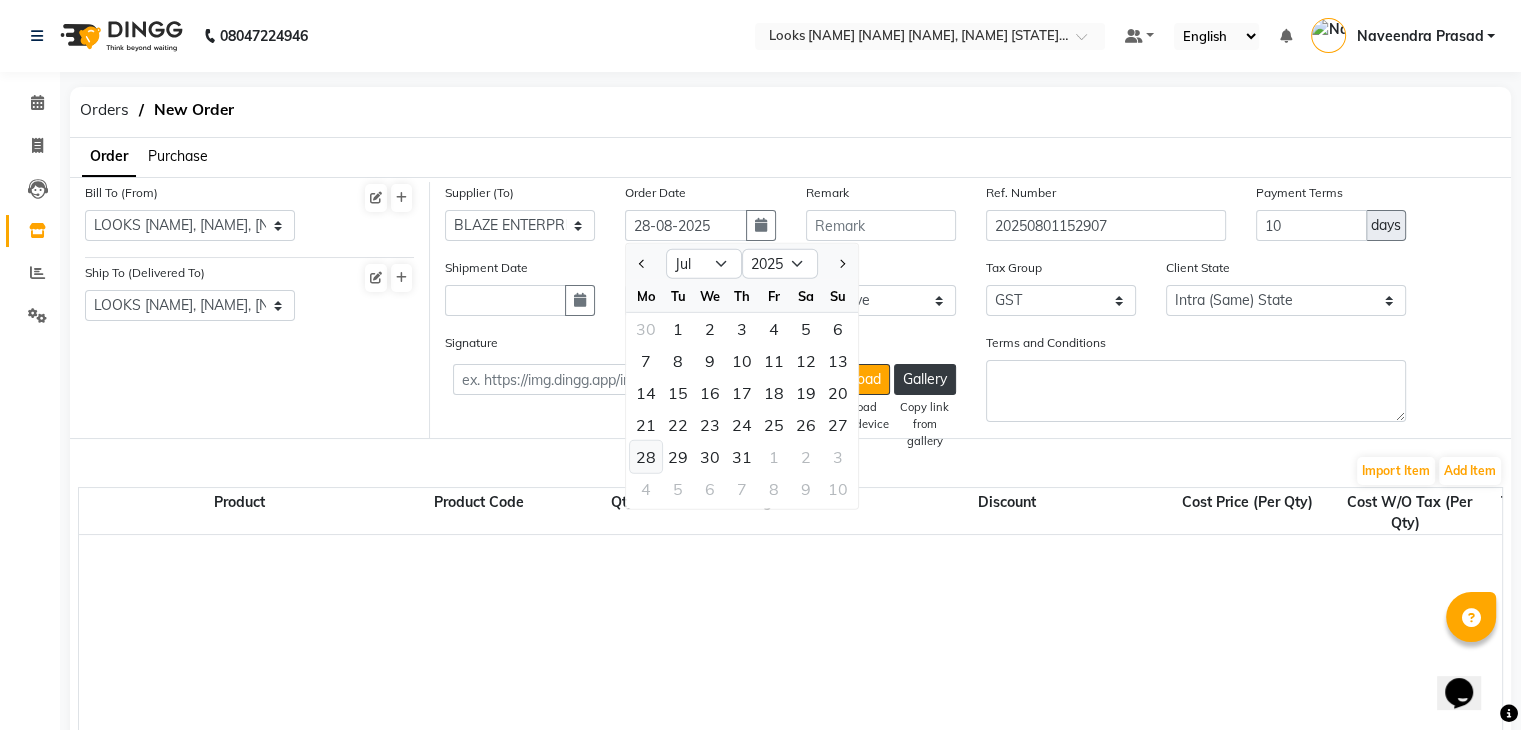 click on "28" 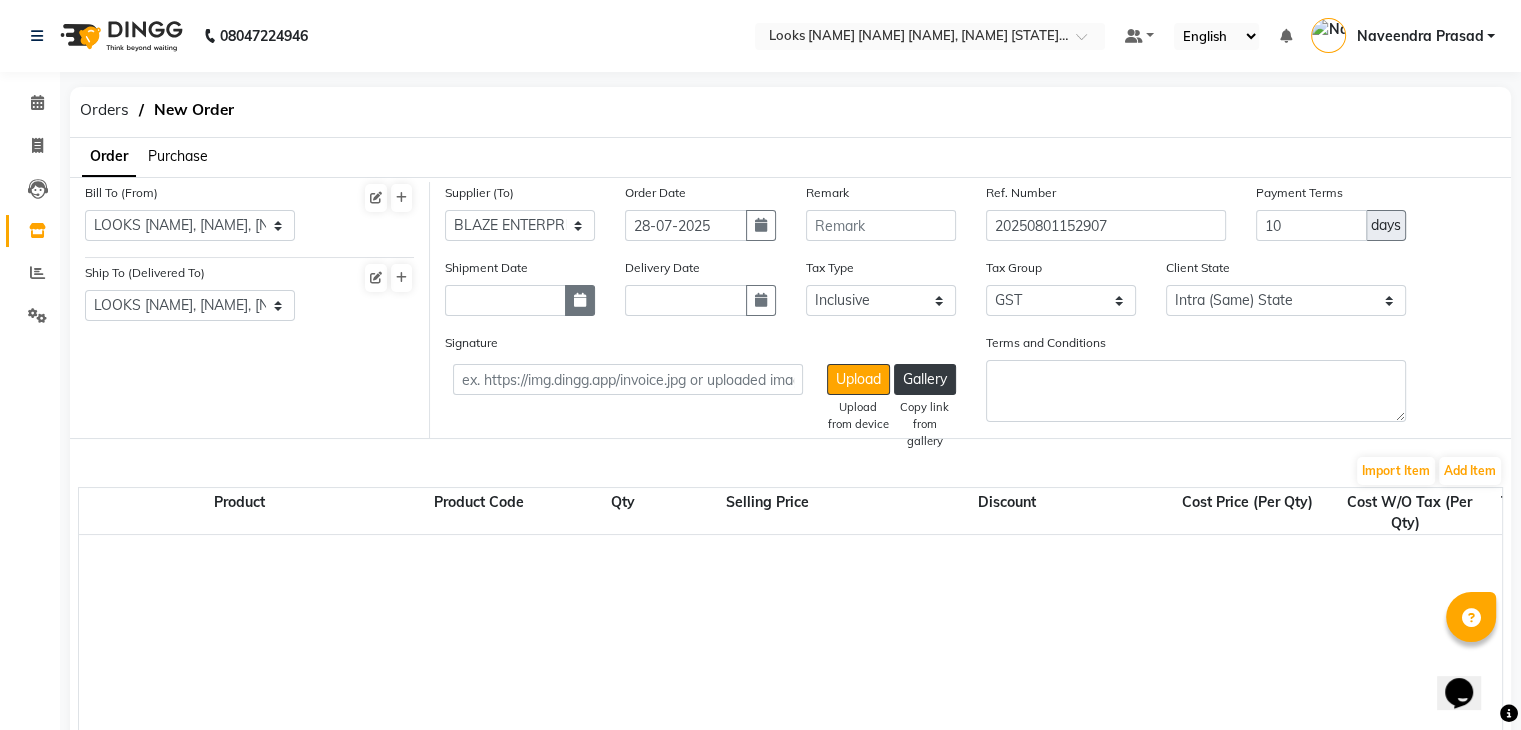 click 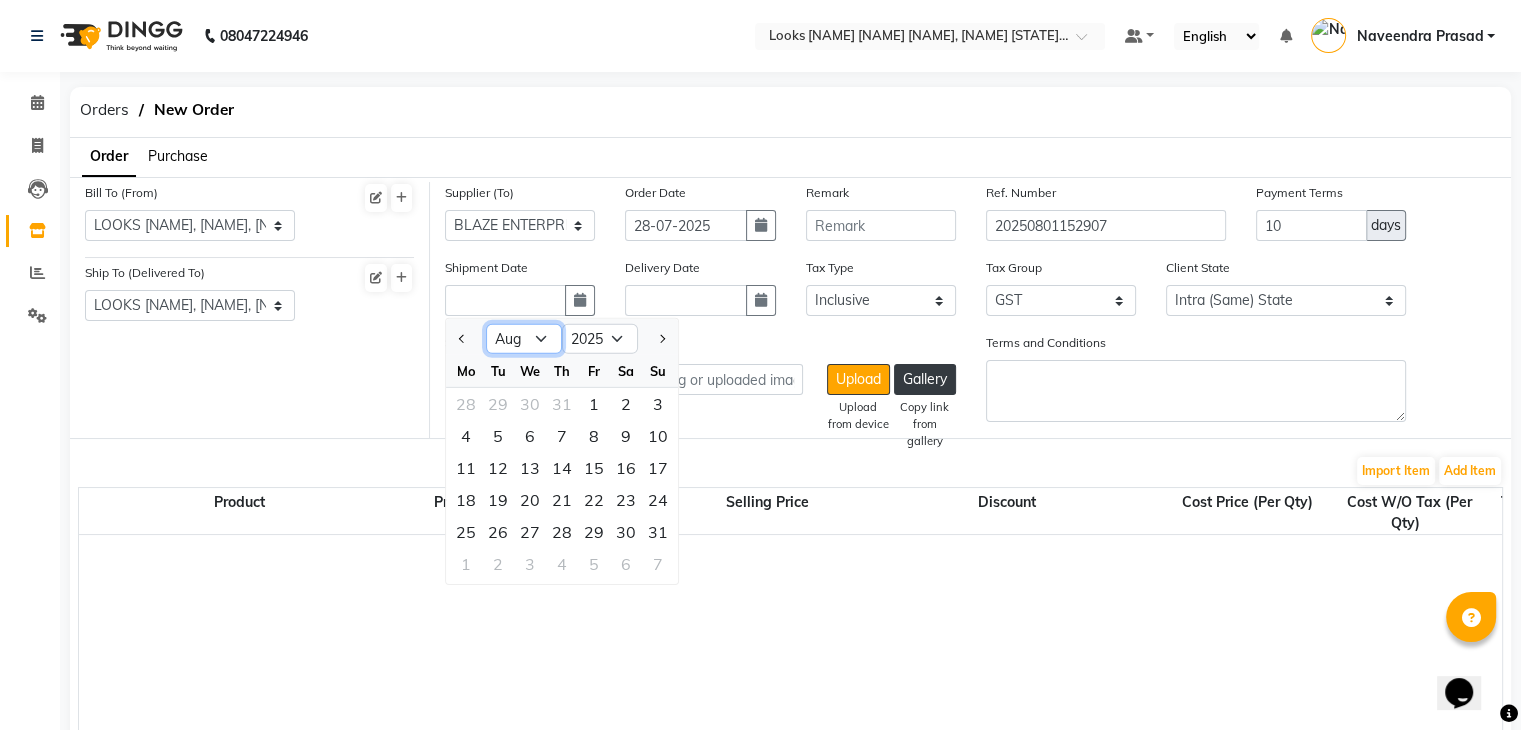 click on "Jan Feb Mar Apr May Jun Jul Aug Sep Oct Nov Dec" 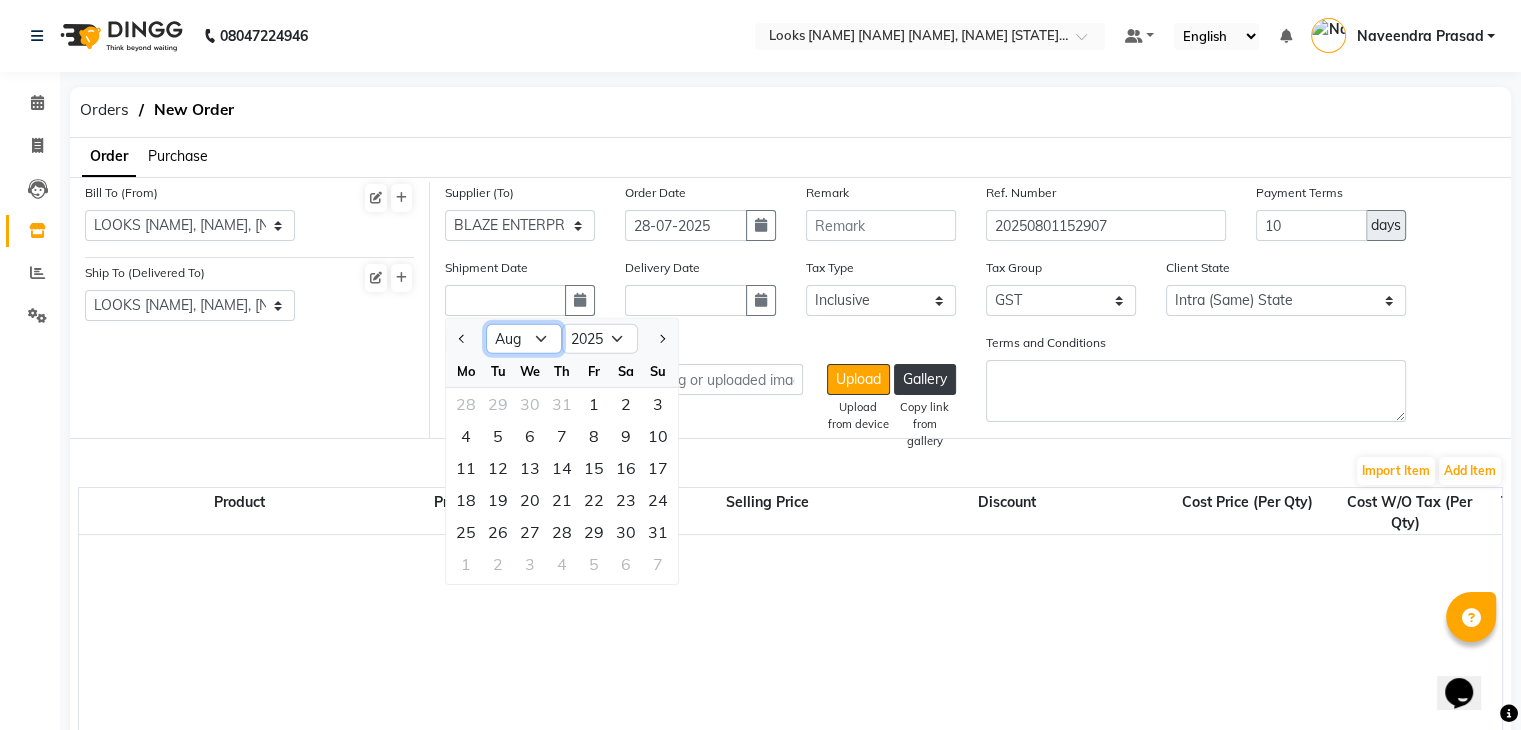 select on "7" 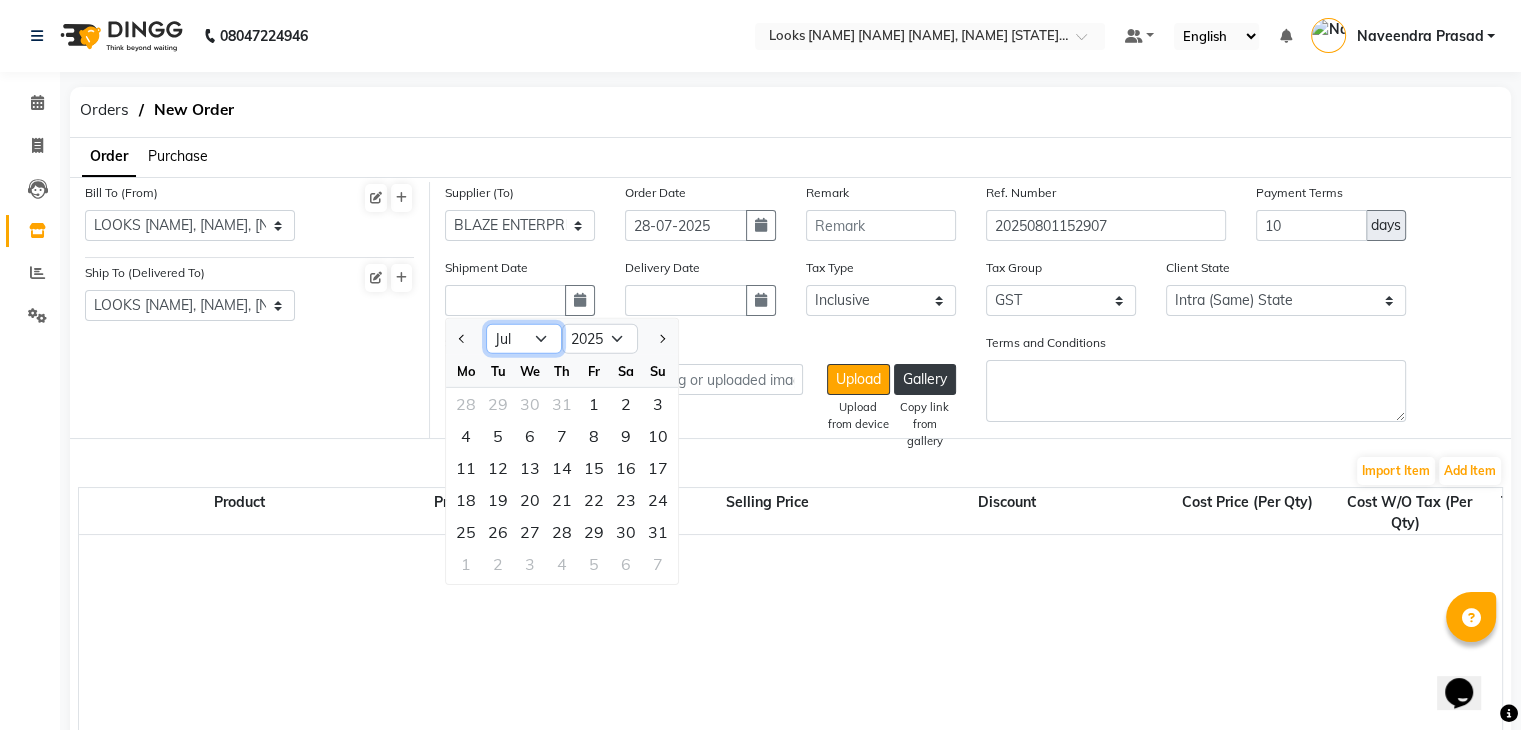click on "Jan Feb Mar Apr May Jun Jul Aug Sep Oct Nov Dec" 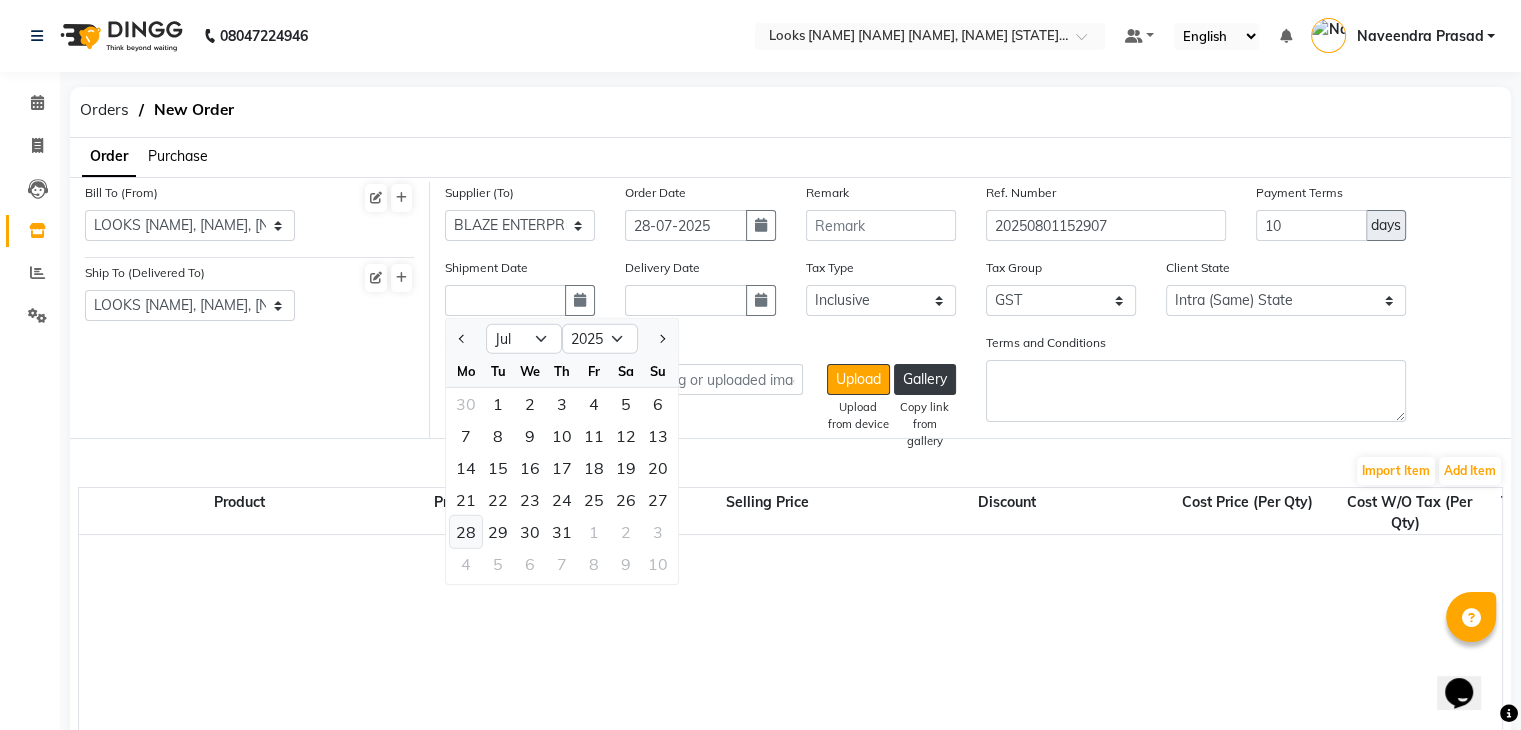 click on "28" 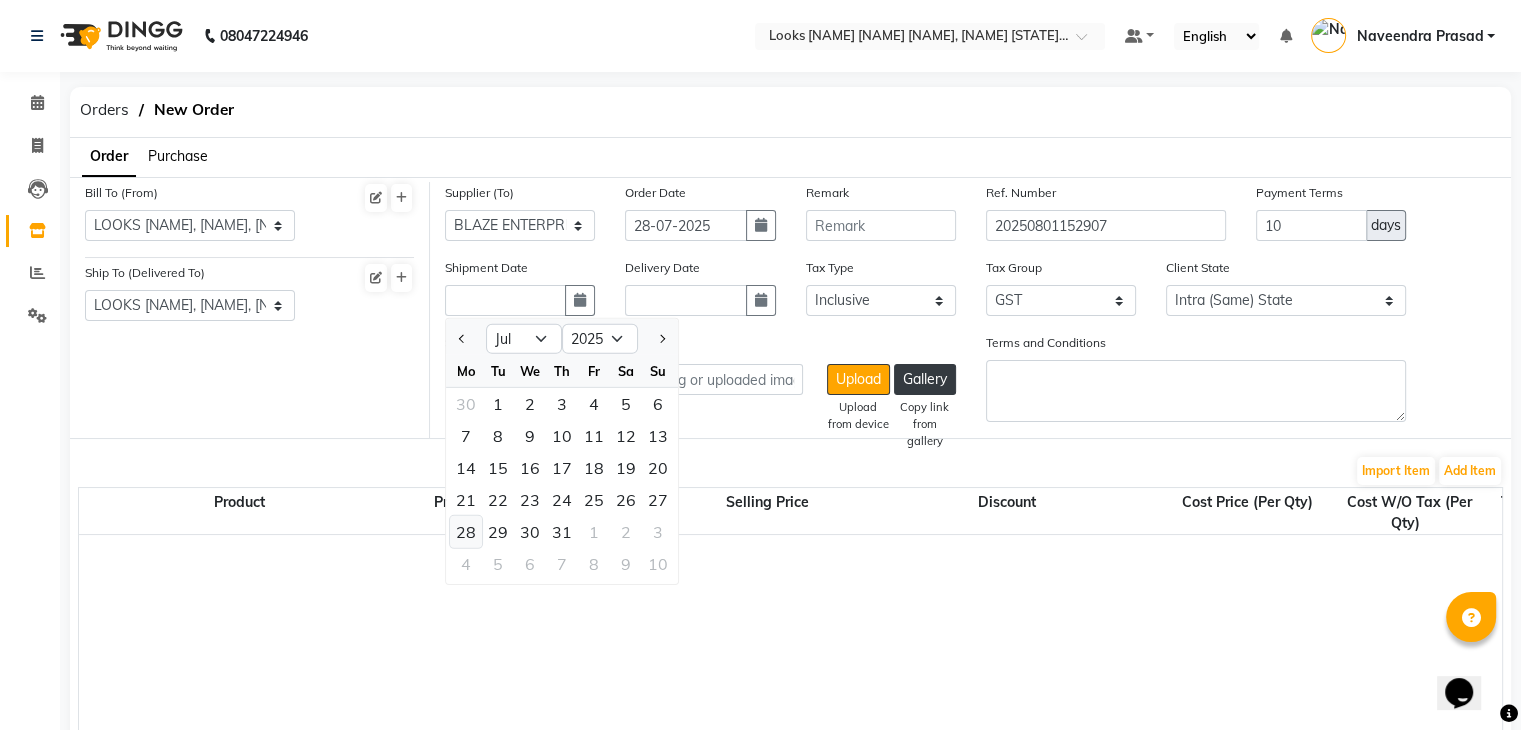 type on "28-07-2025" 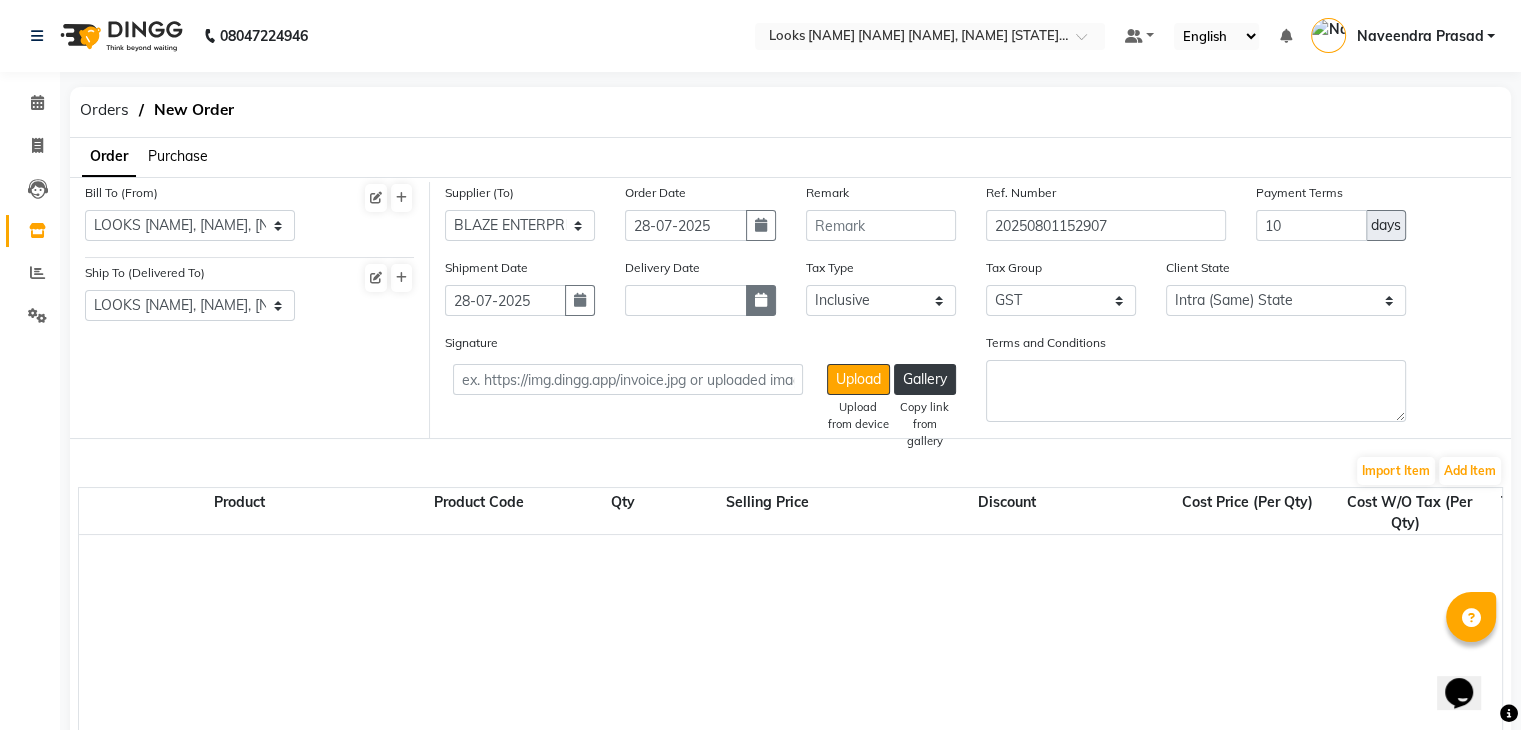 click 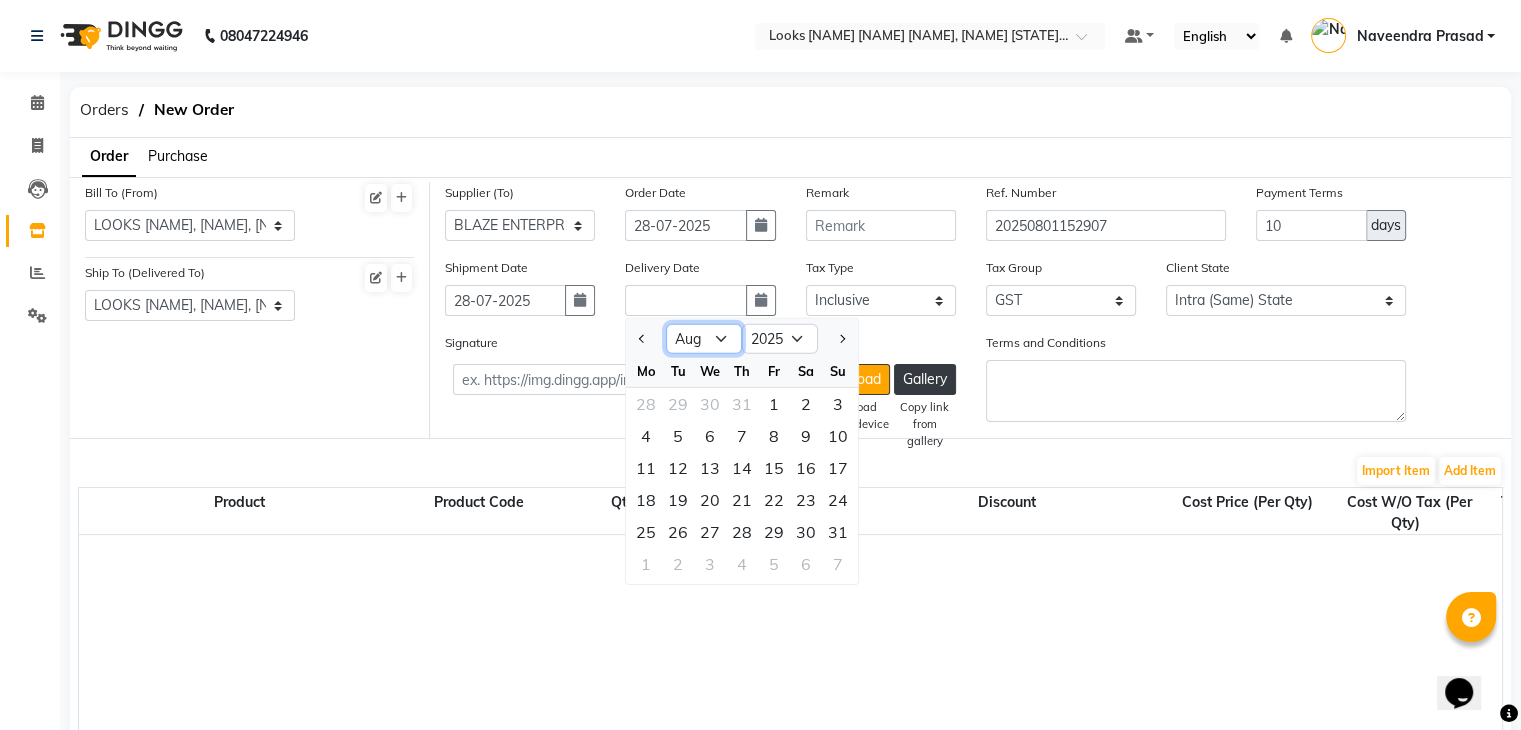 click on "Jan Feb Mar Apr May Jun Jul Aug Sep Oct Nov Dec" 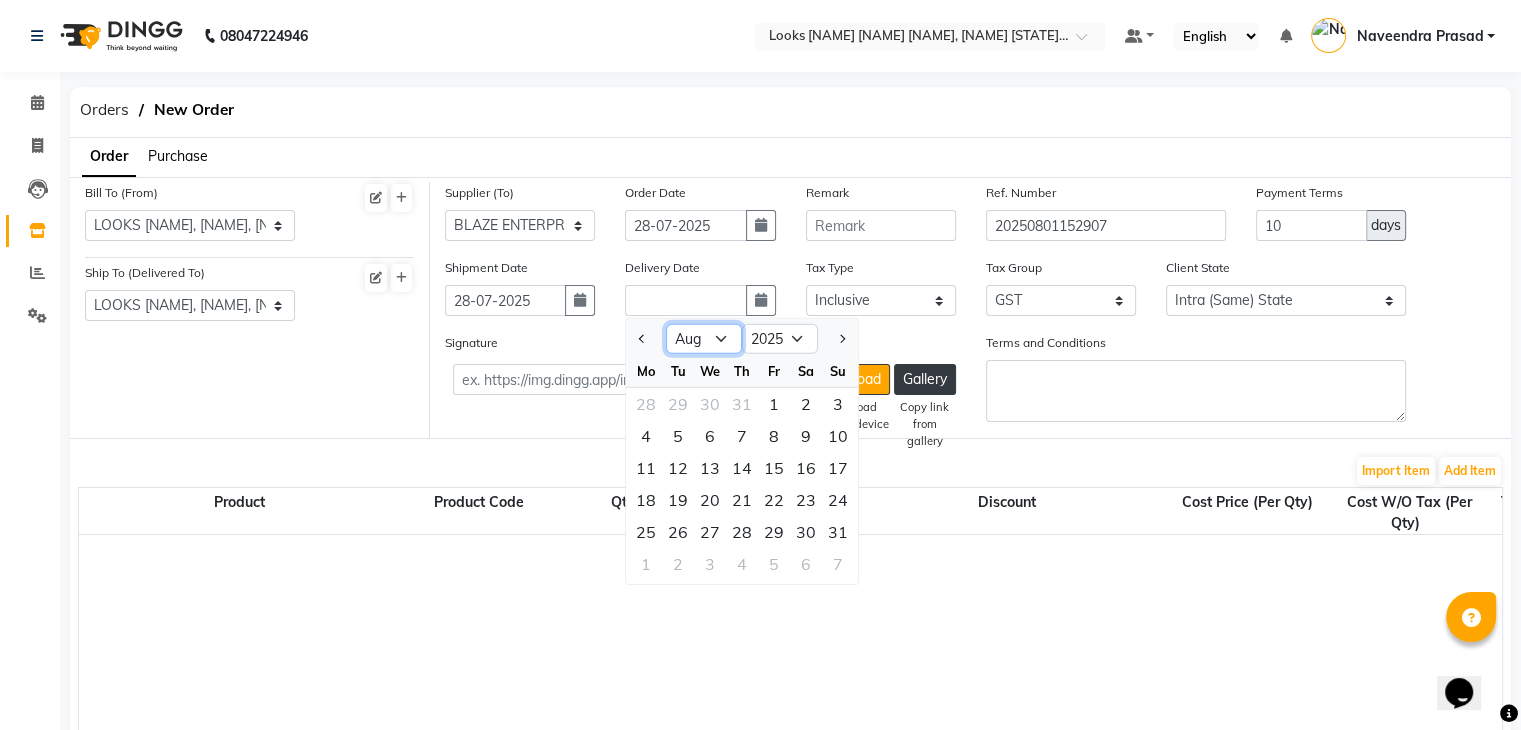 select on "7" 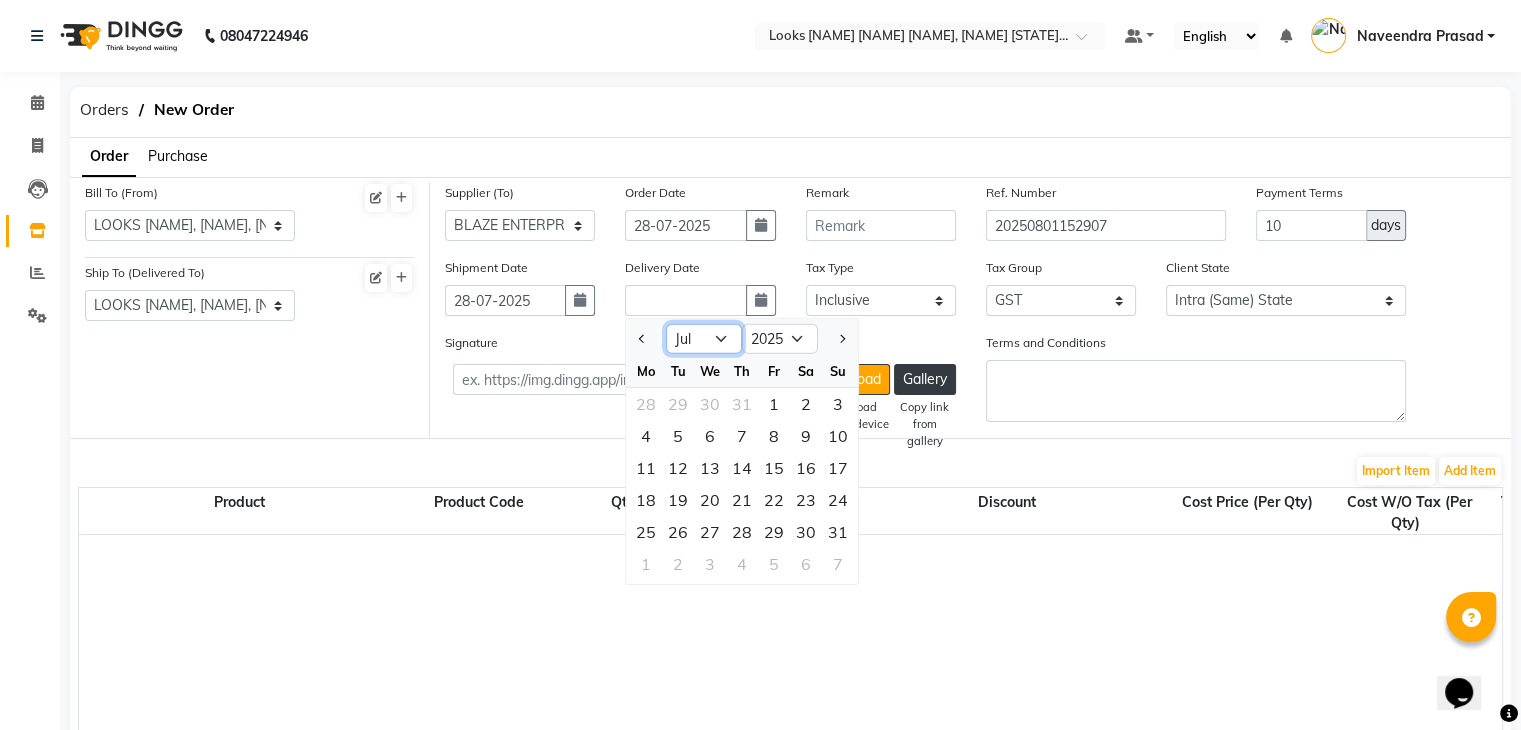 click on "Jan Feb Mar Apr May Jun Jul Aug Sep Oct Nov Dec" 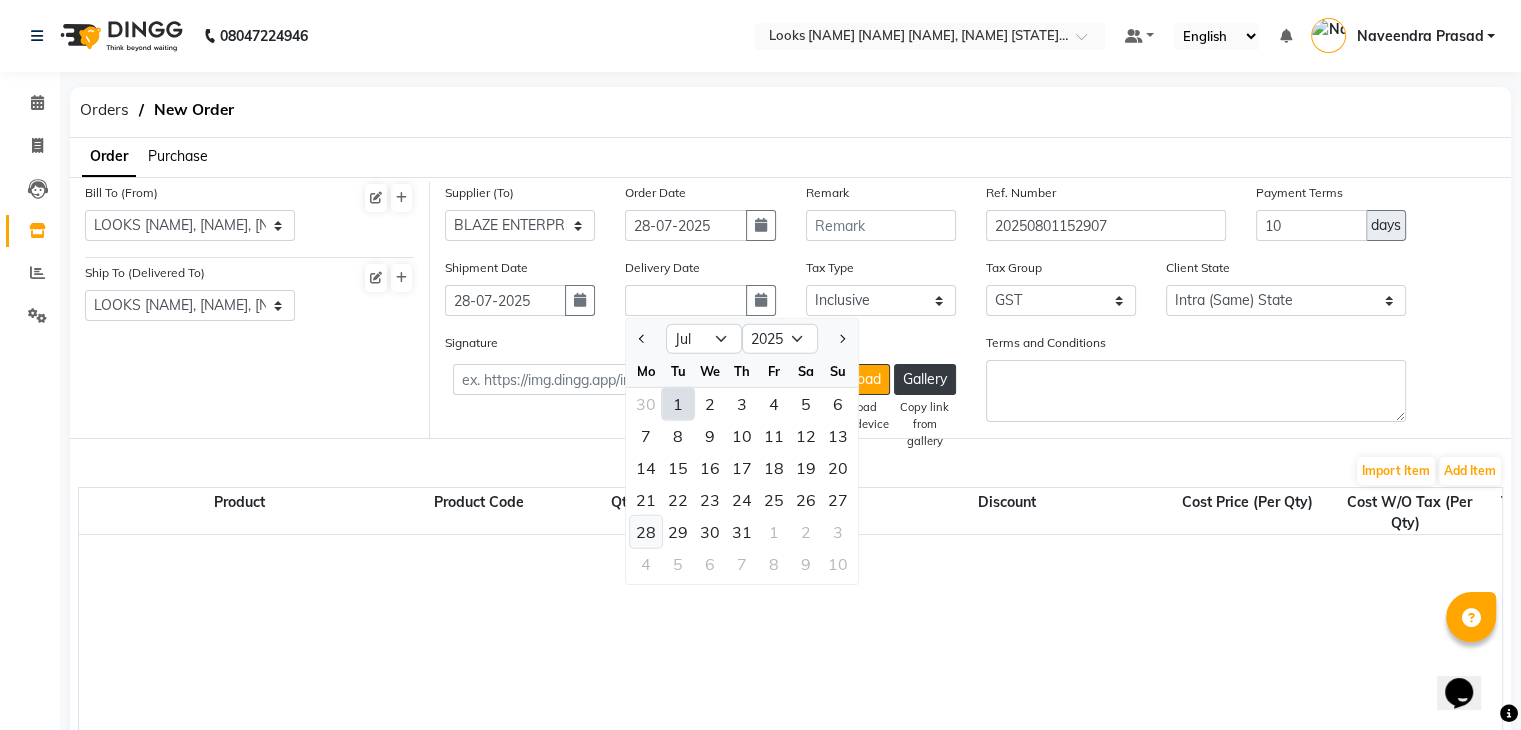 click on "28" 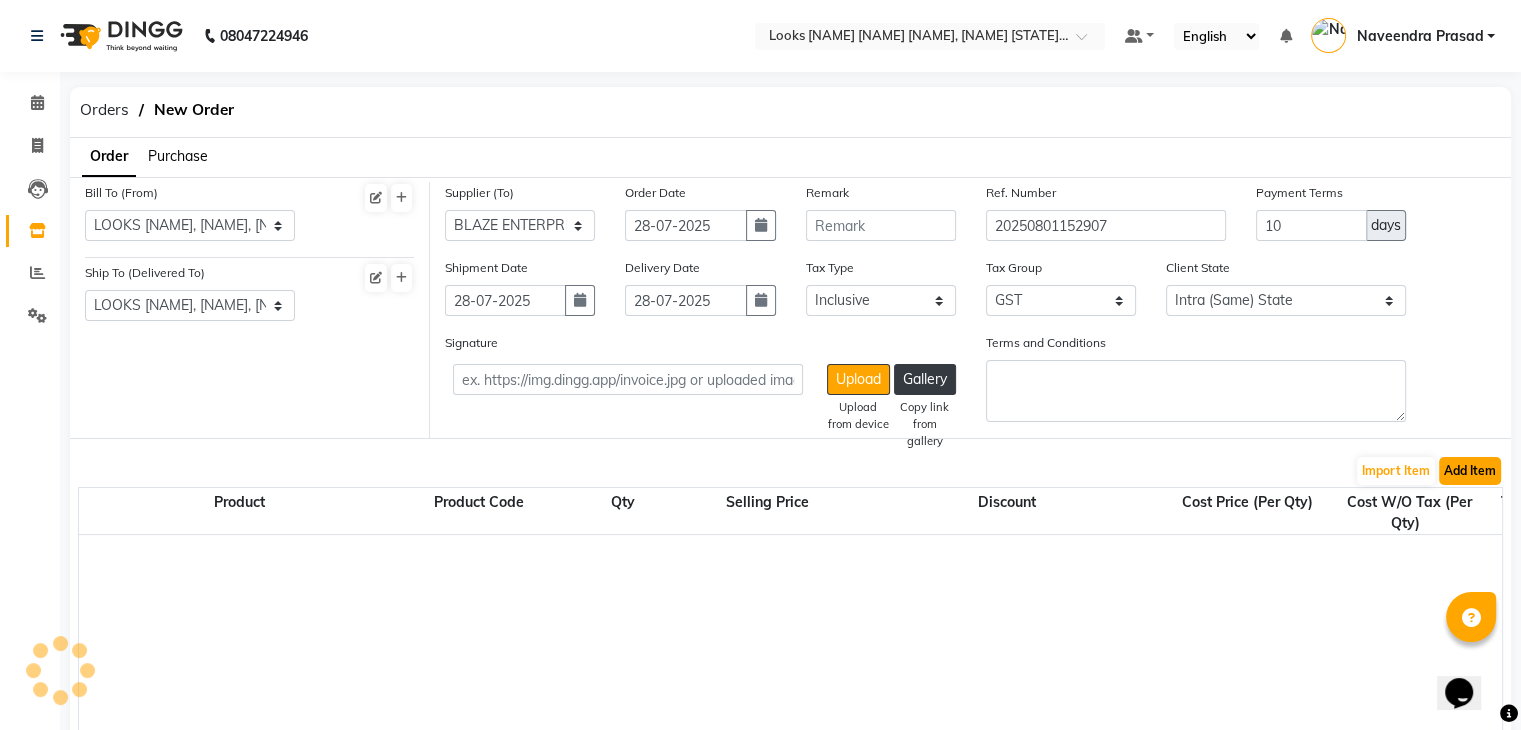 click on "Add Item" 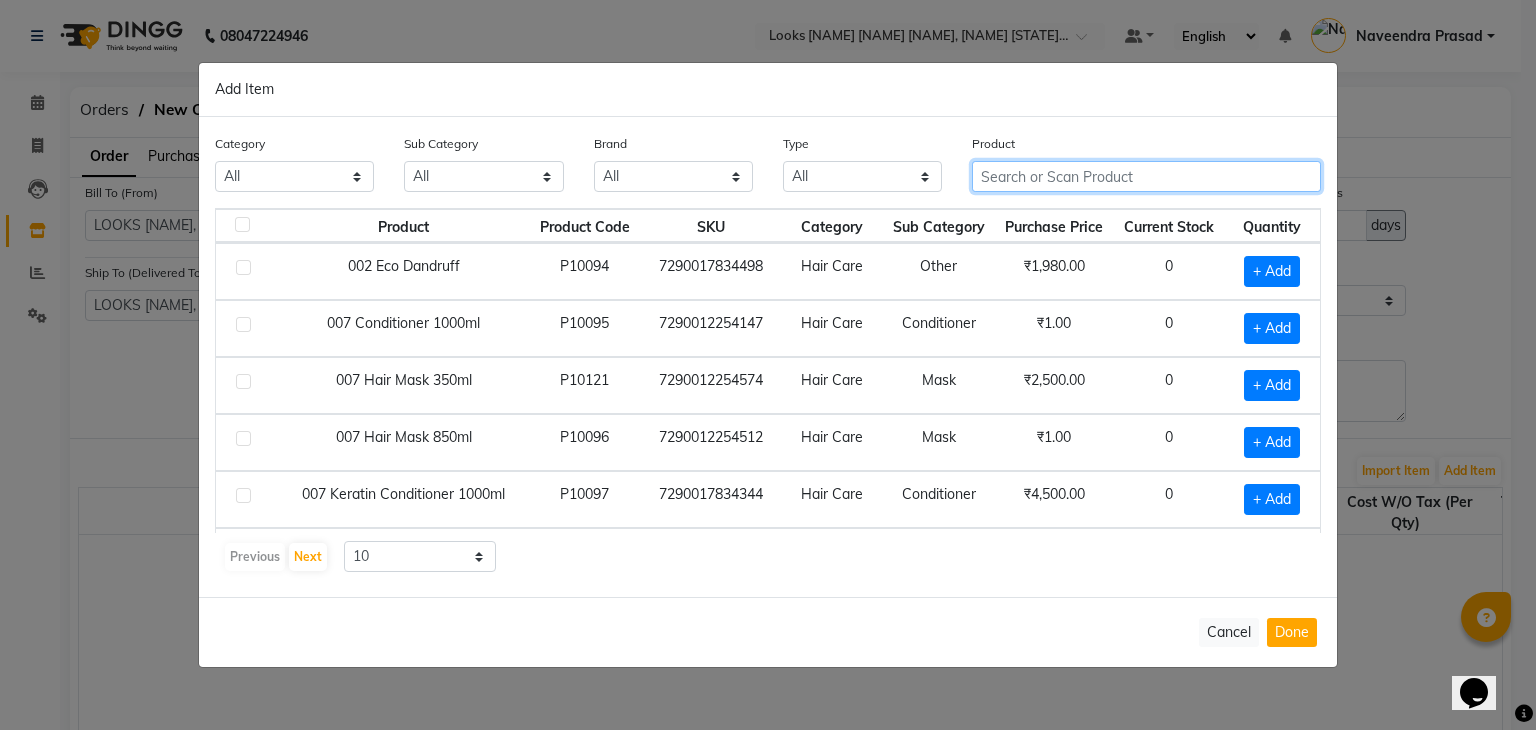 click 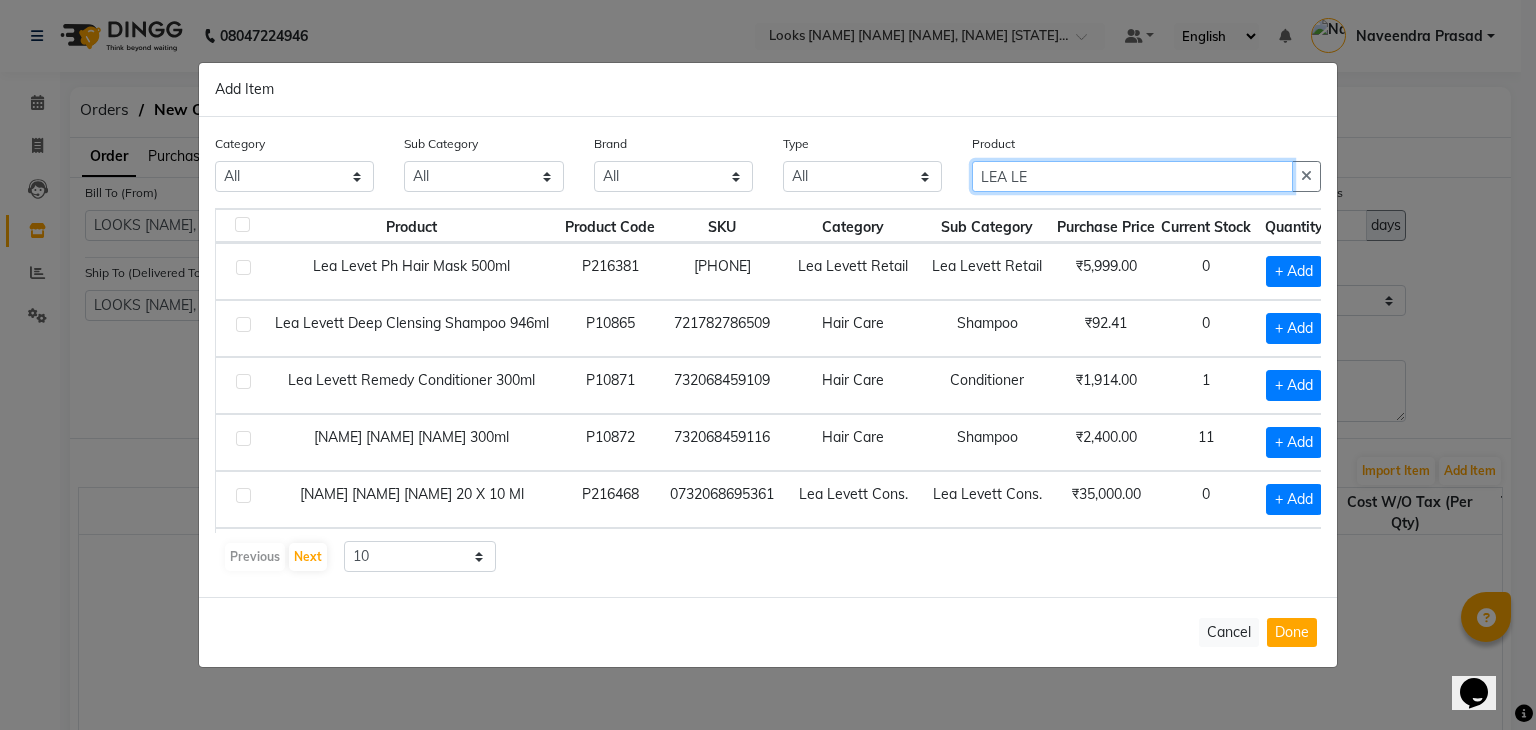 type on "LEA LE" 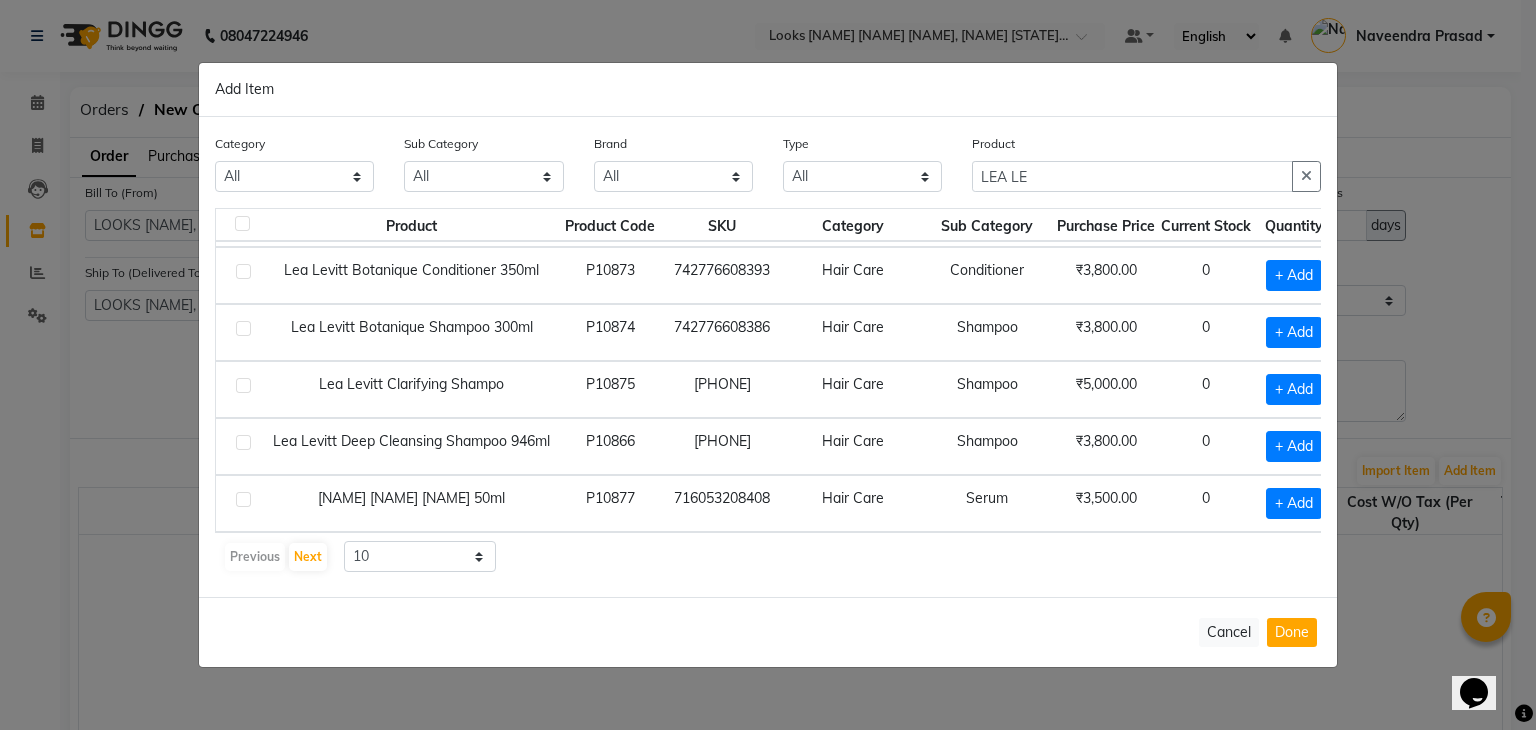 scroll, scrollTop: 287, scrollLeft: 0, axis: vertical 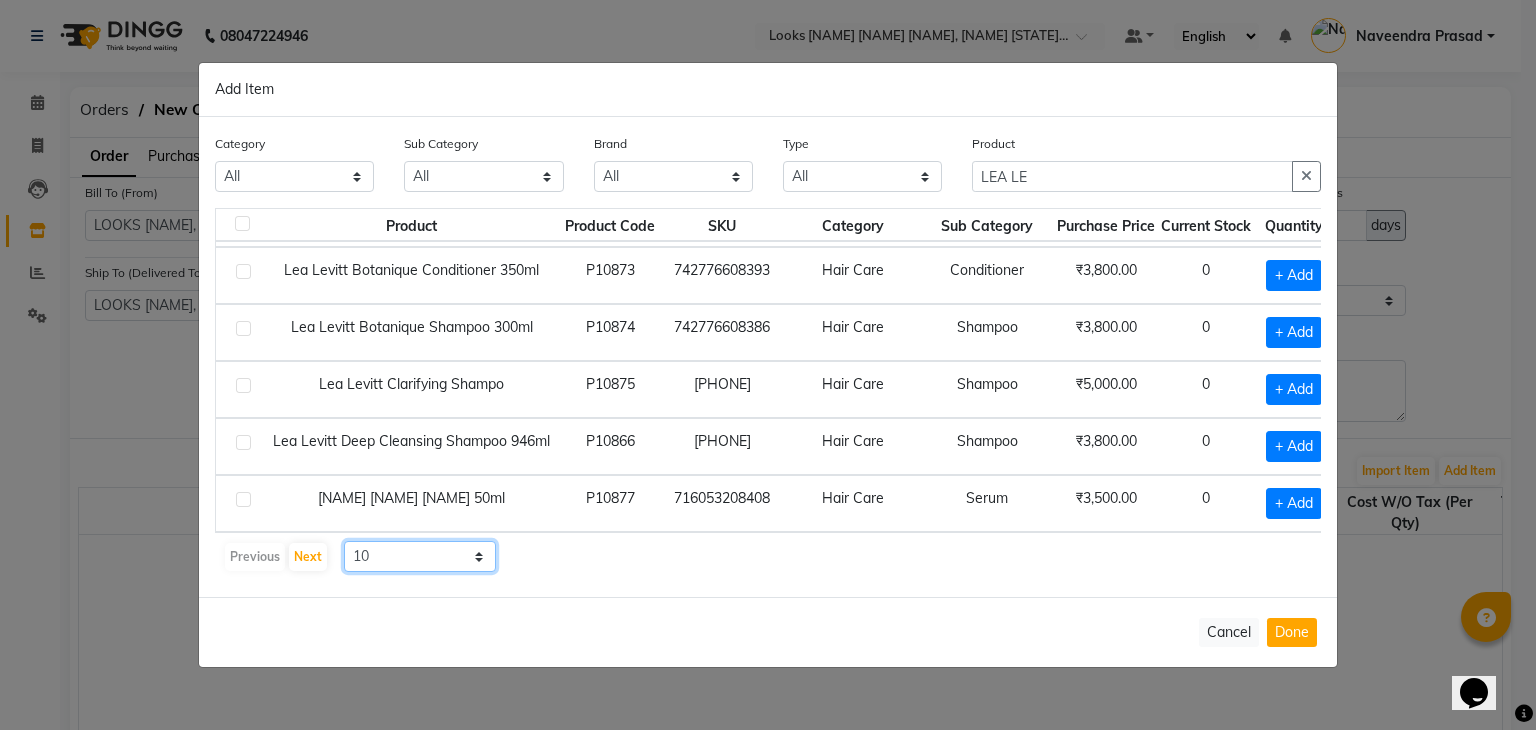 click on "10 50 100" 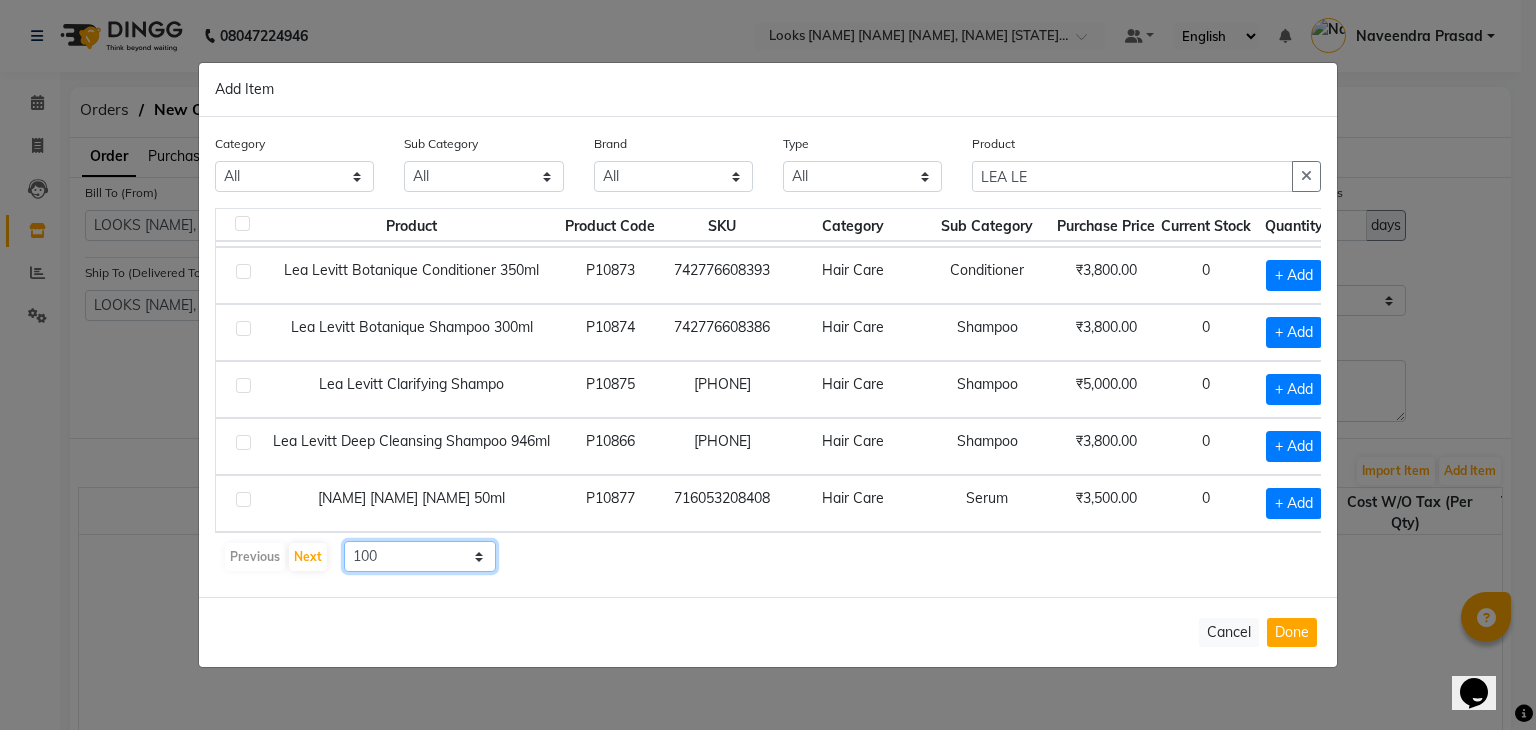 click on "10 50 100" 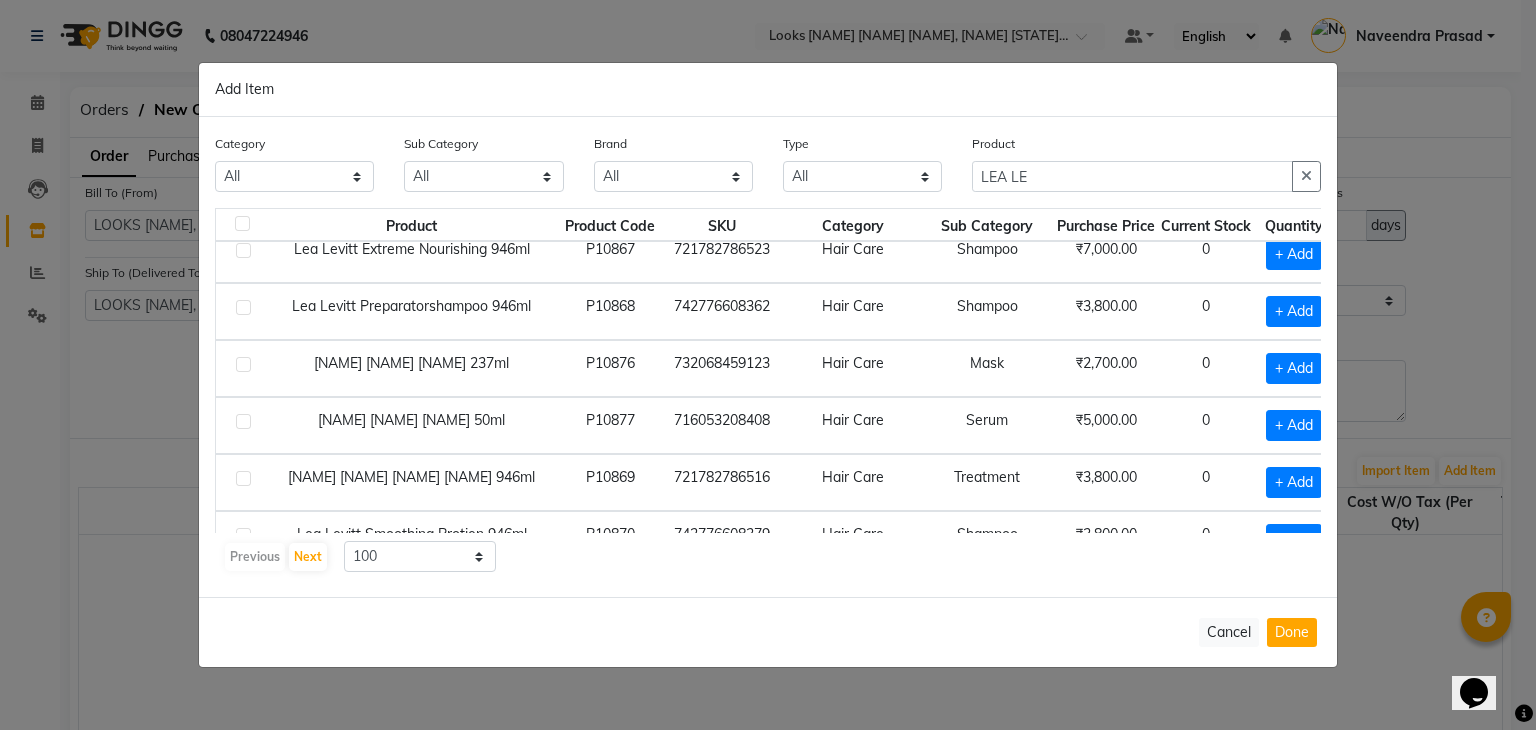 scroll, scrollTop: 607, scrollLeft: 0, axis: vertical 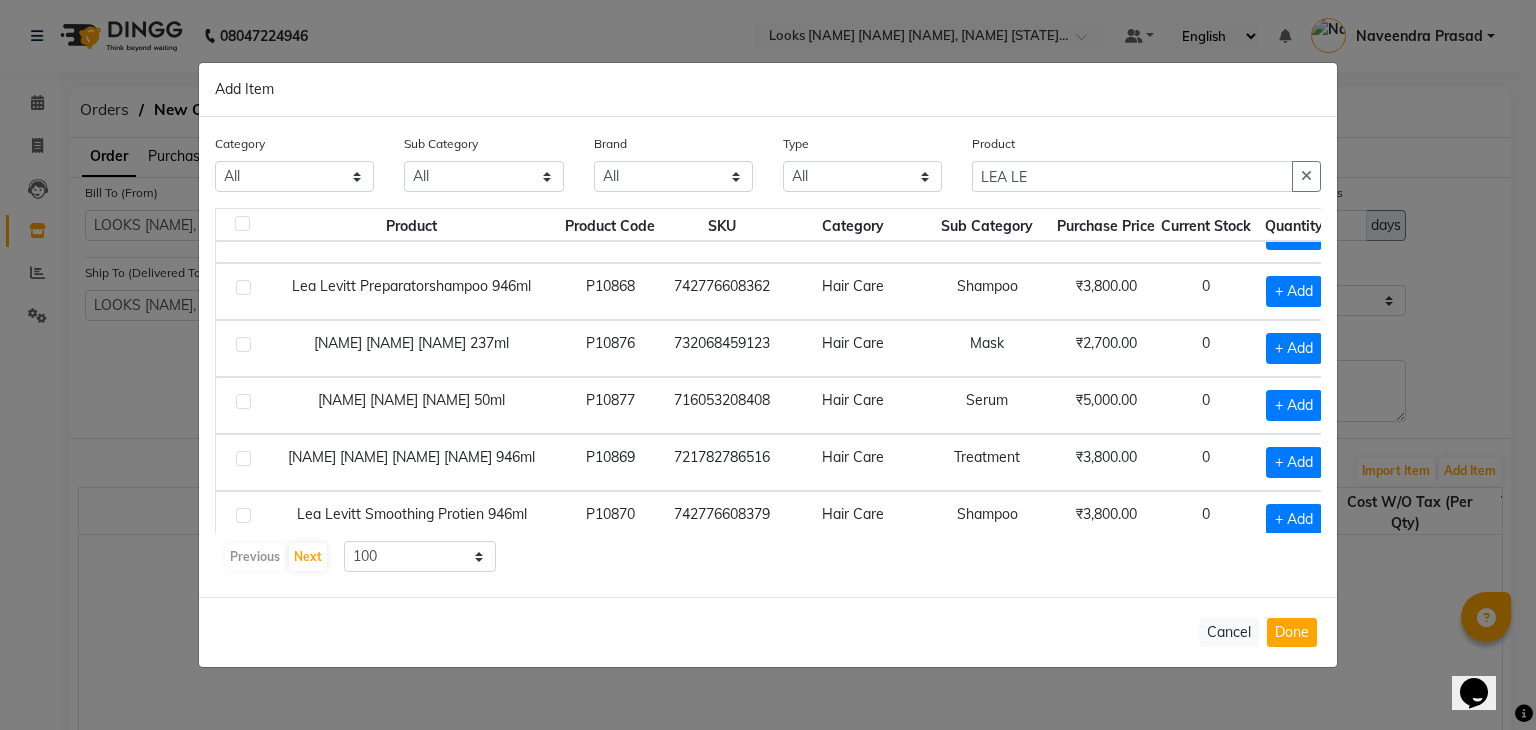click 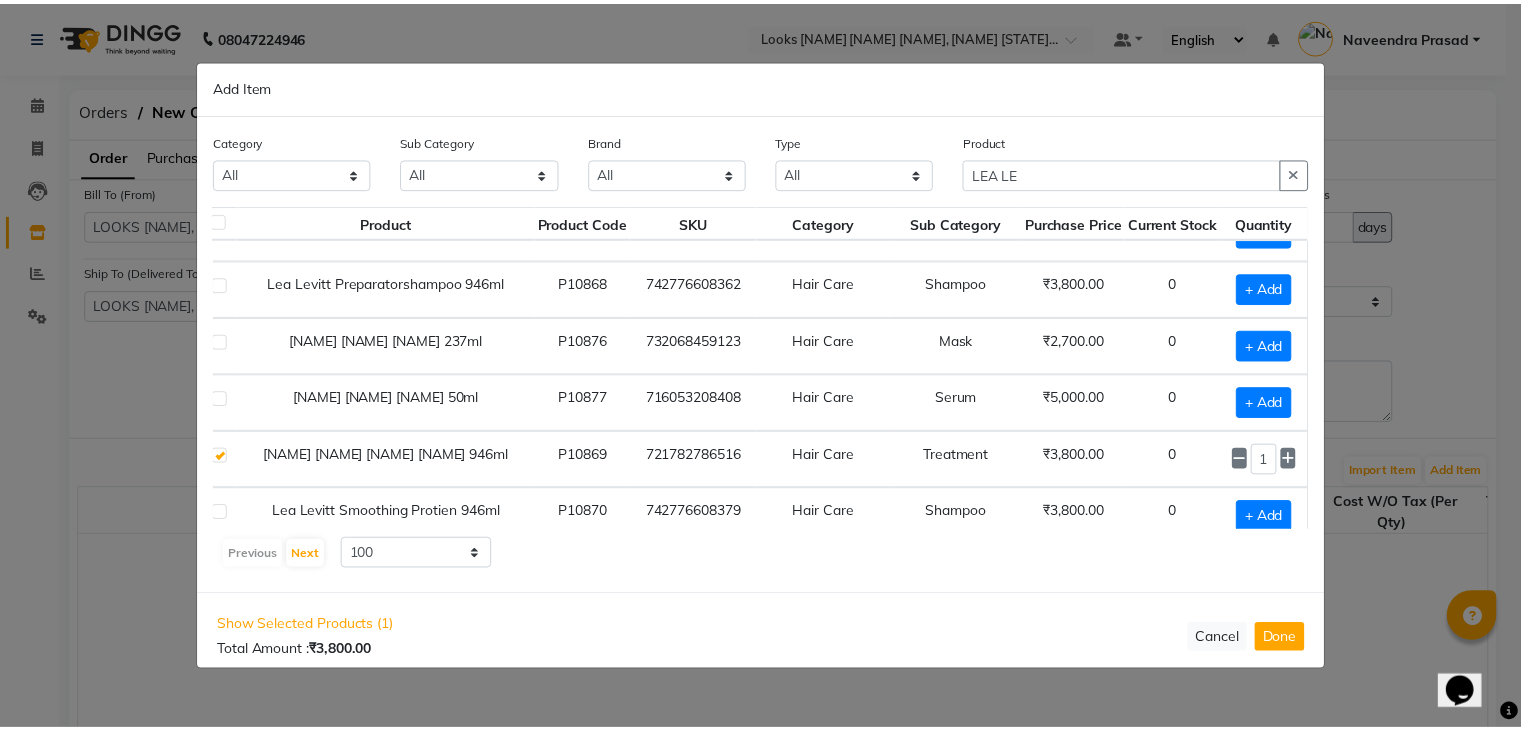 scroll, scrollTop: 607, scrollLeft: 95, axis: both 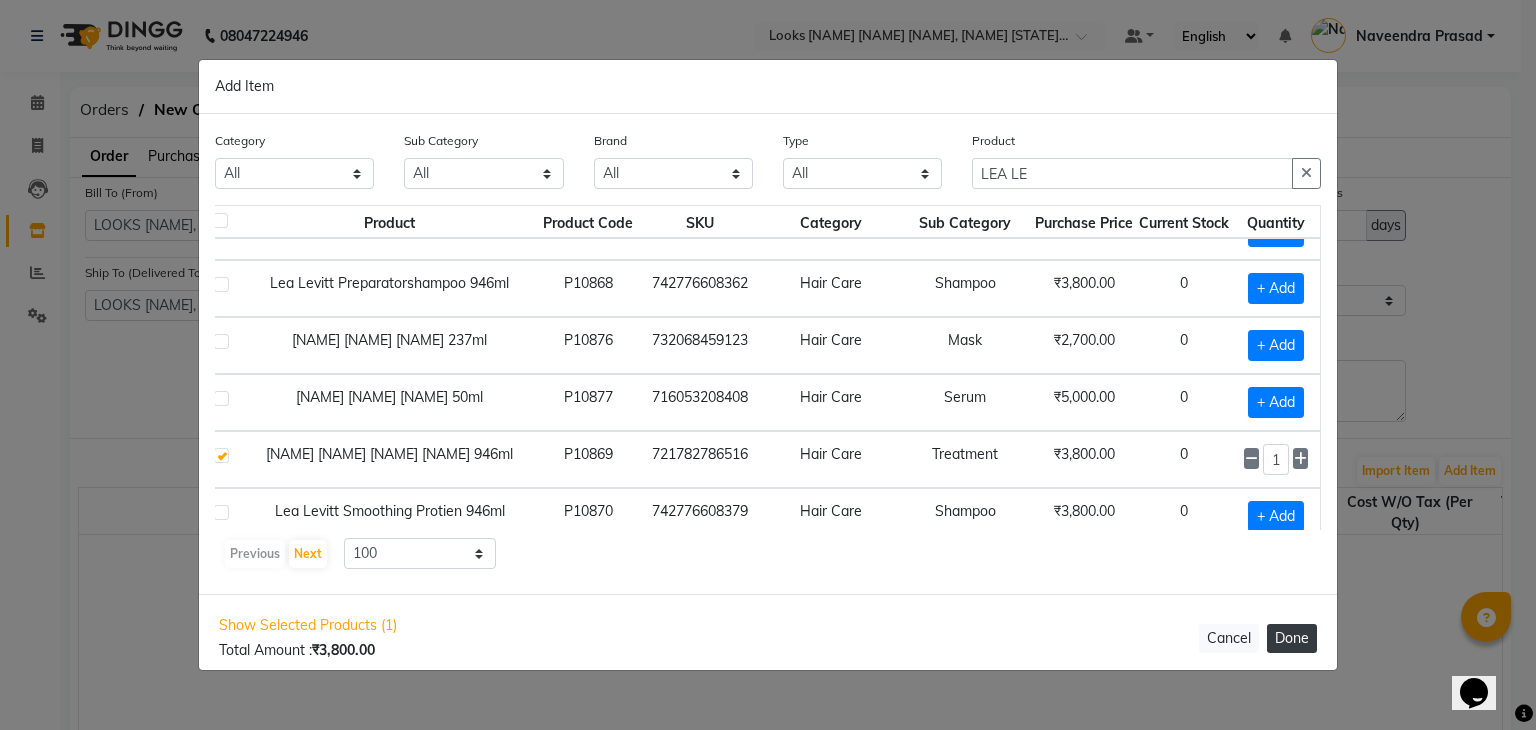click on "Done" 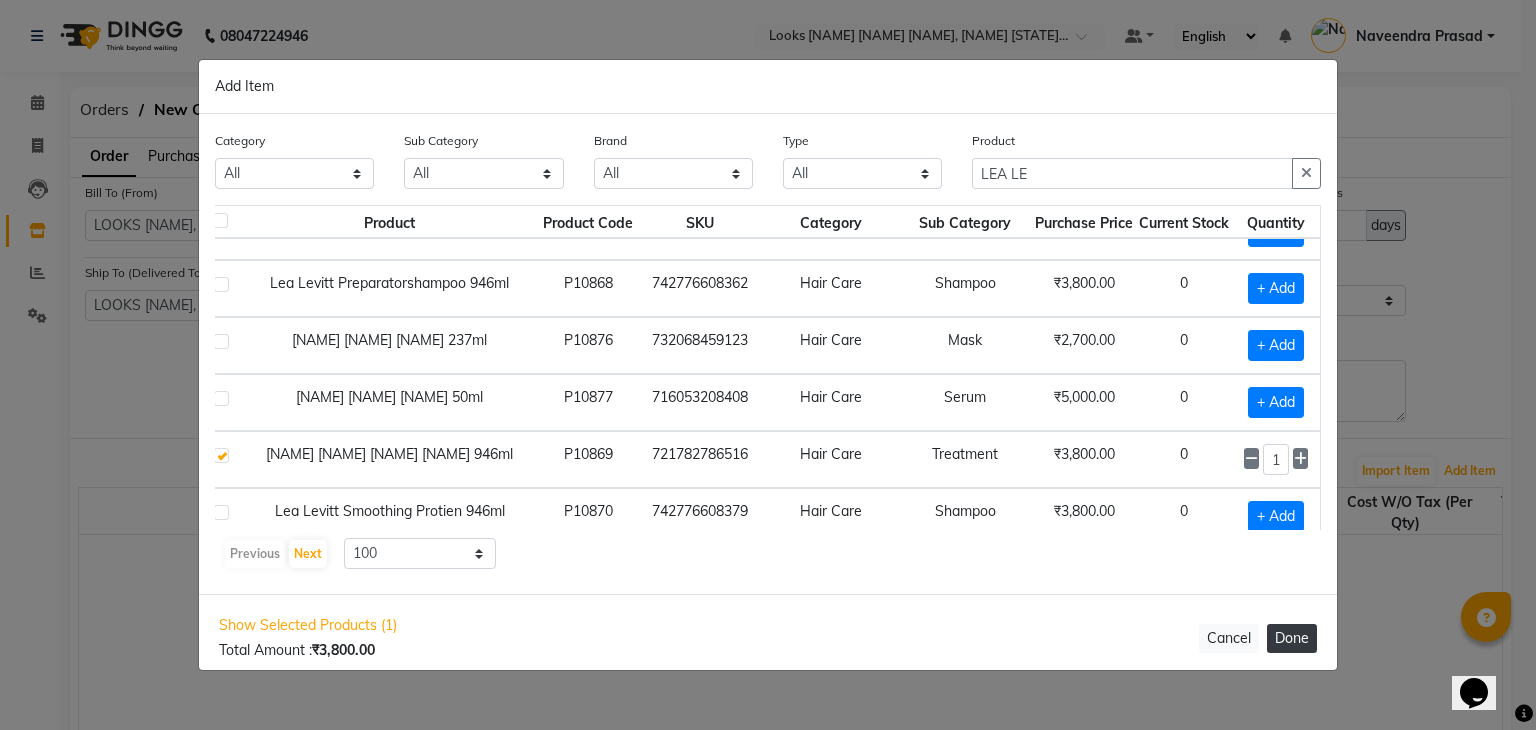 select on "3884" 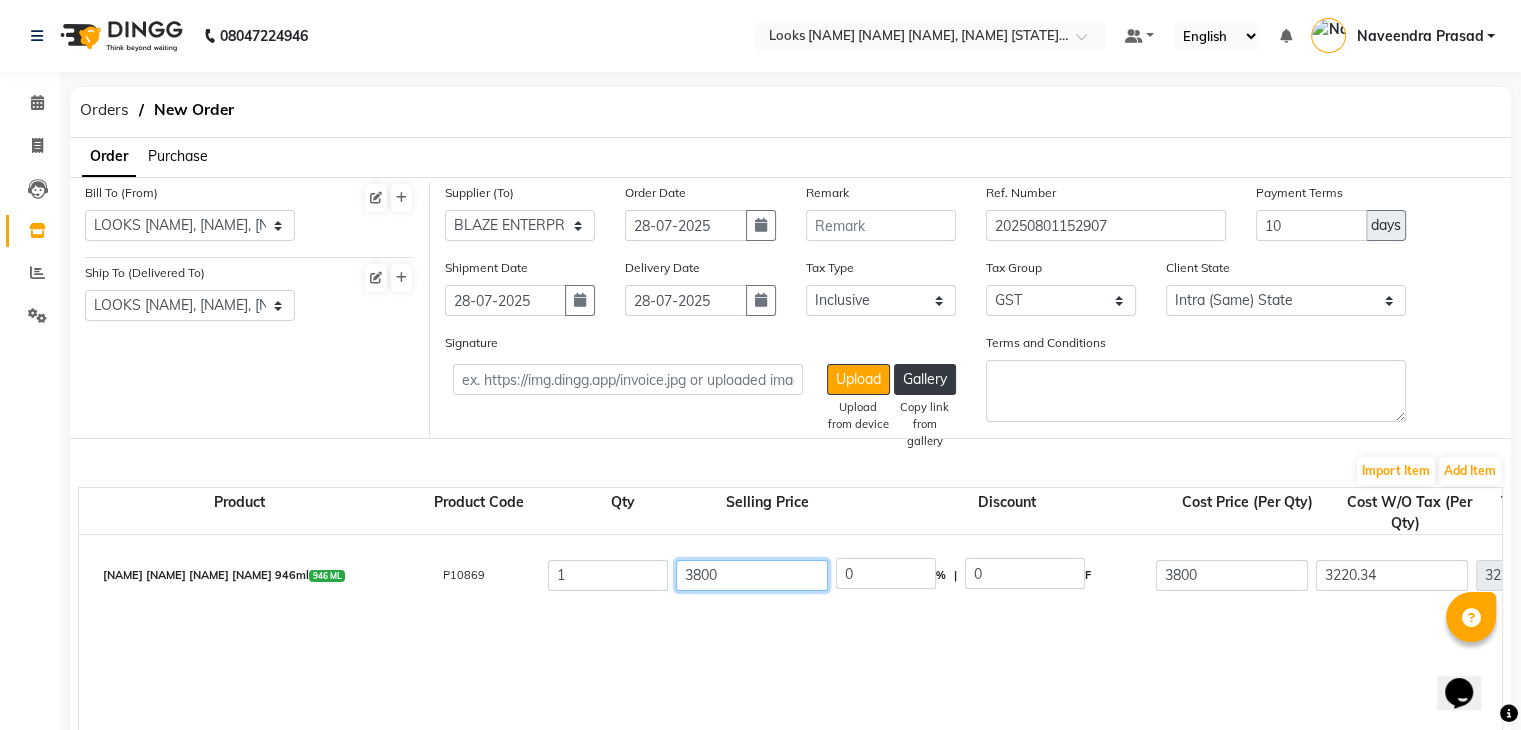 click on "3800" 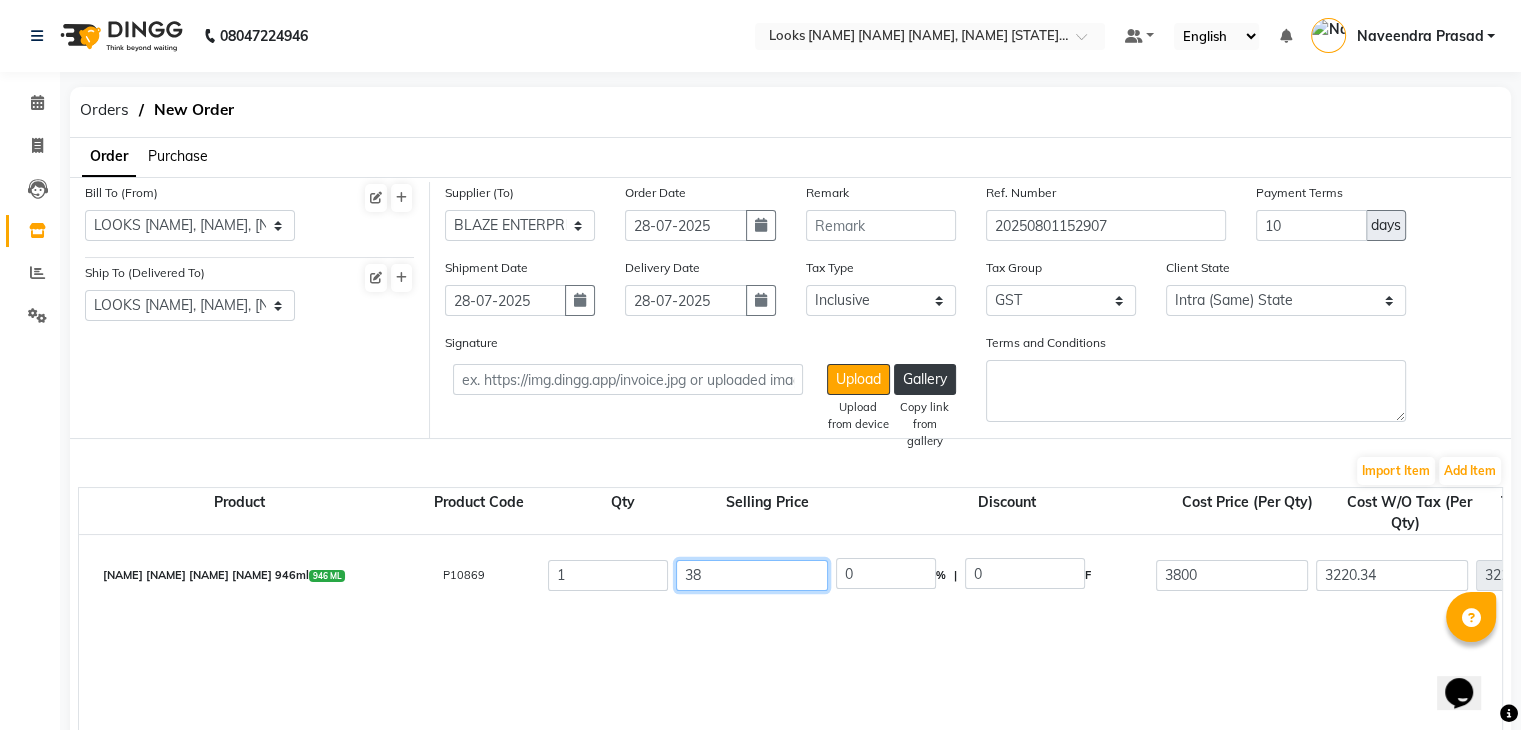 type on "3" 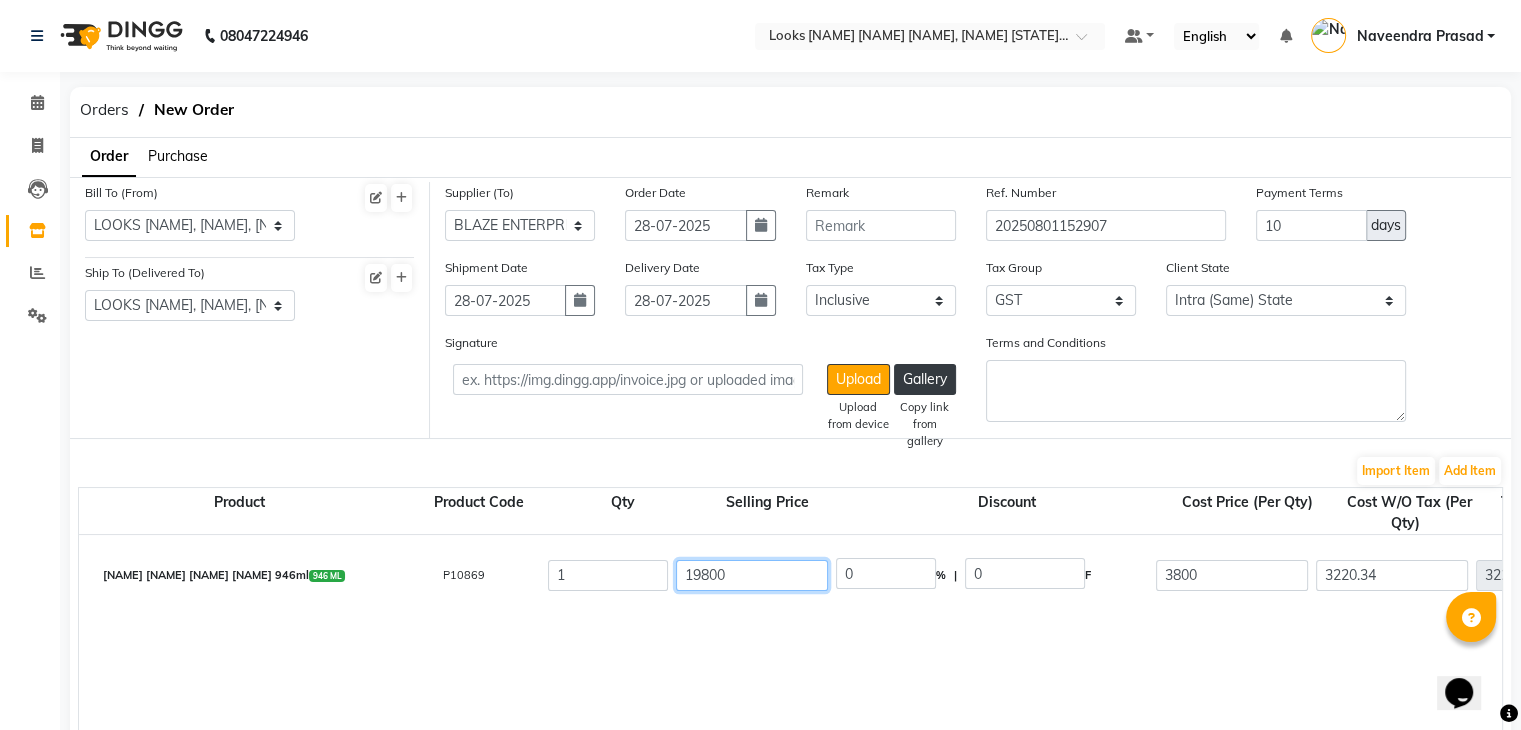 type on "19800" 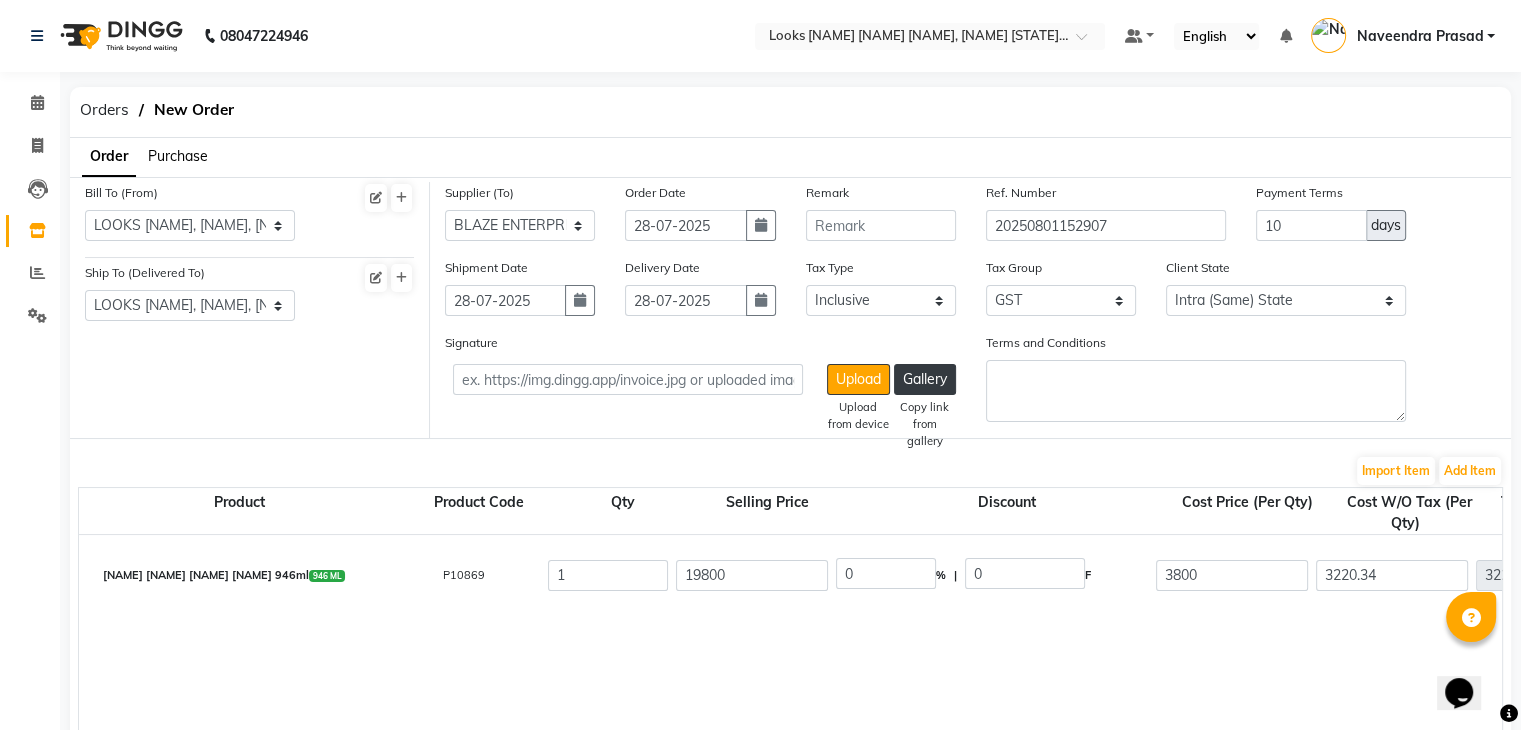 type on "80.81" 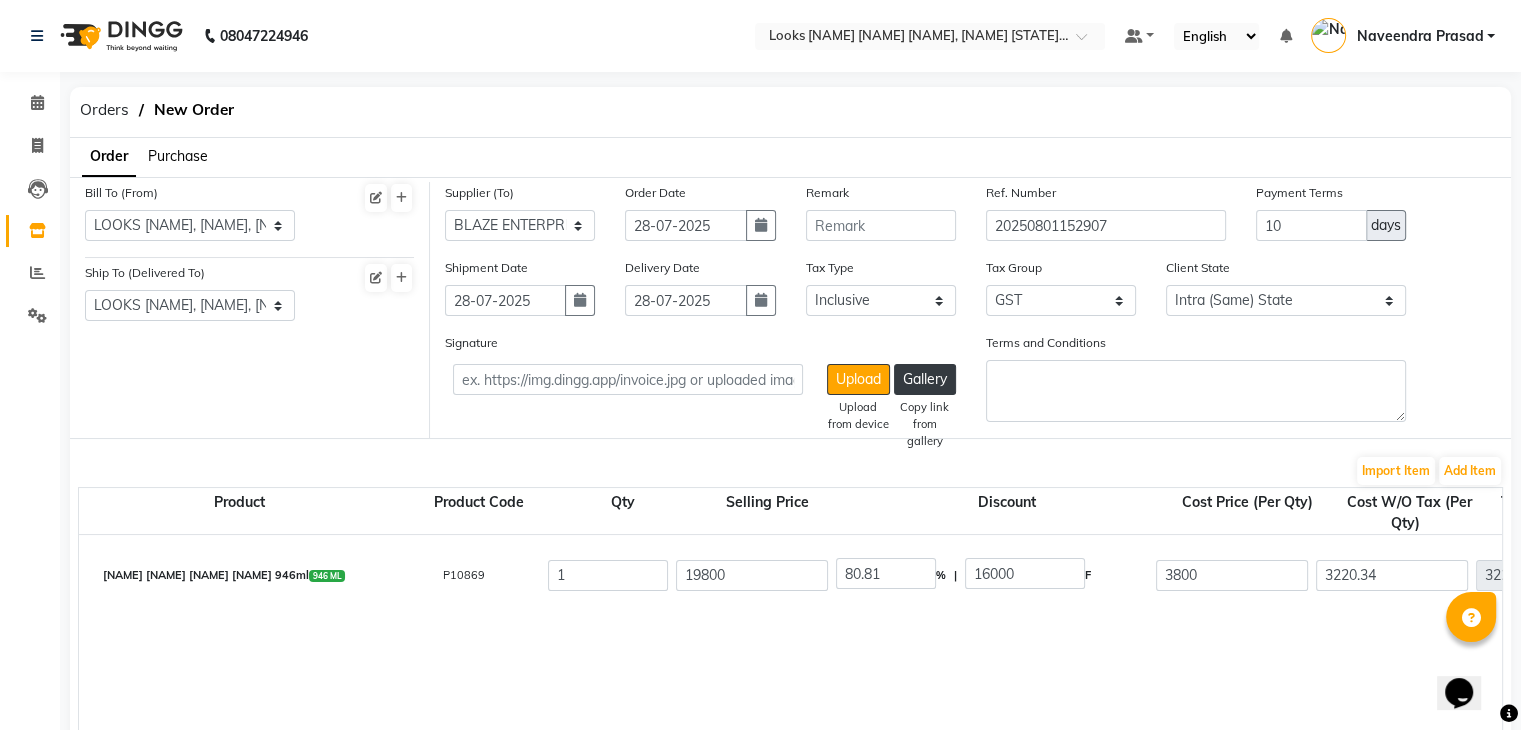 click on "[NAME] [NAME] [NAME] [NAME] 946ml 946 ML P10869 1 19800 80.81 % | 16000 F 3800 3220.34 3220.34 None 12%GST 18%GST GST (18%) 579.66 3800" 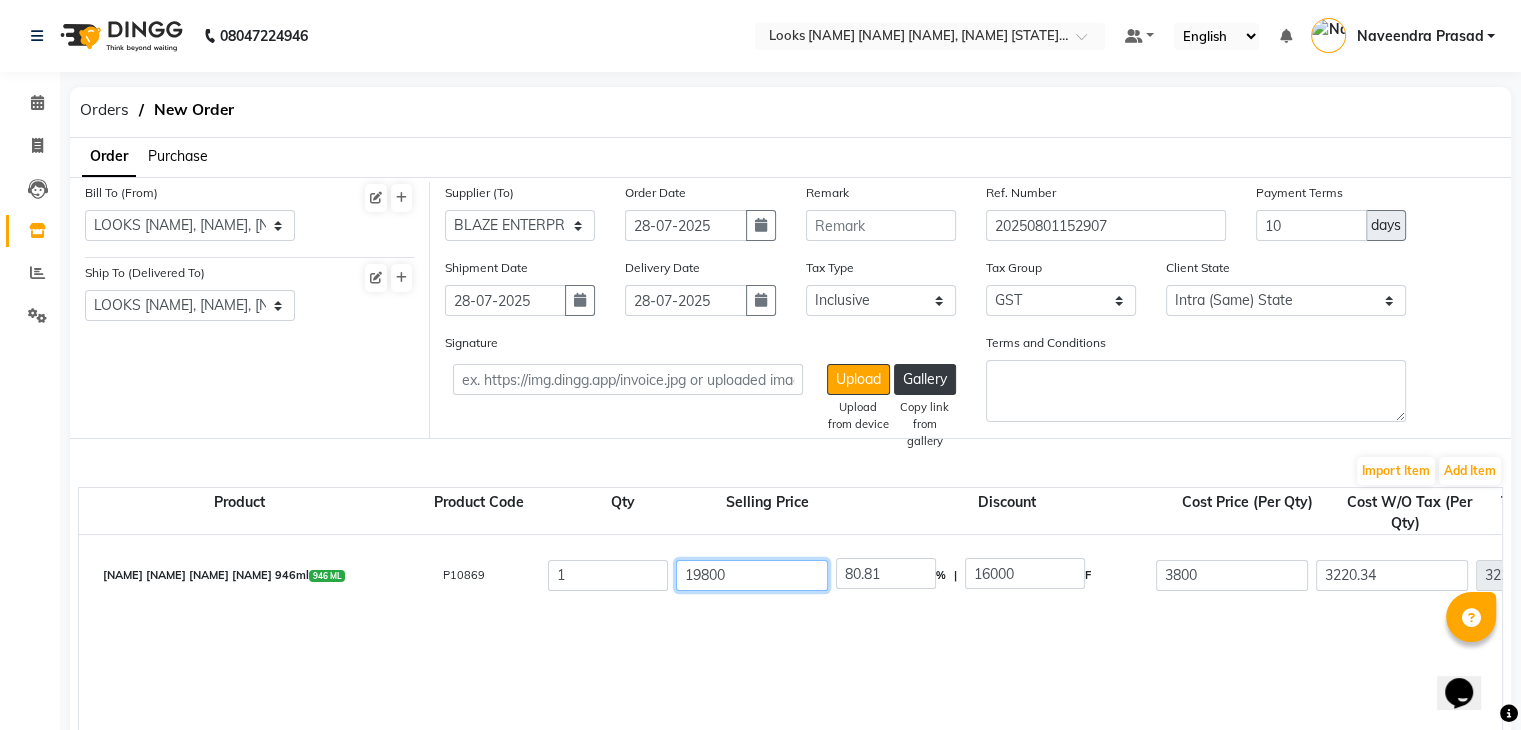 click on "19800" 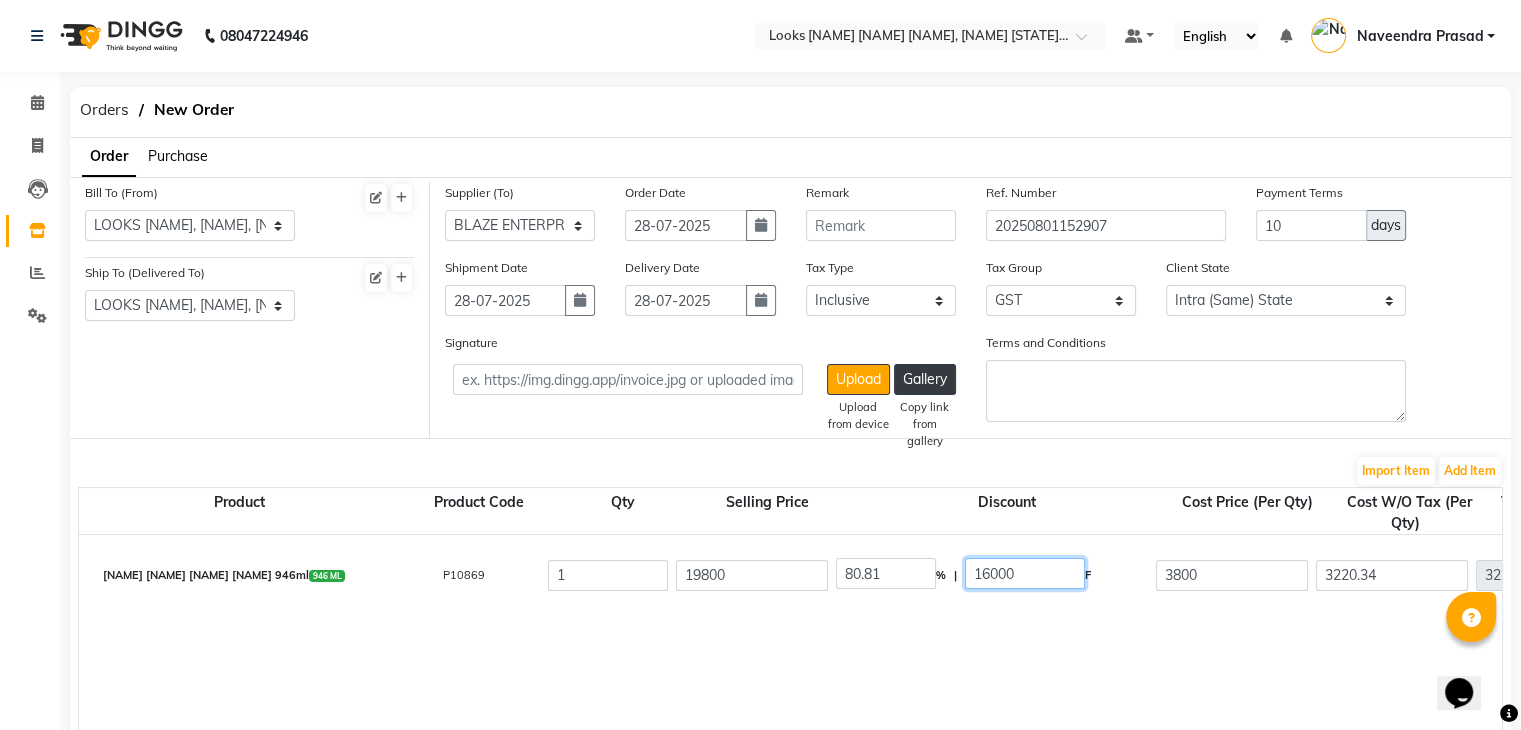 type on "16000.38" 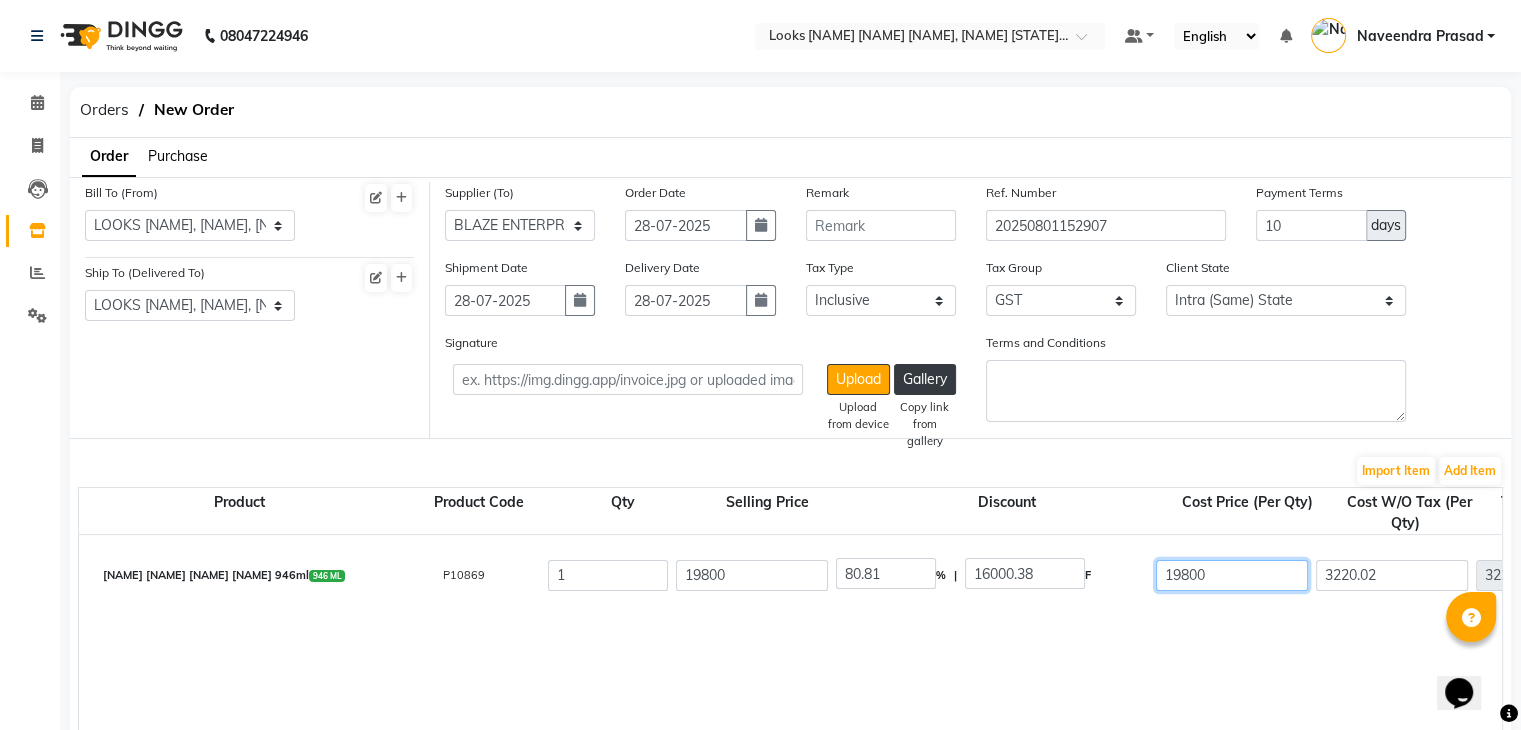 type on "19800" 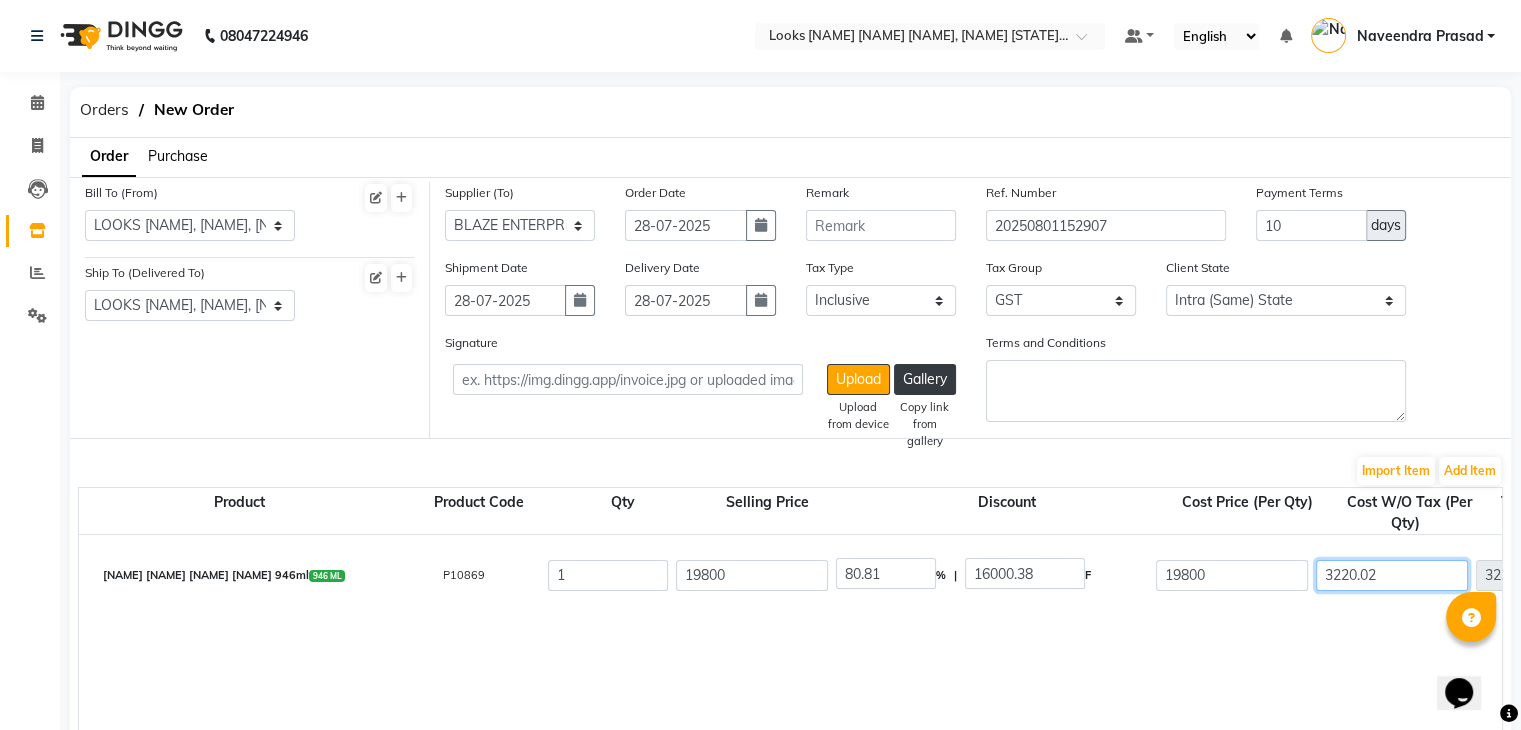 type on "0" 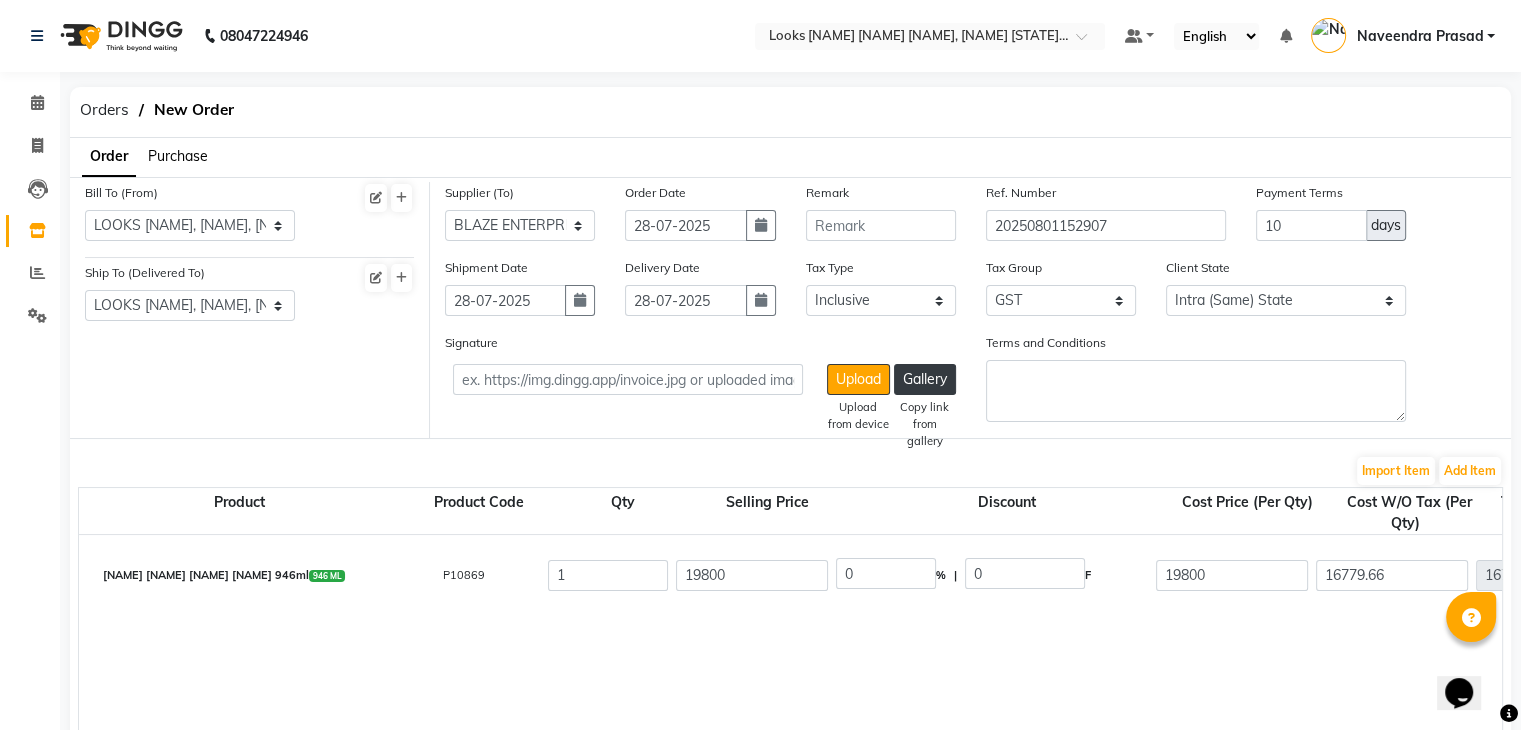 scroll, scrollTop: 0, scrollLeft: 930, axis: horizontal 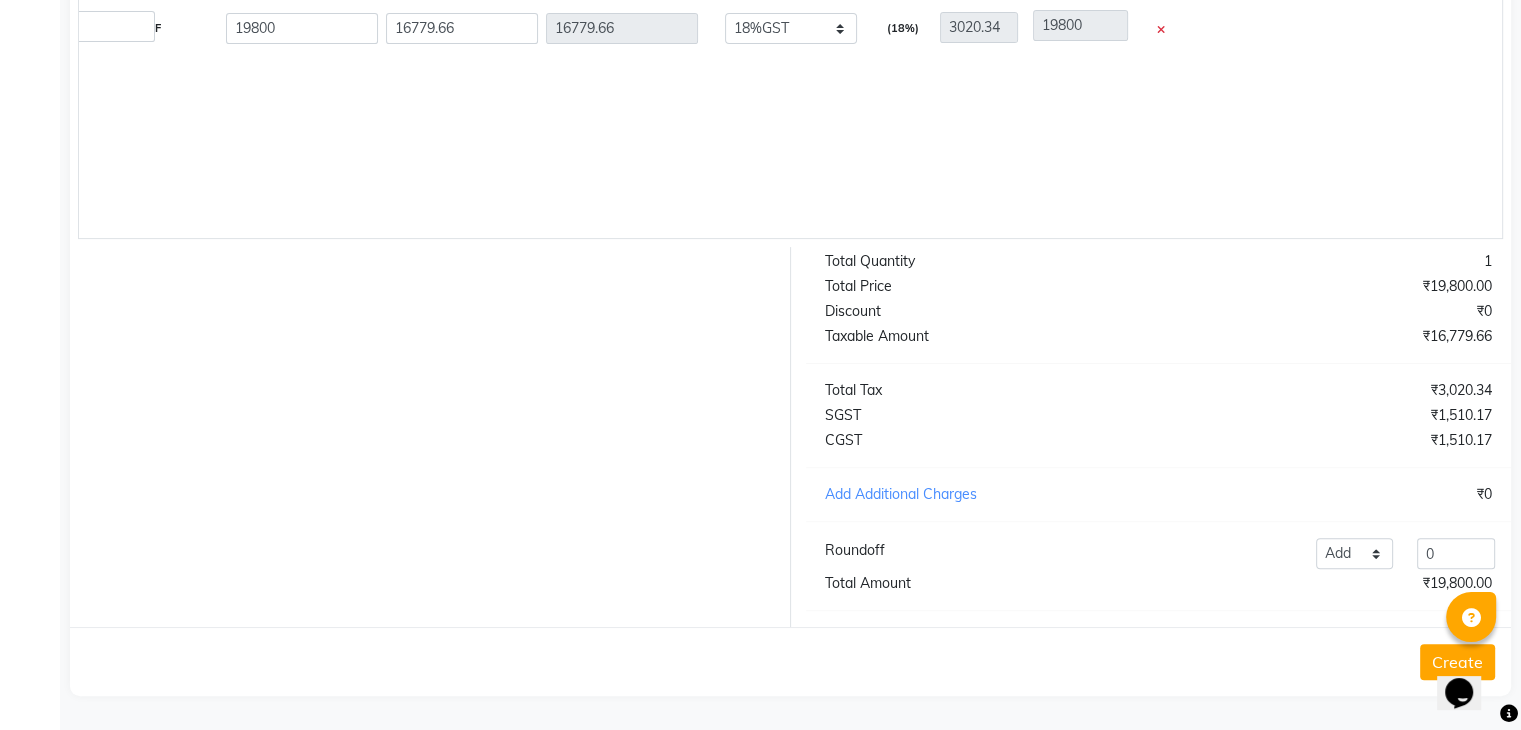 click on "Create" 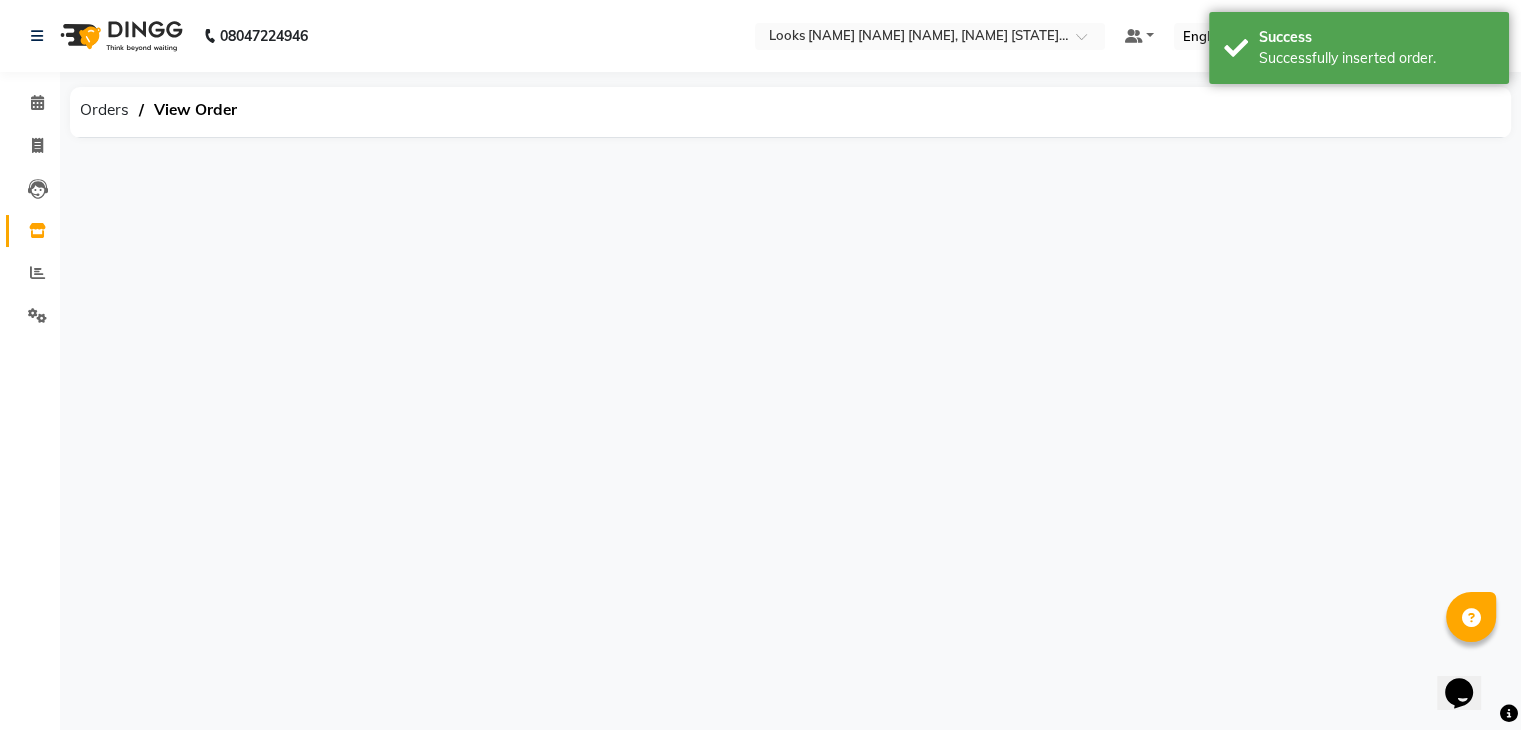 scroll, scrollTop: 0, scrollLeft: 0, axis: both 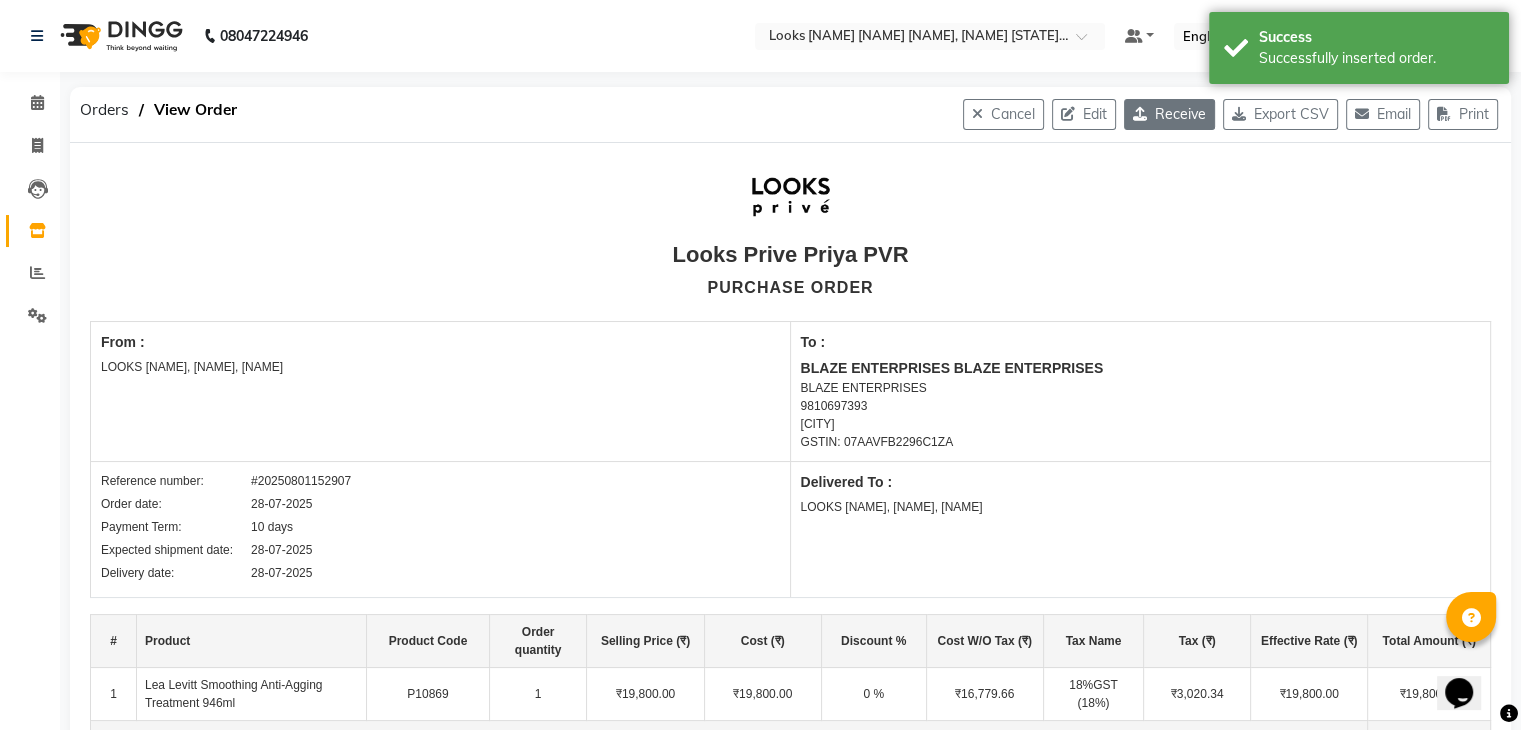 click on "Receive" 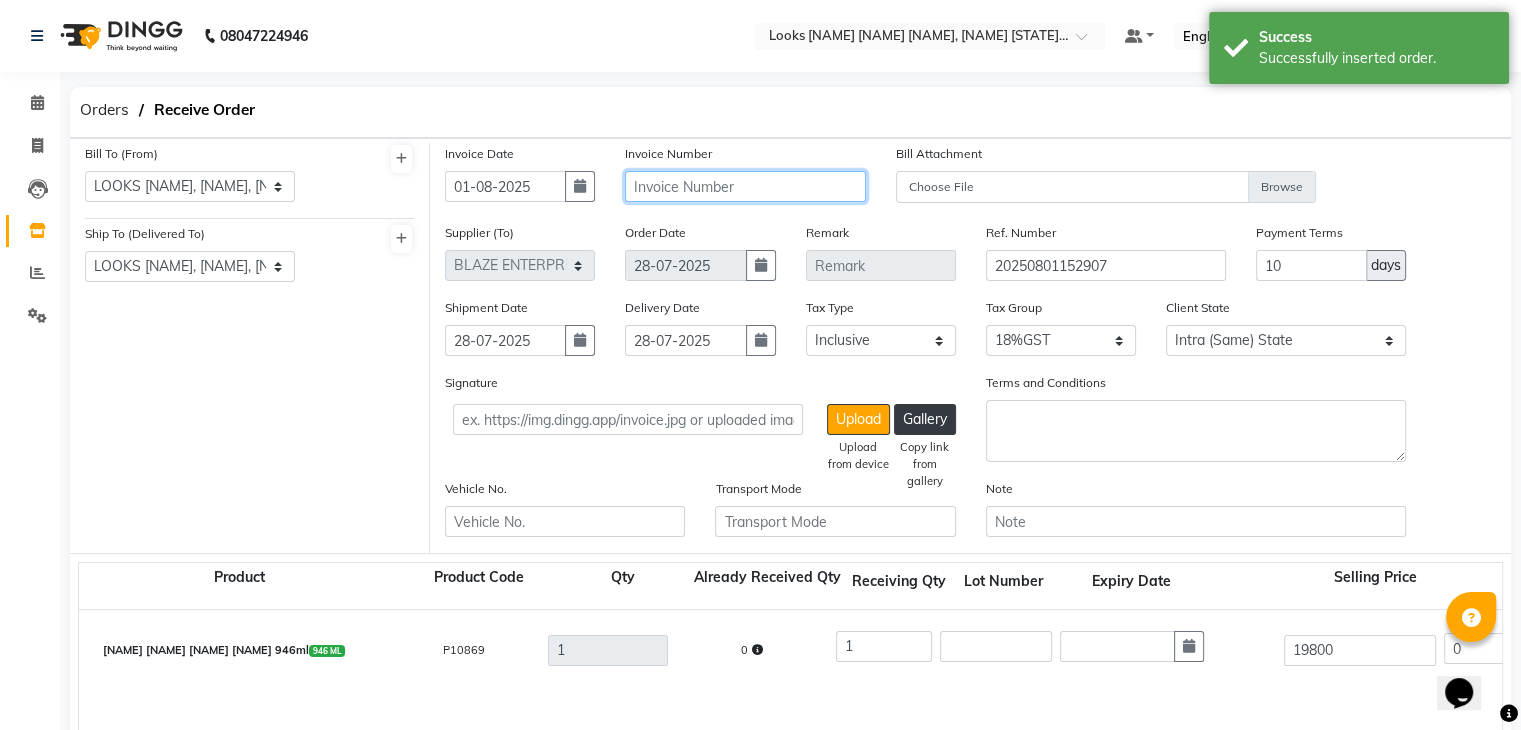 click 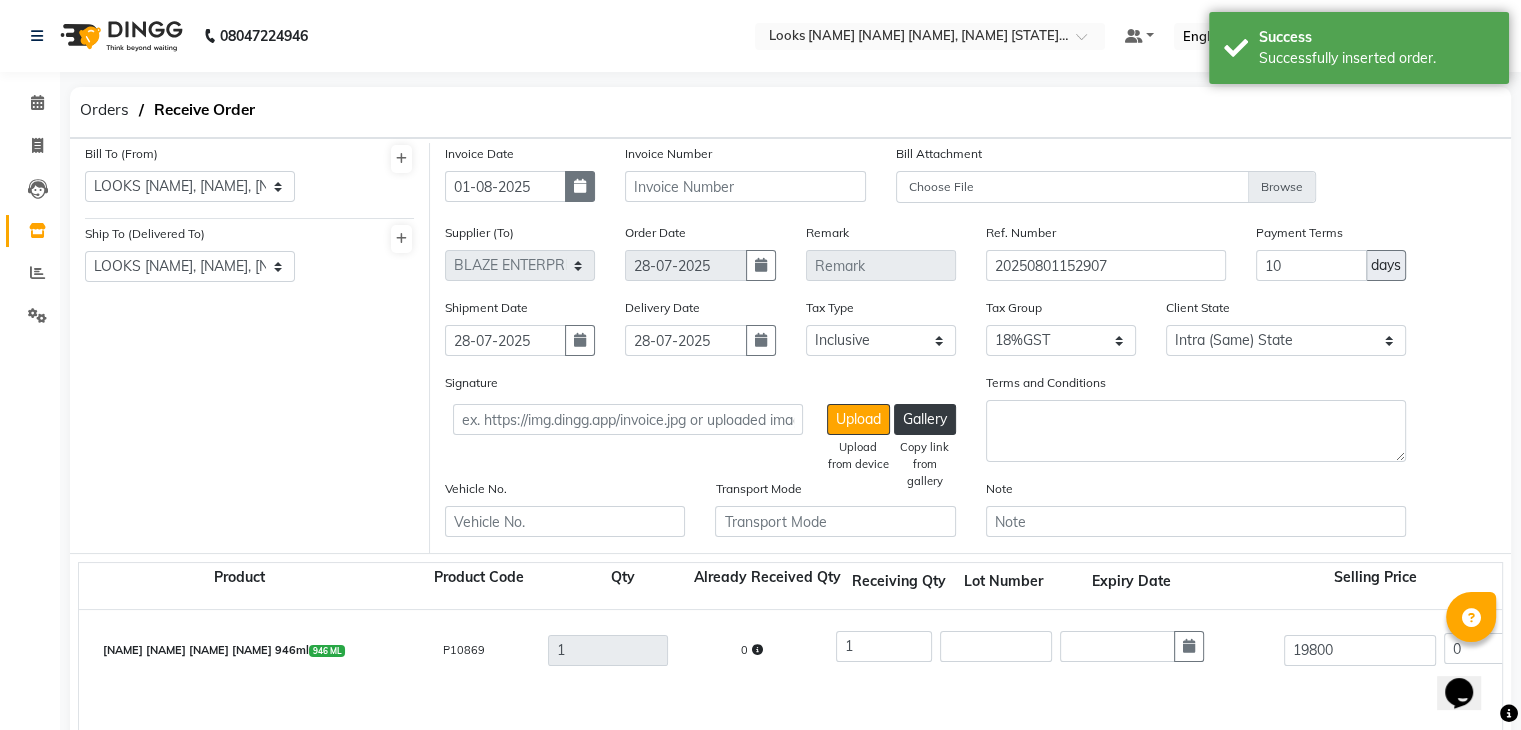 click 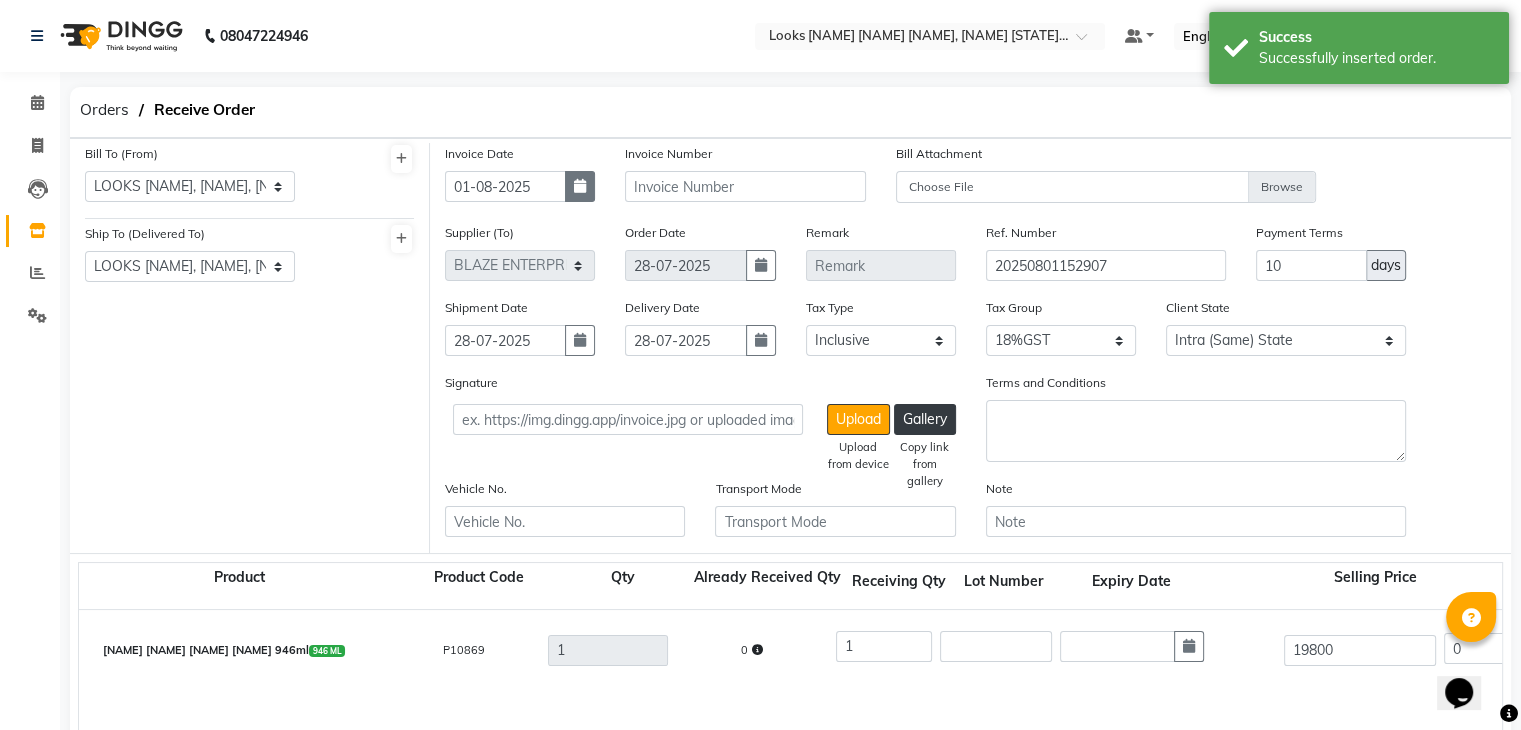 select on "8" 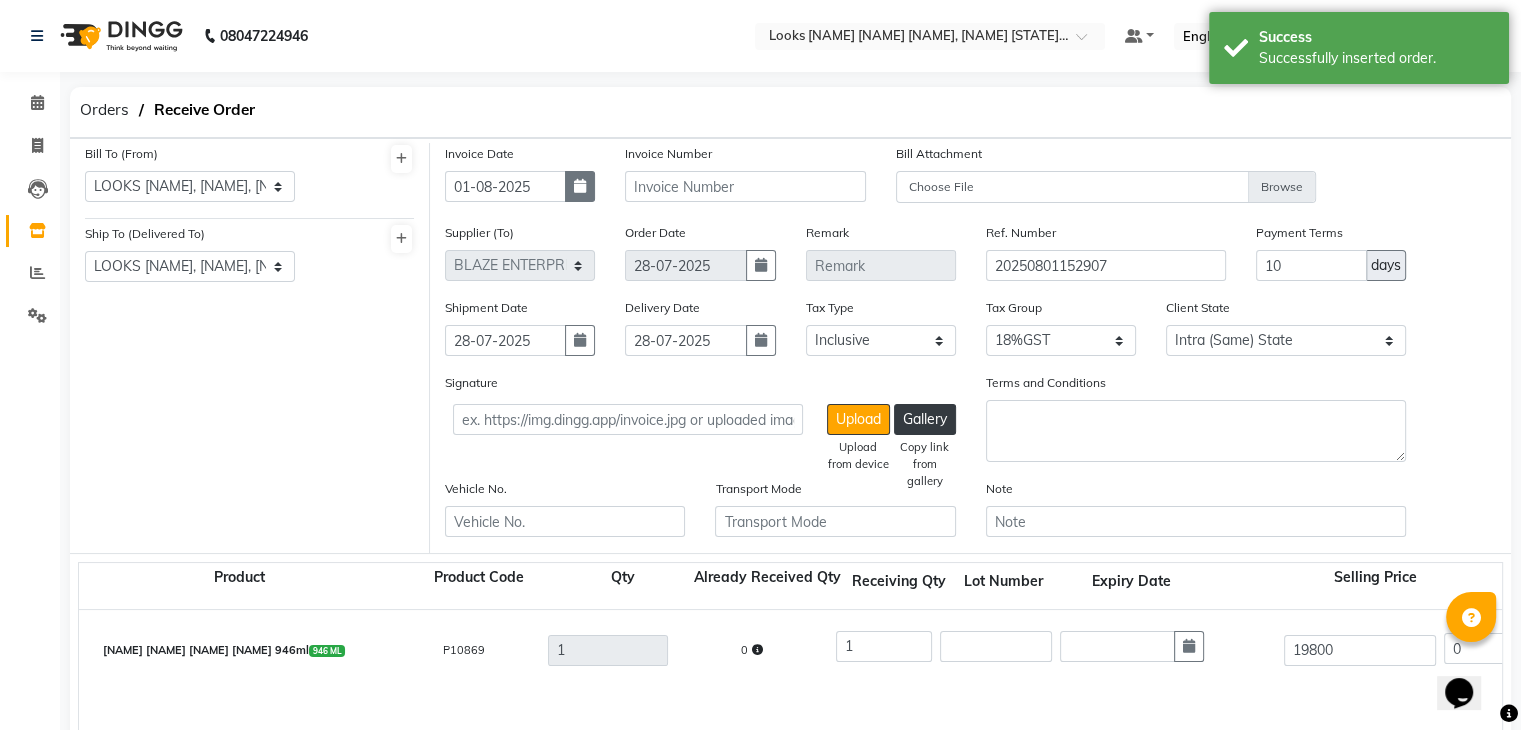 select on "2025" 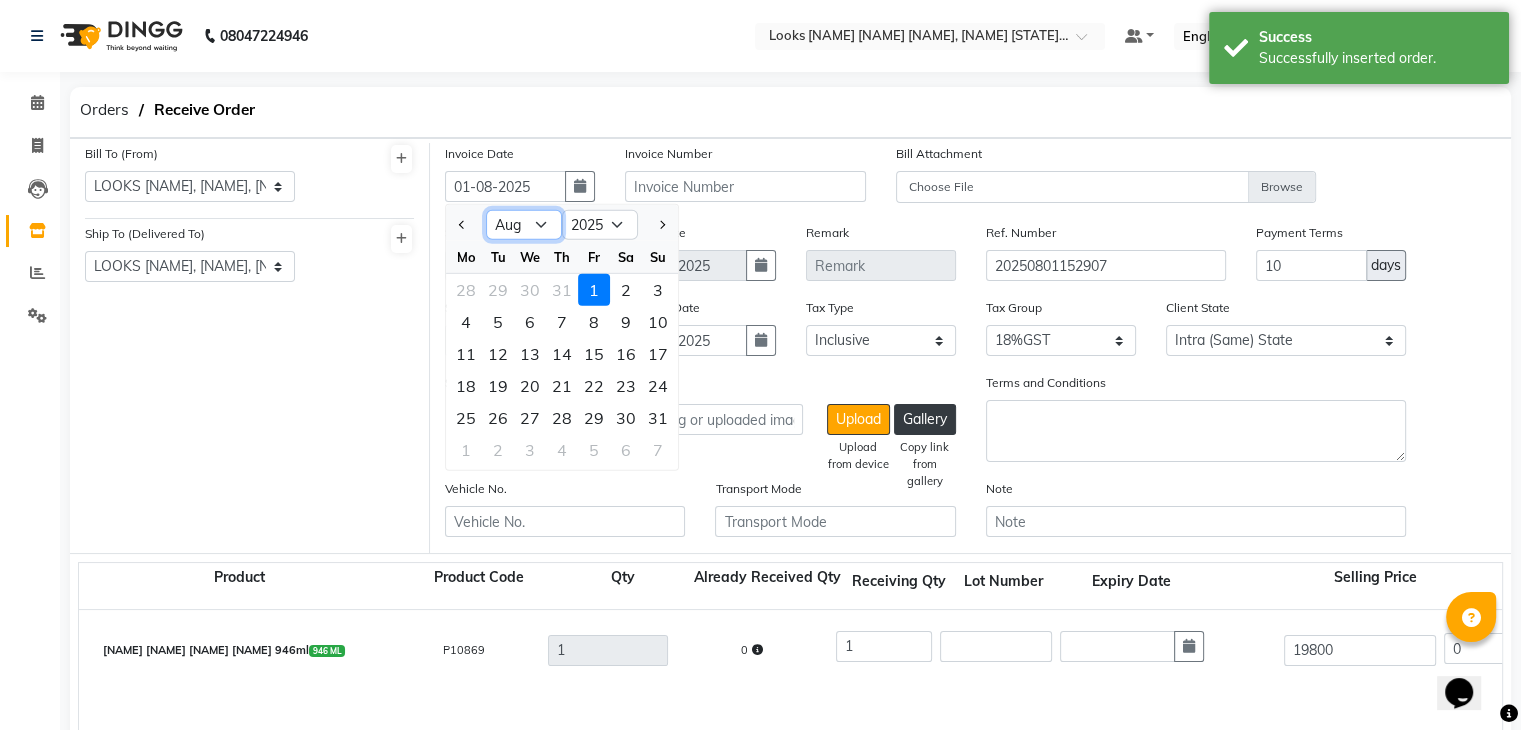 click on "Jan Feb Mar Apr May Jun Jul Aug Sep Oct Nov Dec" 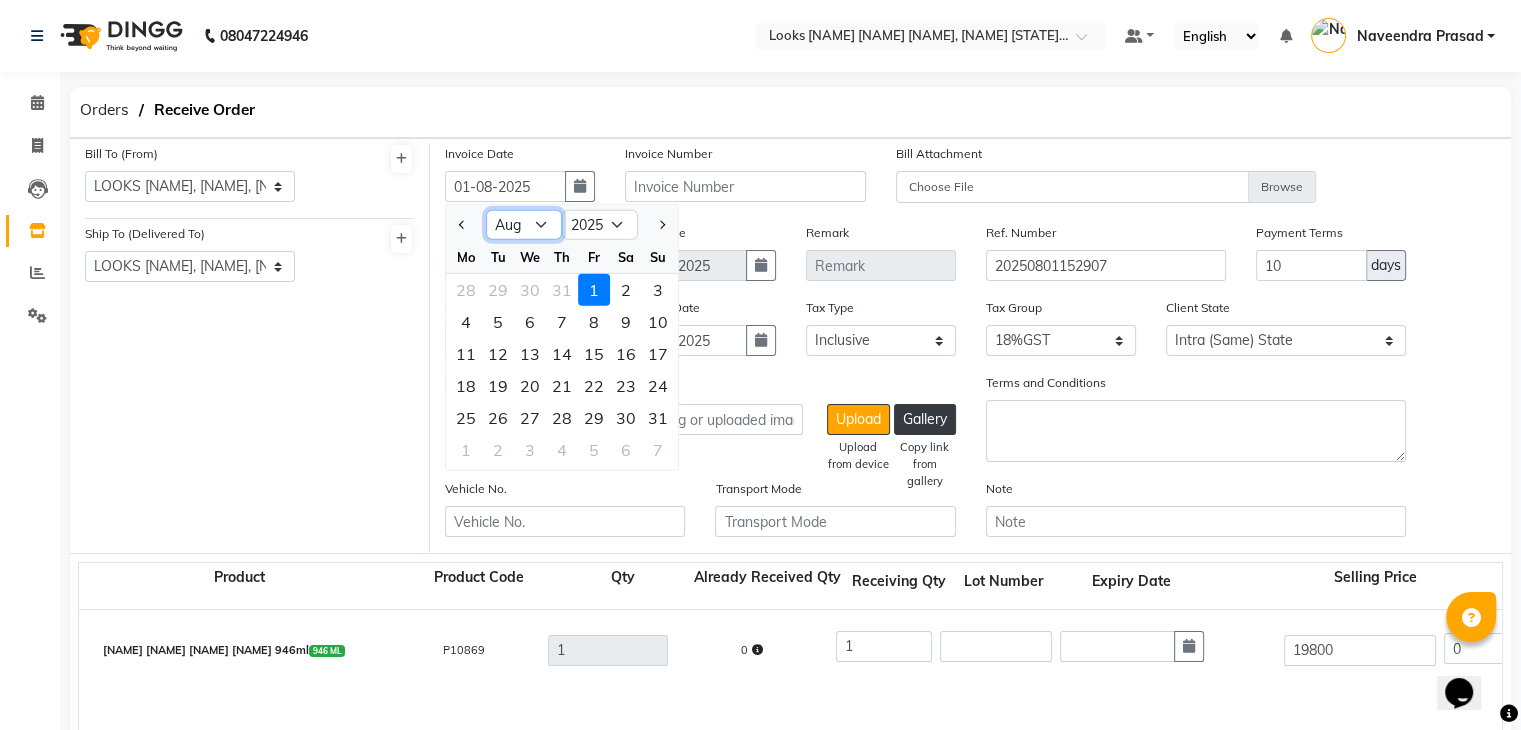 select on "7" 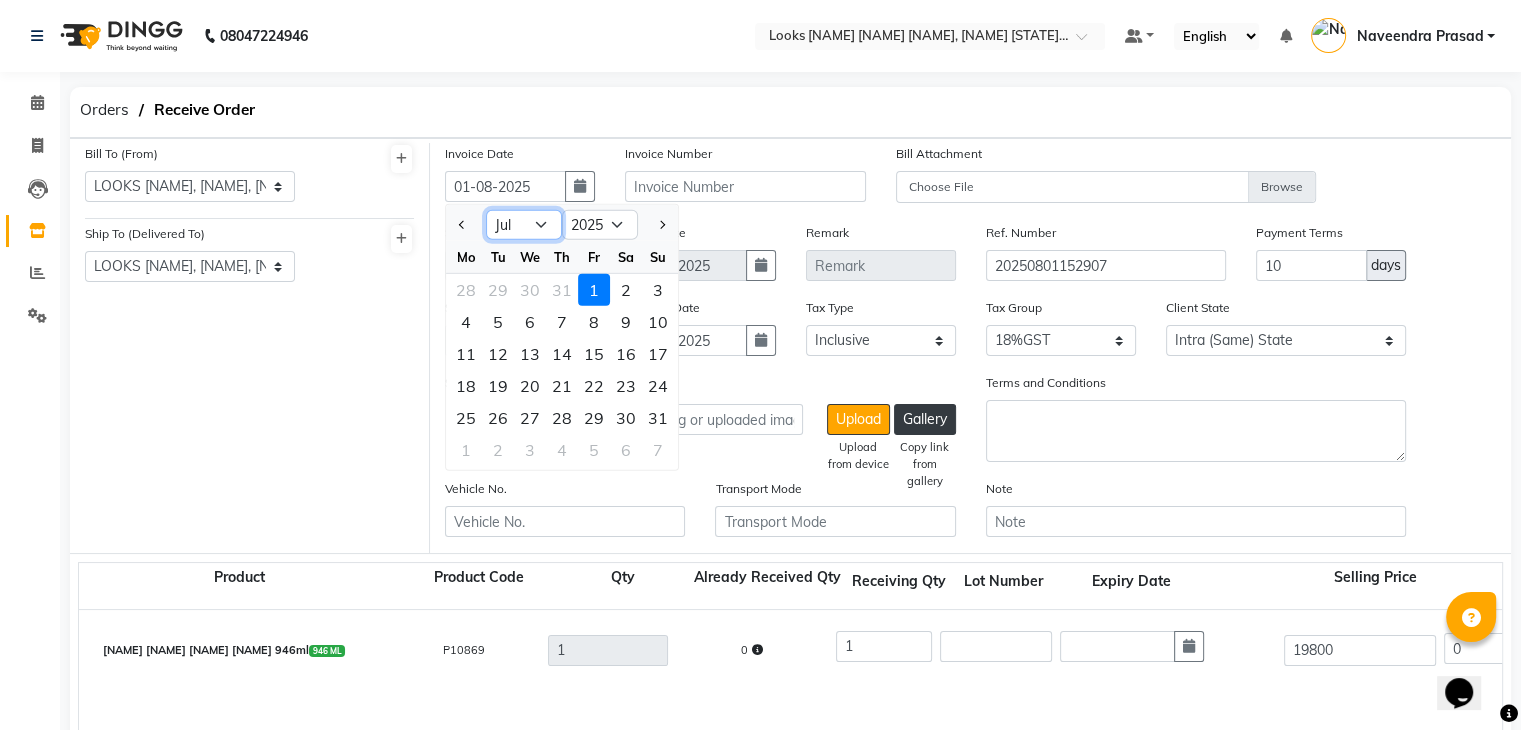 click on "Jan Feb Mar Apr May Jun Jul Aug Sep Oct Nov Dec" 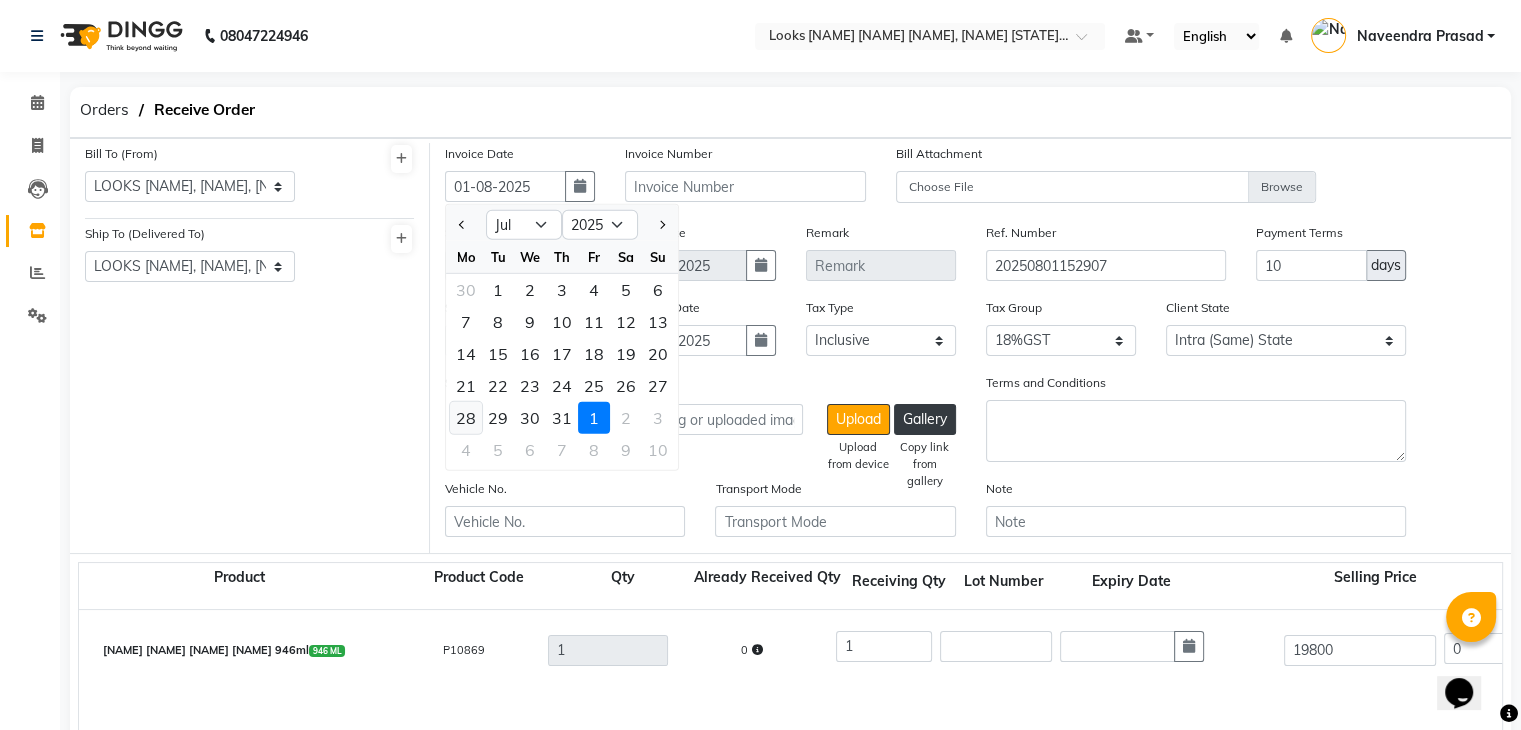 click on "28" 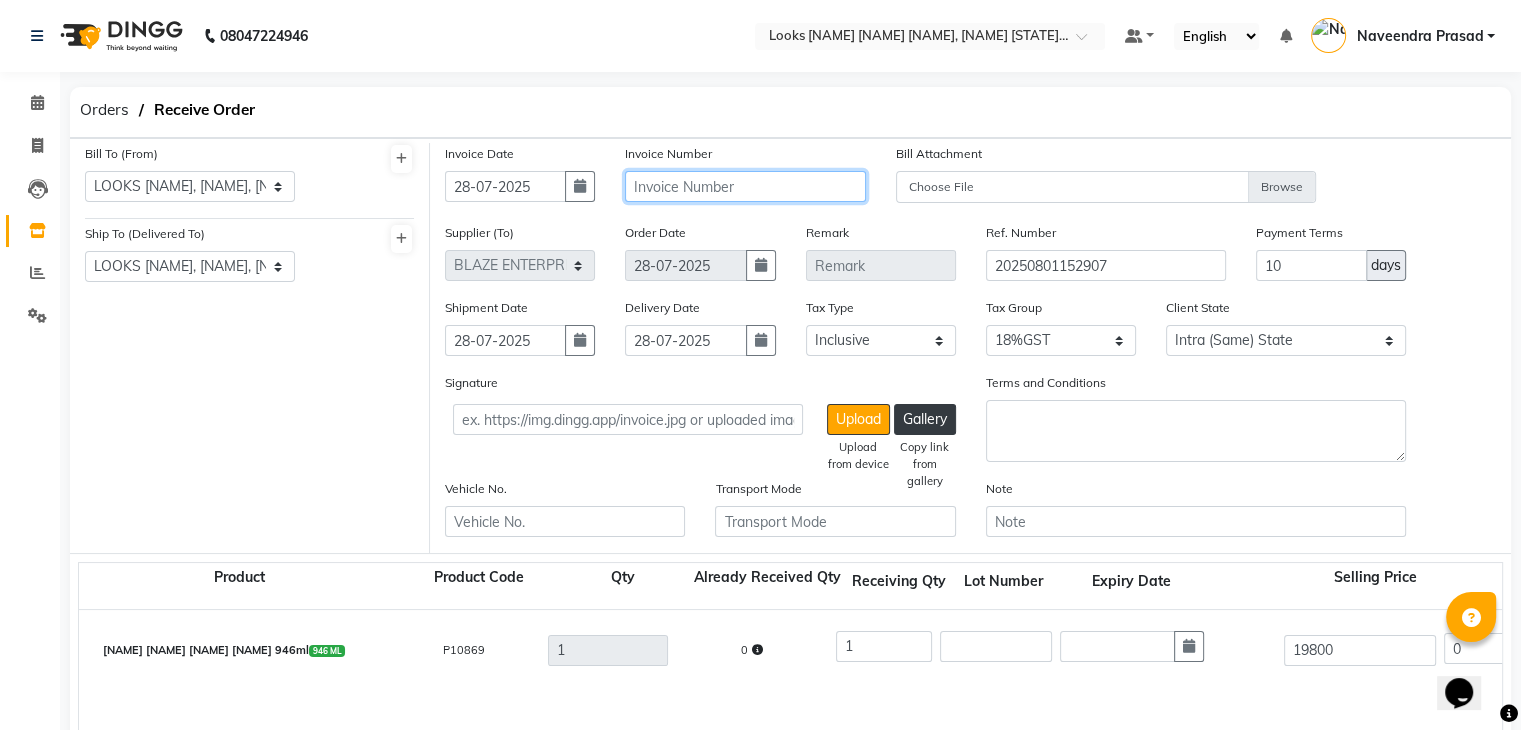 click 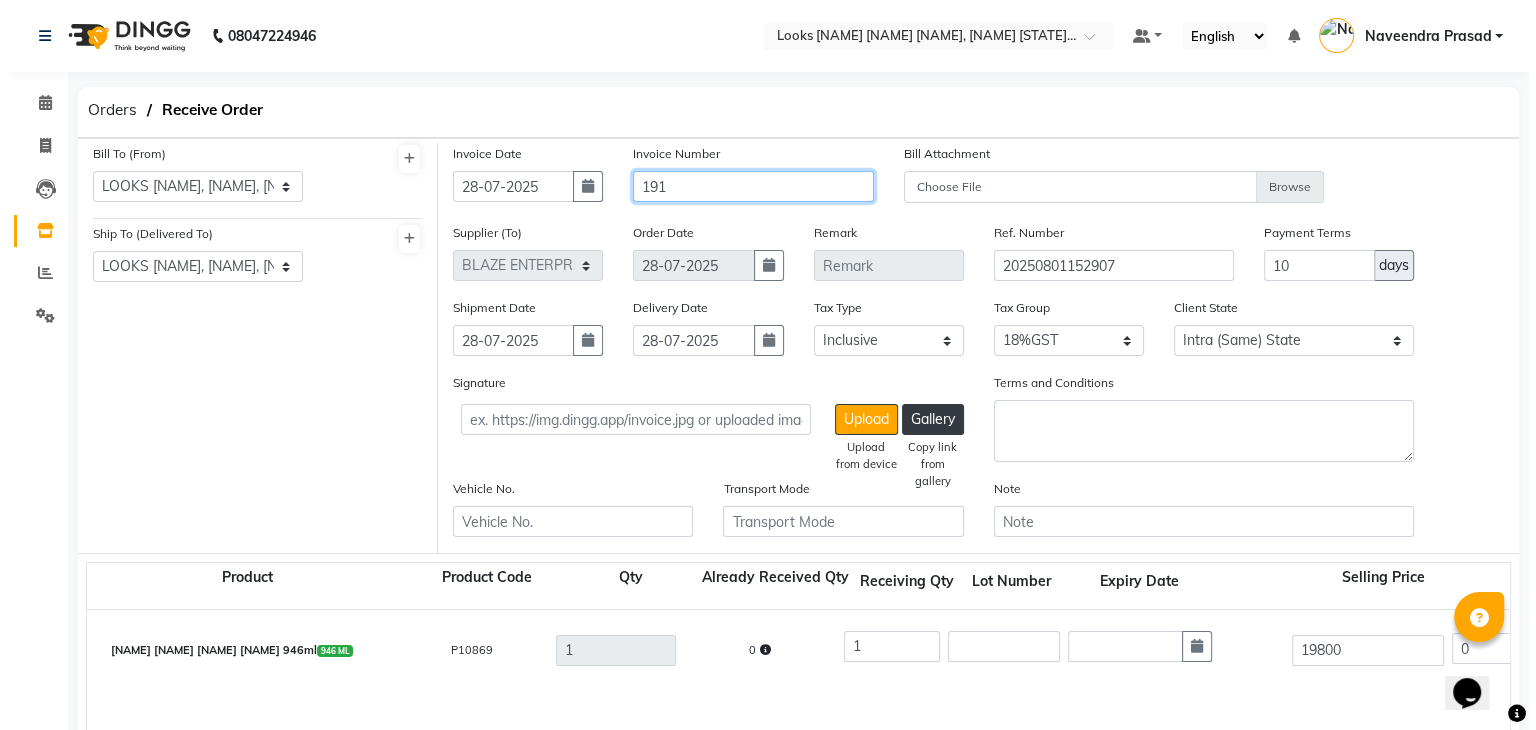 scroll, scrollTop: 638, scrollLeft: 0, axis: vertical 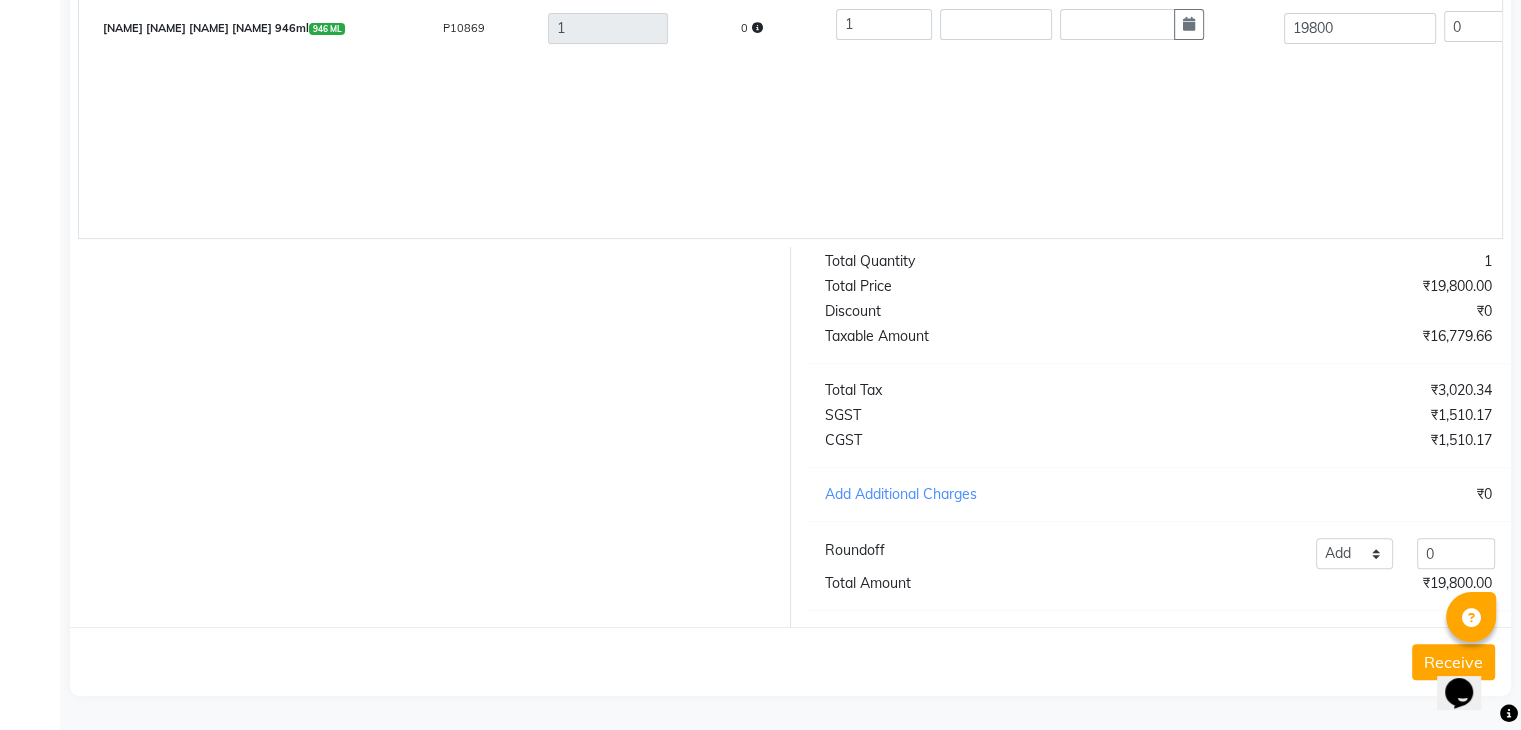 type on "191" 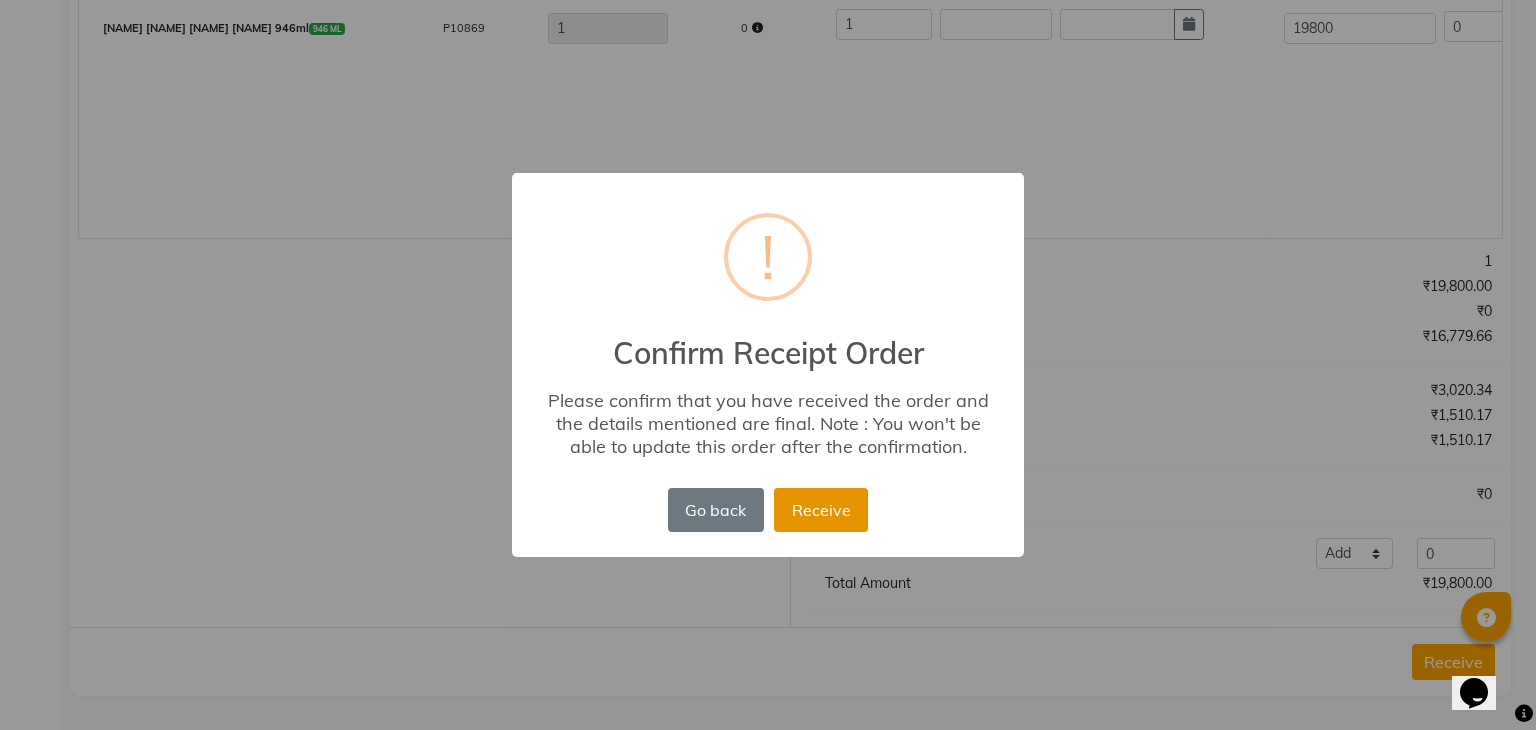 click on "Receive" at bounding box center [821, 510] 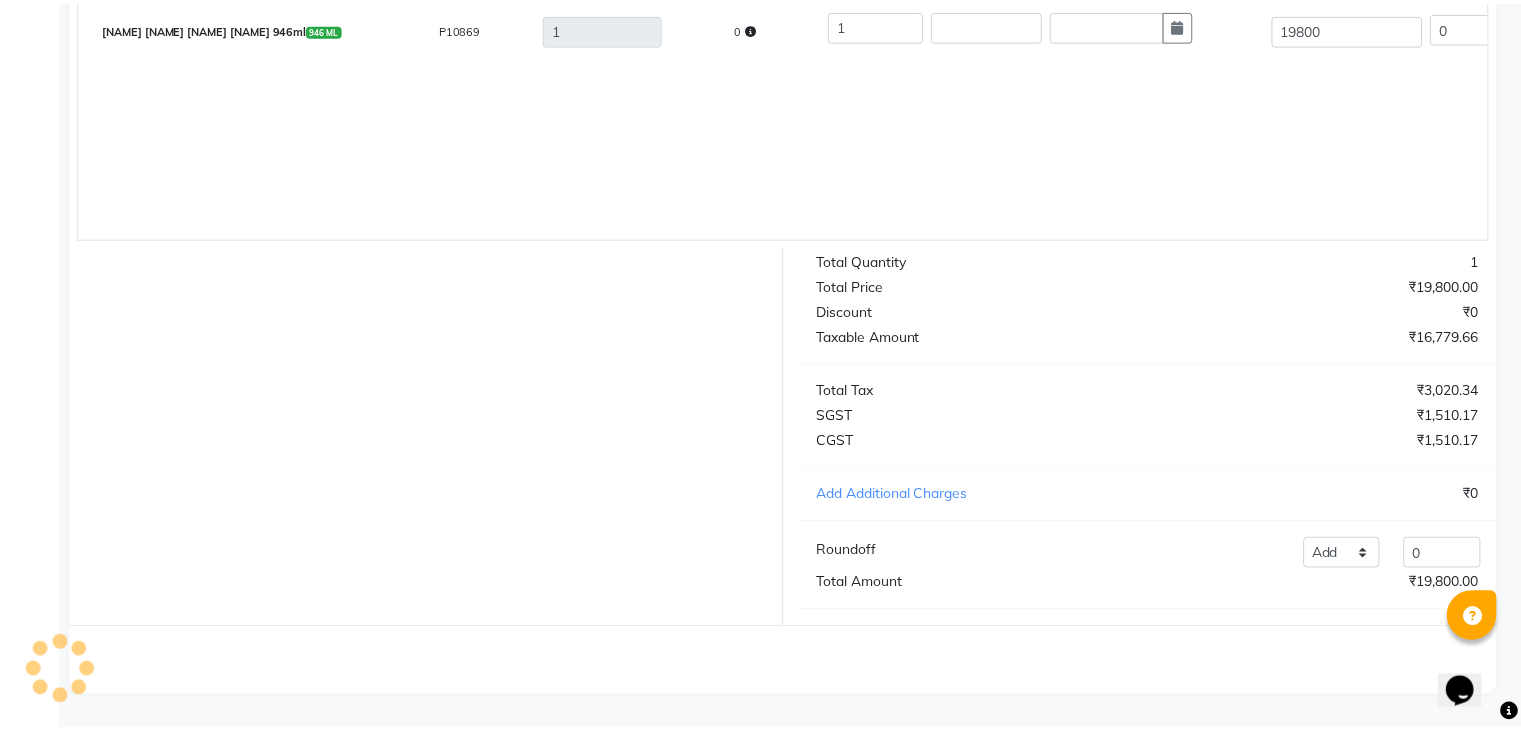 scroll, scrollTop: 0, scrollLeft: 0, axis: both 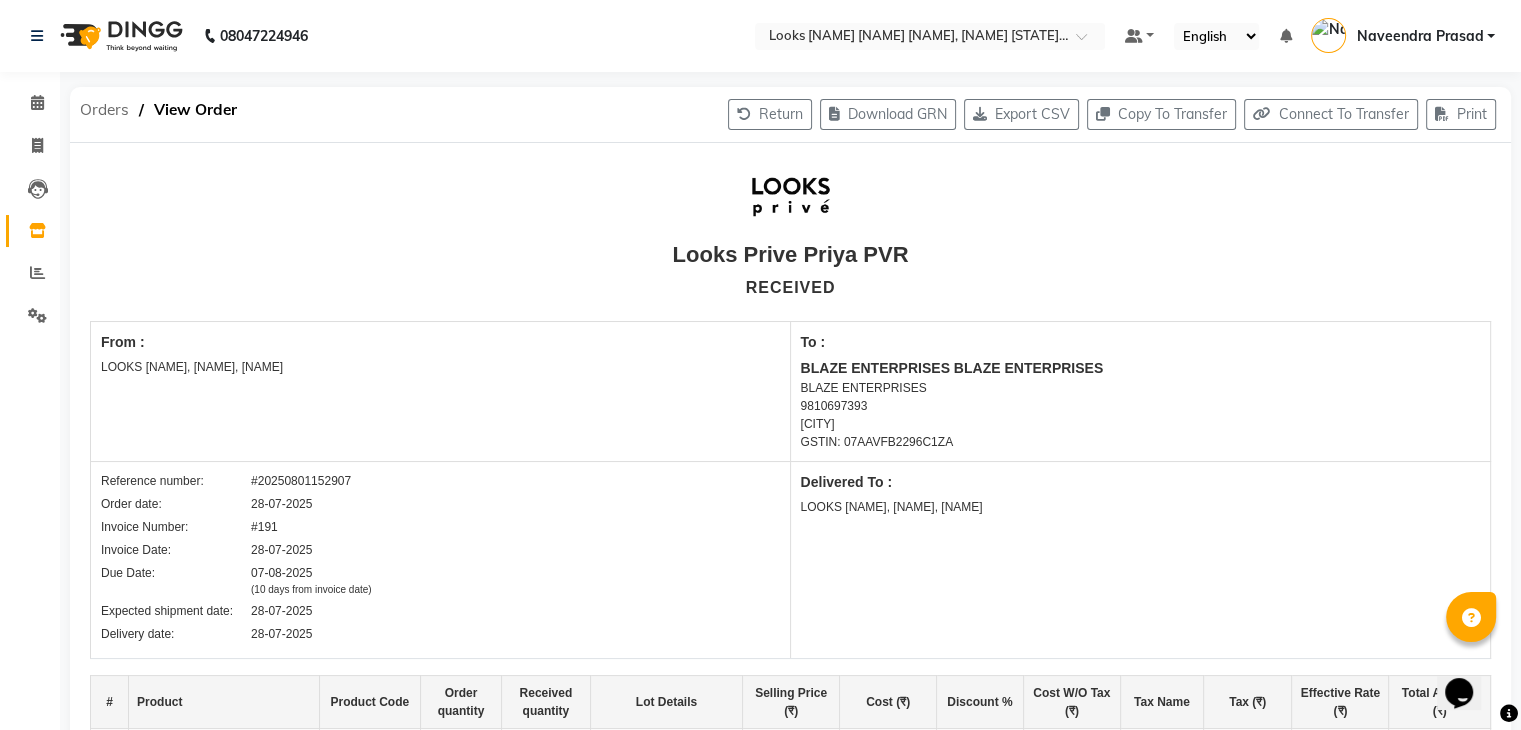 click on "Orders" 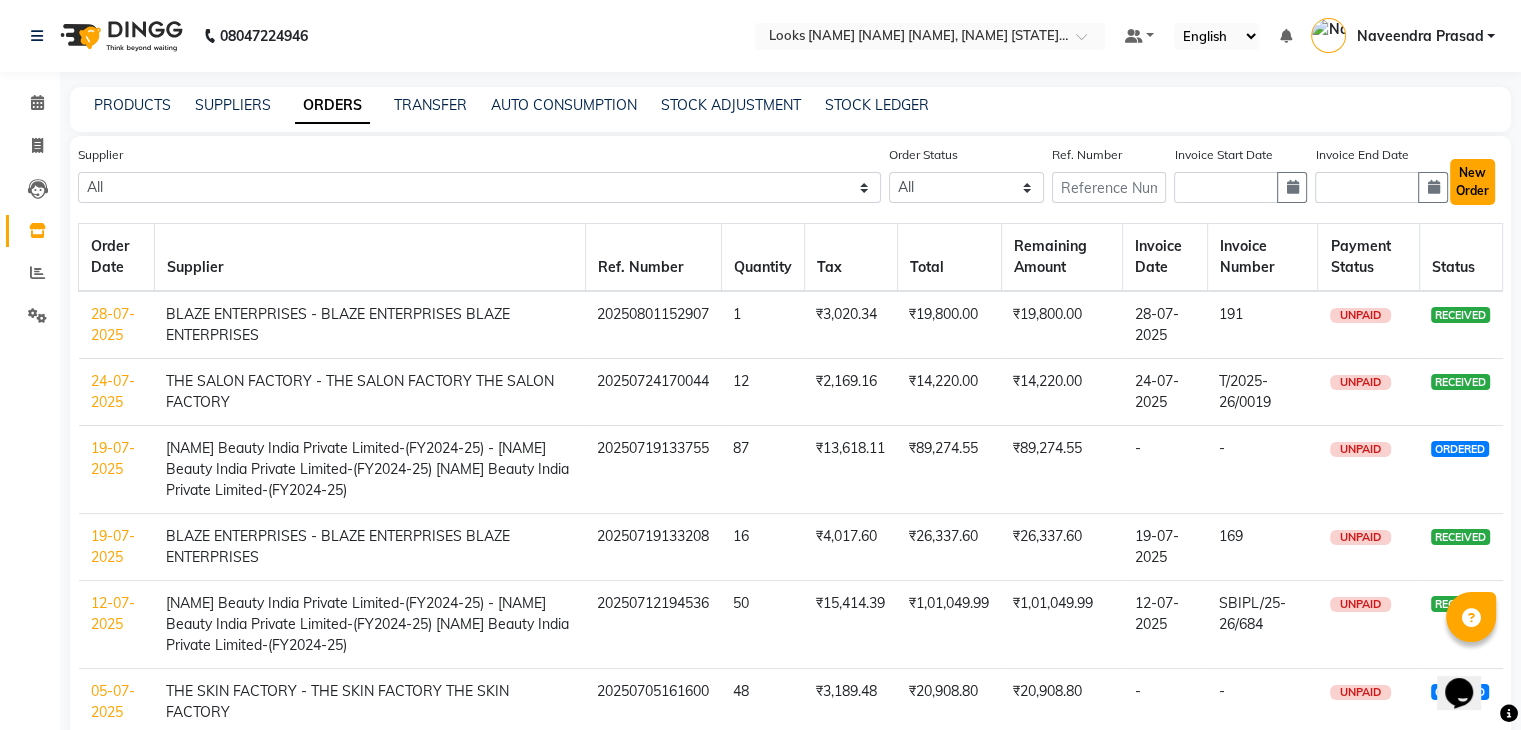 click on "New Order" 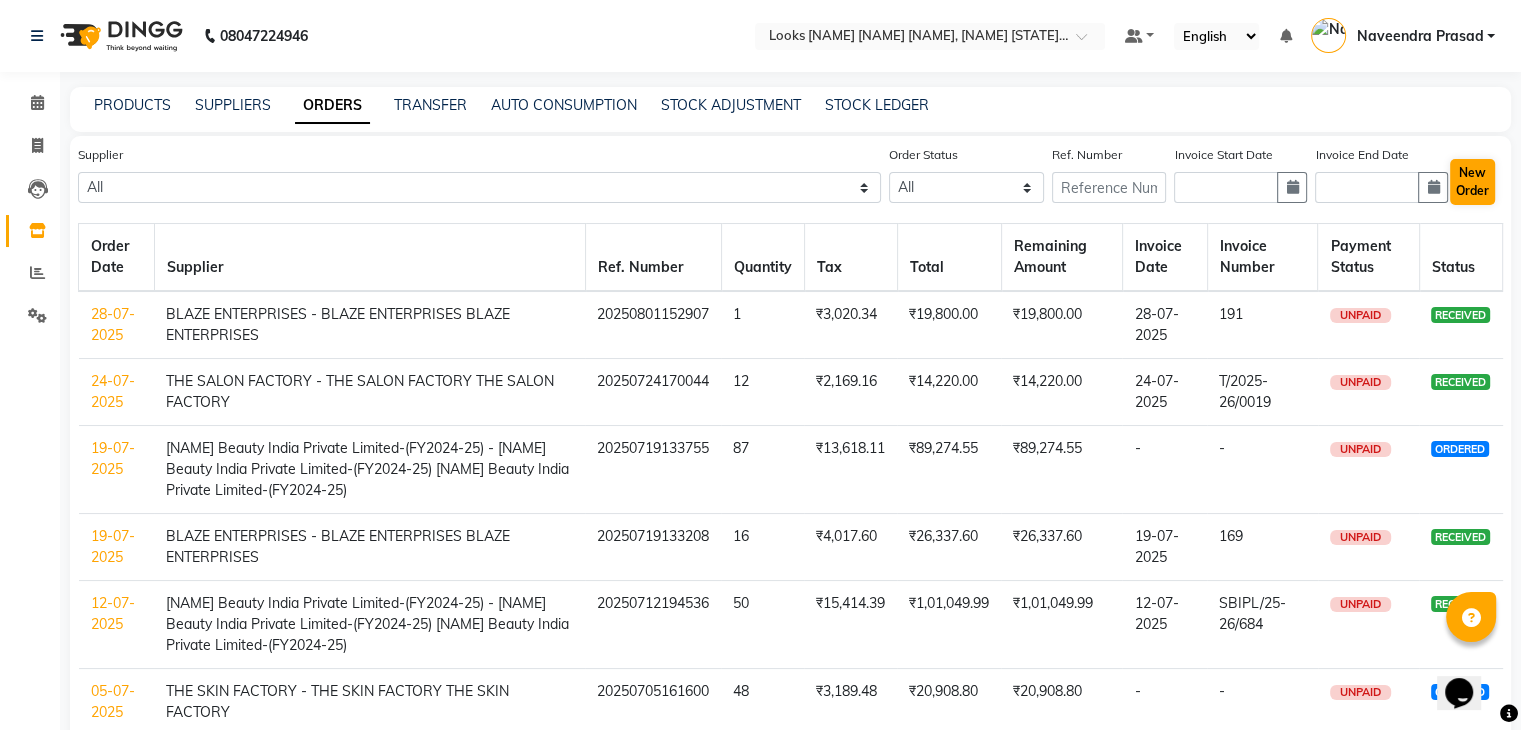 select on "true" 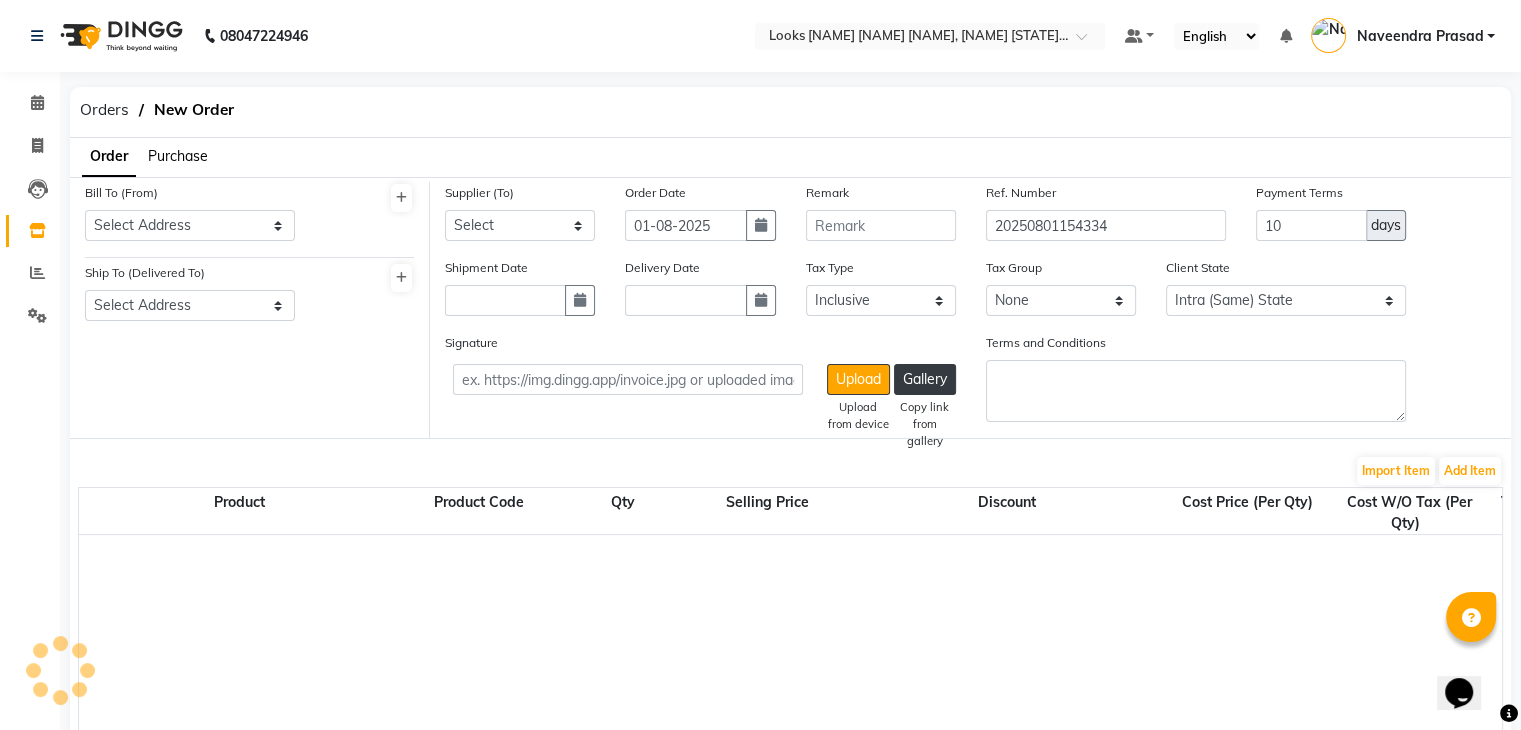 select on "3347" 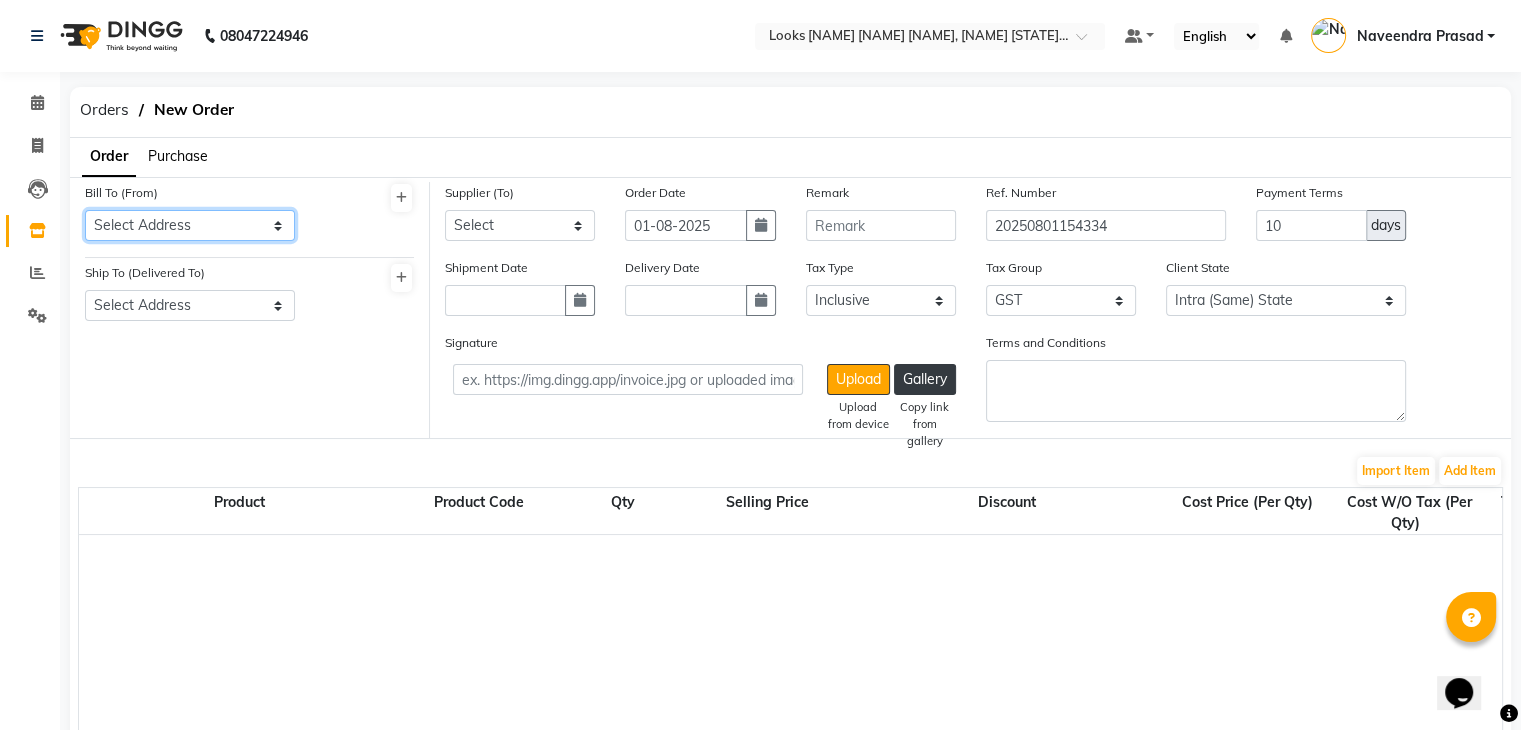 click on "Select Address [NAME], [NAME], [NAME]" 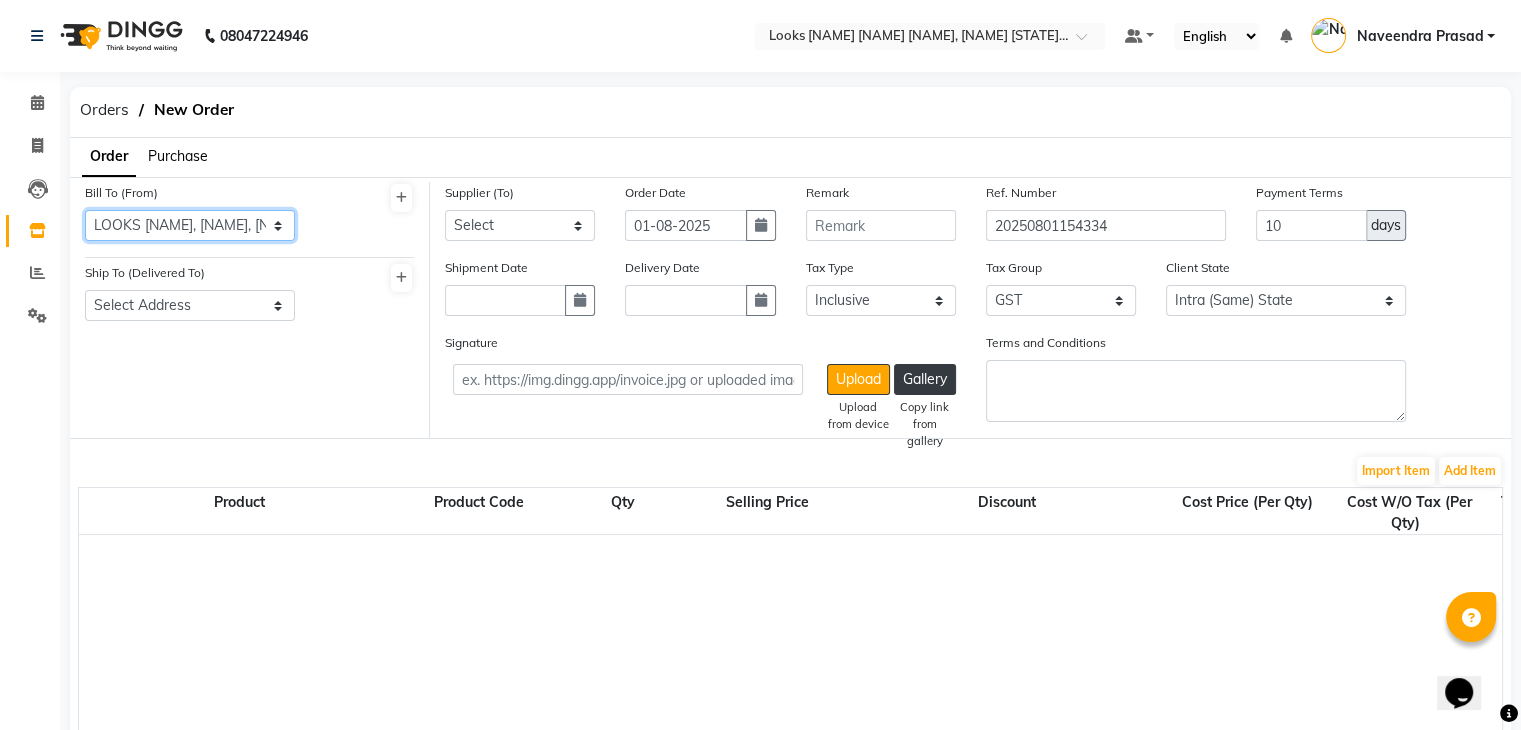 click on "Select Address [NAME], [NAME], [NAME]" 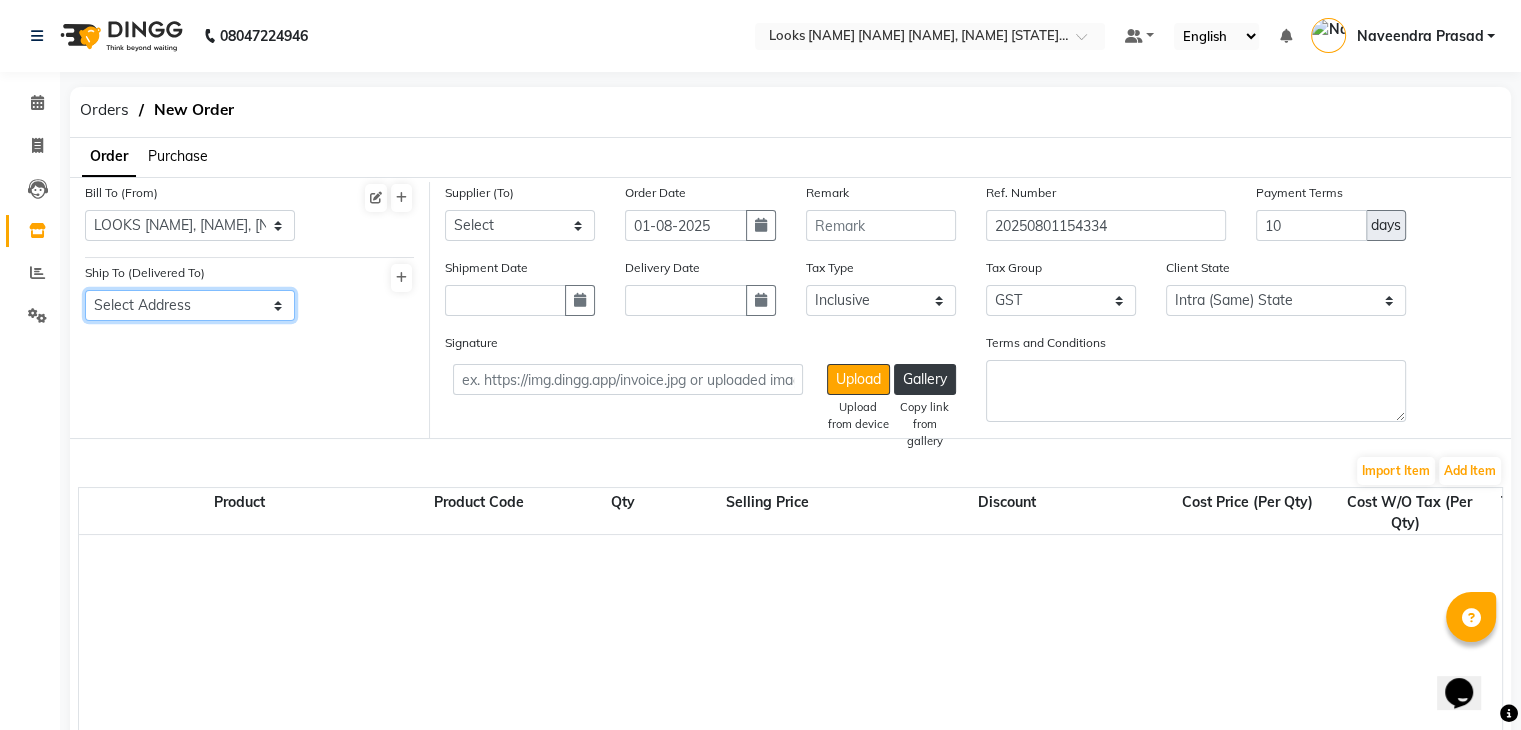 click on "Select Address [NAME], [NAME], [NAME]" 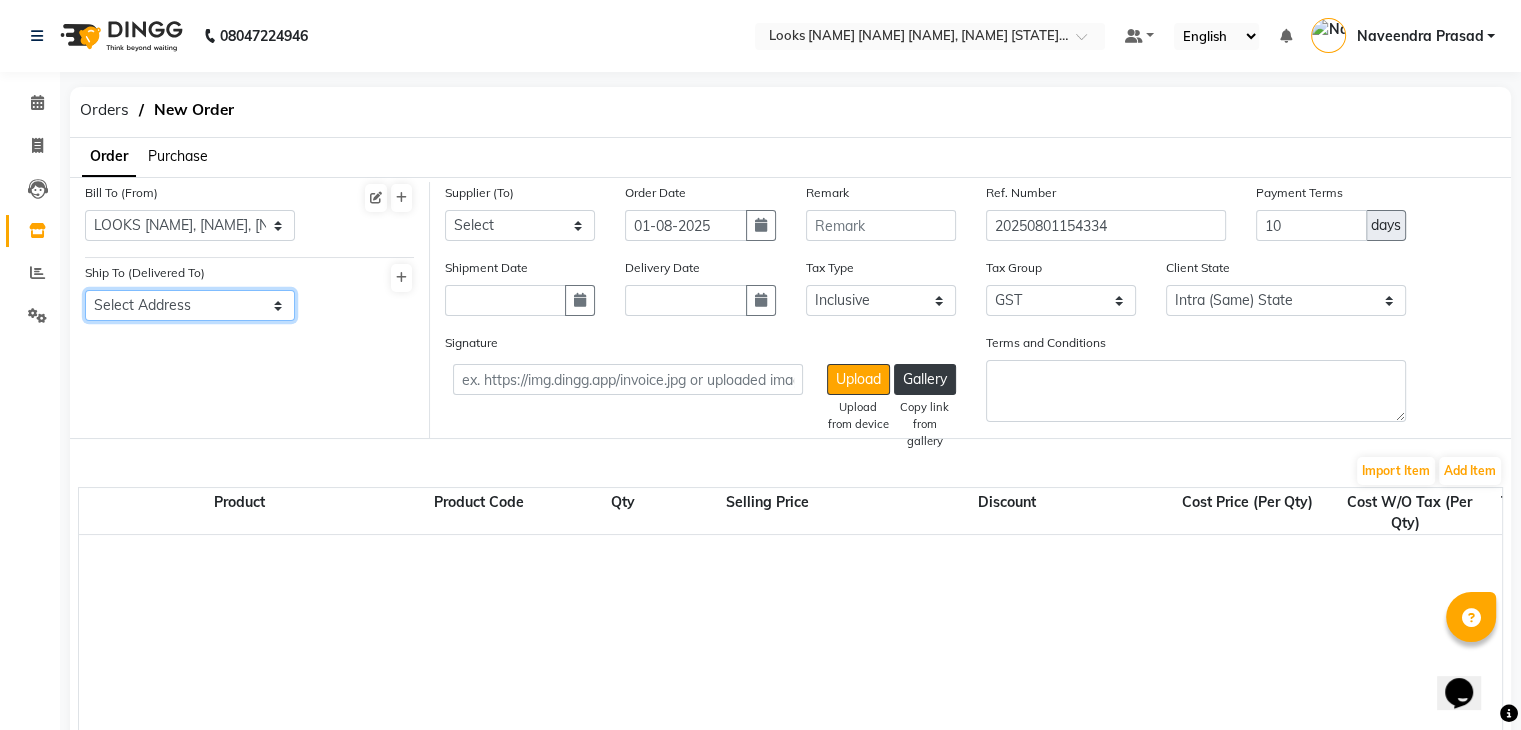 select on "1291" 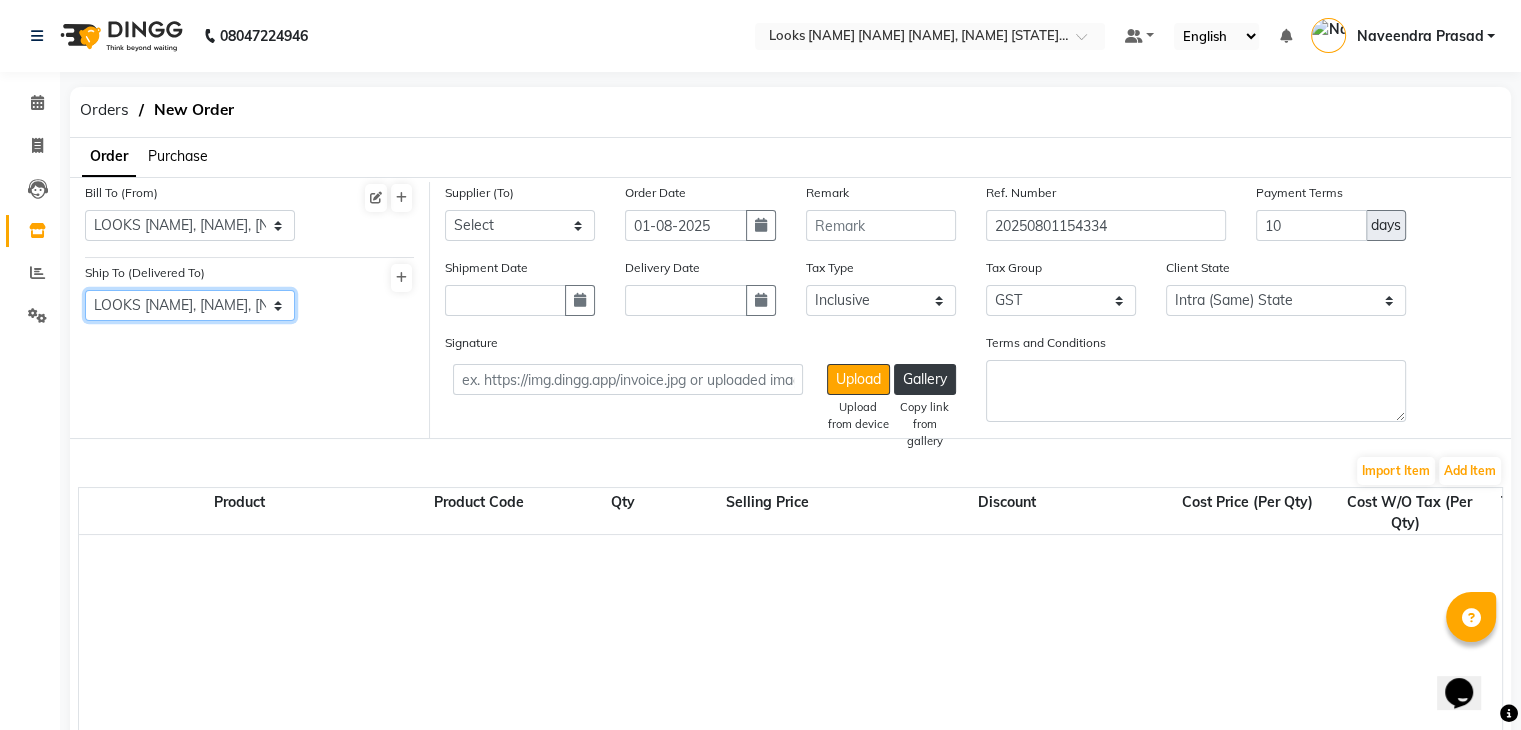 click on "Select Address [NAME], [NAME], [NAME]" 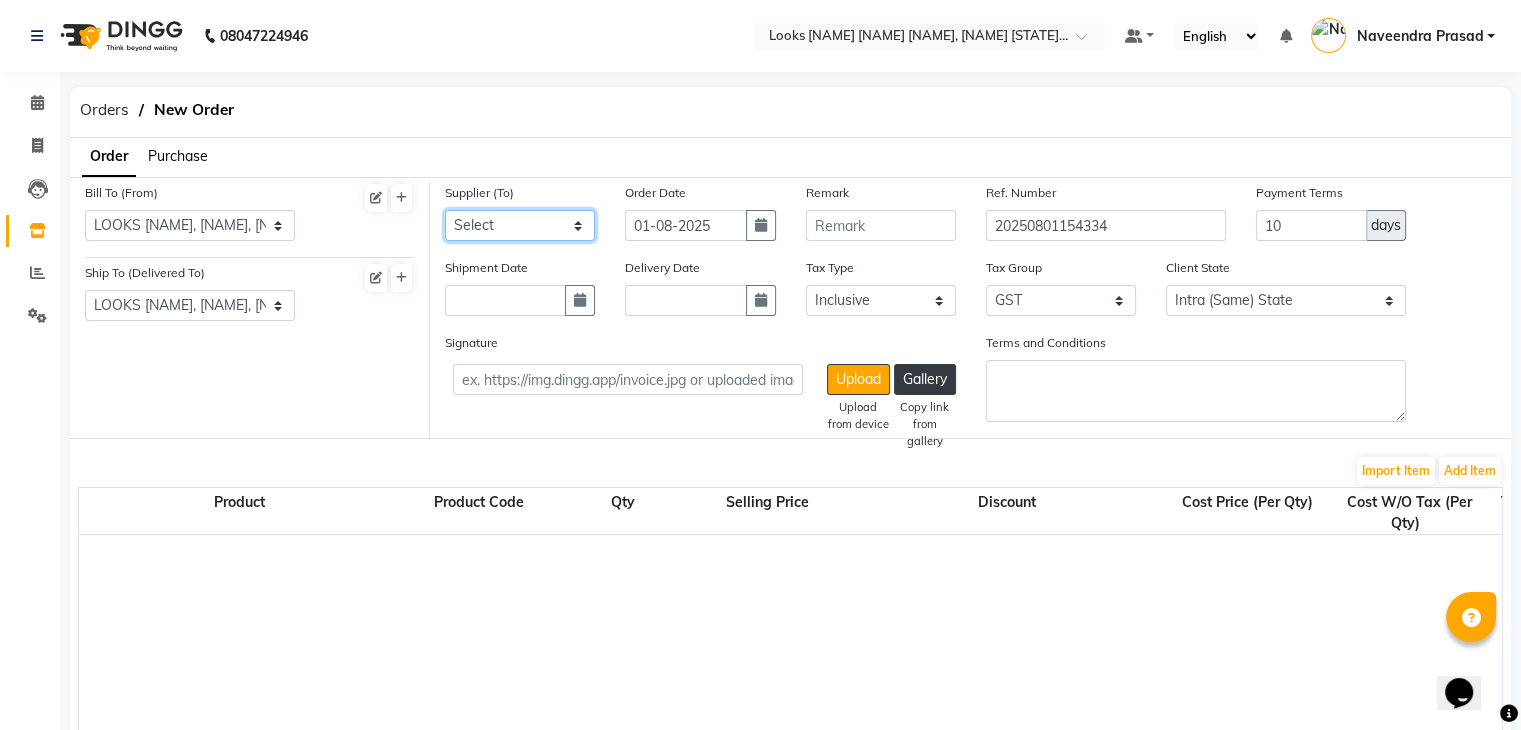 click on "Select LOOKS SALON PVT LTD - LOOKS SALON PVT LTD LOOKS SALON PVT LTD THE SKIN FACTORY - THE SKIN FACTORY THE SKIN FACTORY MINARO IMPEX - MINARO IMPEX MINARO IMPEX UNNATI ENTERPRISES - UNNATI ENTERPRISES UNNATI ENTERPRISES Streamline Beauty India Private Limited-(FY2024-25) - Streamline Beauty India Private Limited-(FY2024-25) Streamline Beauty India Private Limited-(FY2024-25) ADITI AGENCIES - ADITI AGENCIES ADITI AGENCIES Klassik Beauty Solution - Klassik Beauty Solution Klassik Beauty Solution BEAUTY NATION - BEAUTY NATION BEAUTY NATION BLAZE ENTERPRISES - BLAZE ENTERPRISES BLAZE ENTERPRISES MARC SALON & BEAUTY EQUIPMENTS PRIVATE LIMITED - MARC SALON & BEAUTY EQUIPMENTS PRIVATE LIMITED MARC SALON & BEAUTY EQUIPMENTS PRIVATE LIMITED THE VIVID HUB - THE VIVID HUB THE VIVID HUB THE SALON FACTORY - THE SALON FACTORY THE SALON FACTORY CHETAN ENTERPRISES - CHETAN ENTERPRISES CHETAN ENTERPRISES ALCHEM INTERNATIONAL PVT. LTD. - ALCHEM INTERNATIONAL PVT. LTD. ALCHEM INTERNATIONAL PVT. LTD." 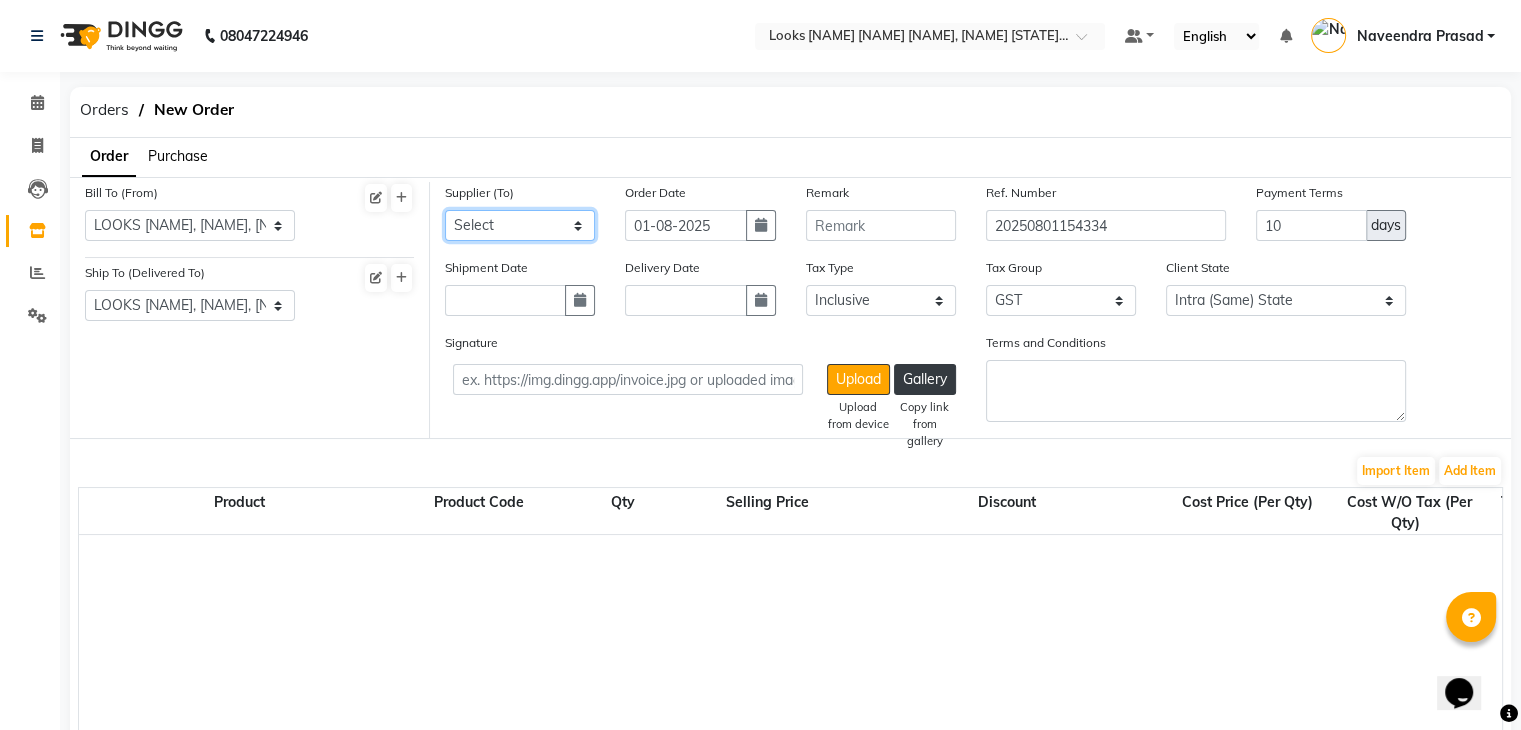 select on "3592" 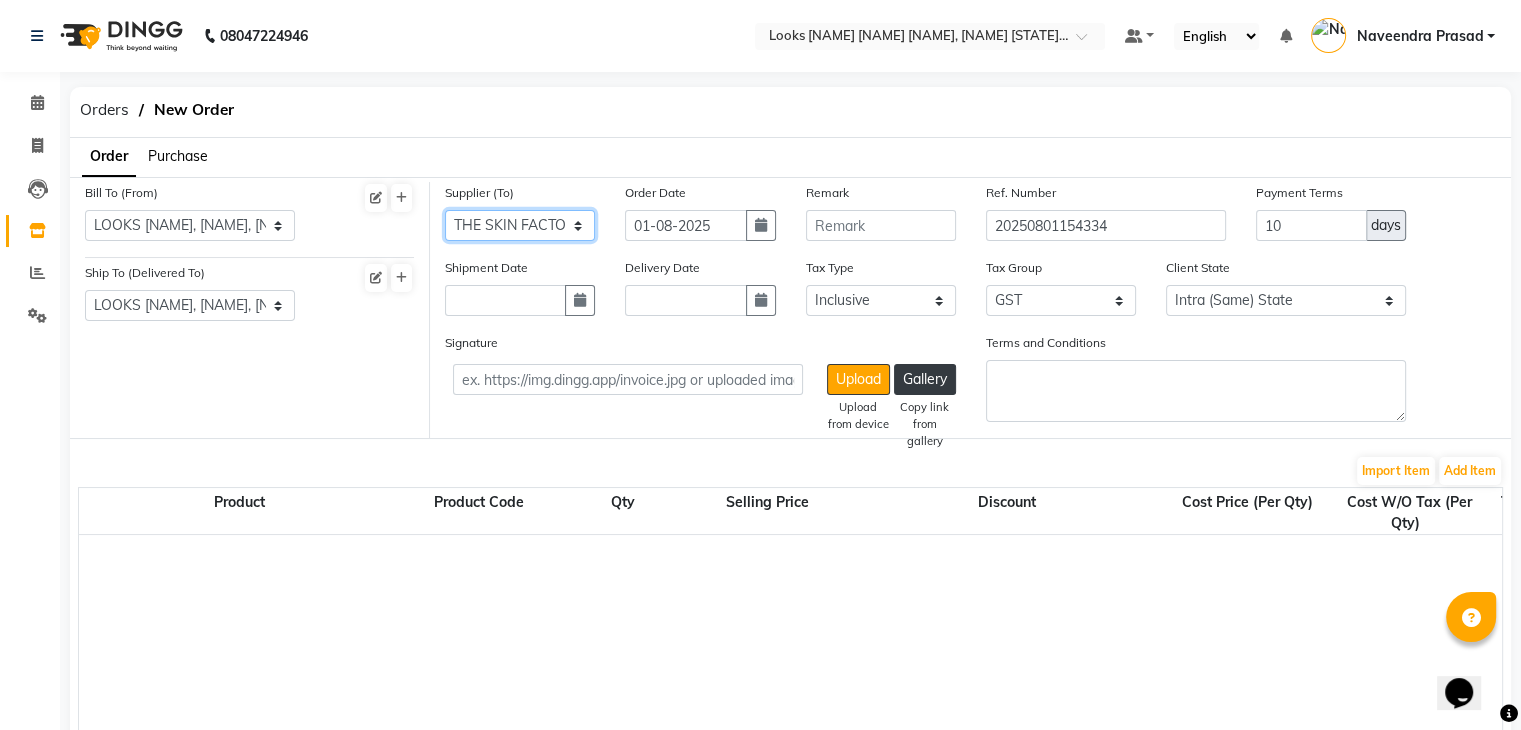 click on "Select LOOKS SALON PVT LTD - LOOKS SALON PVT LTD LOOKS SALON PVT LTD THE SKIN FACTORY - THE SKIN FACTORY THE SKIN FACTORY MINARO IMPEX - MINARO IMPEX MINARO IMPEX UNNATI ENTERPRISES - UNNATI ENTERPRISES UNNATI ENTERPRISES Streamline Beauty India Private Limited-(FY2024-25) - Streamline Beauty India Private Limited-(FY2024-25) Streamline Beauty India Private Limited-(FY2024-25) ADITI AGENCIES - ADITI AGENCIES ADITI AGENCIES Klassik Beauty Solution - Klassik Beauty Solution Klassik Beauty Solution BEAUTY NATION - BEAUTY NATION BEAUTY NATION BLAZE ENTERPRISES - BLAZE ENTERPRISES BLAZE ENTERPRISES MARC SALON & BEAUTY EQUIPMENTS PRIVATE LIMITED - MARC SALON & BEAUTY EQUIPMENTS PRIVATE LIMITED MARC SALON & BEAUTY EQUIPMENTS PRIVATE LIMITED THE VIVID HUB - THE VIVID HUB THE VIVID HUB THE SALON FACTORY - THE SALON FACTORY THE SALON FACTORY CHETAN ENTERPRISES - CHETAN ENTERPRISES CHETAN ENTERPRISES ALCHEM INTERNATIONAL PVT. LTD. - ALCHEM INTERNATIONAL PVT. LTD. ALCHEM INTERNATIONAL PVT. LTD." 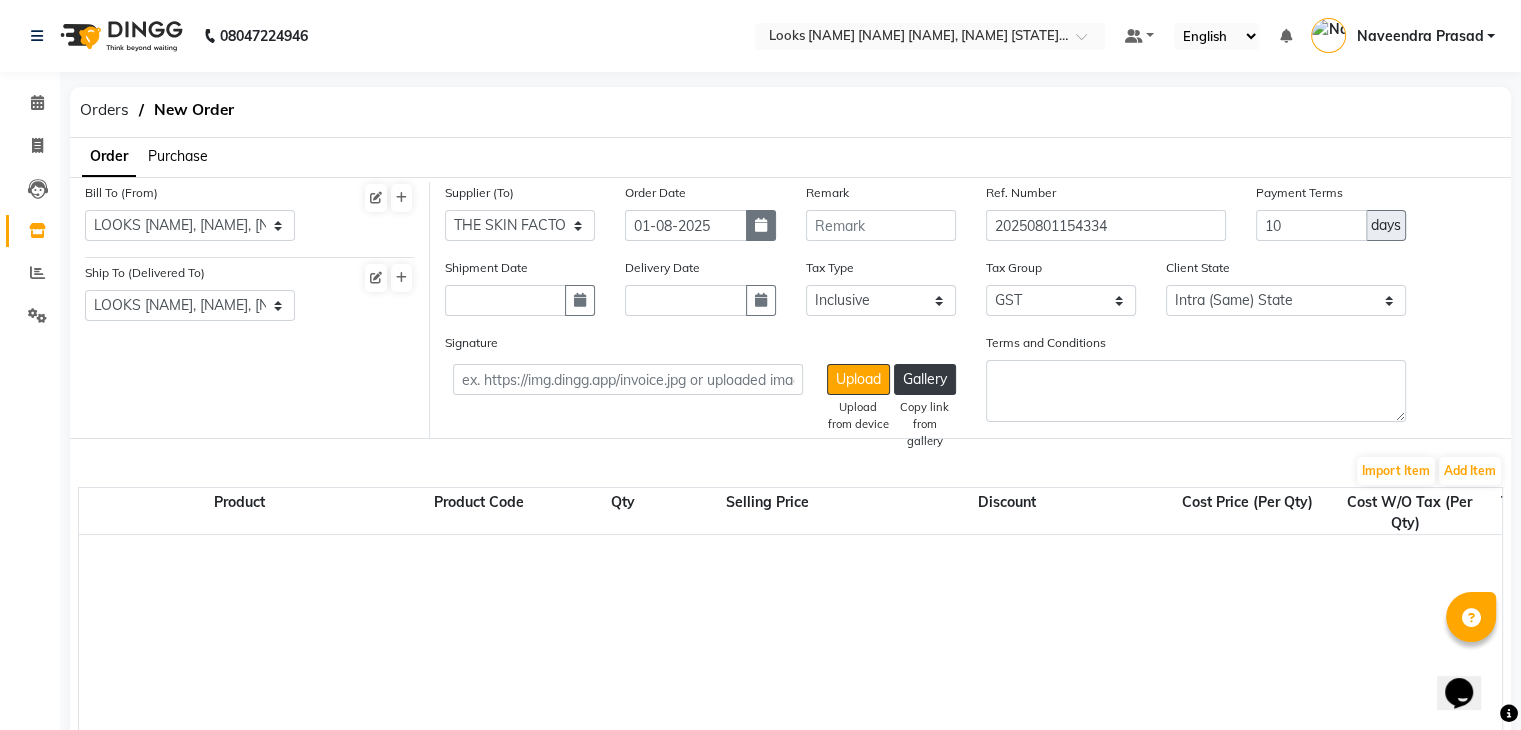 click 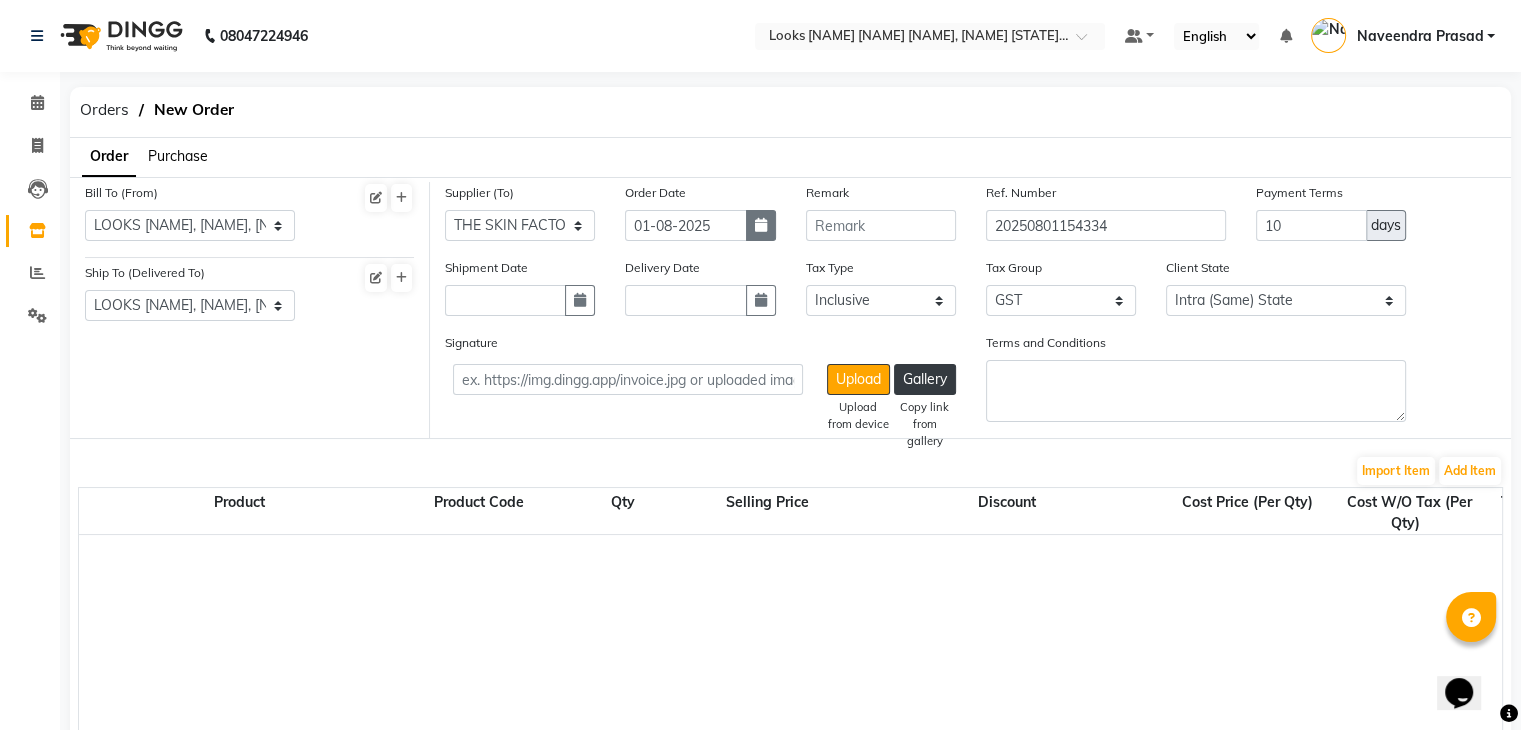 select on "8" 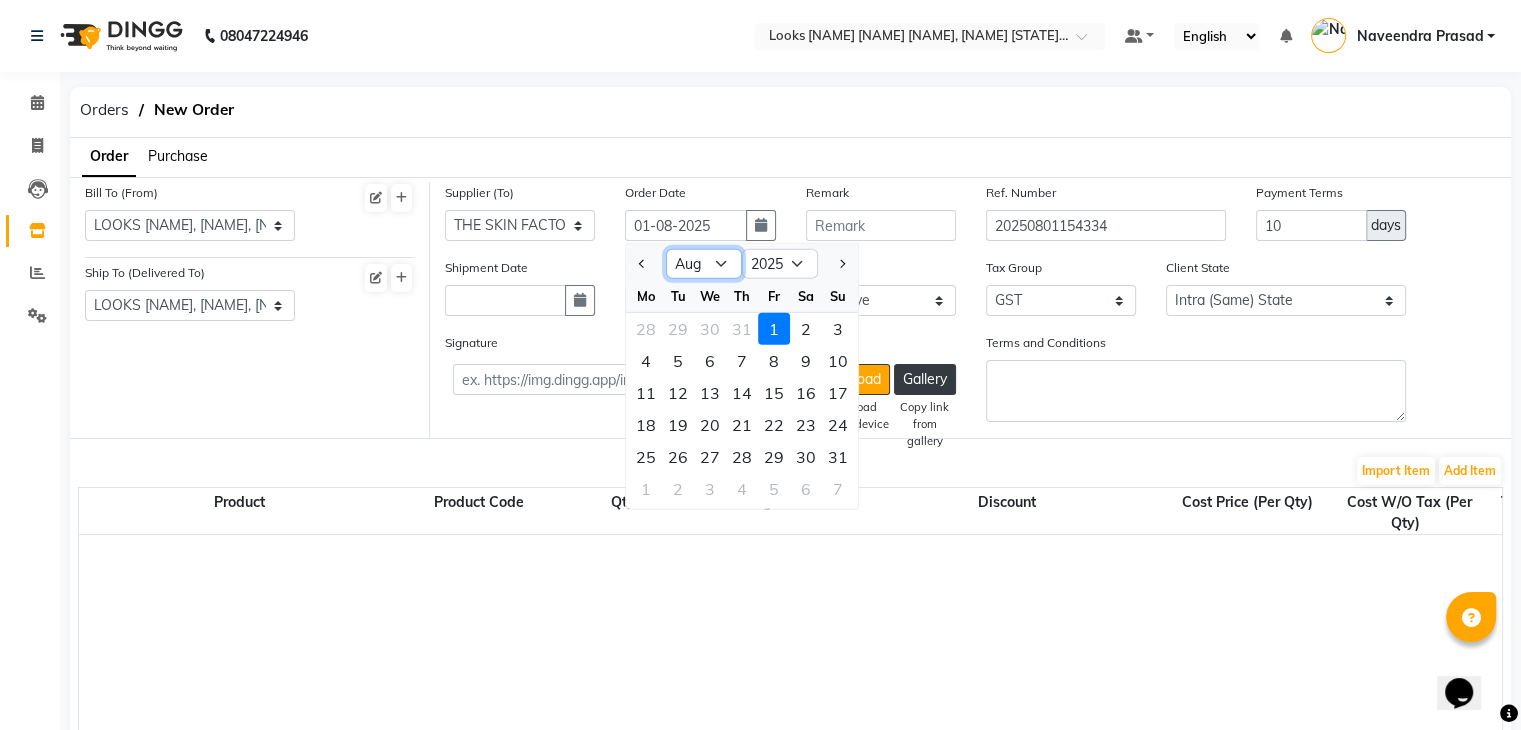 click on "Jan Feb Mar Apr May Jun Jul Aug Sep Oct Nov Dec" 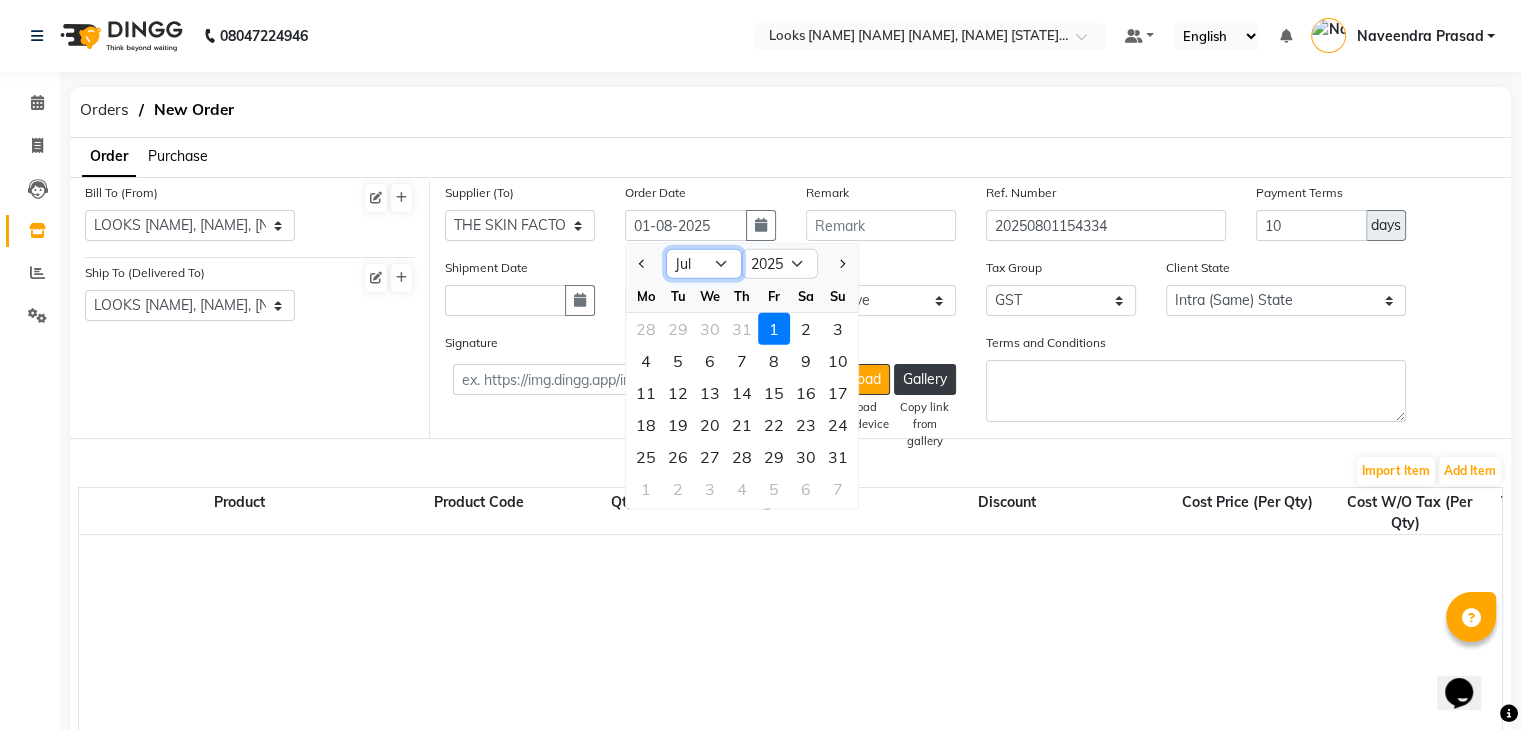 click on "Jan Feb Mar Apr May Jun Jul Aug Sep Oct Nov Dec" 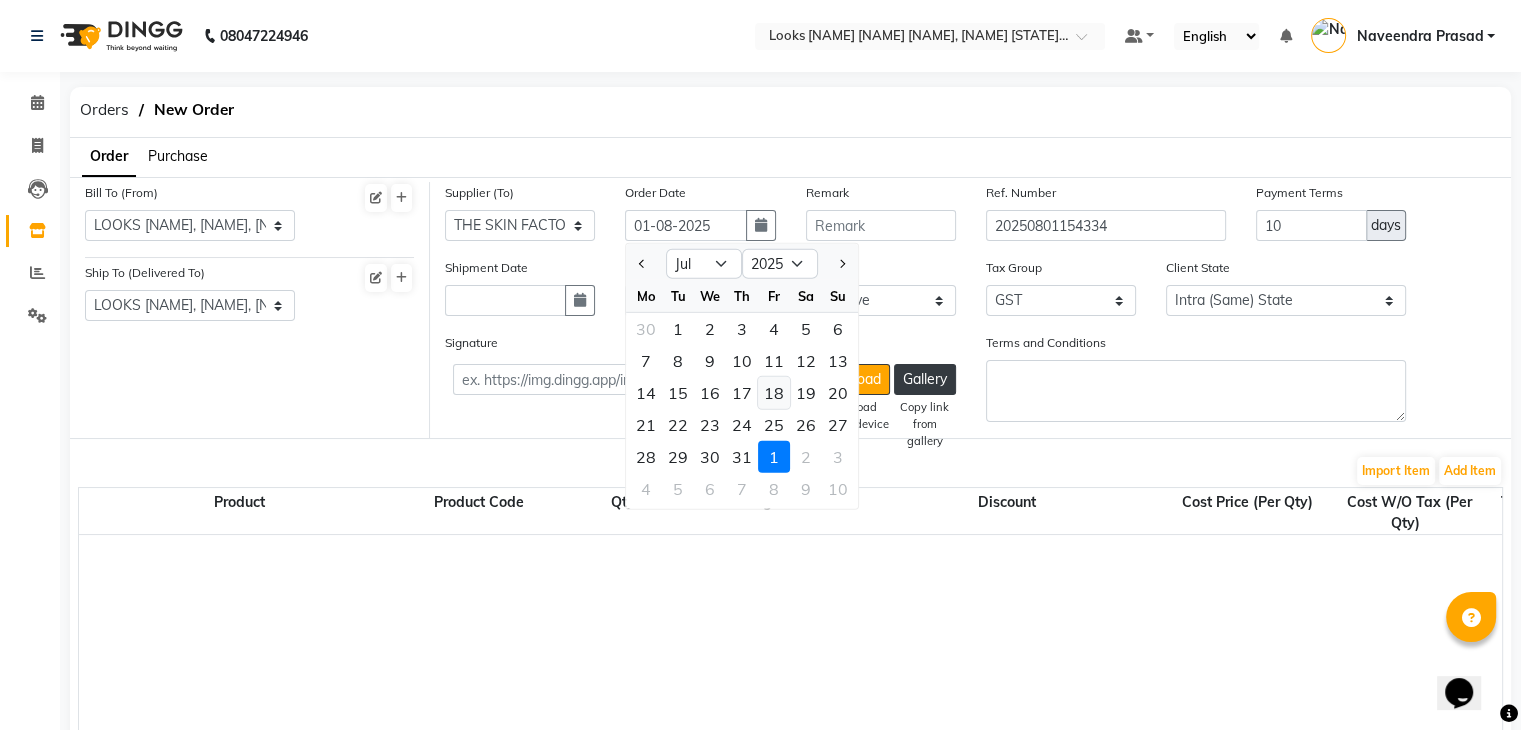 click on "18" 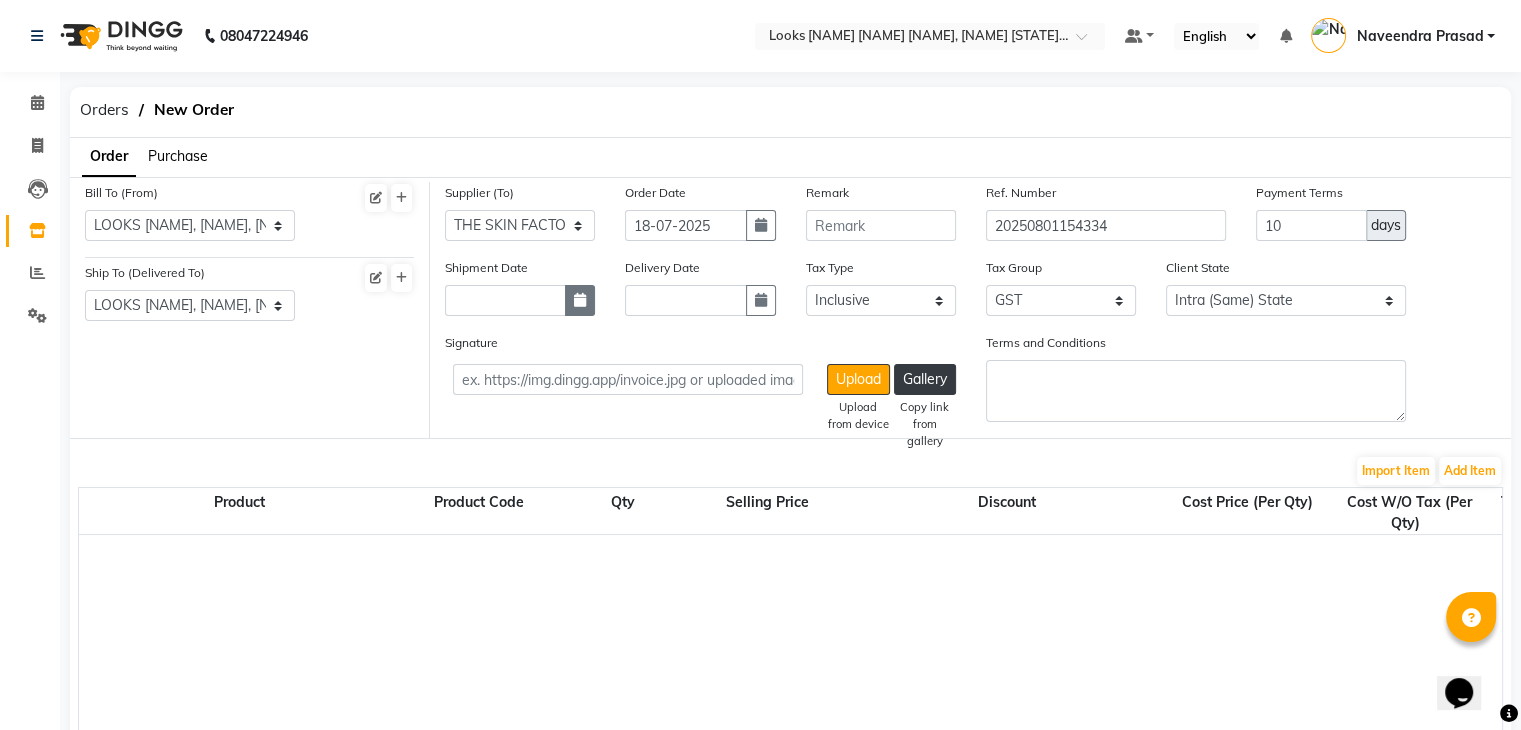 click 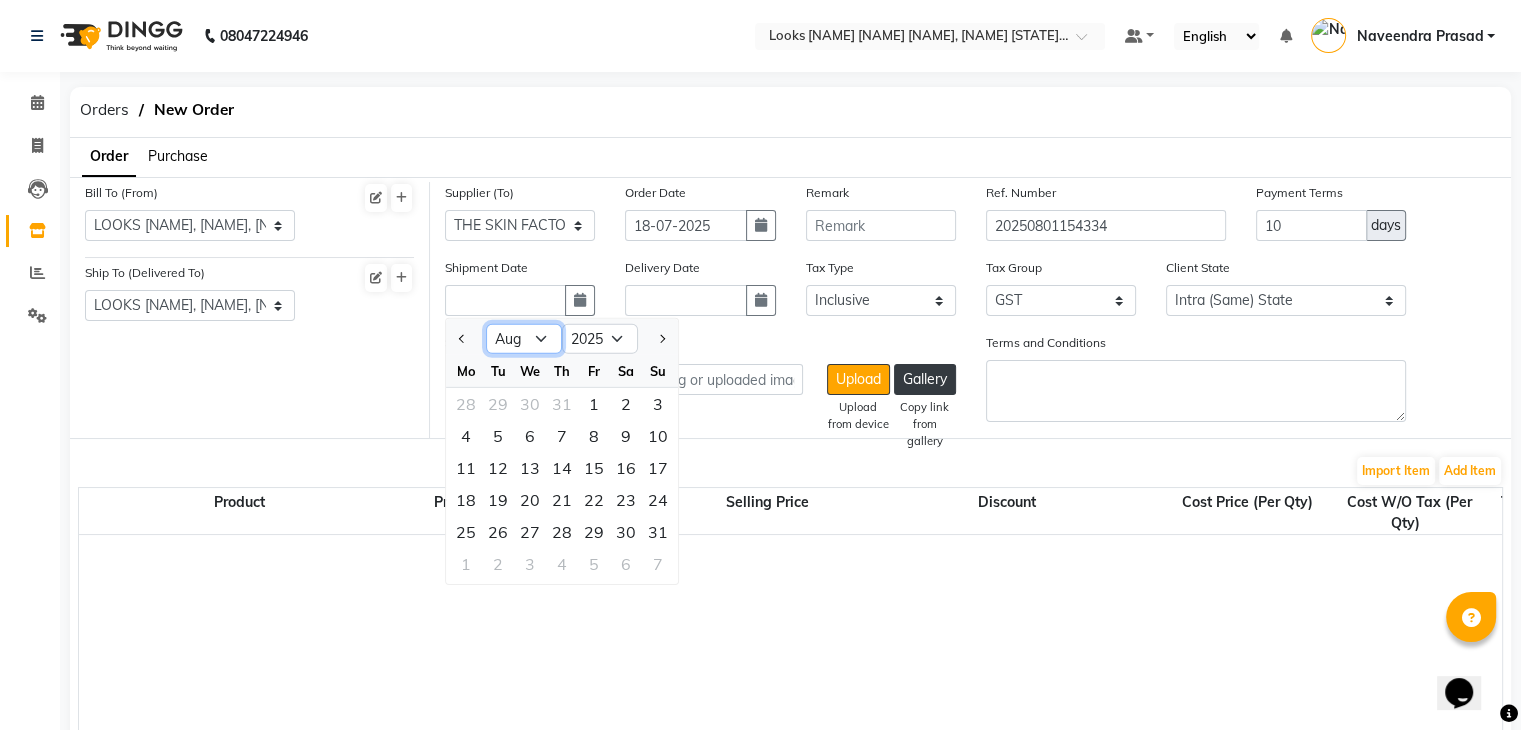 click on "Jan Feb Mar Apr May Jun Jul Aug Sep Oct Nov Dec" 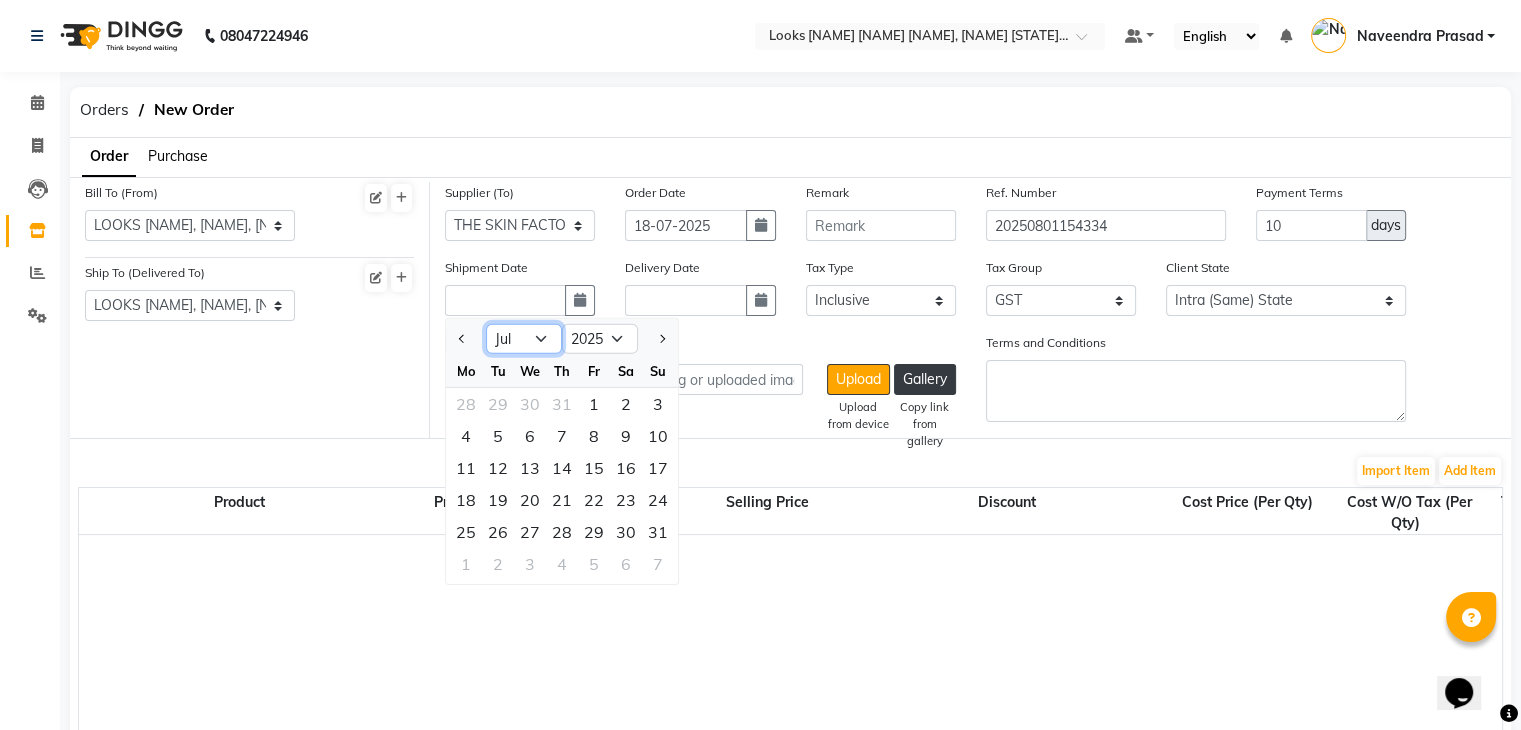 click on "Jan Feb Mar Apr May Jun Jul Aug Sep Oct Nov Dec" 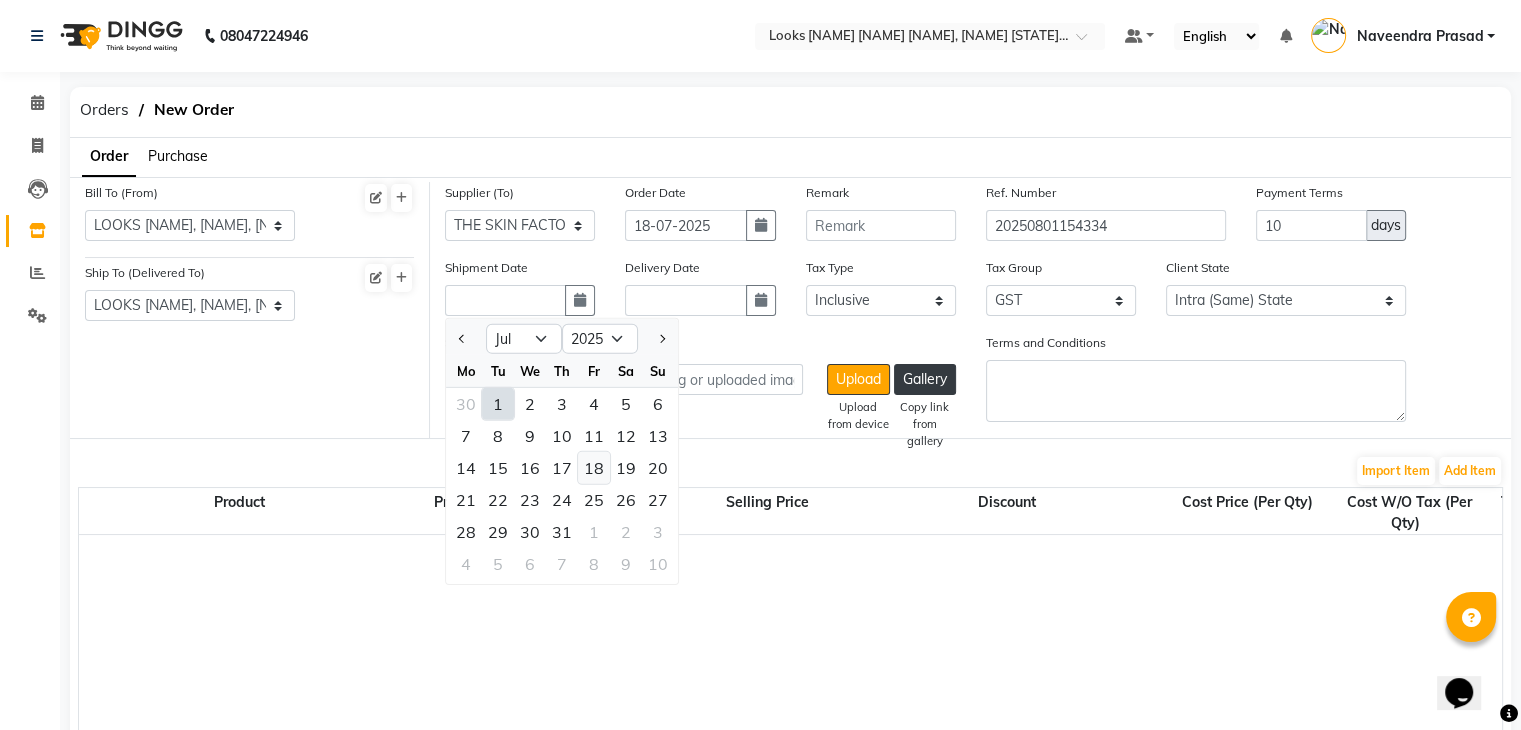 click on "18" 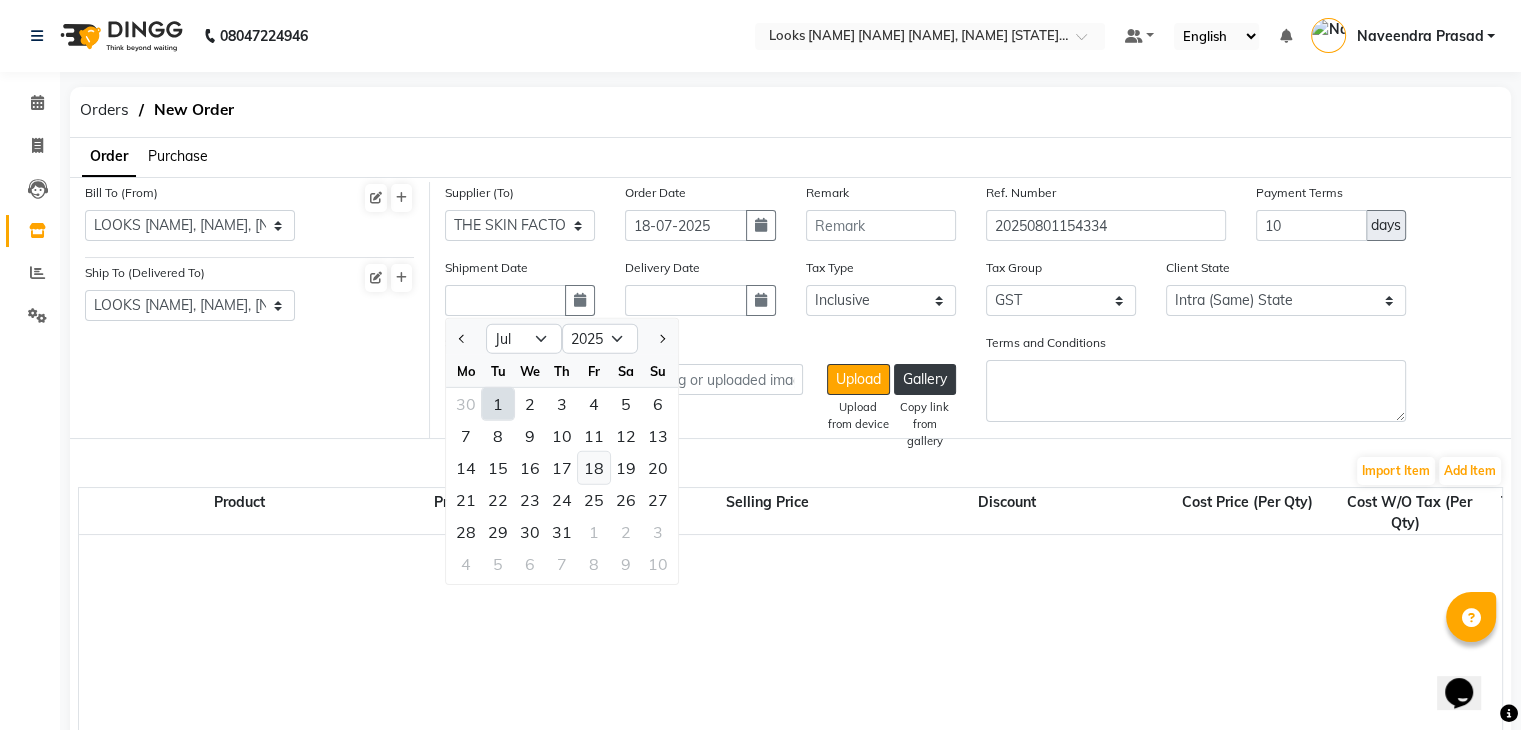type on "18-07-2025" 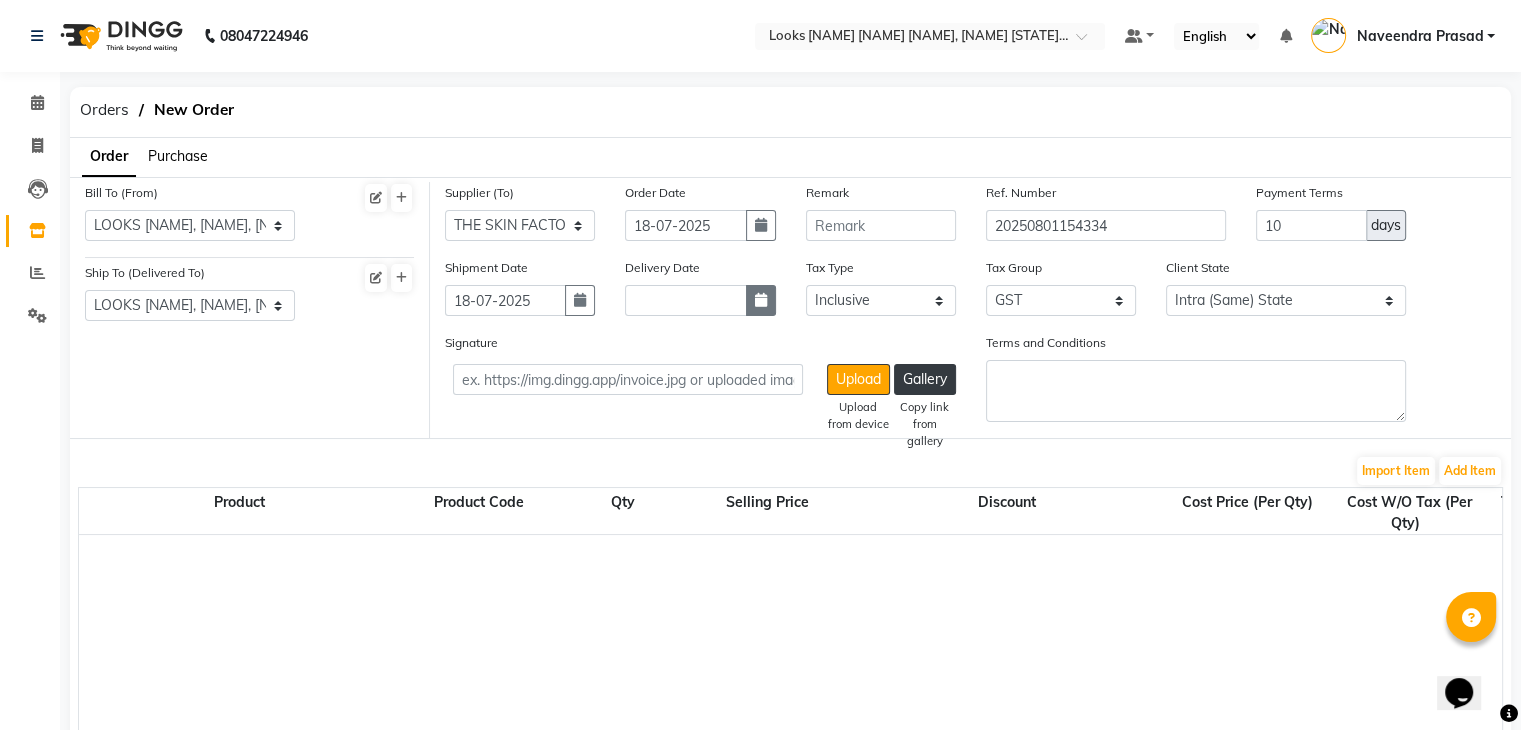 click 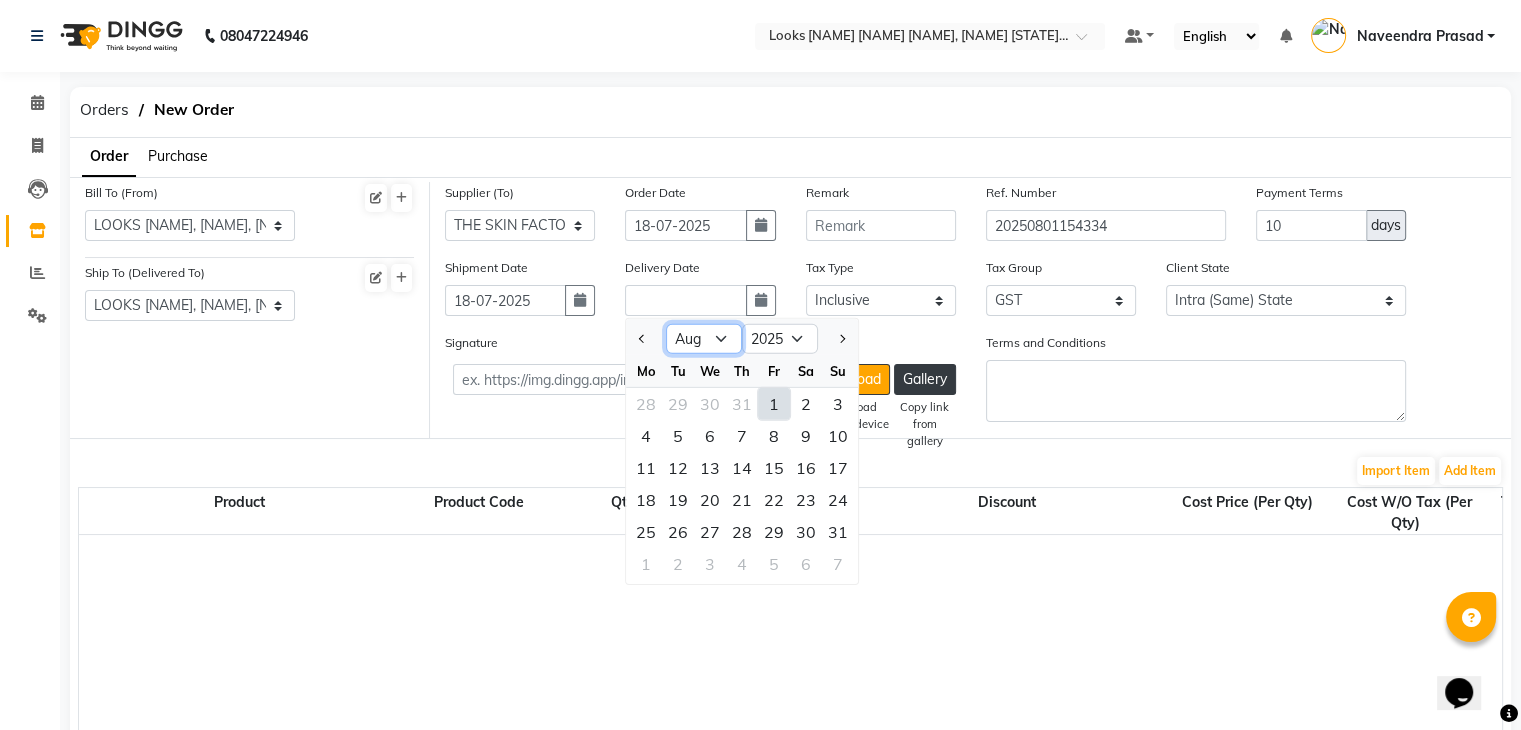 click on "Jan Feb Mar Apr May Jun Jul Aug Sep Oct Nov Dec" 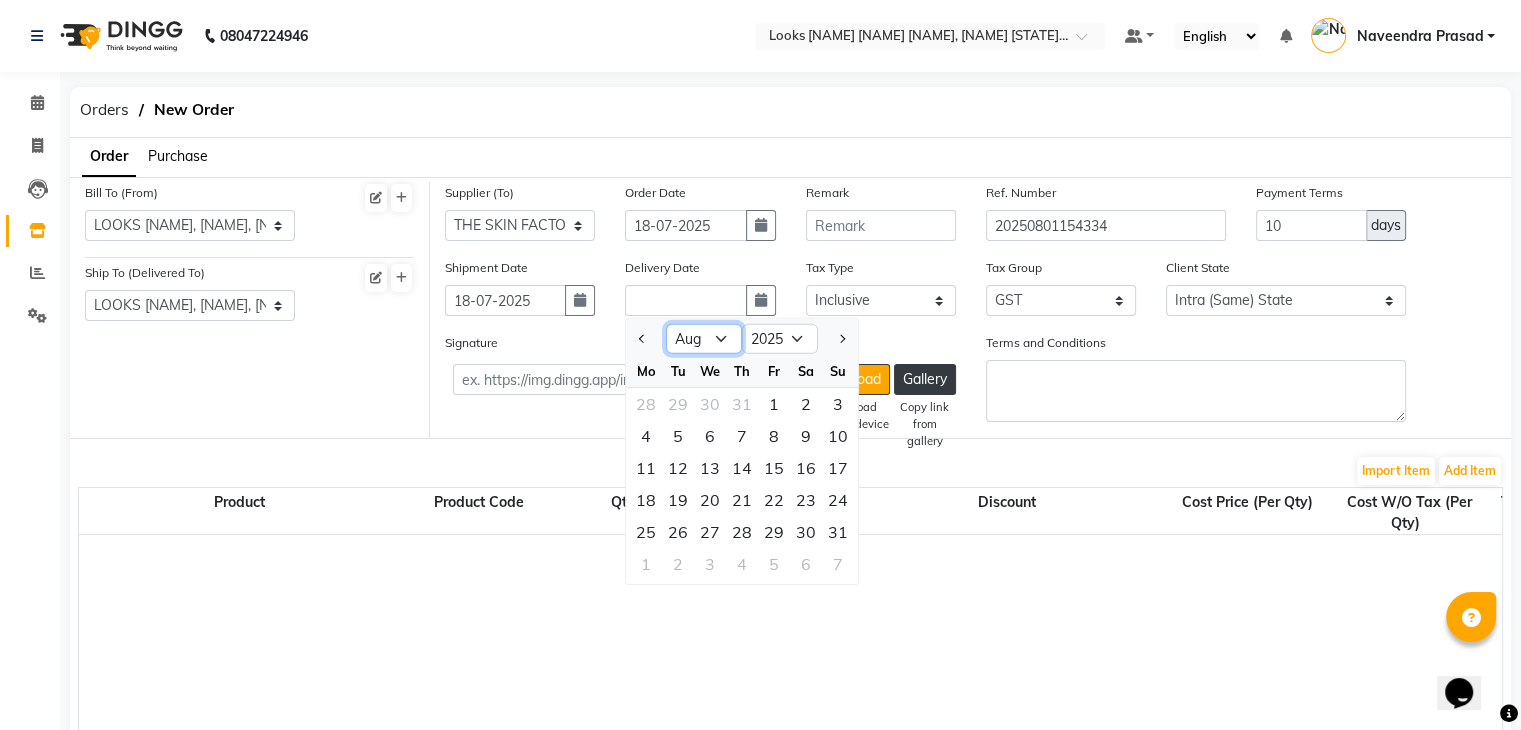 select on "7" 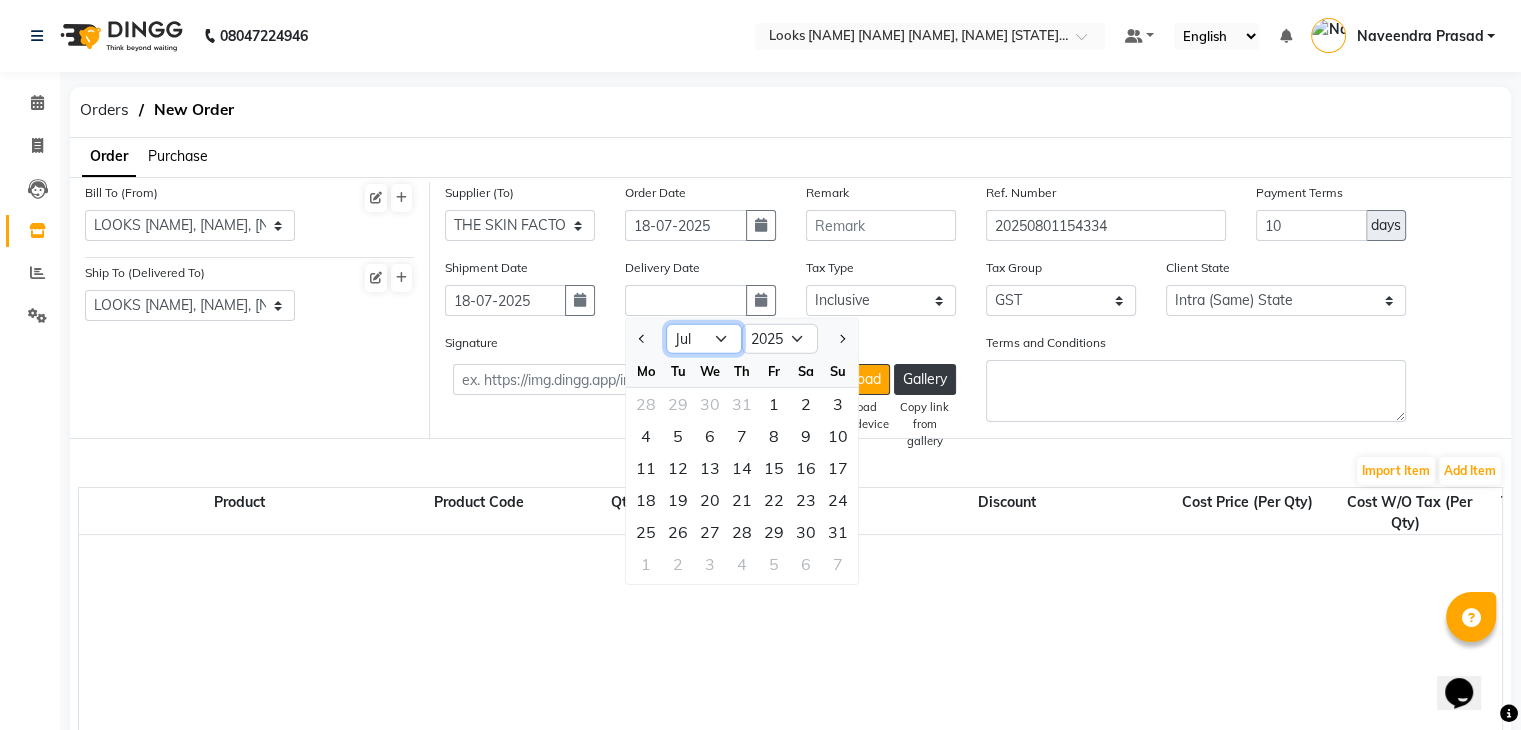 click on "Jan Feb Mar Apr May Jun Jul Aug Sep Oct Nov Dec" 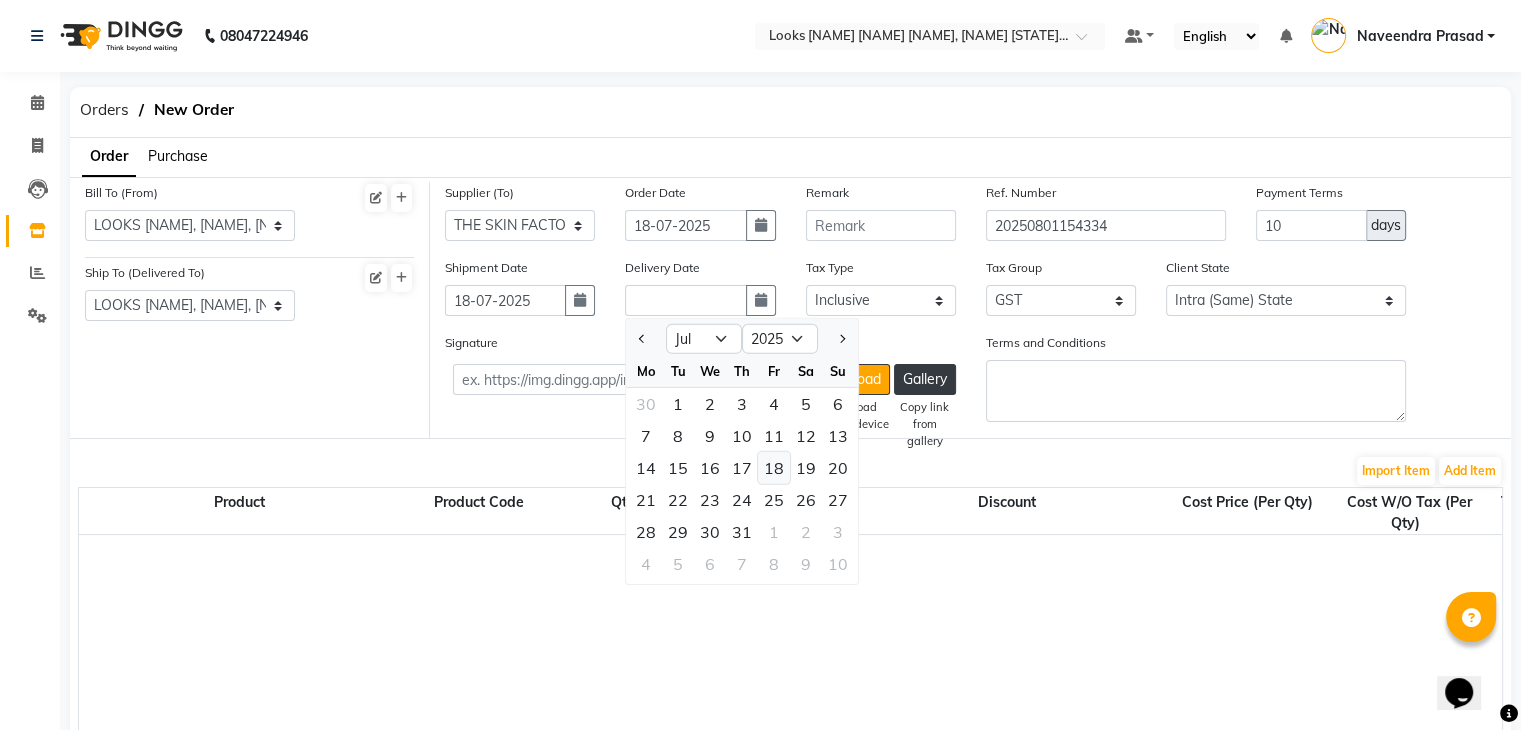 click on "18" 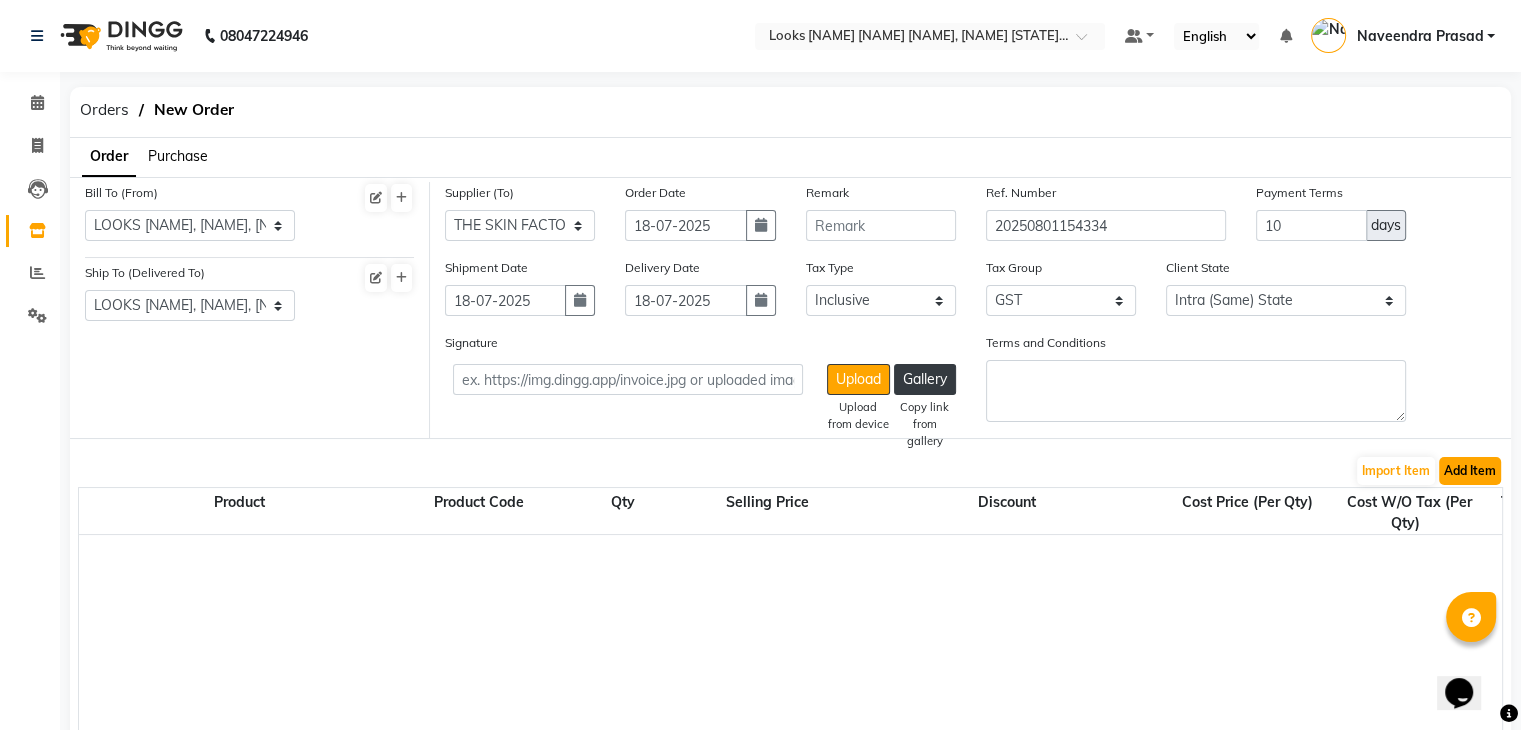 click on "Add Item" 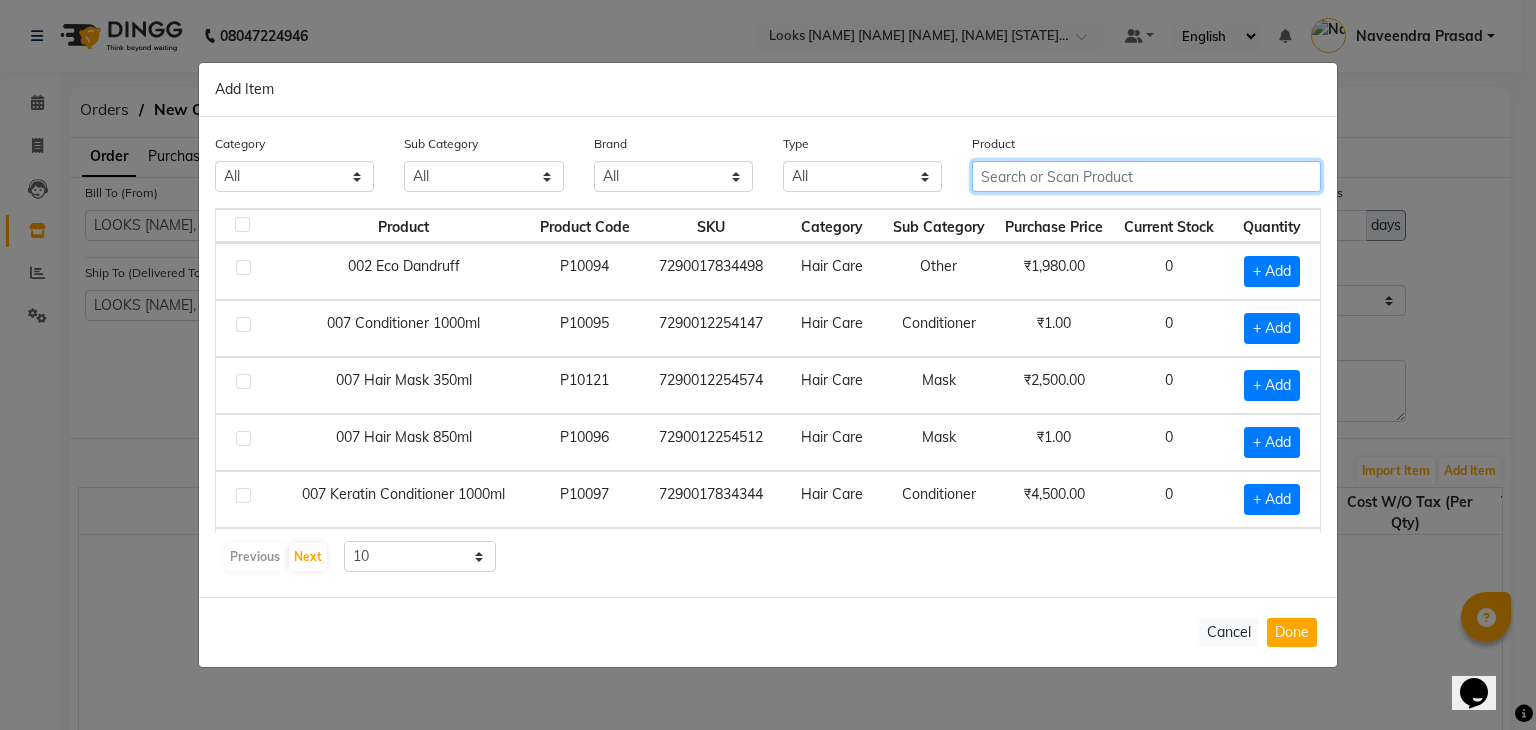 click 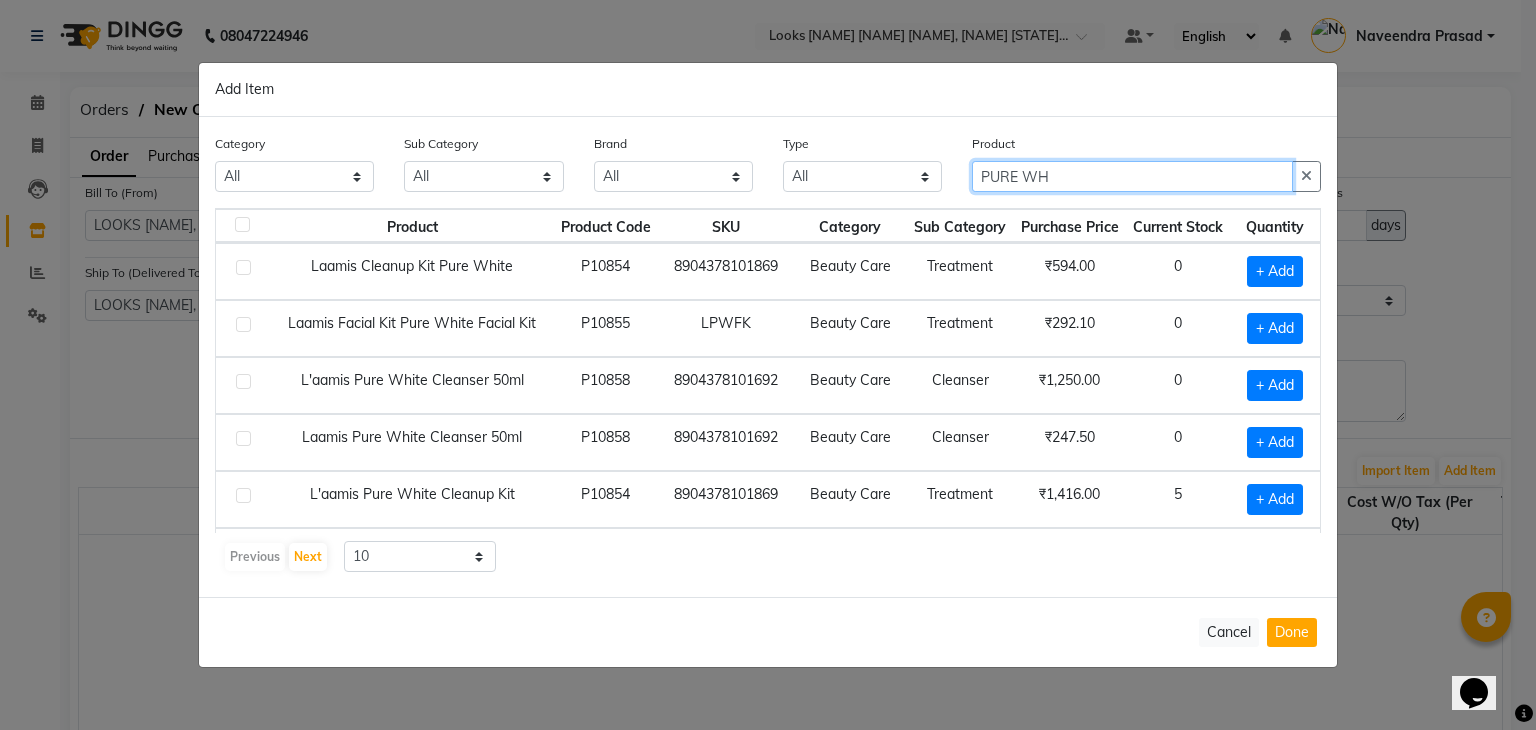 type on "PURE WH" 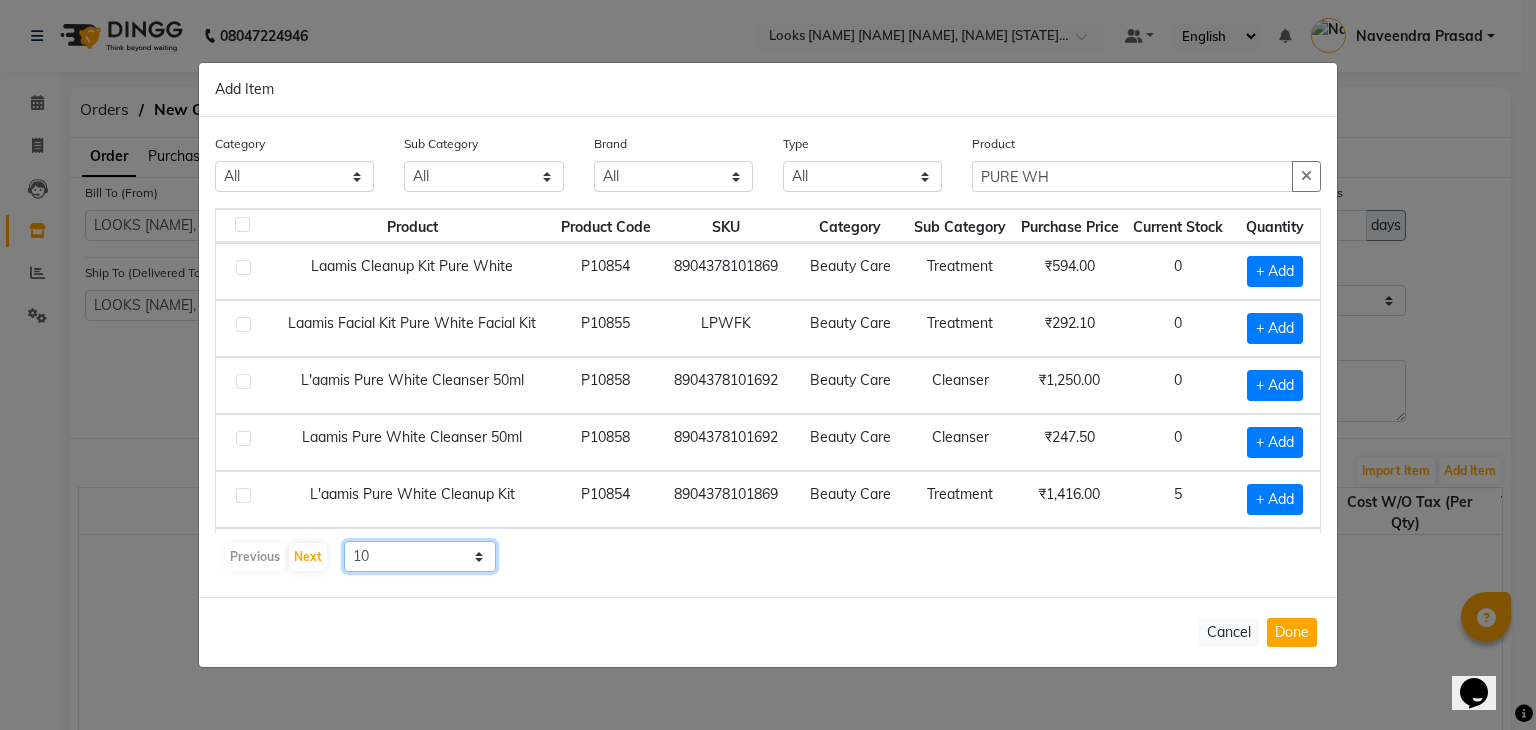 click on "10 50 100" 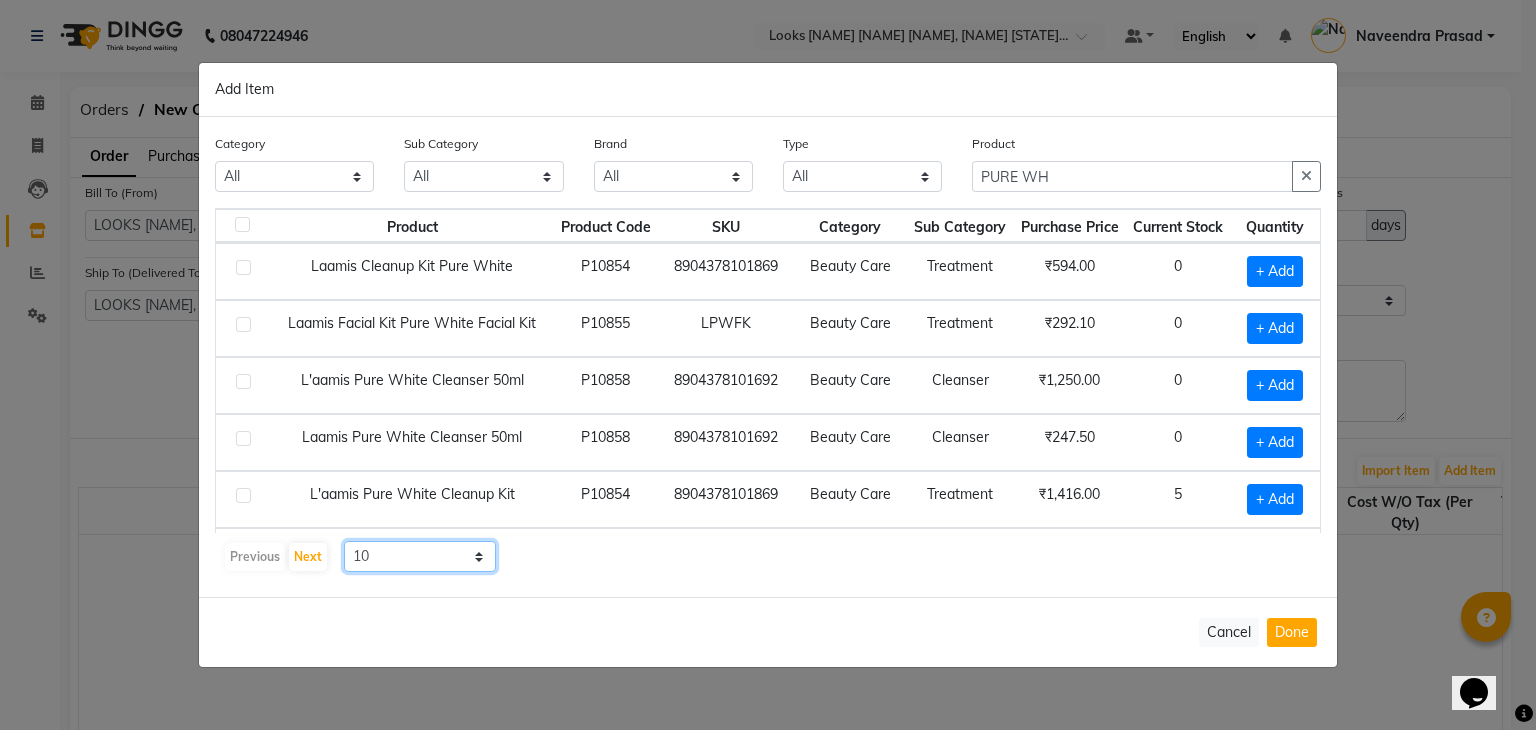 select on "100" 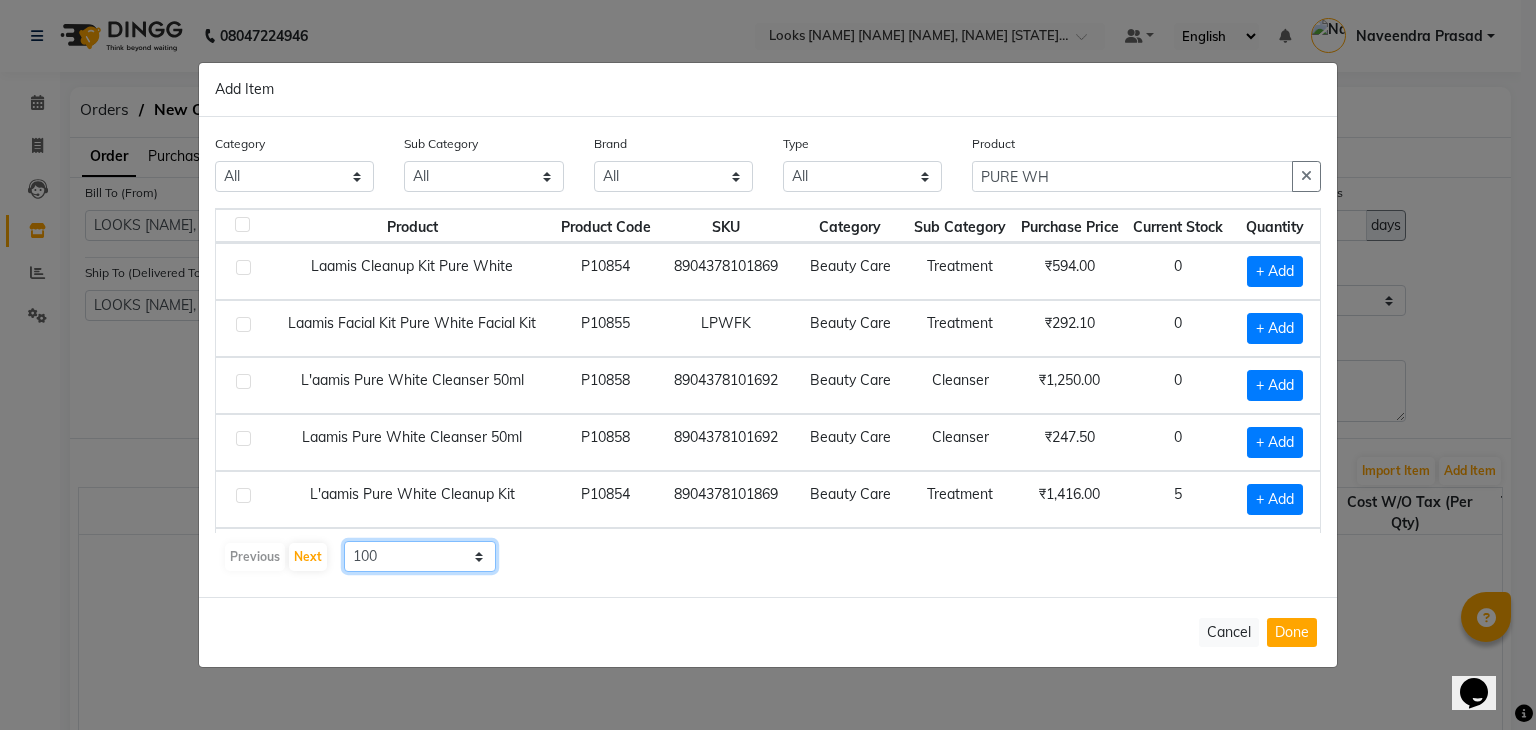 click on "10 50 100" 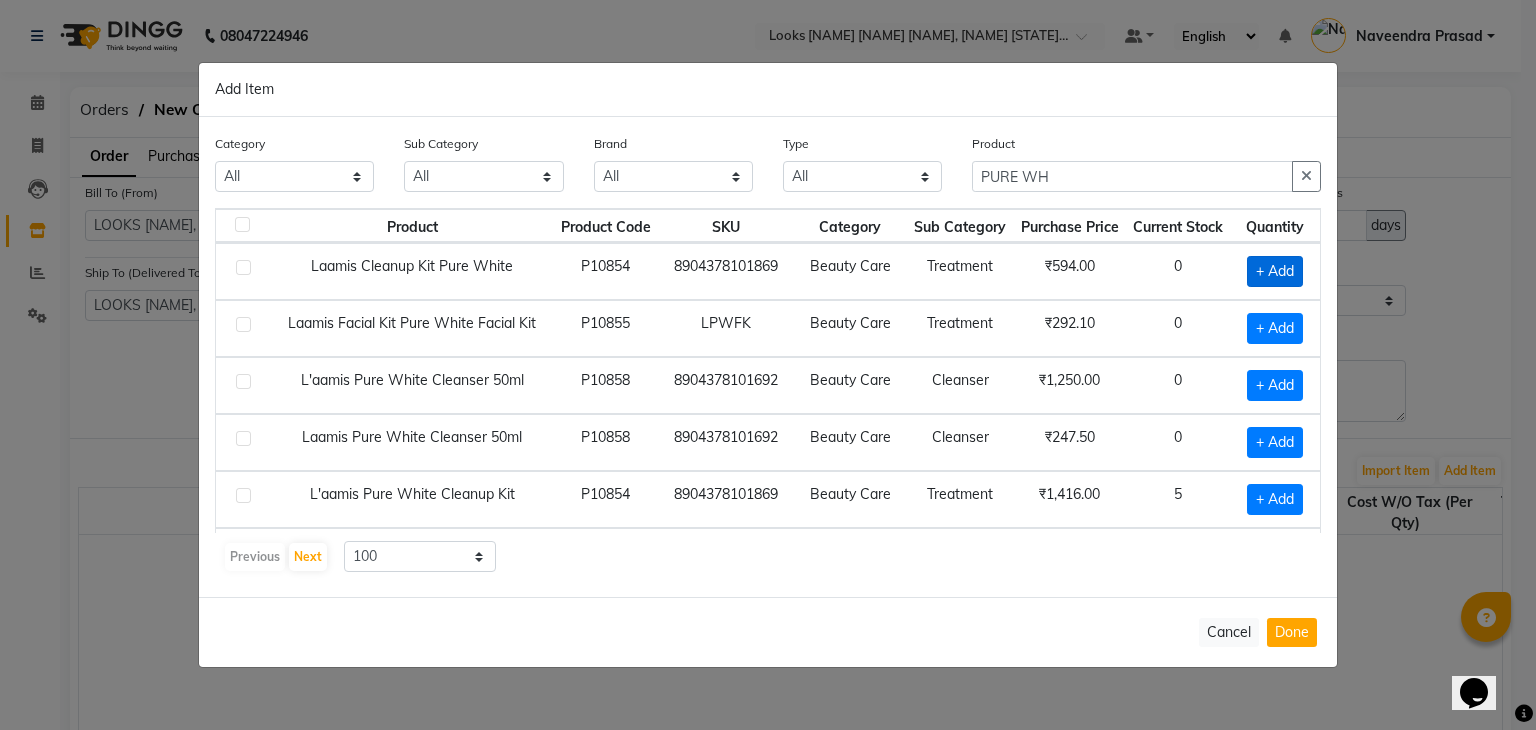 click on "+ Add" 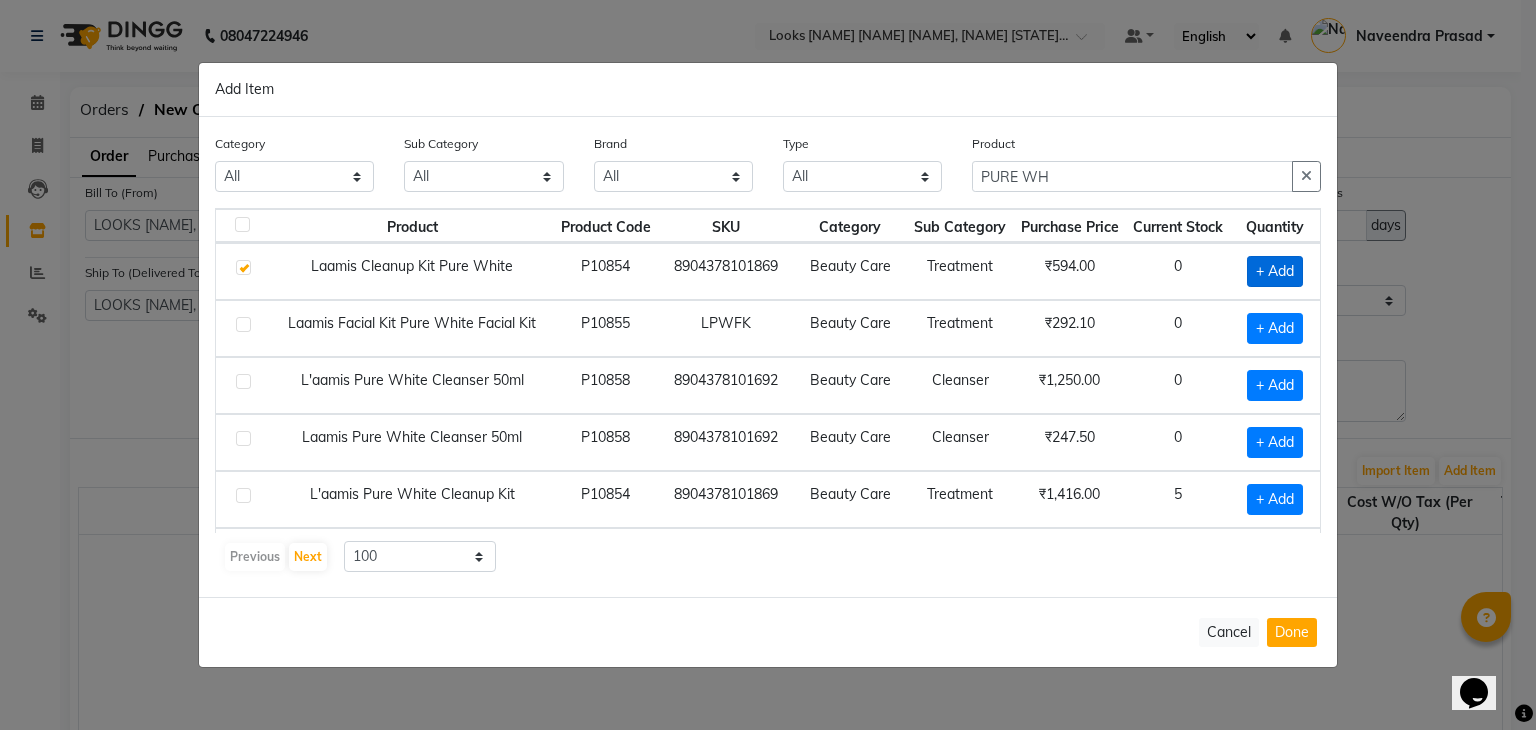 checkbox on "true" 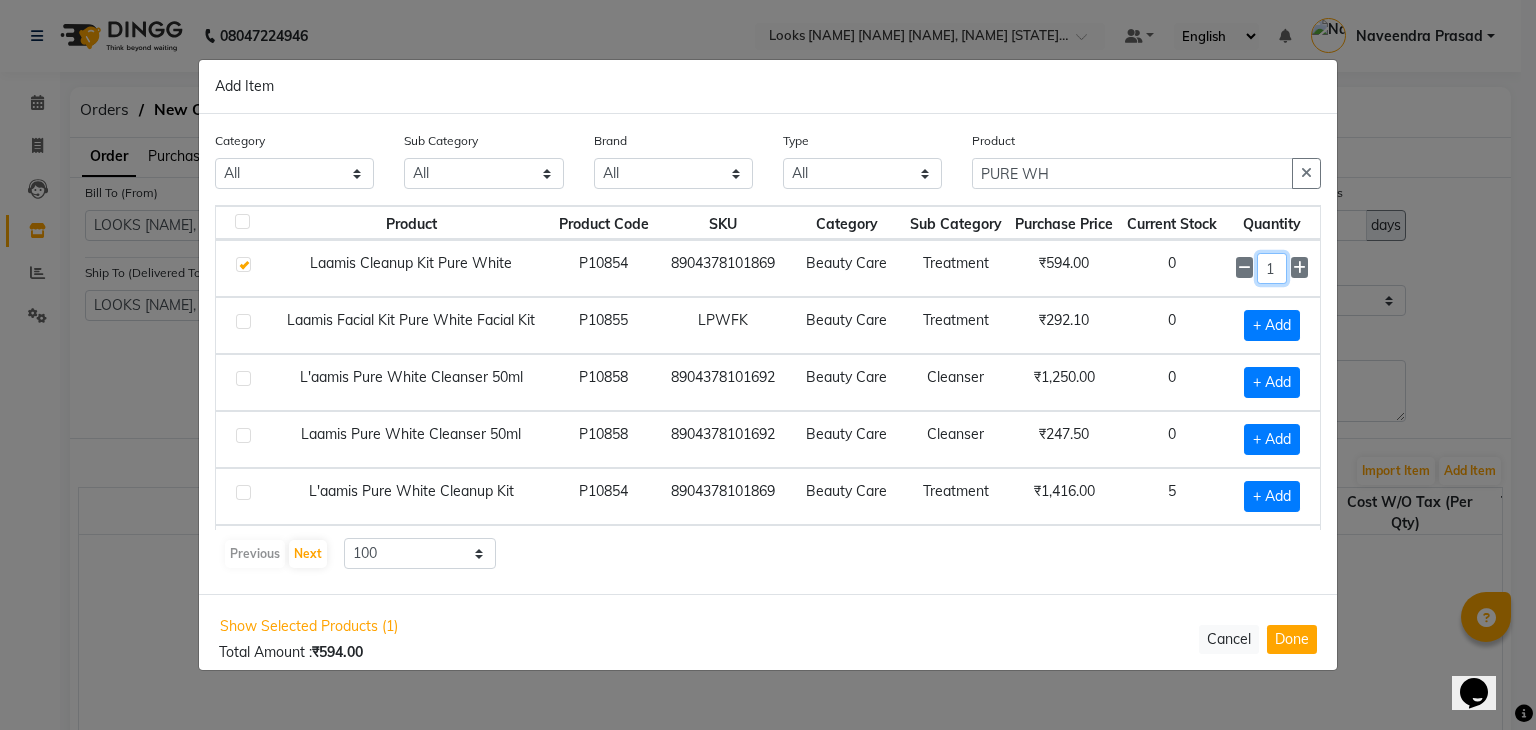click on "1" 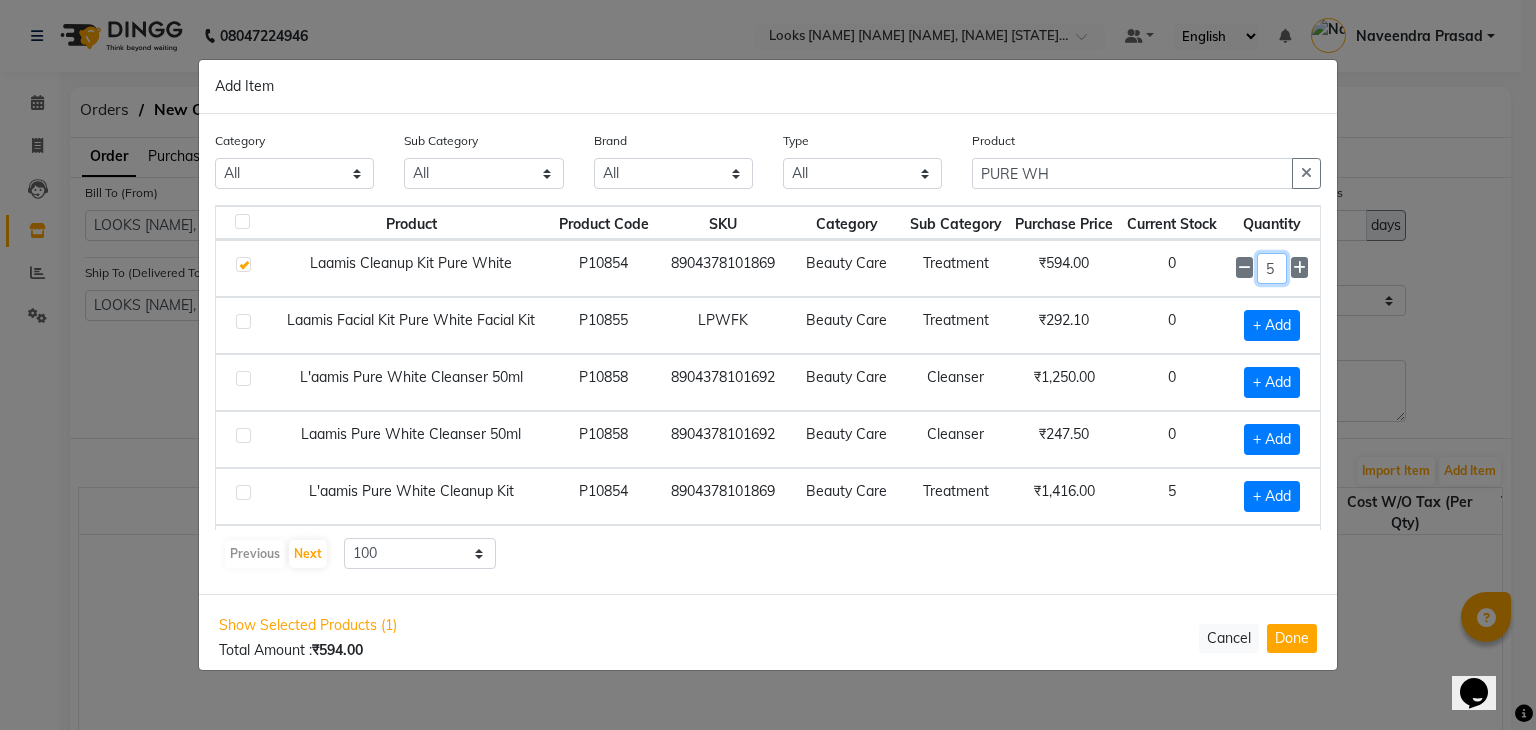 type on "5" 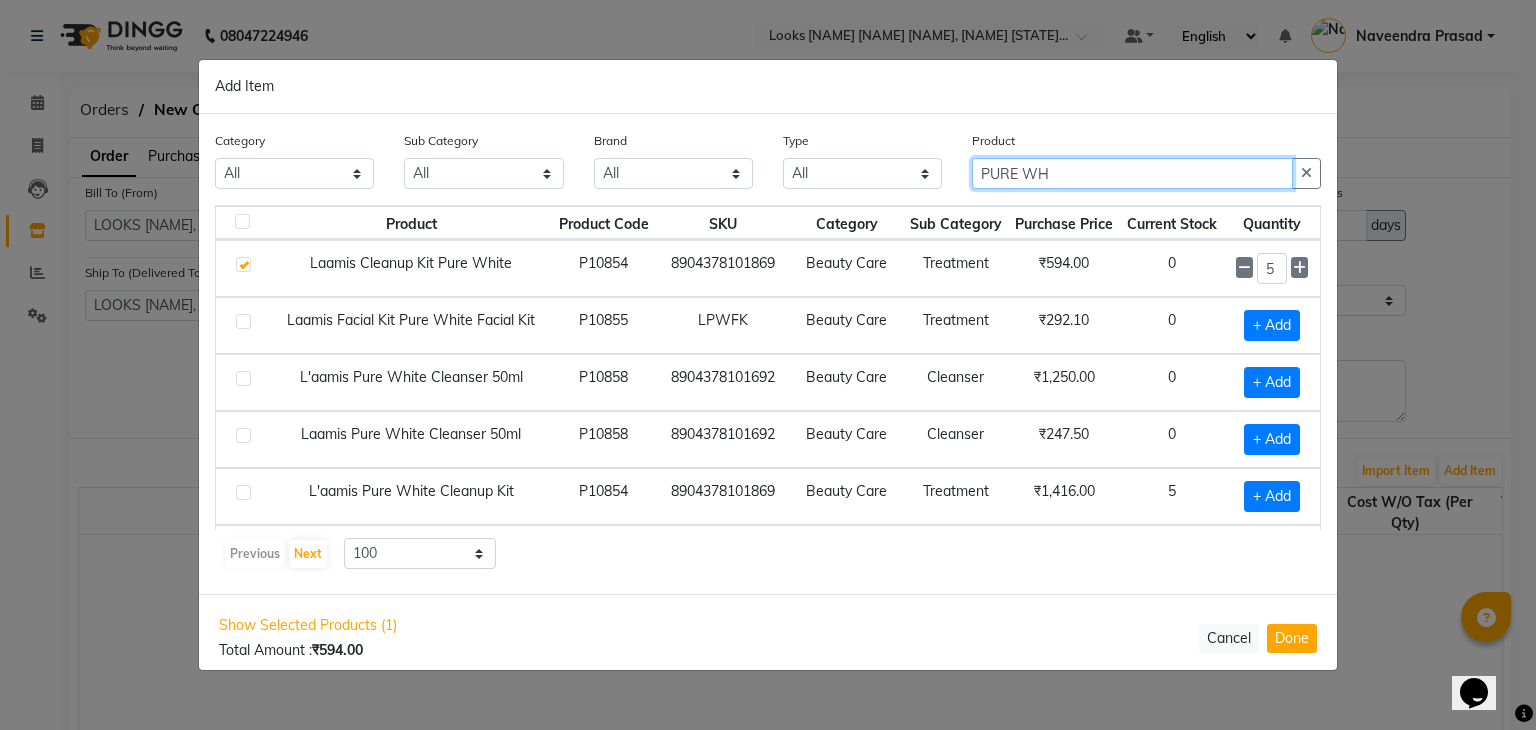 click on "PURE WH" 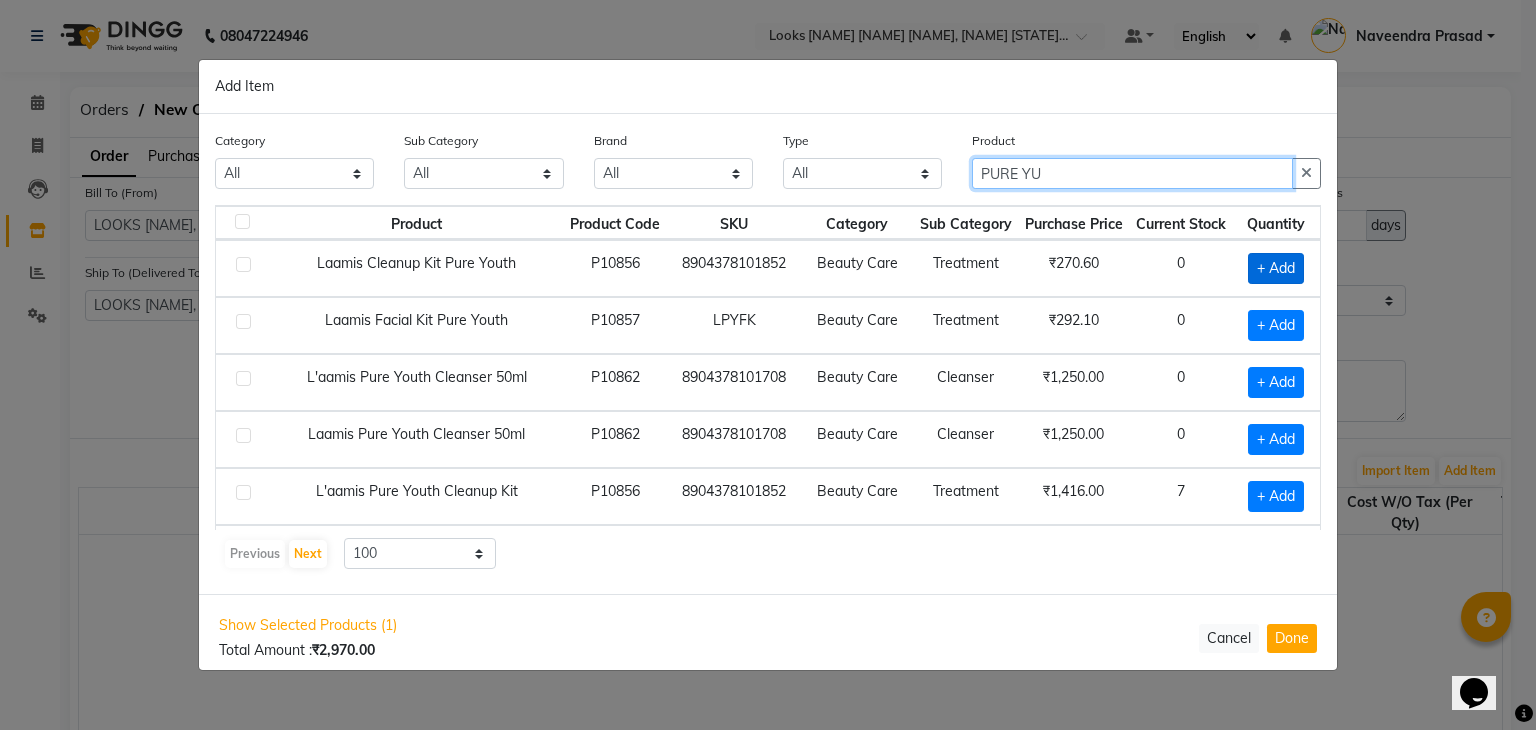 type on "PURE YU" 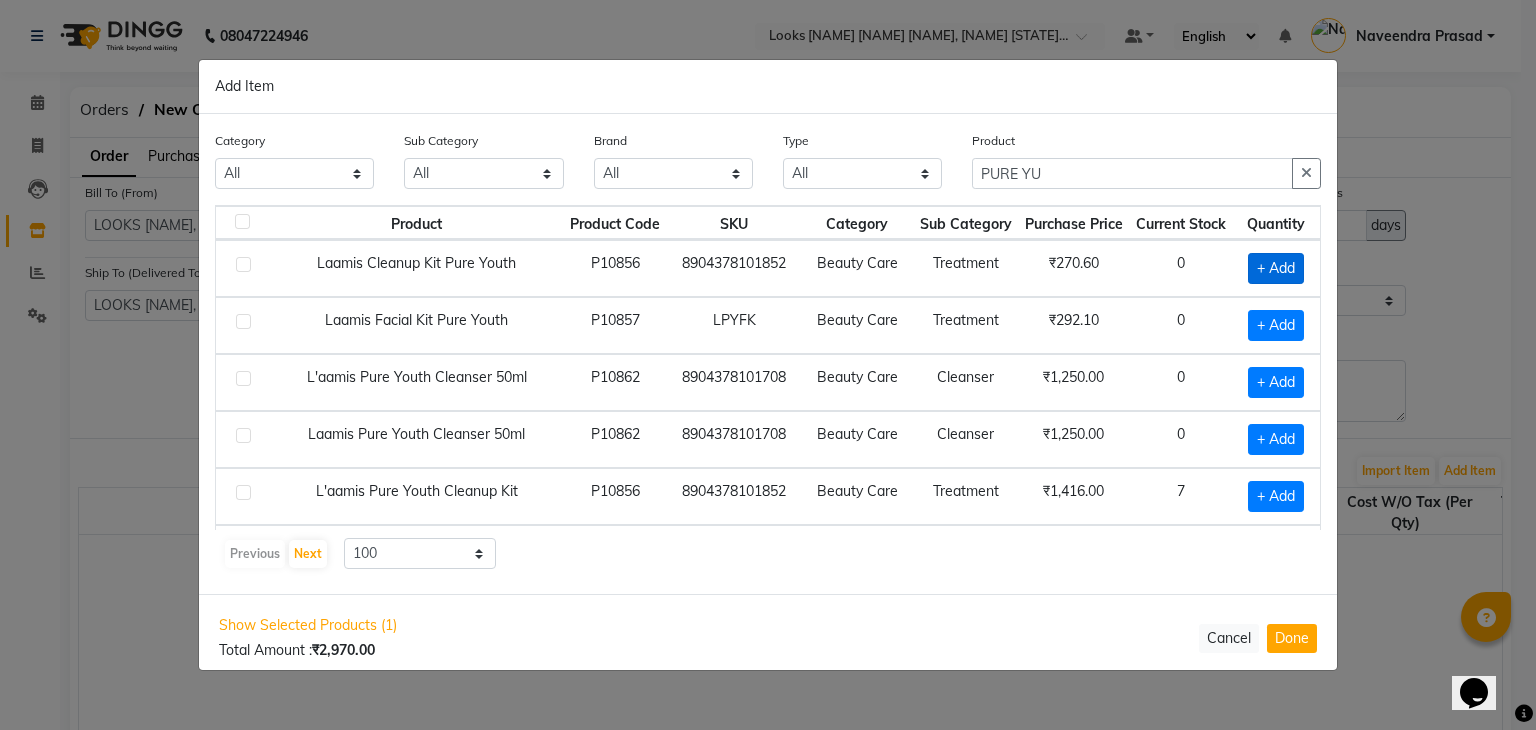 click on "+ Add" 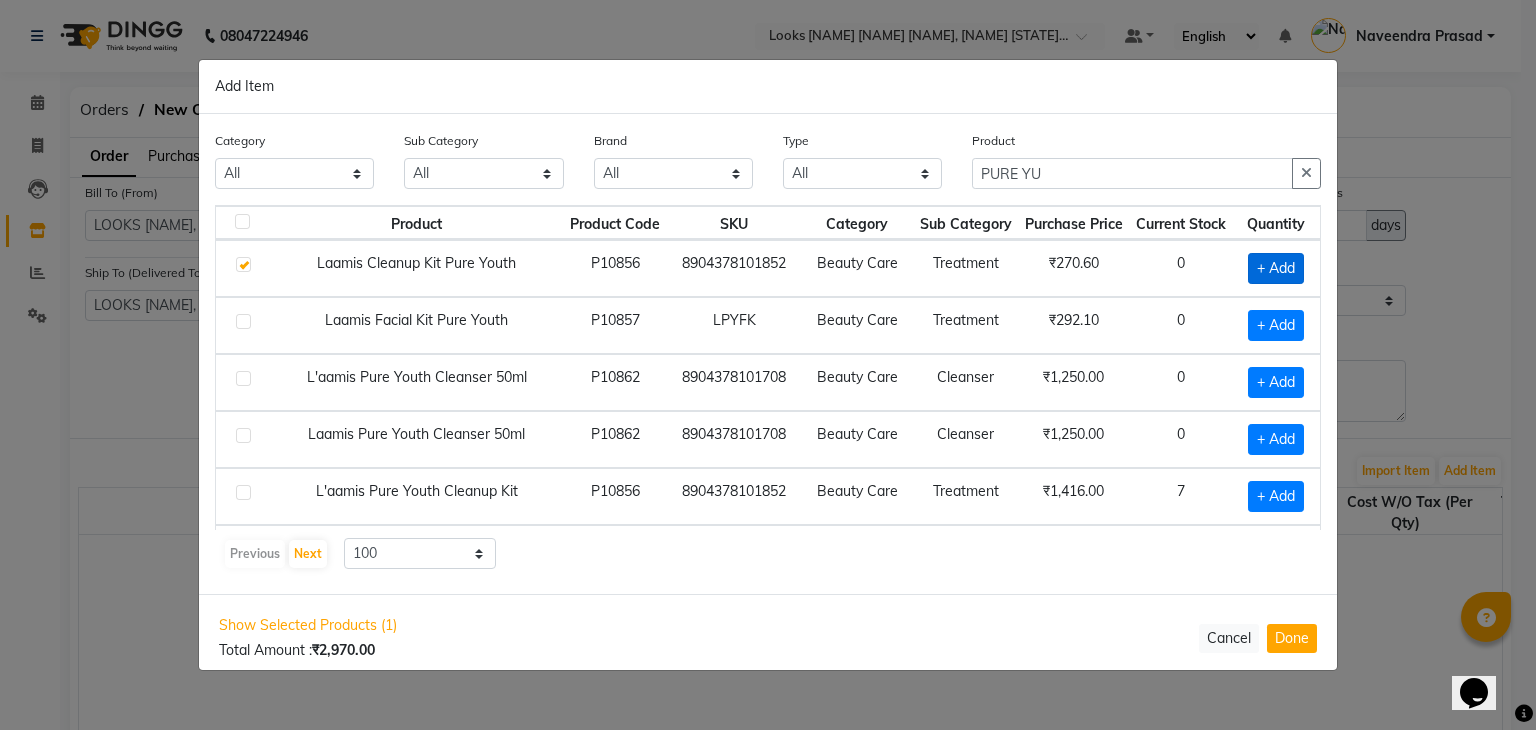checkbox on "true" 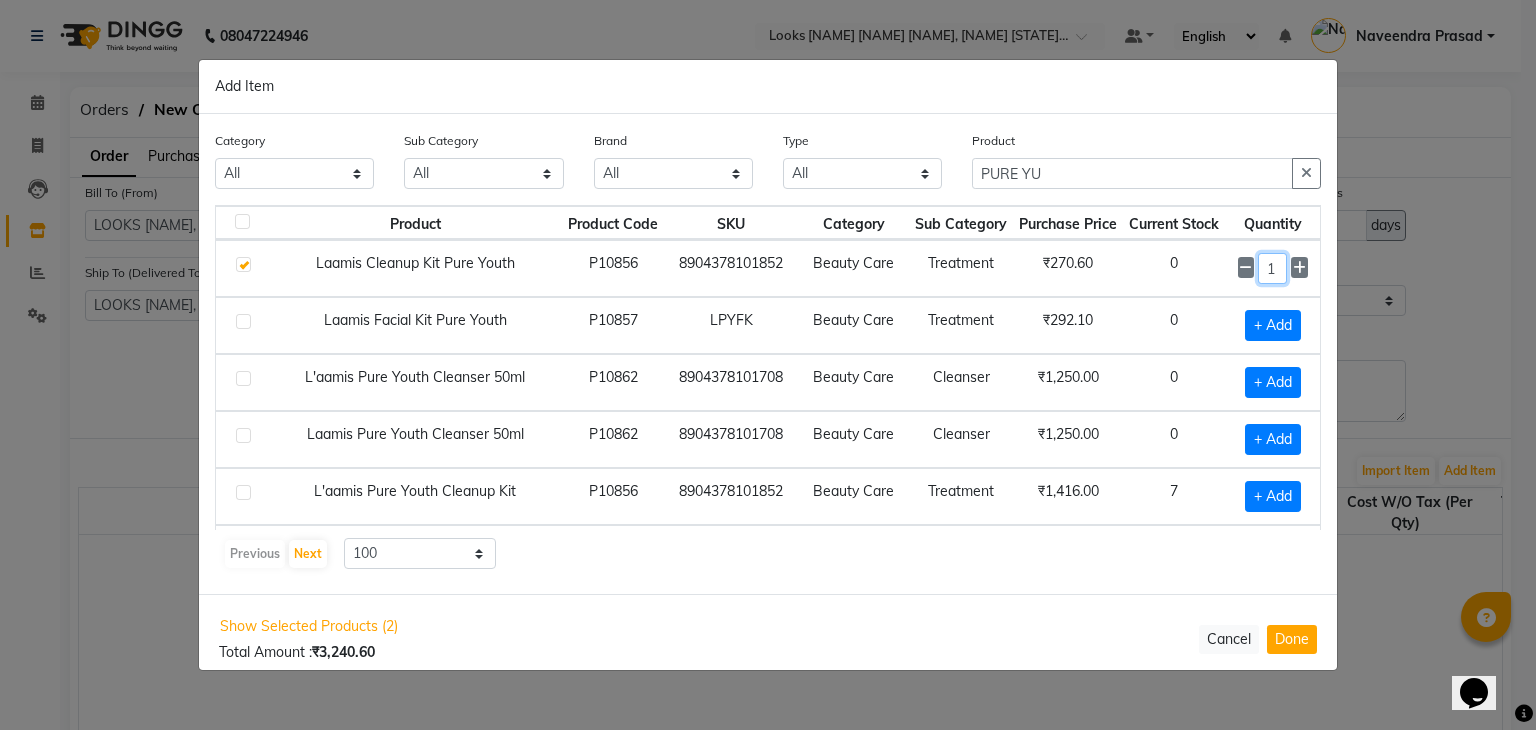 click on "1" 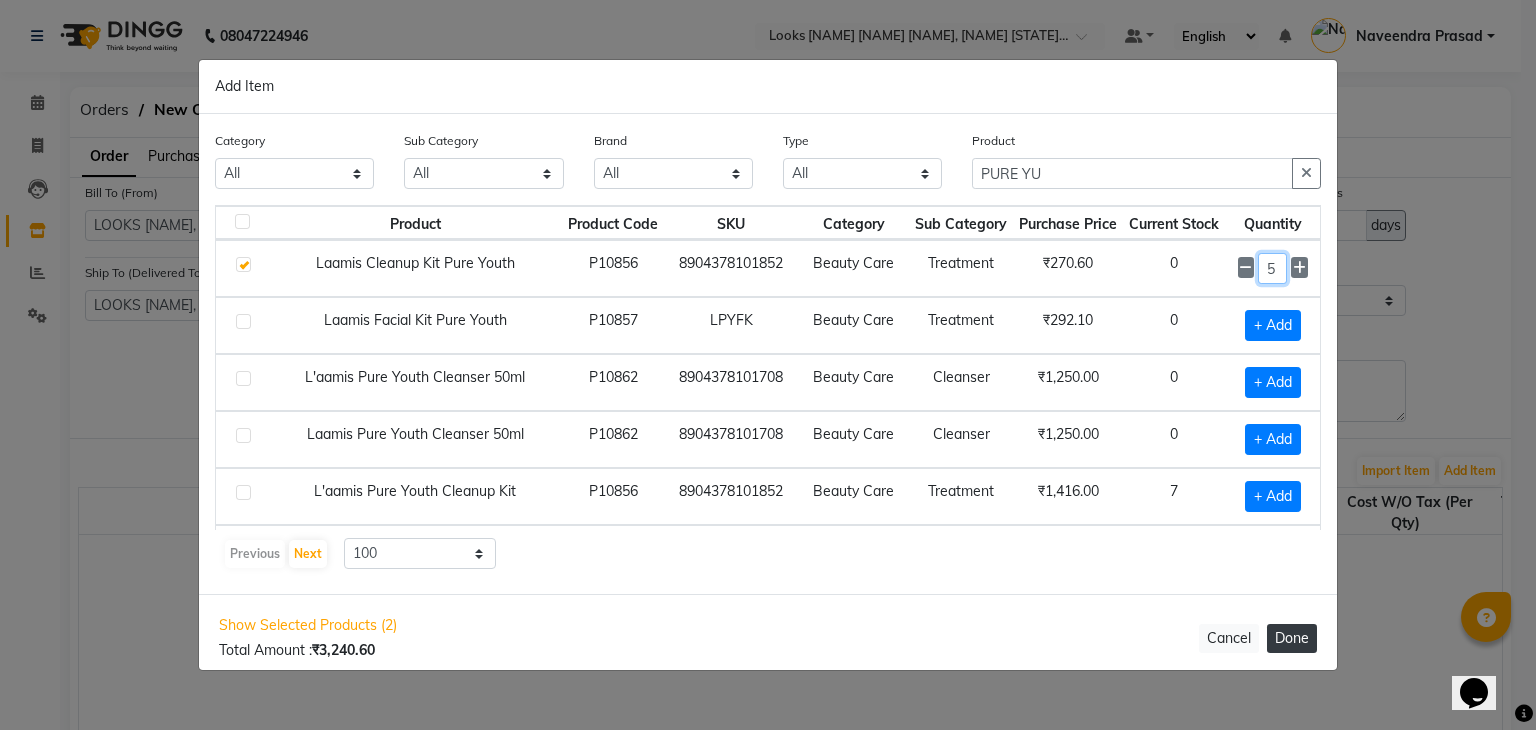 type on "5" 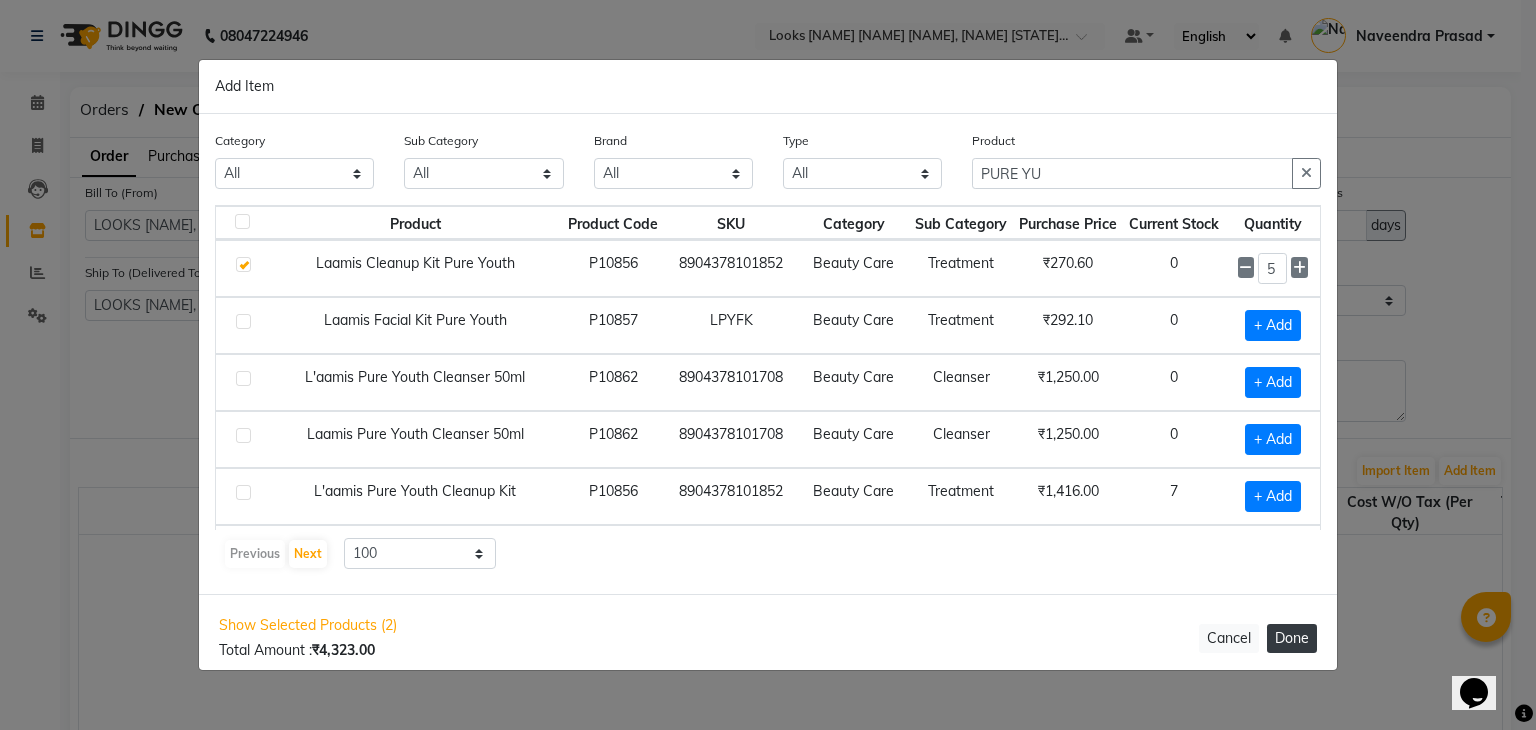 click on "Done" 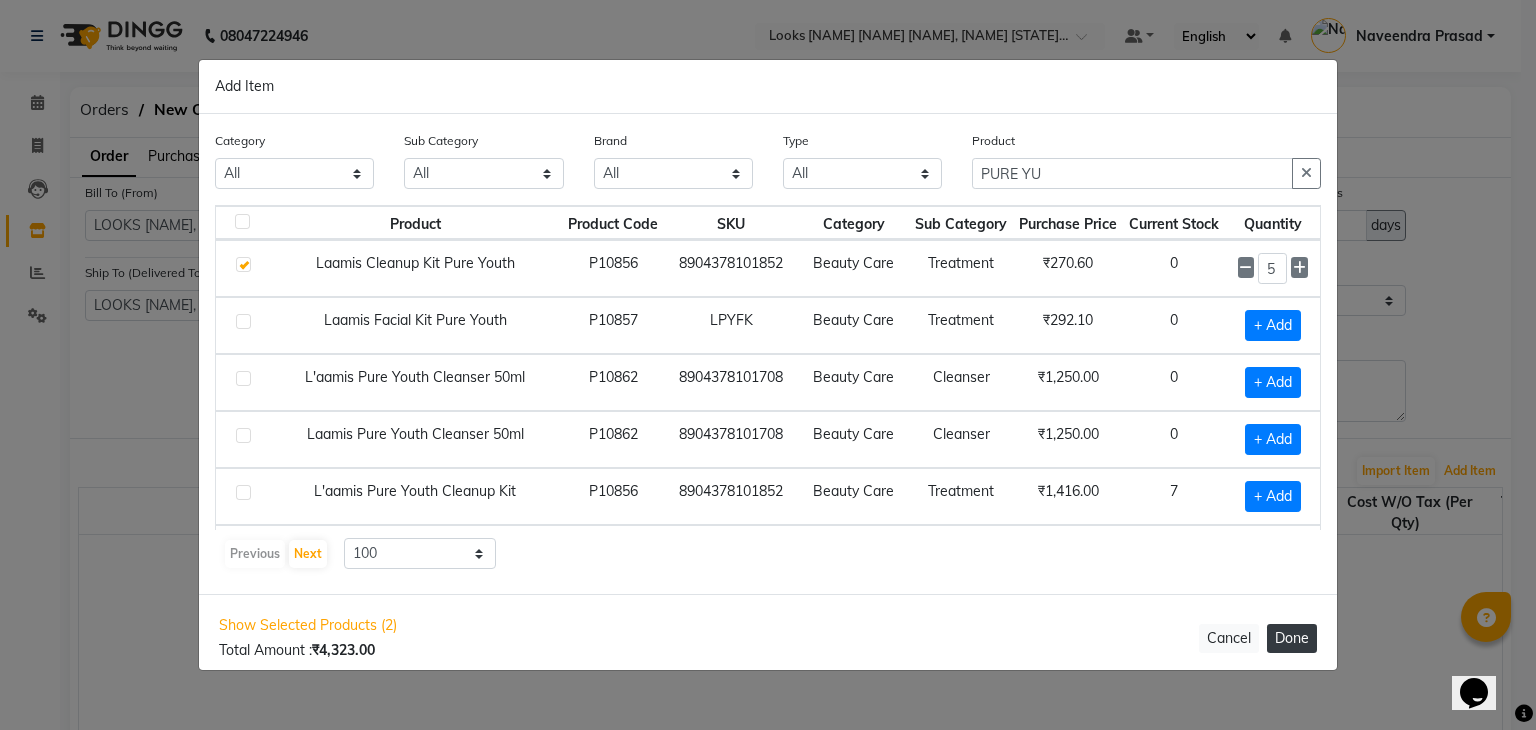 select on "3884" 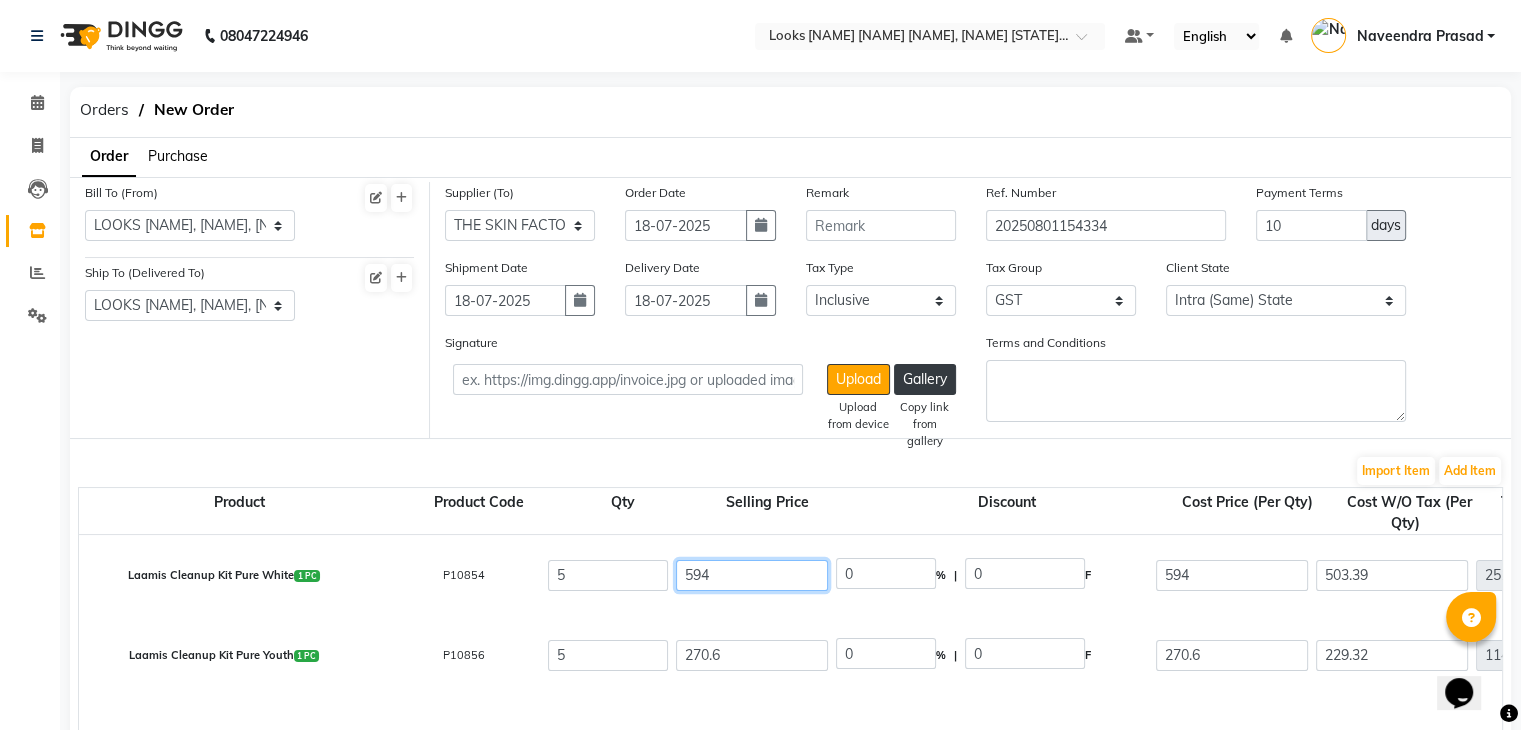 click on "594" 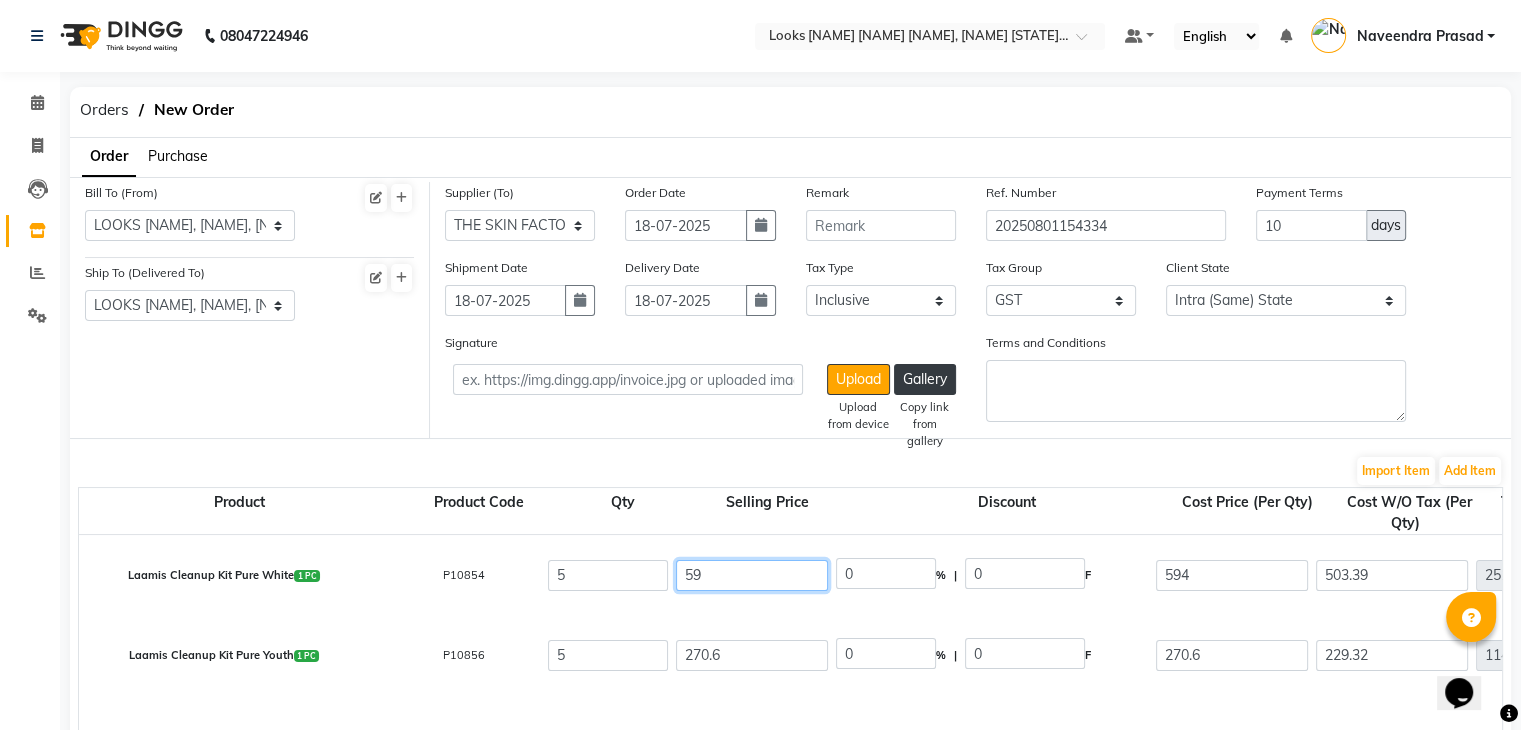 type on "5" 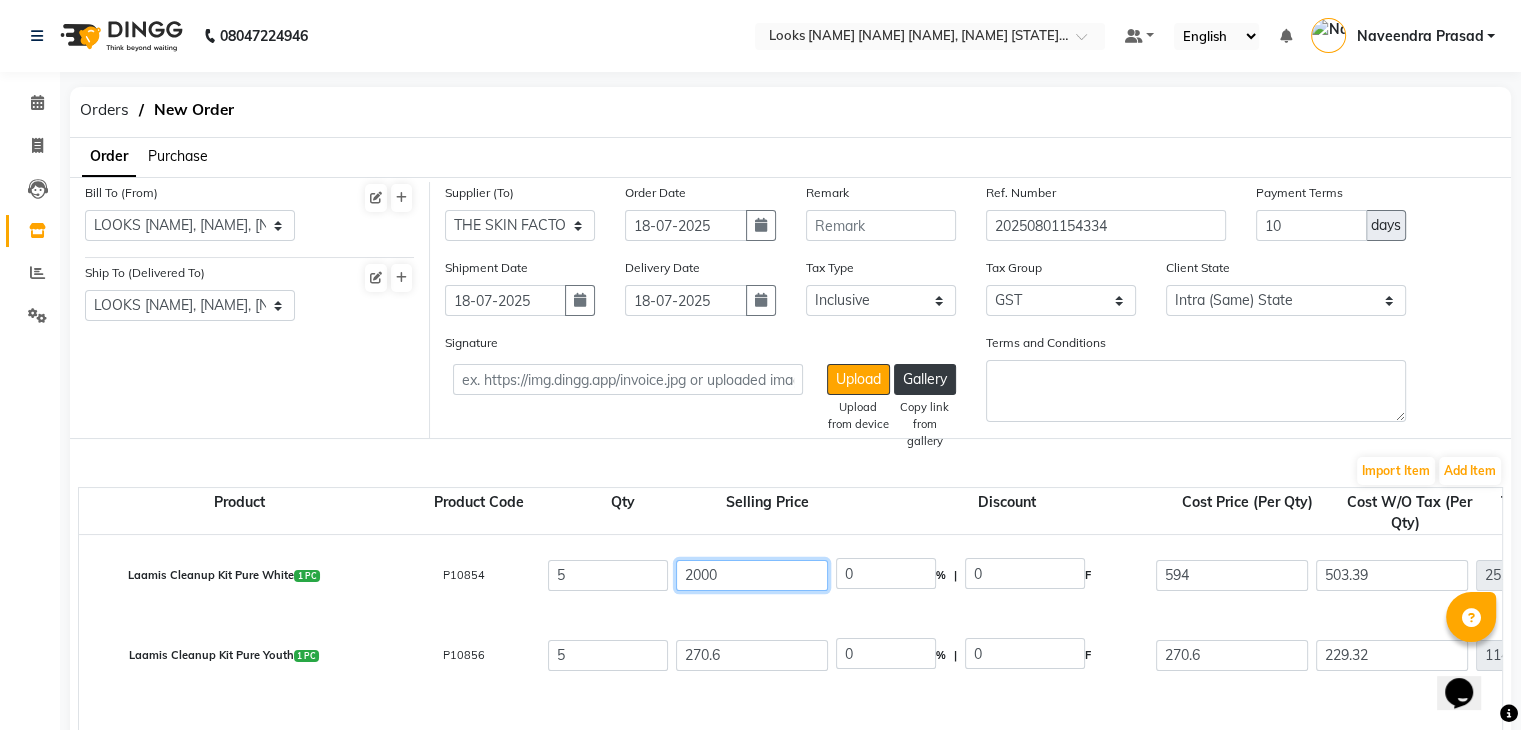 type on "2000" 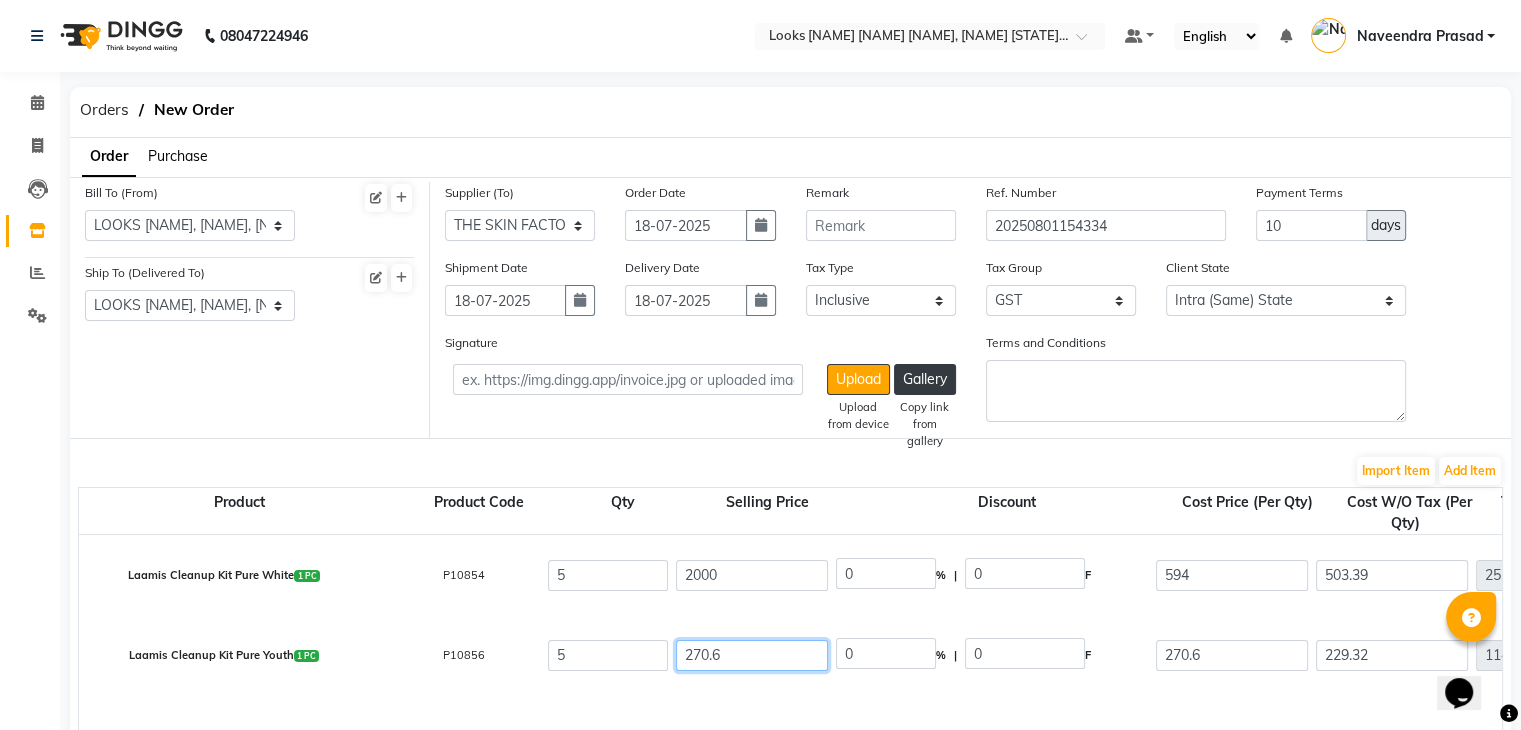 type on "70.3" 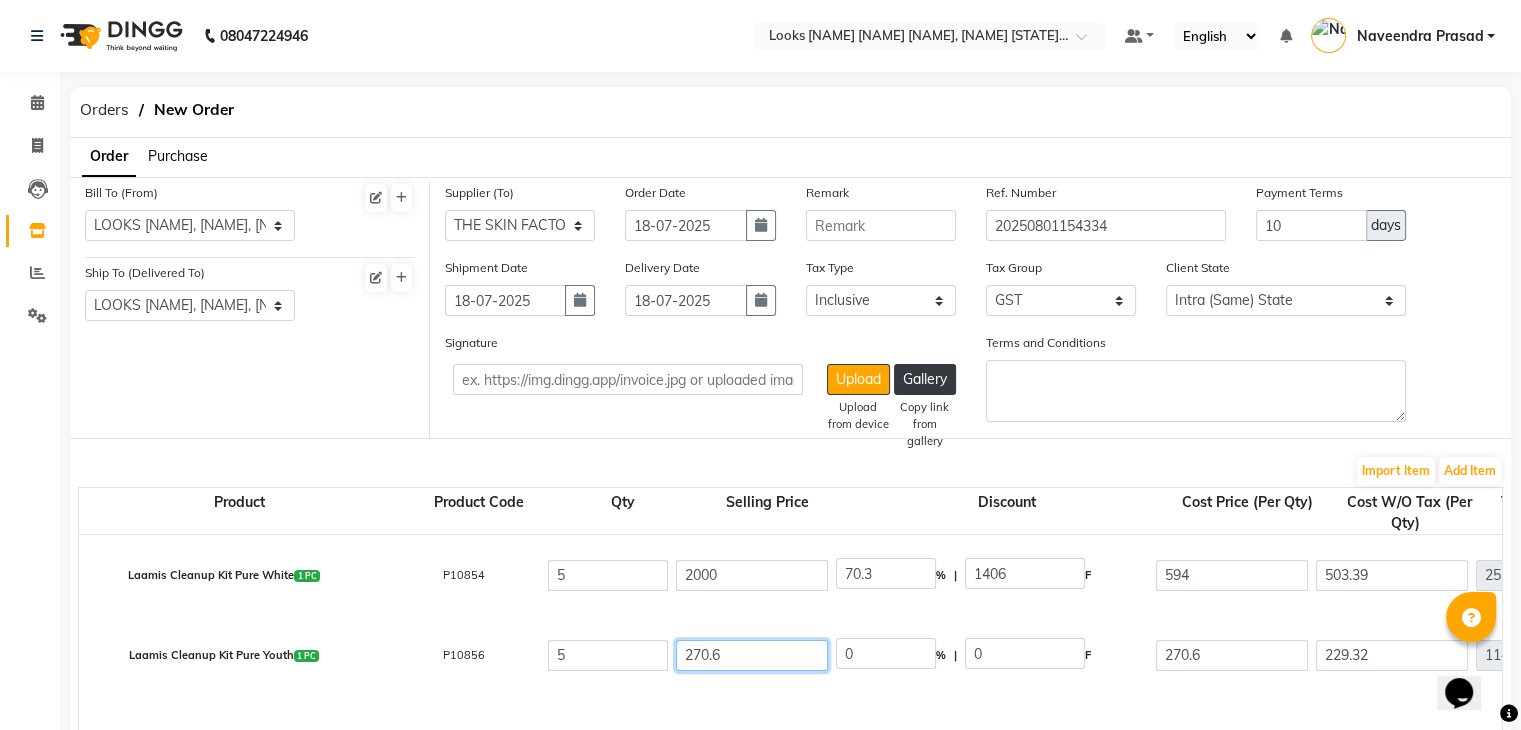 click on "270.6" 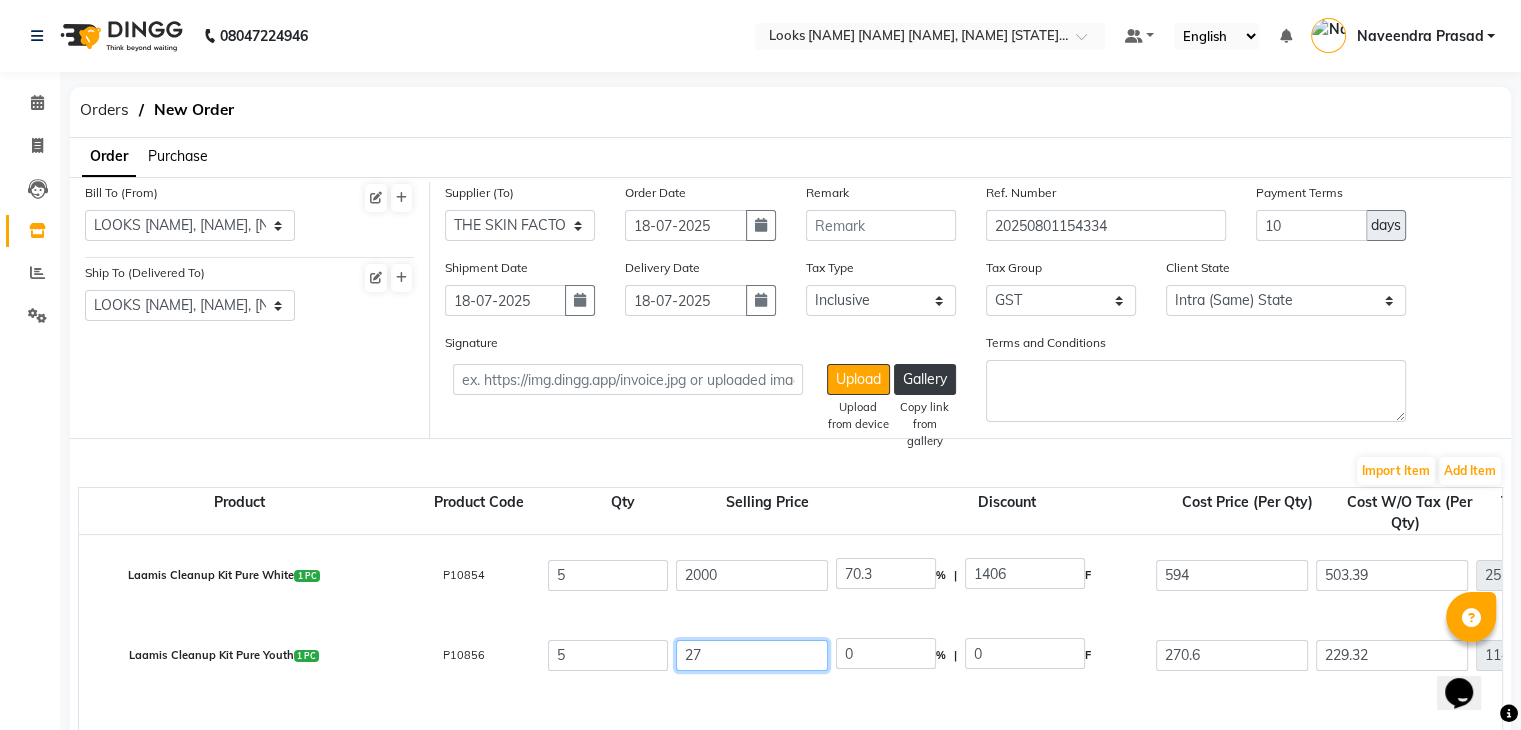 type on "2" 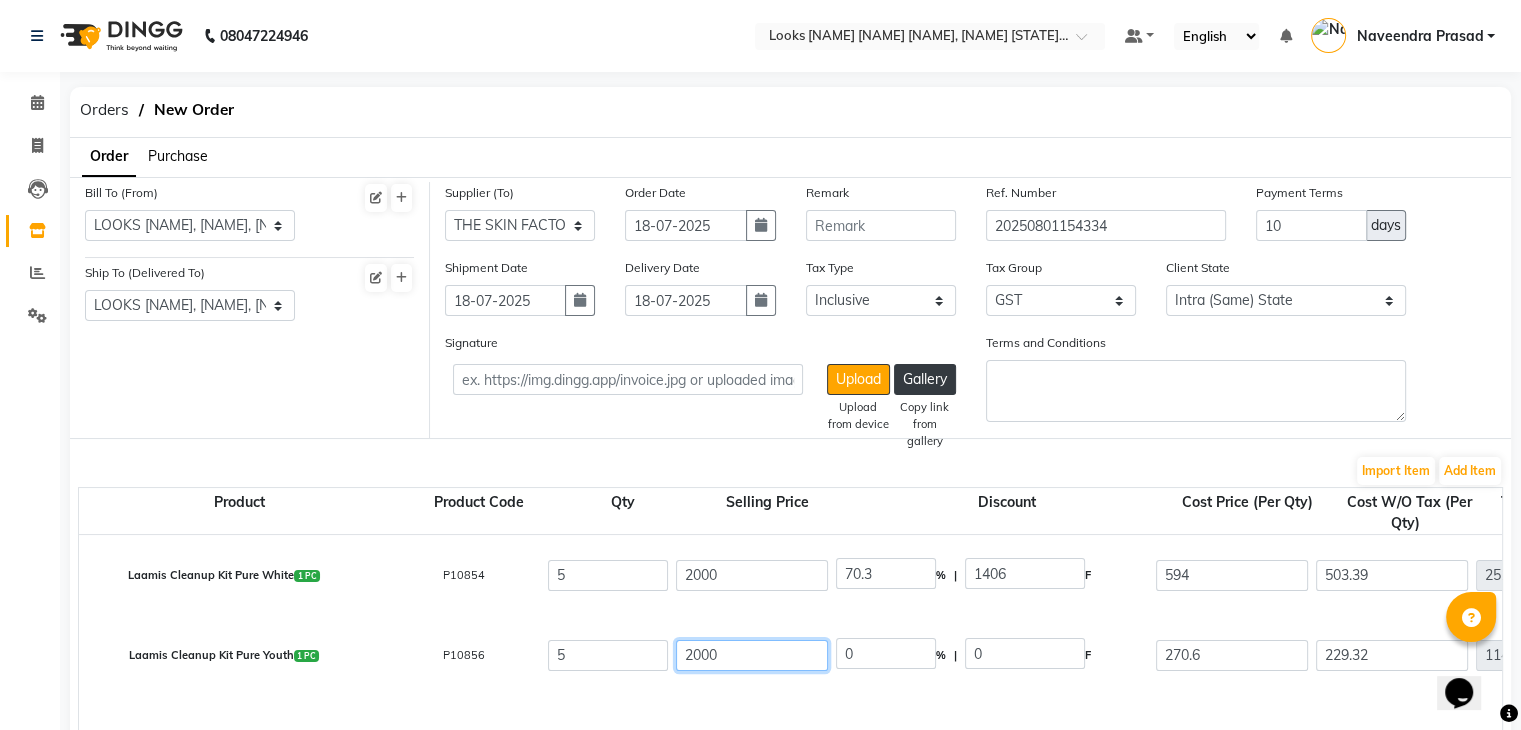 type on "2000" 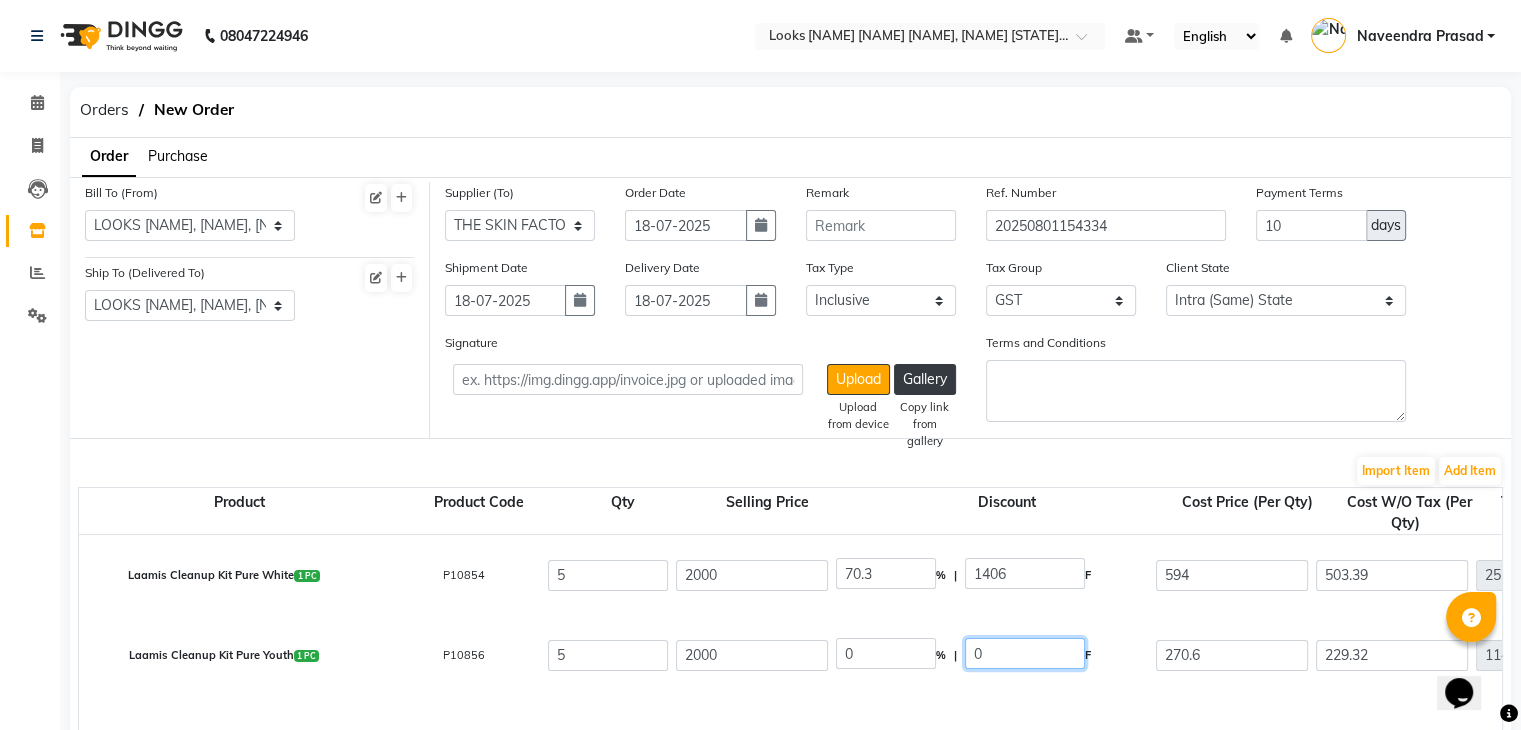 type on "86.47" 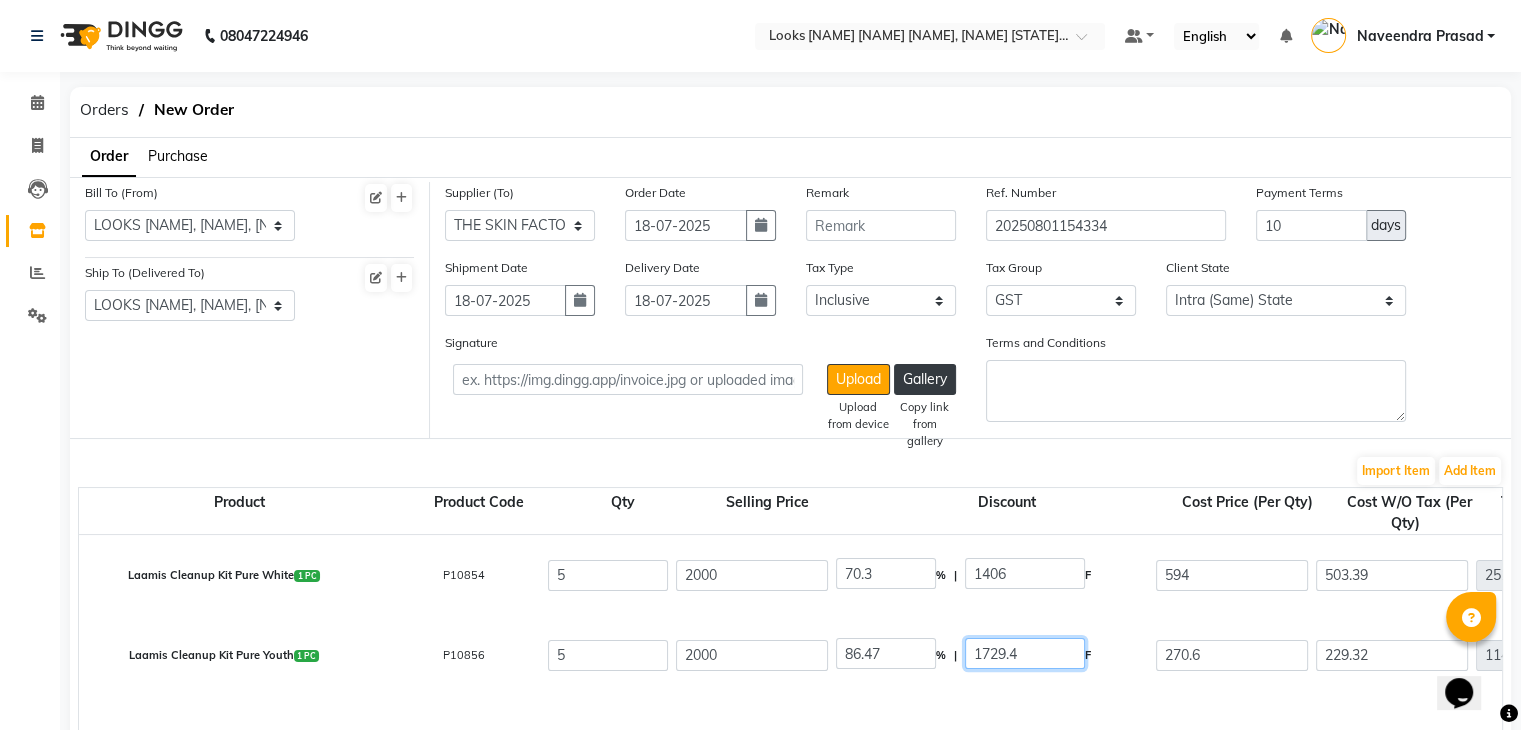 click on "1729.4" 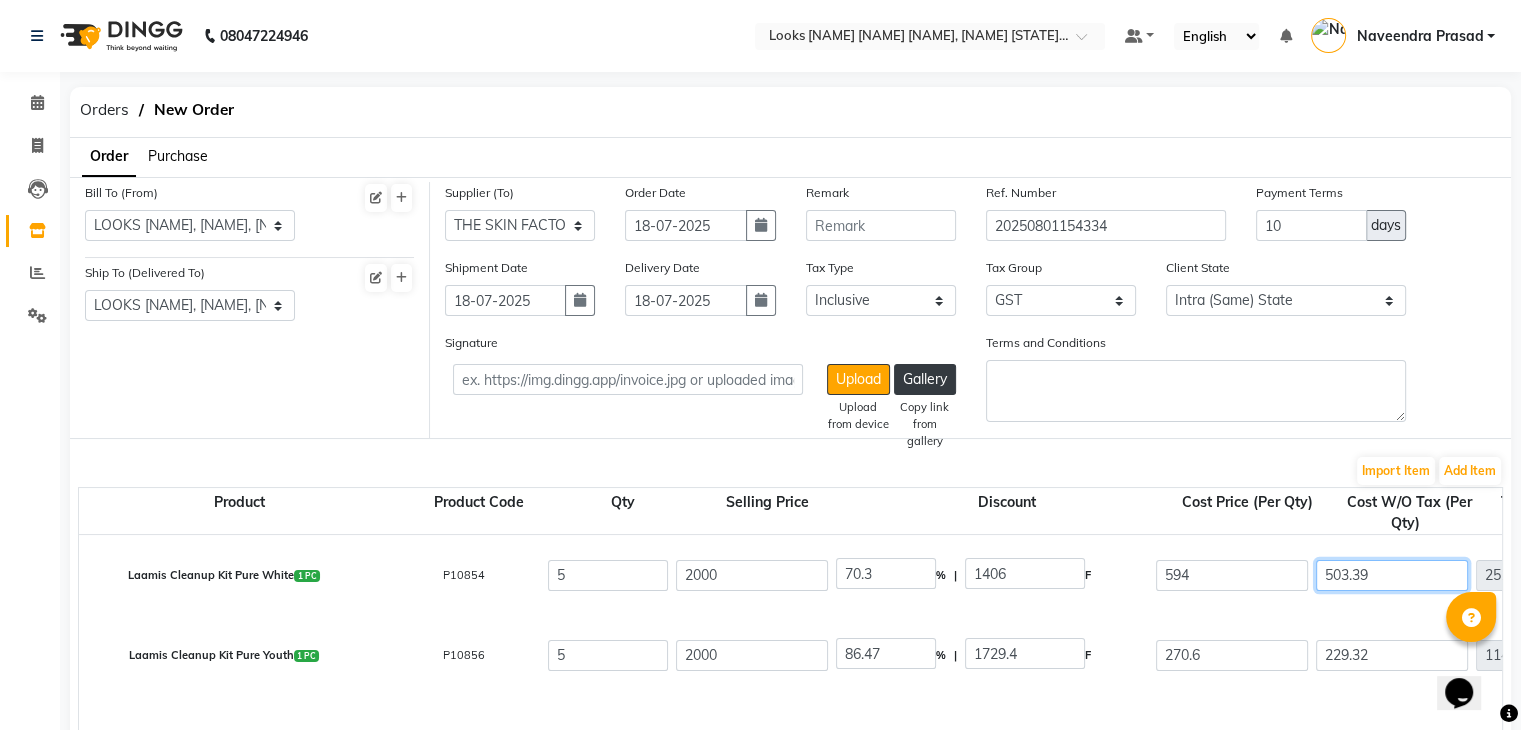 click on "503.39" 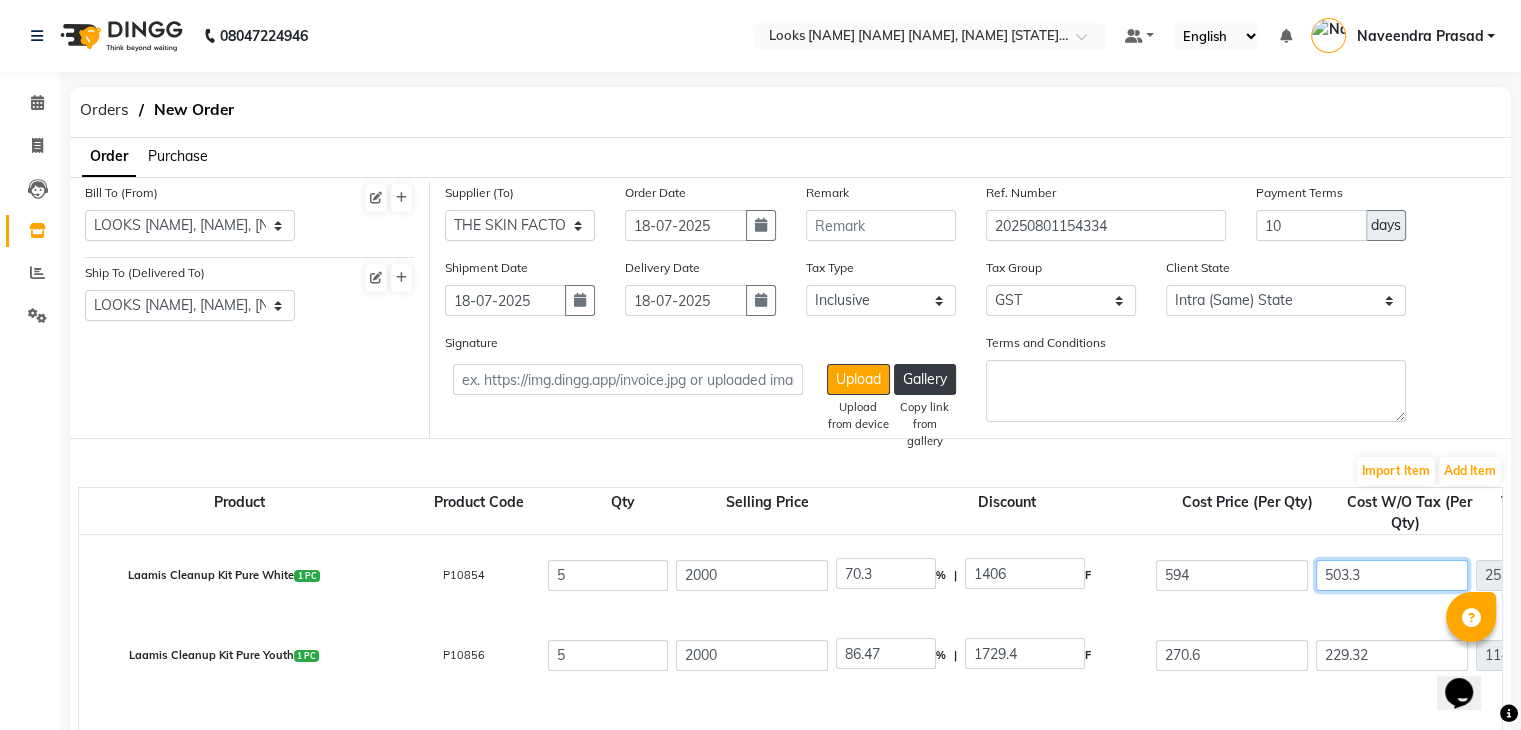 type on "503" 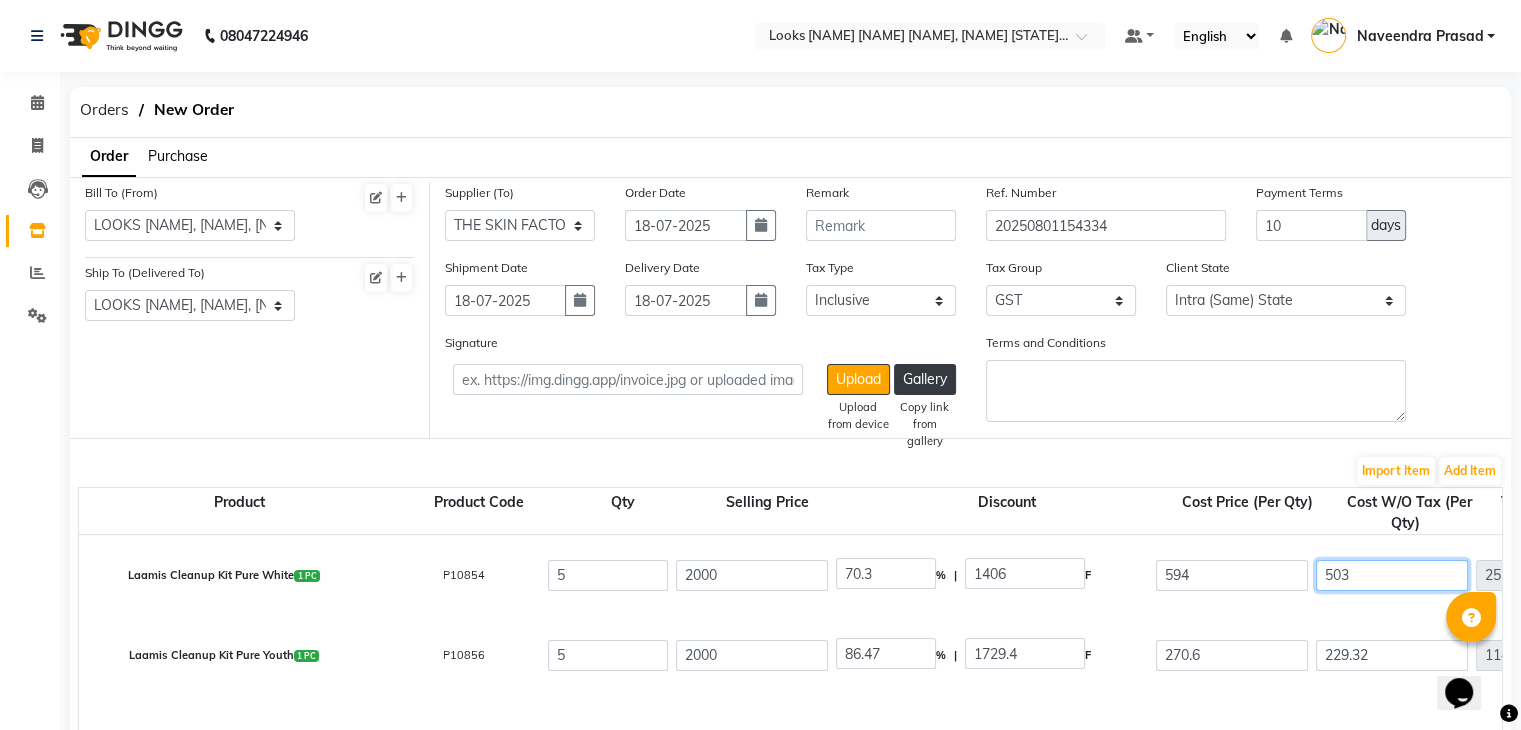type on "50" 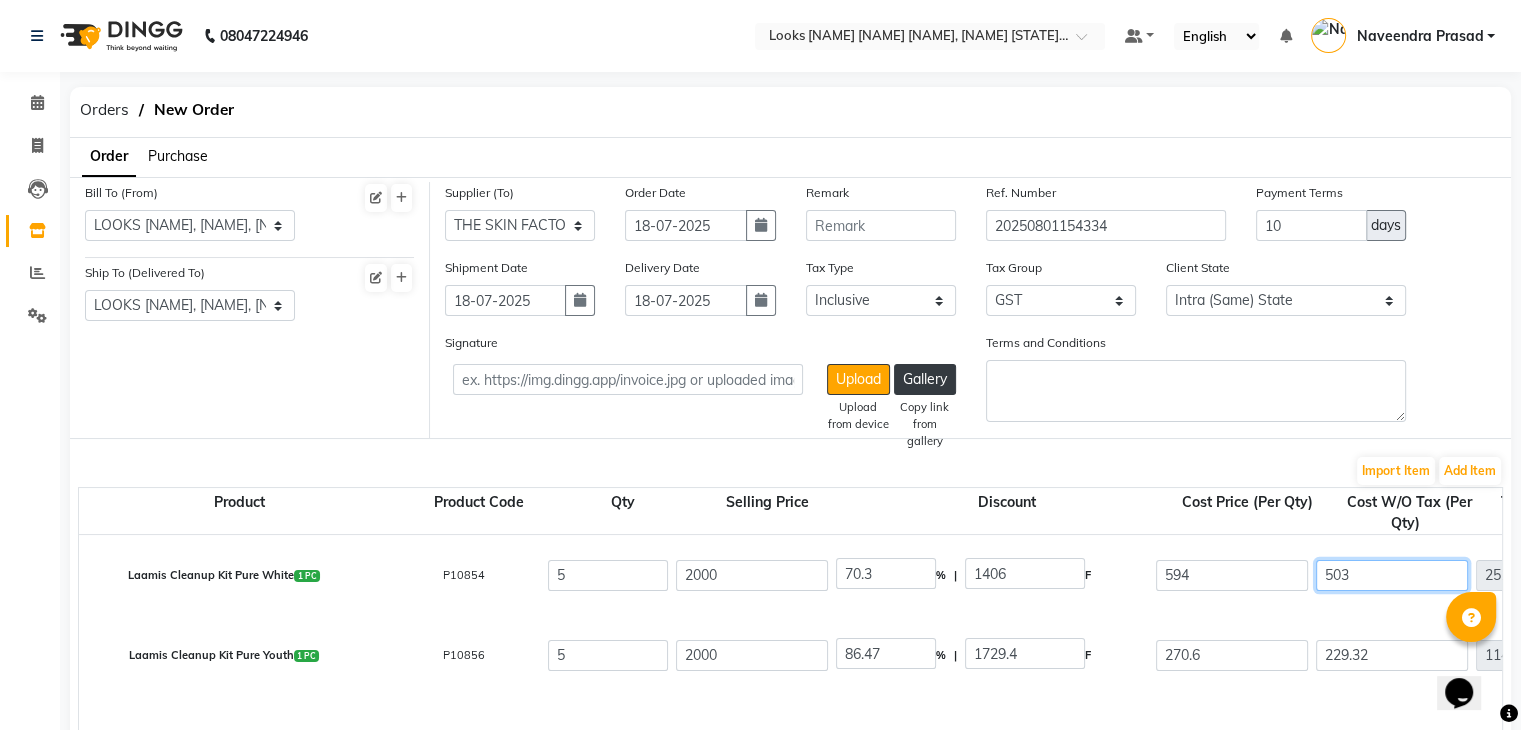 type on "250" 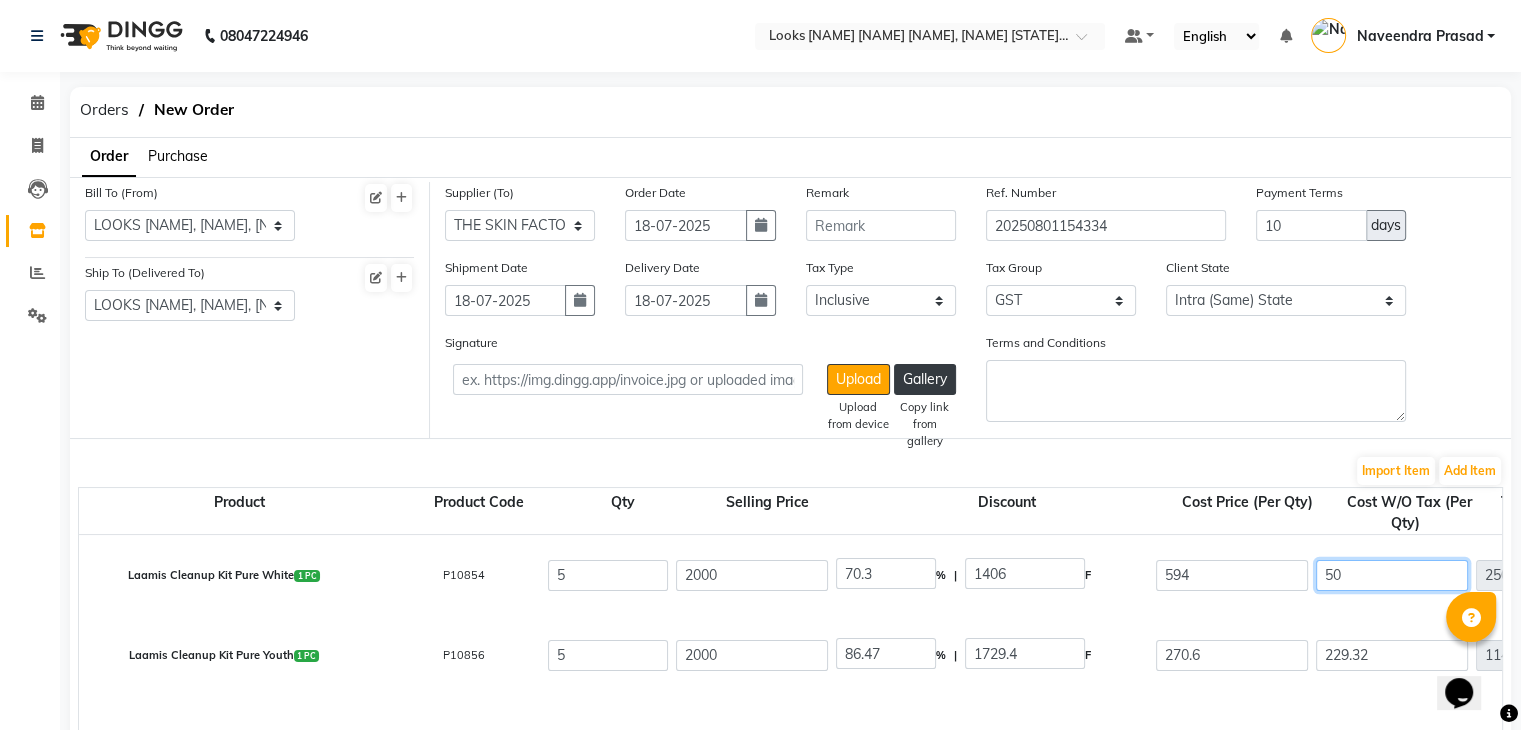 type on "5" 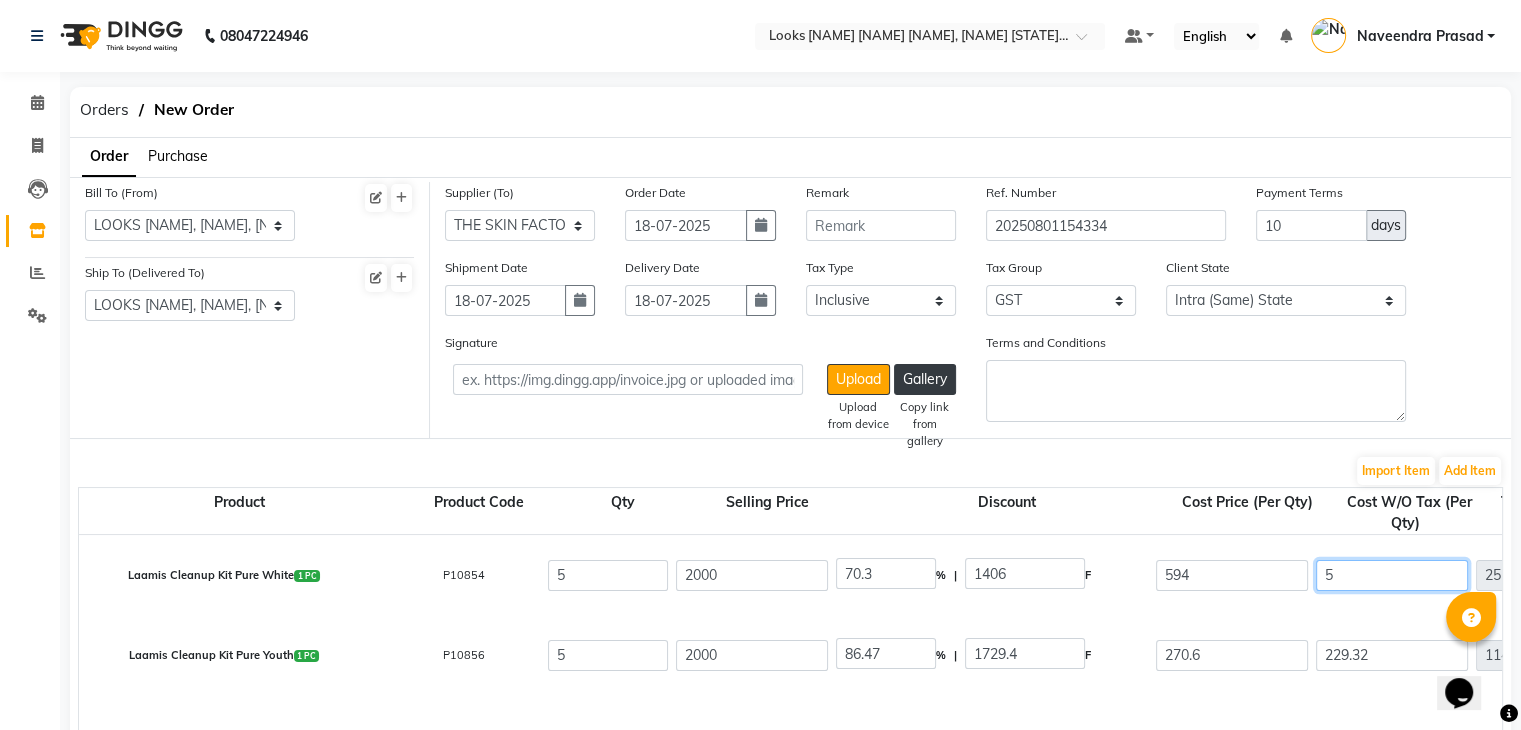 type 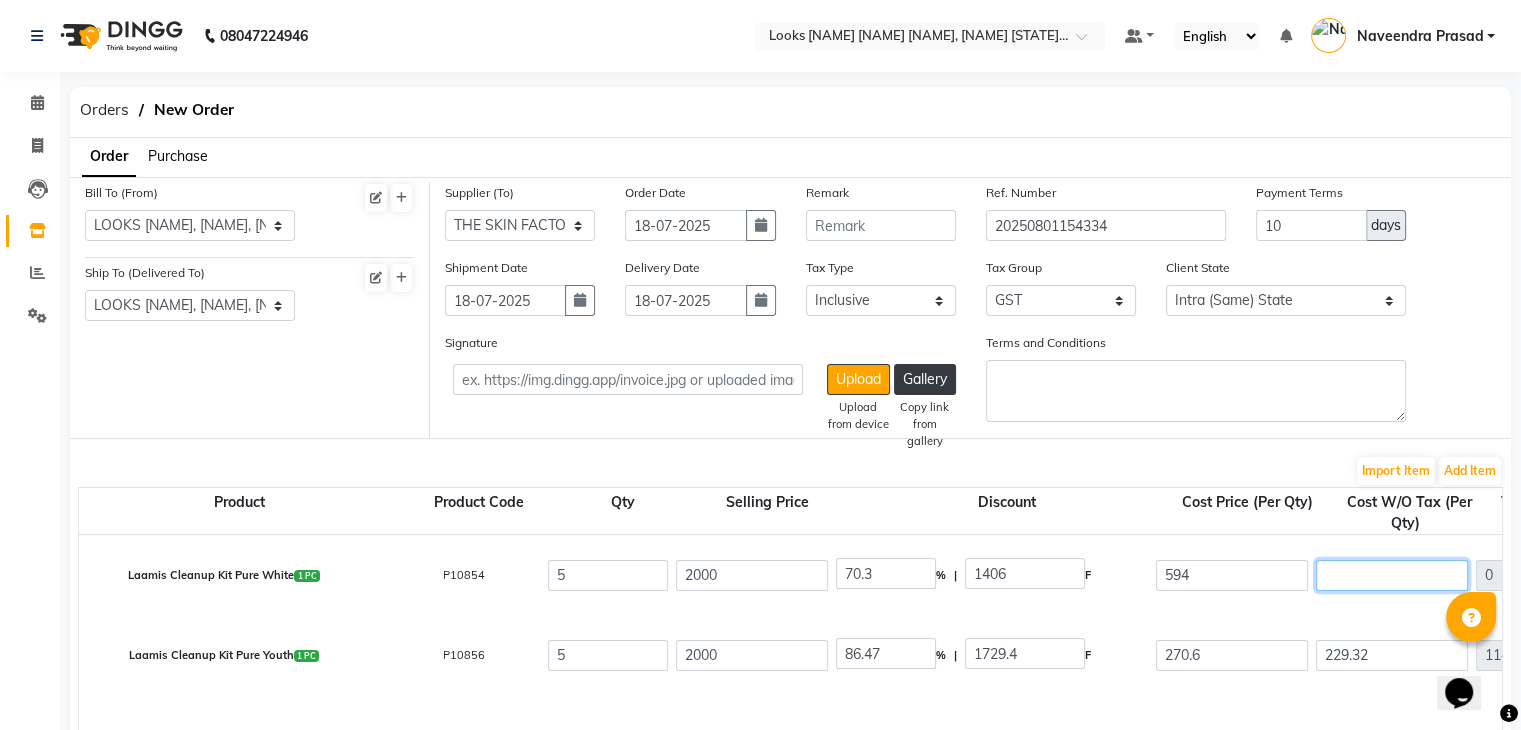 type on "1" 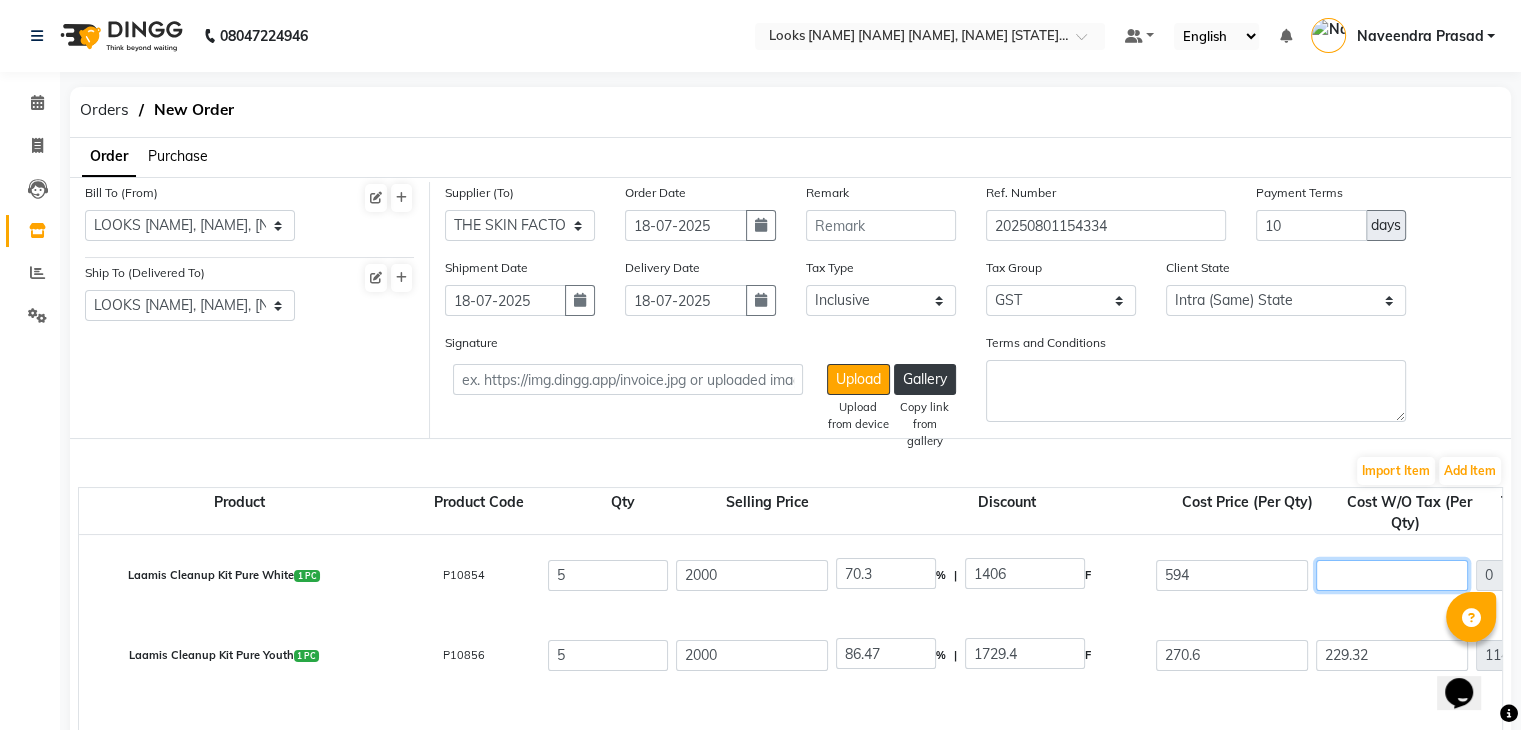 type on "5" 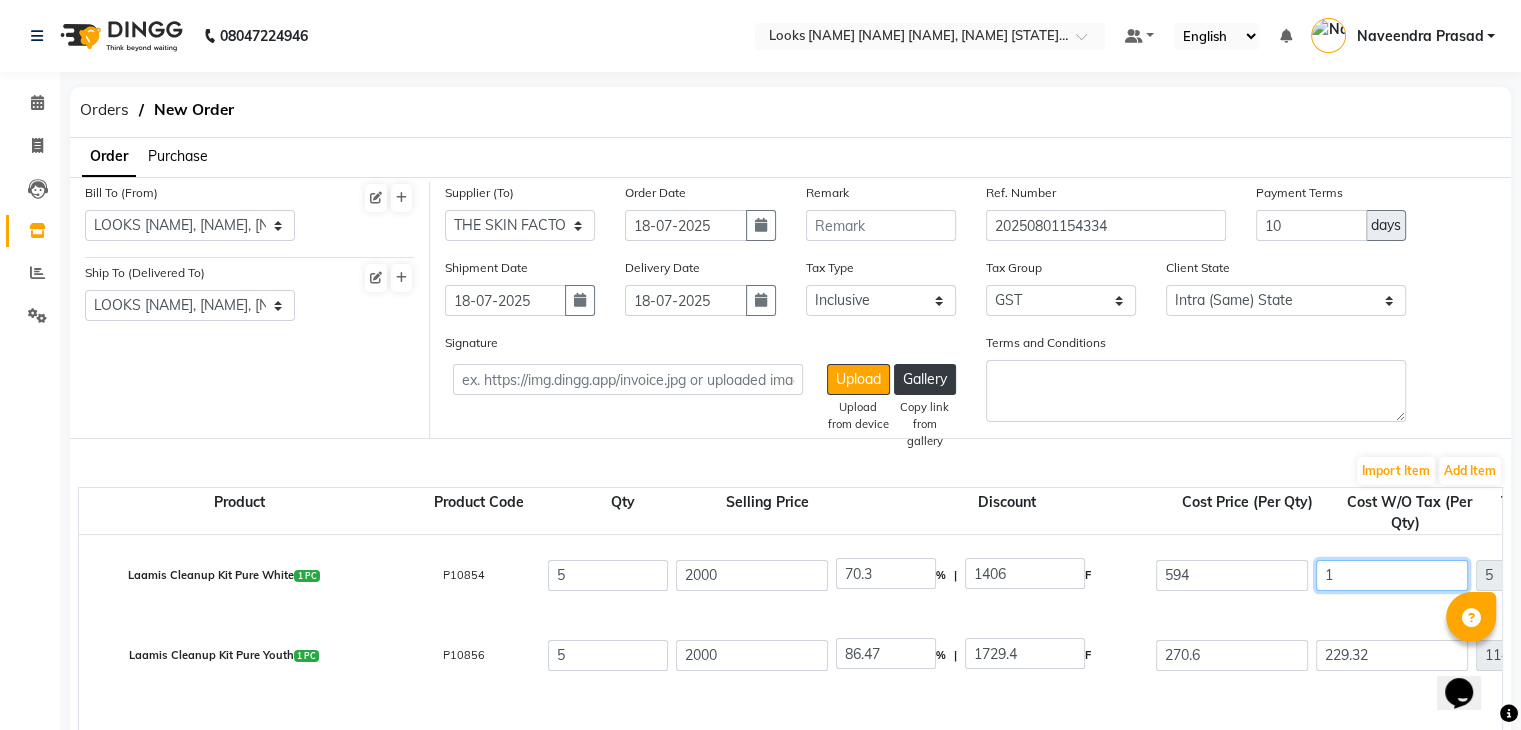 type on "12" 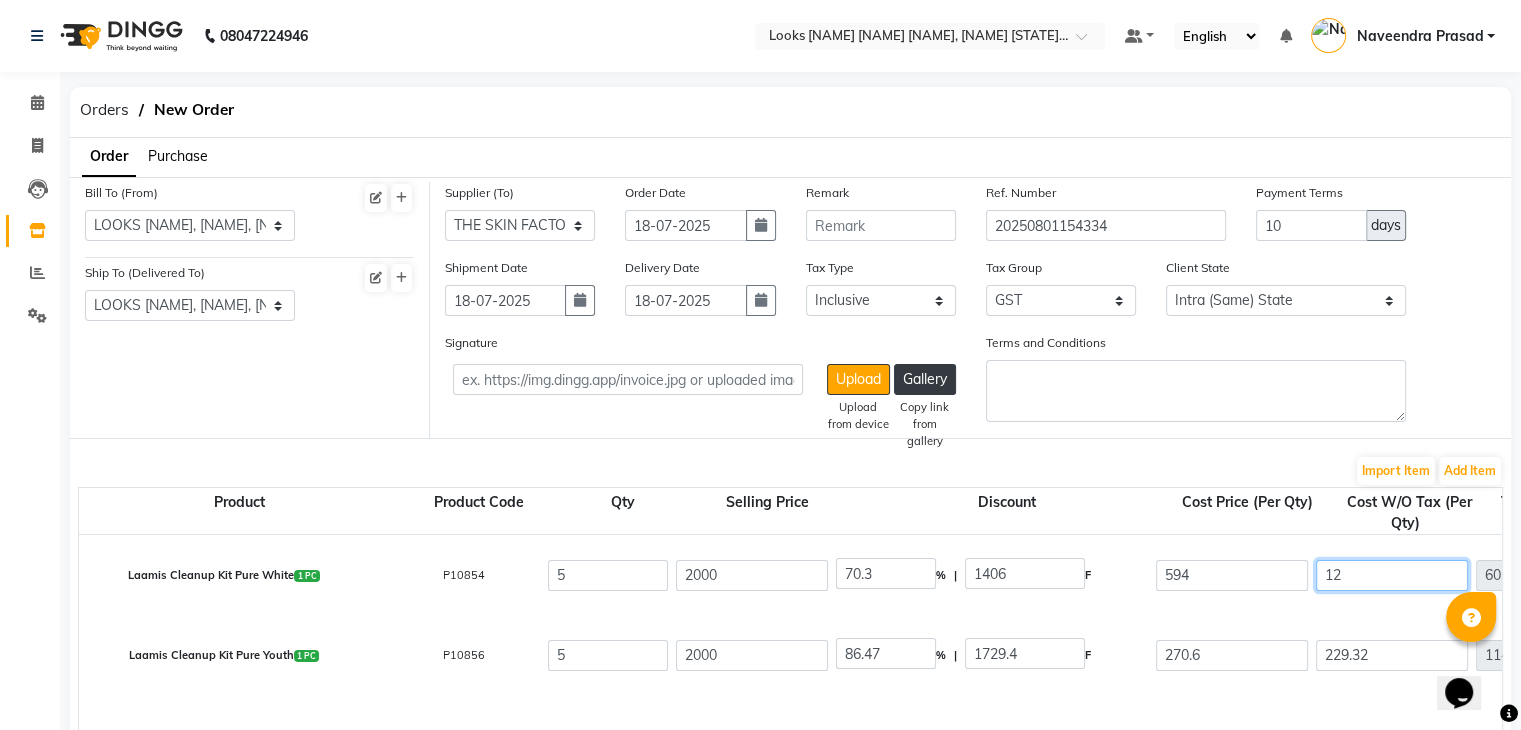 type on "120" 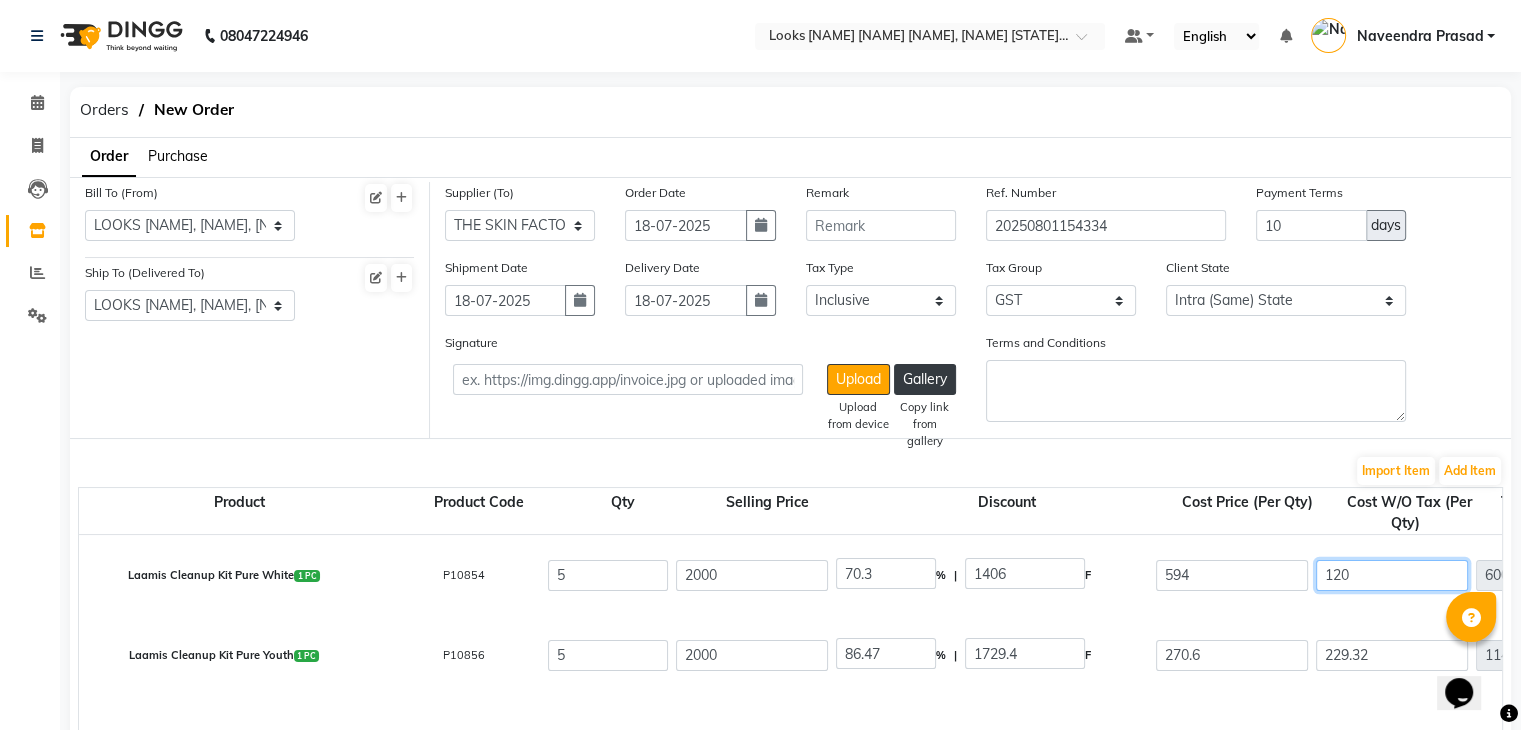 type on "1200" 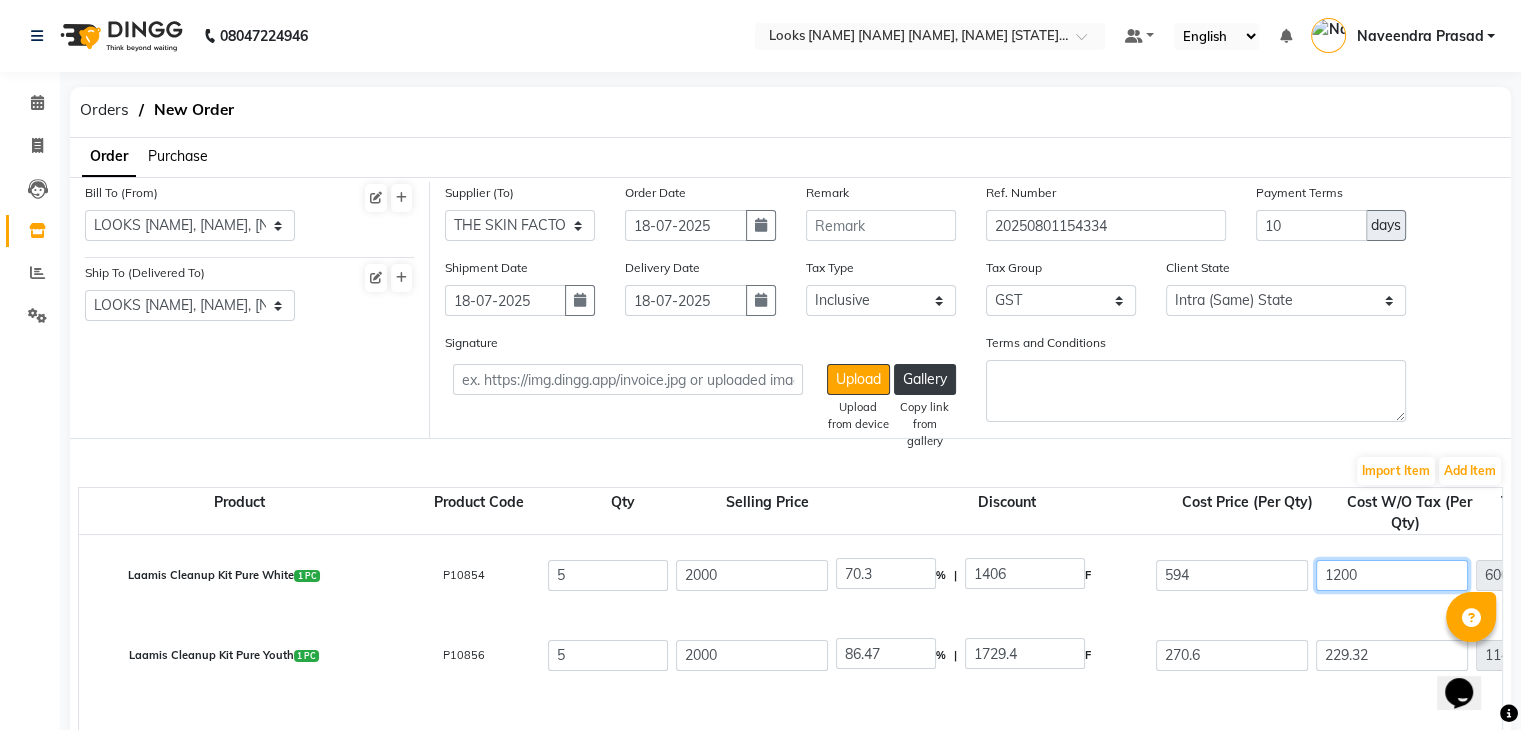 type on "1200" 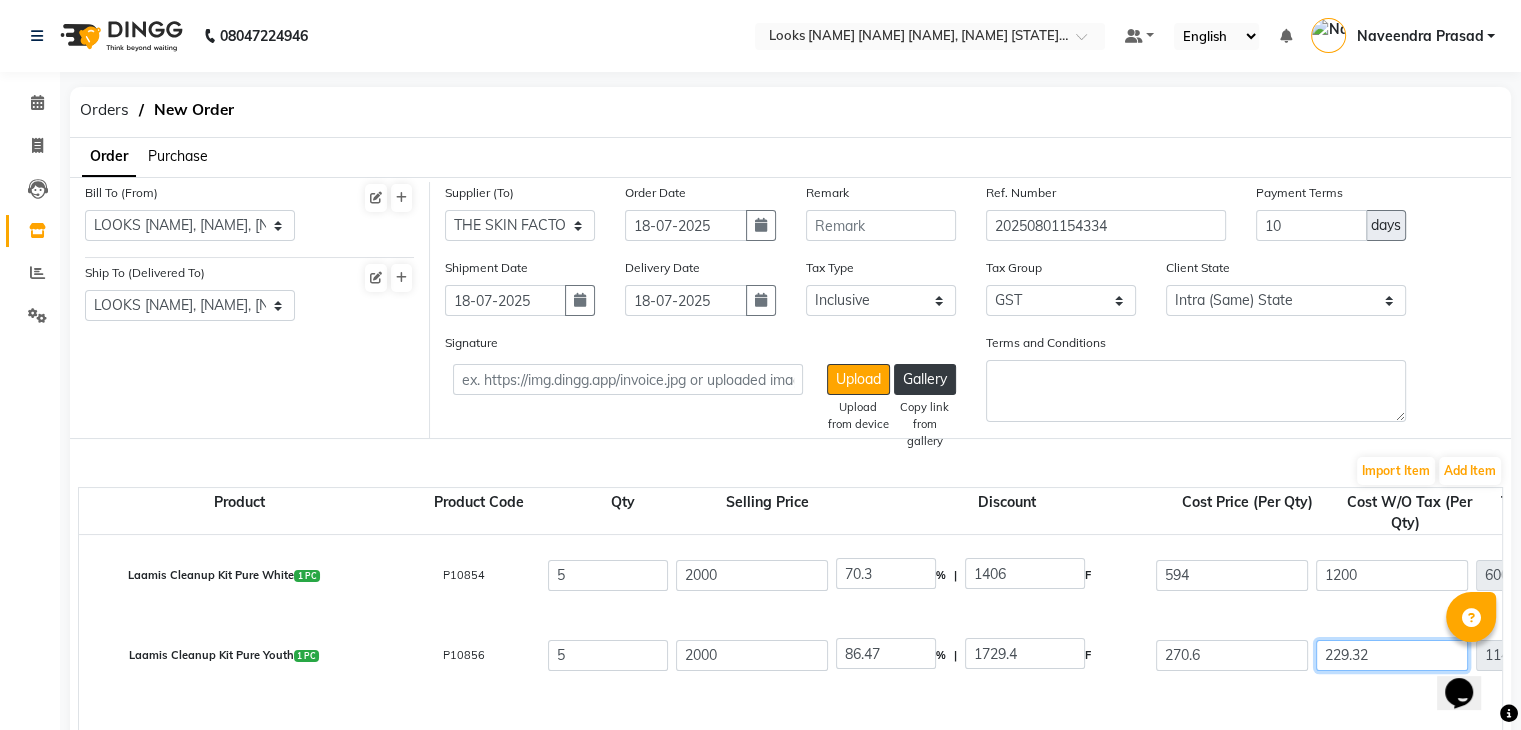 type on "29.2" 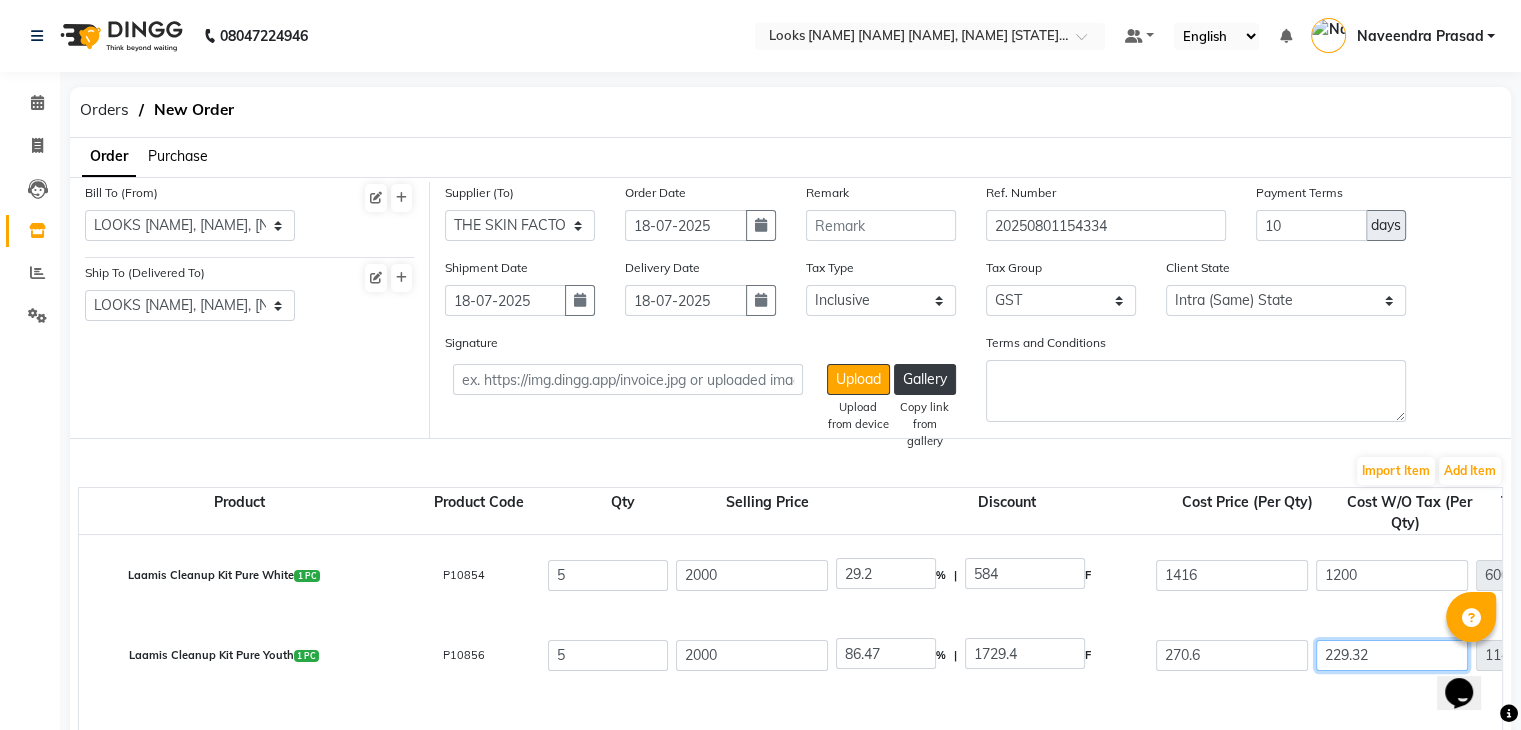 click on "229.32" 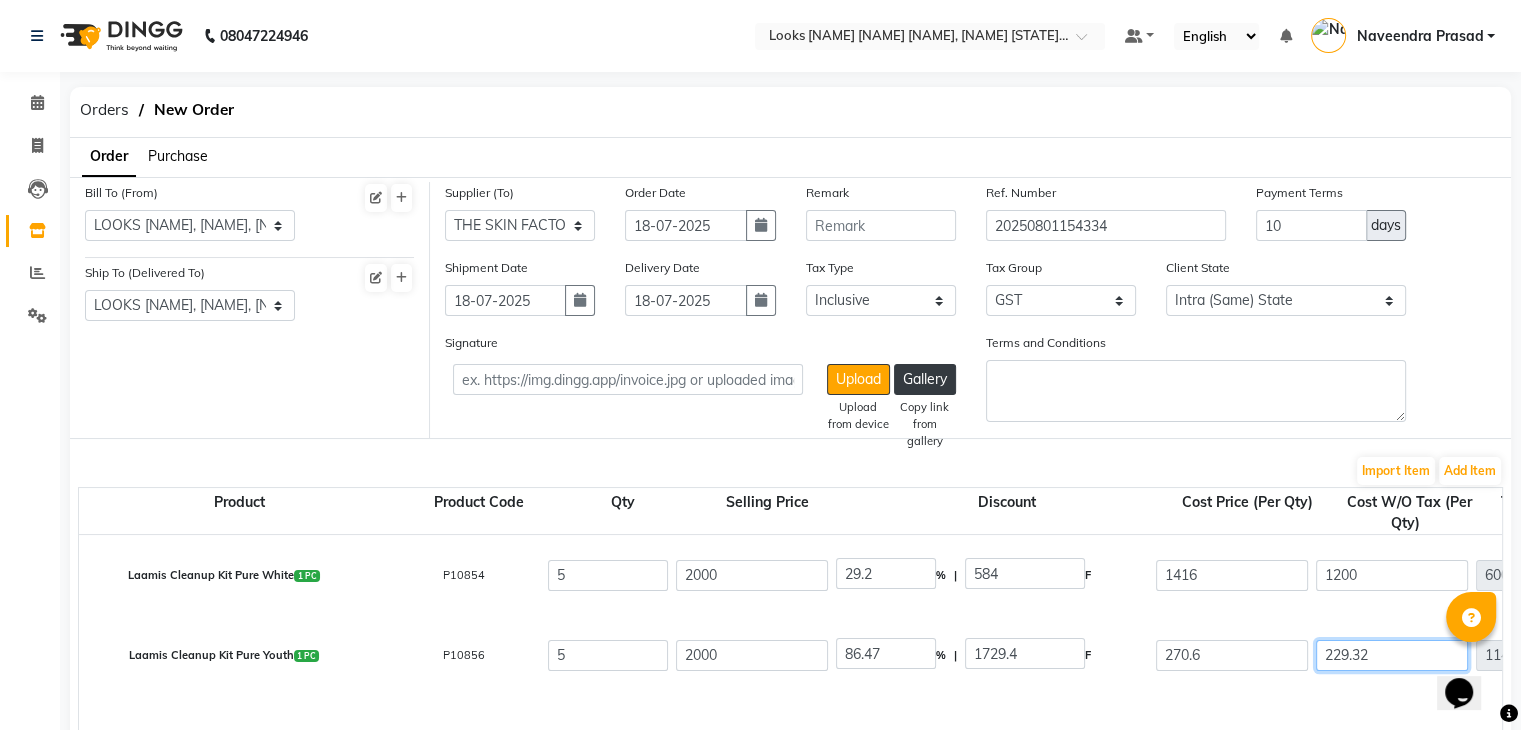type on "229.3" 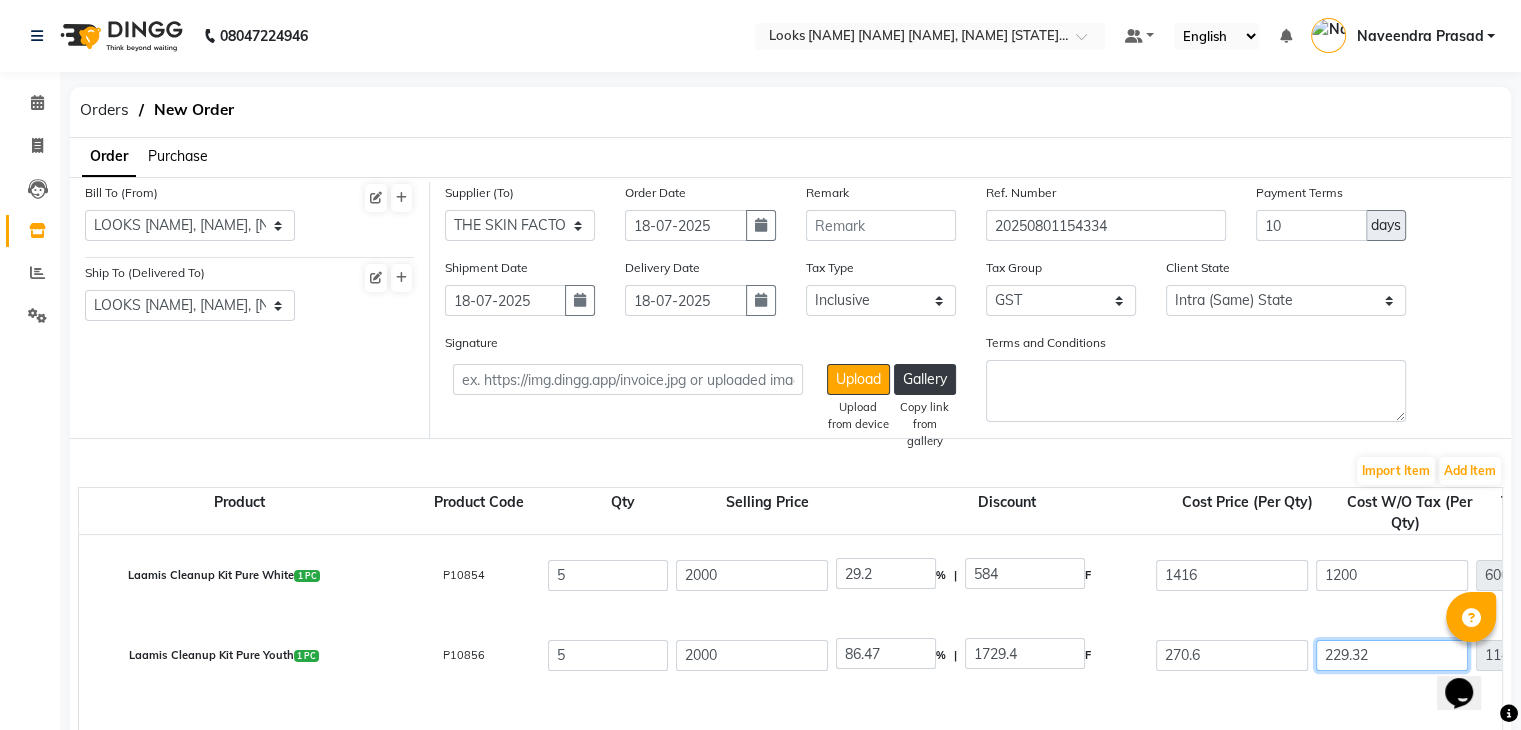 type on "1146.5" 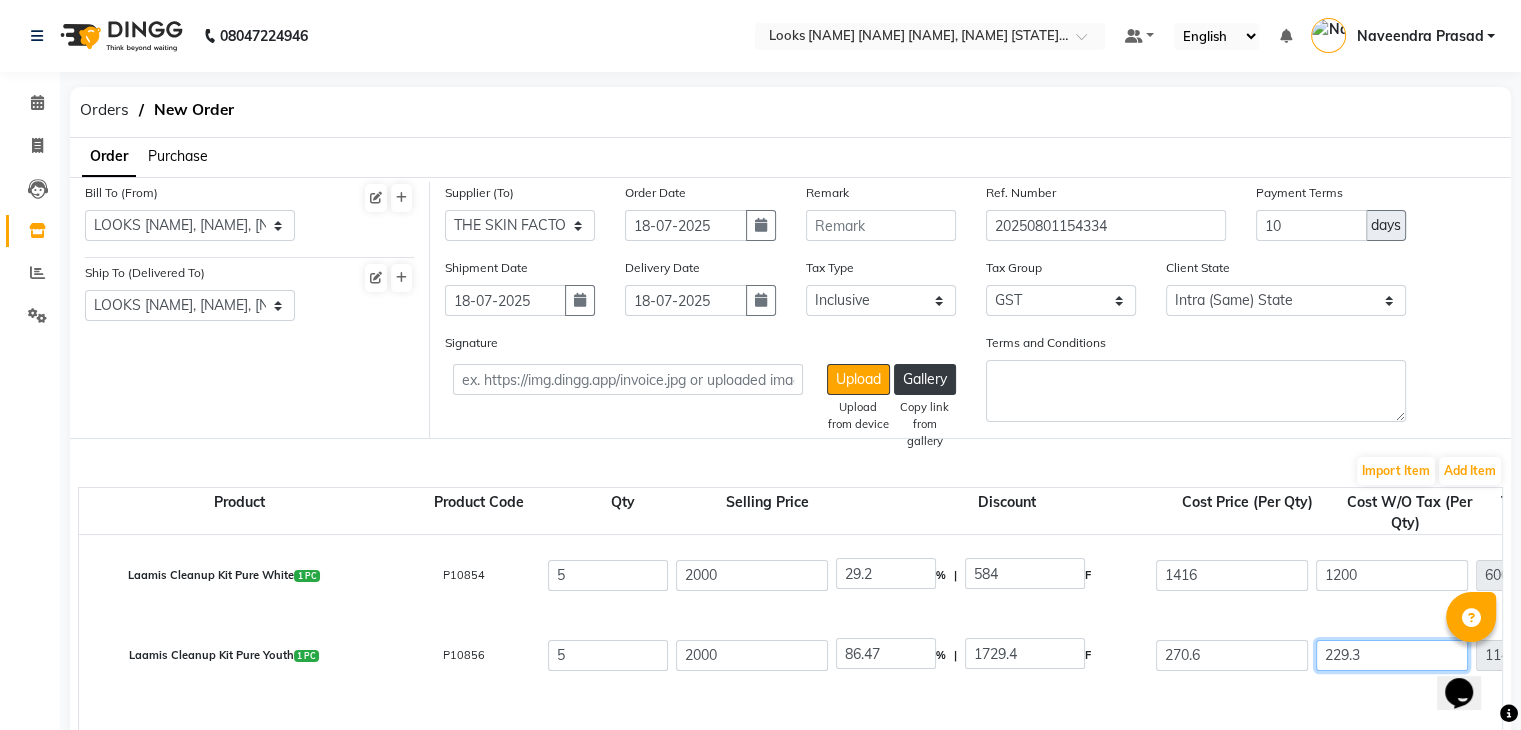 type on "229" 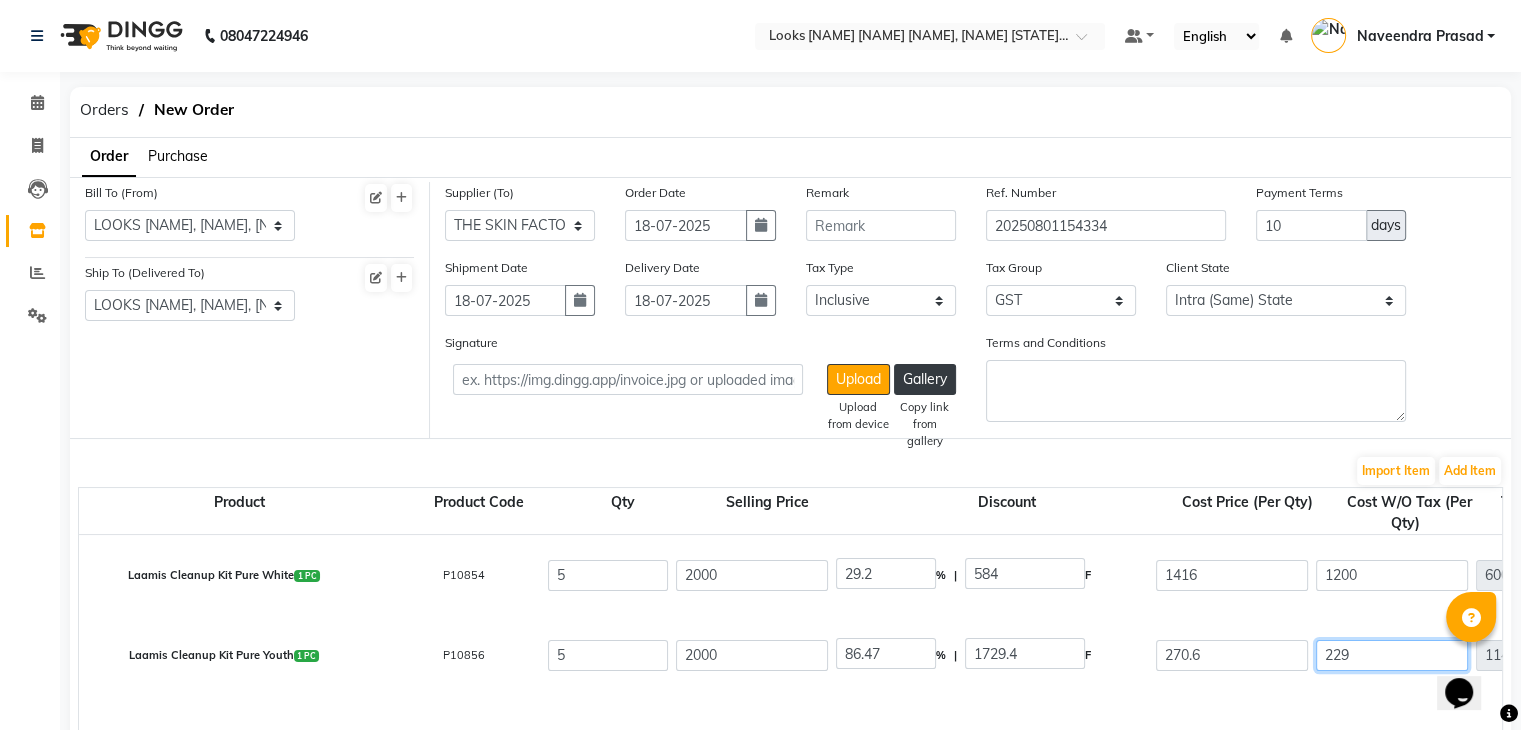 type on "22" 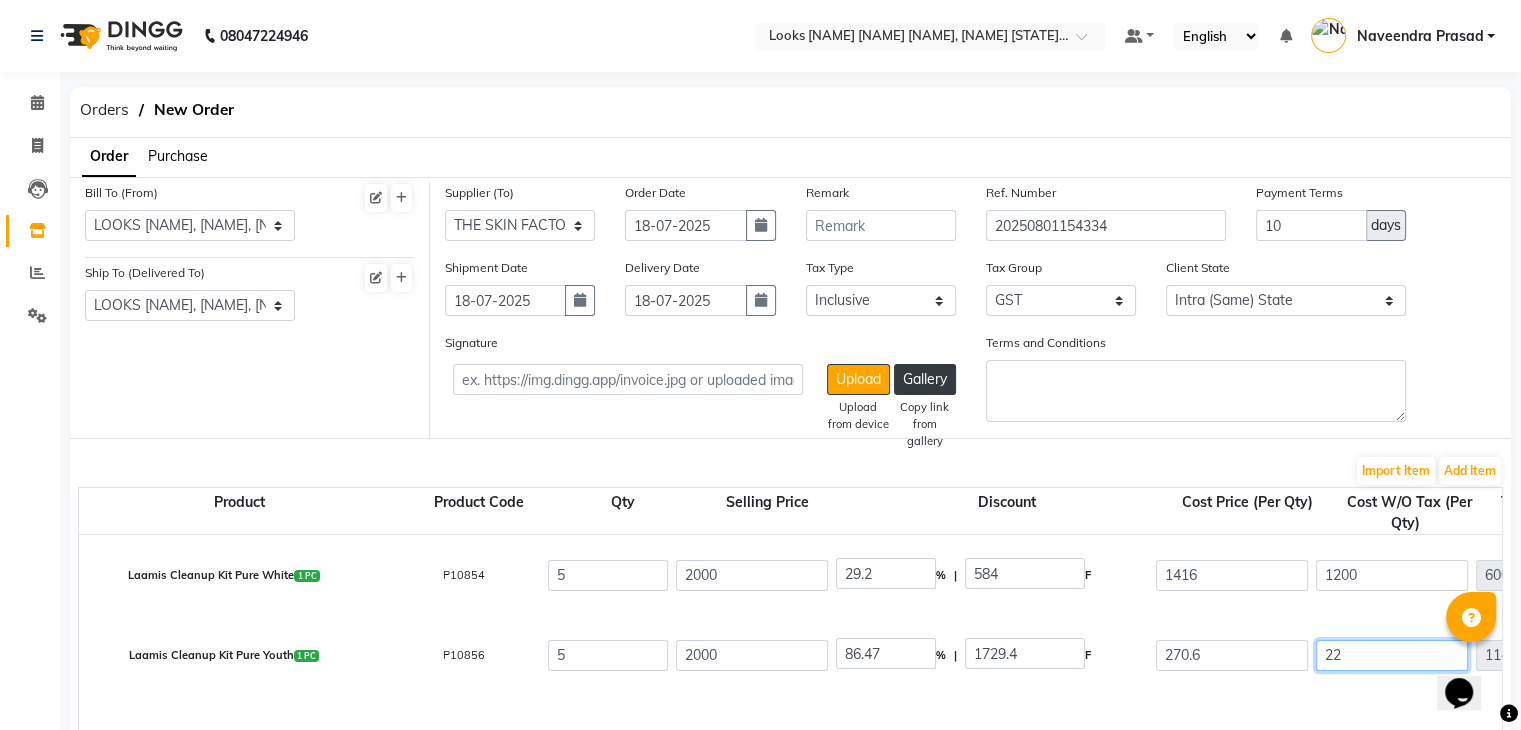 type on "110" 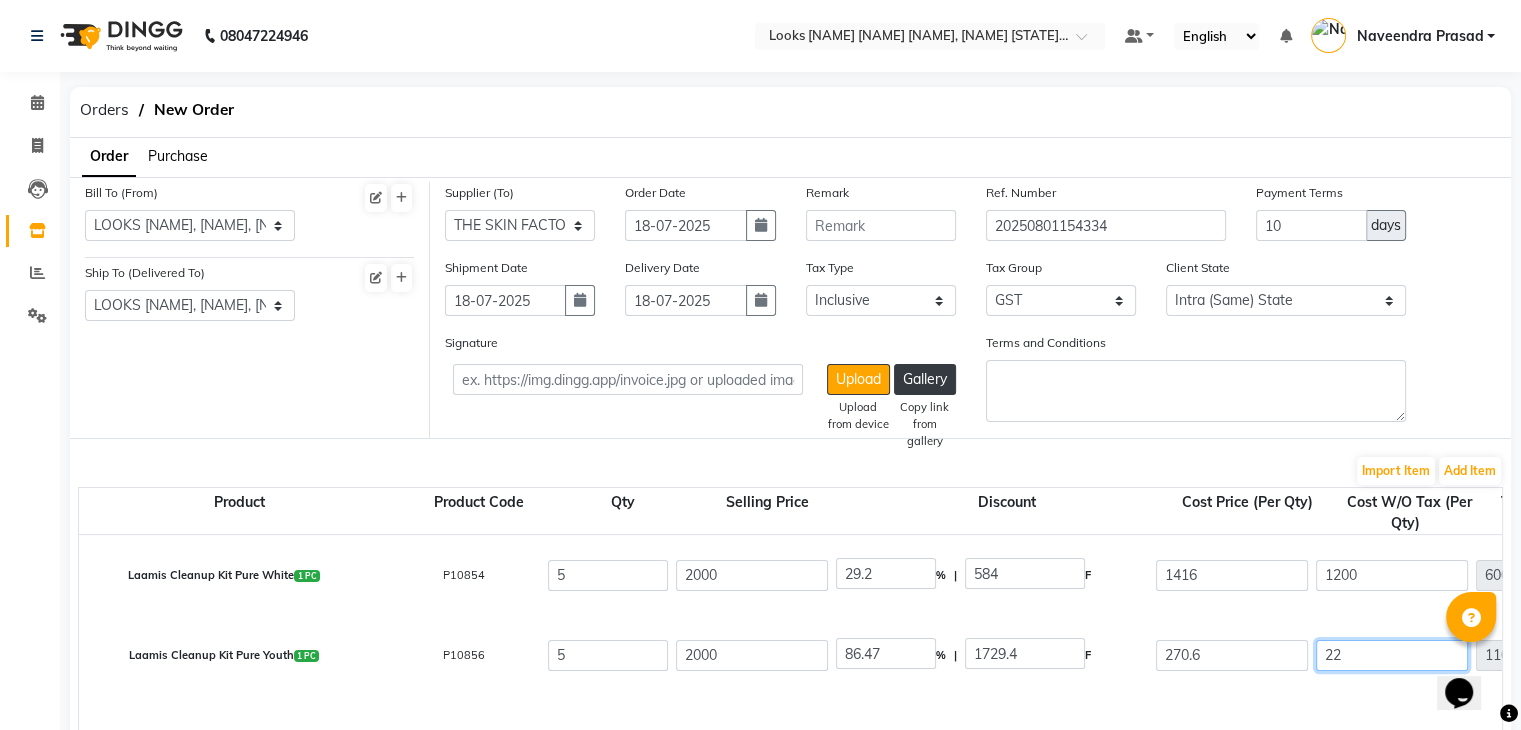 type on "2" 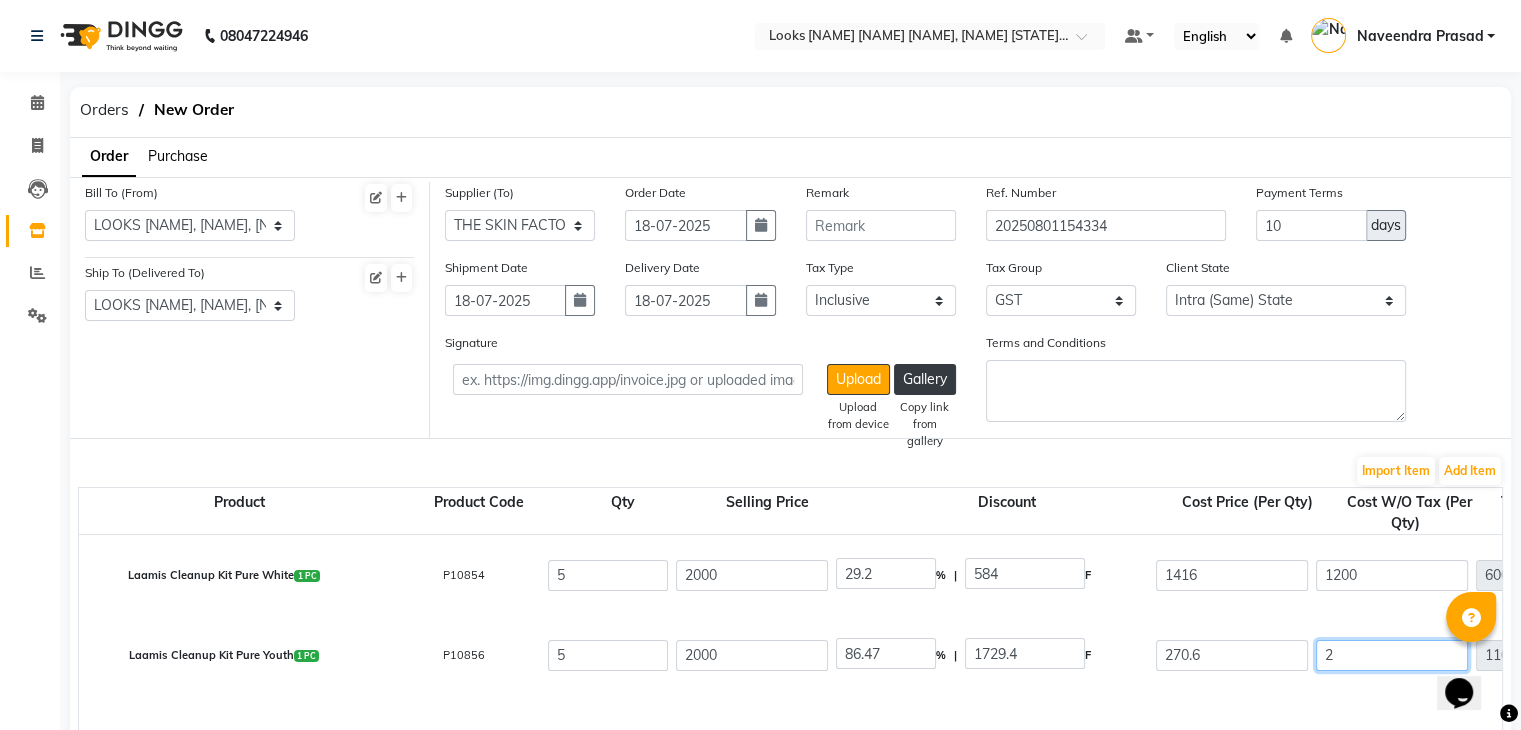 type on "10" 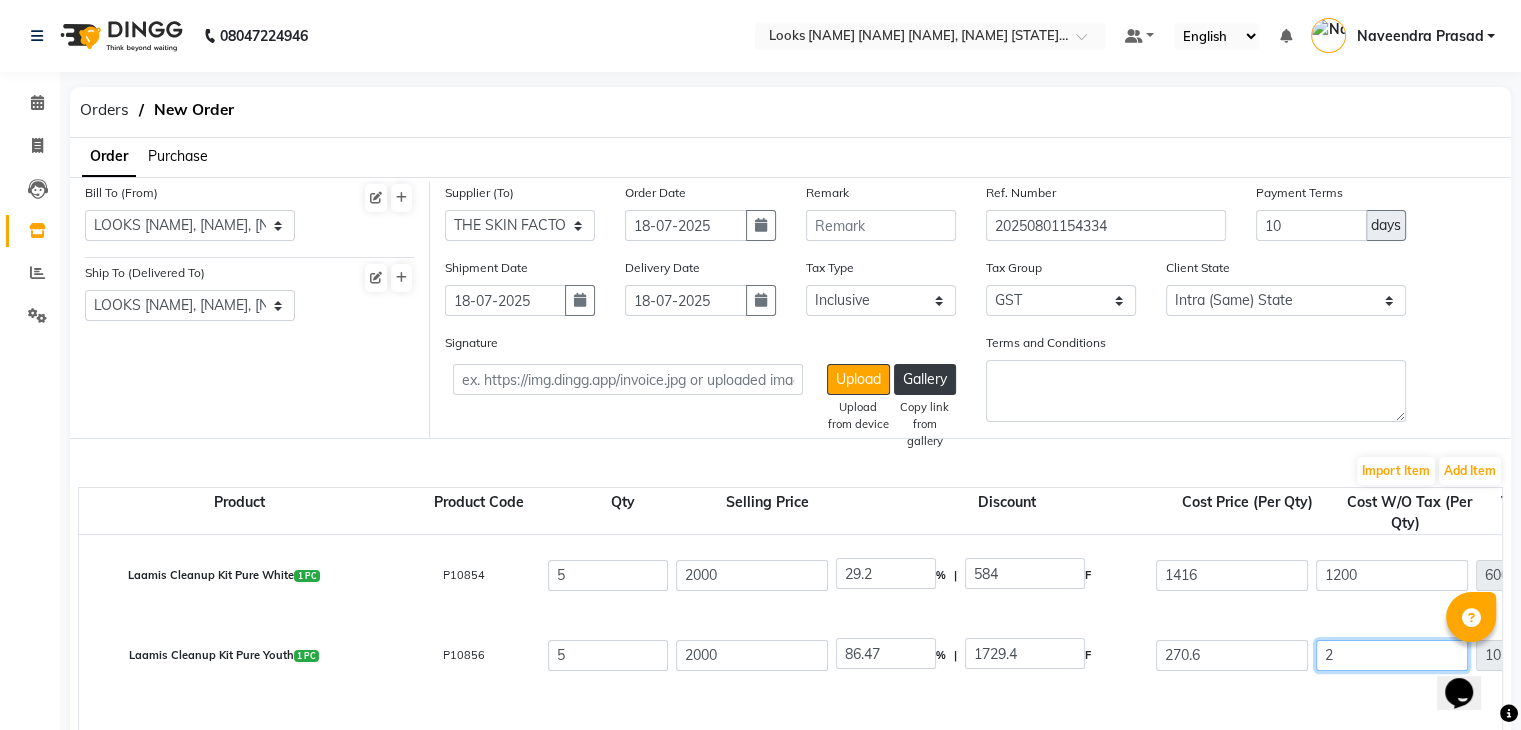 type 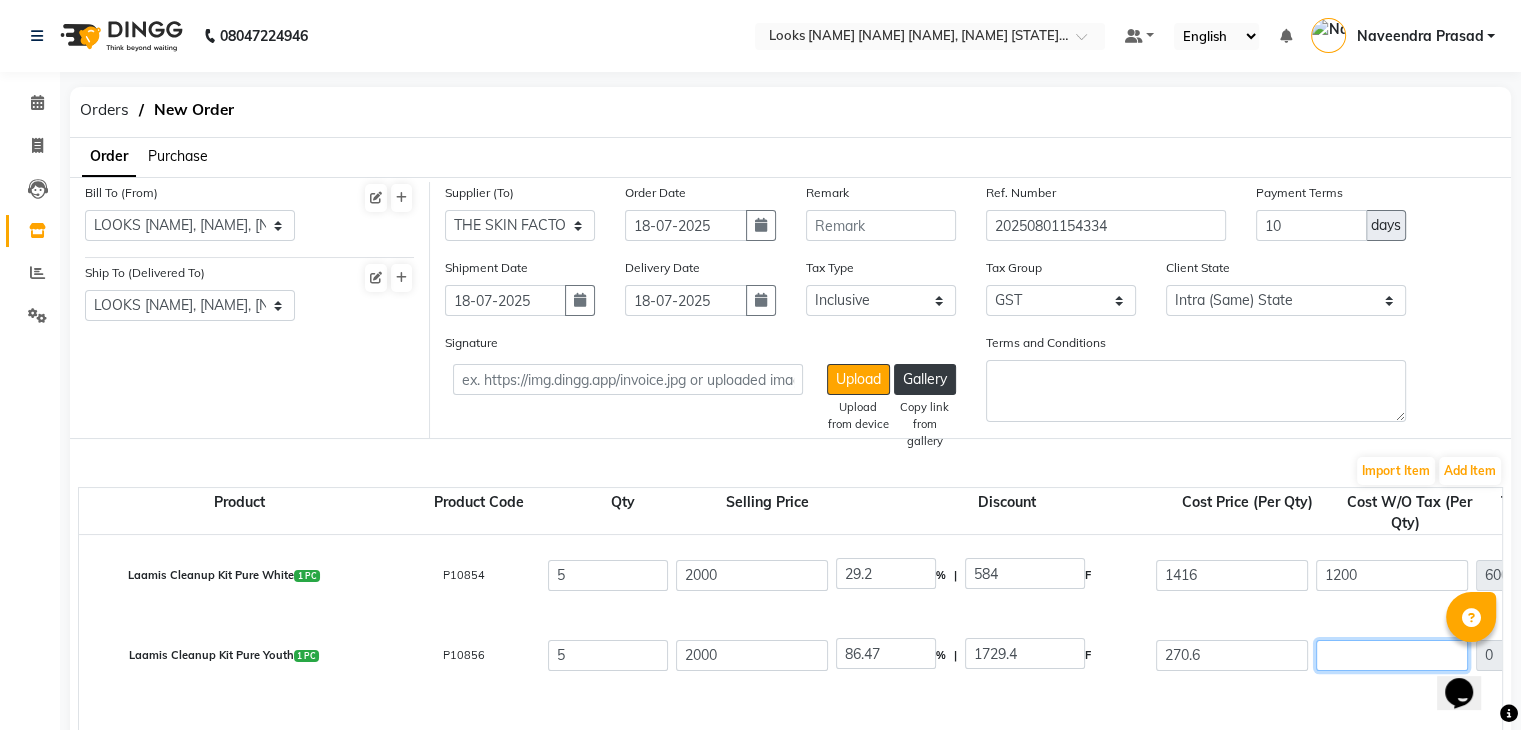 type on "1" 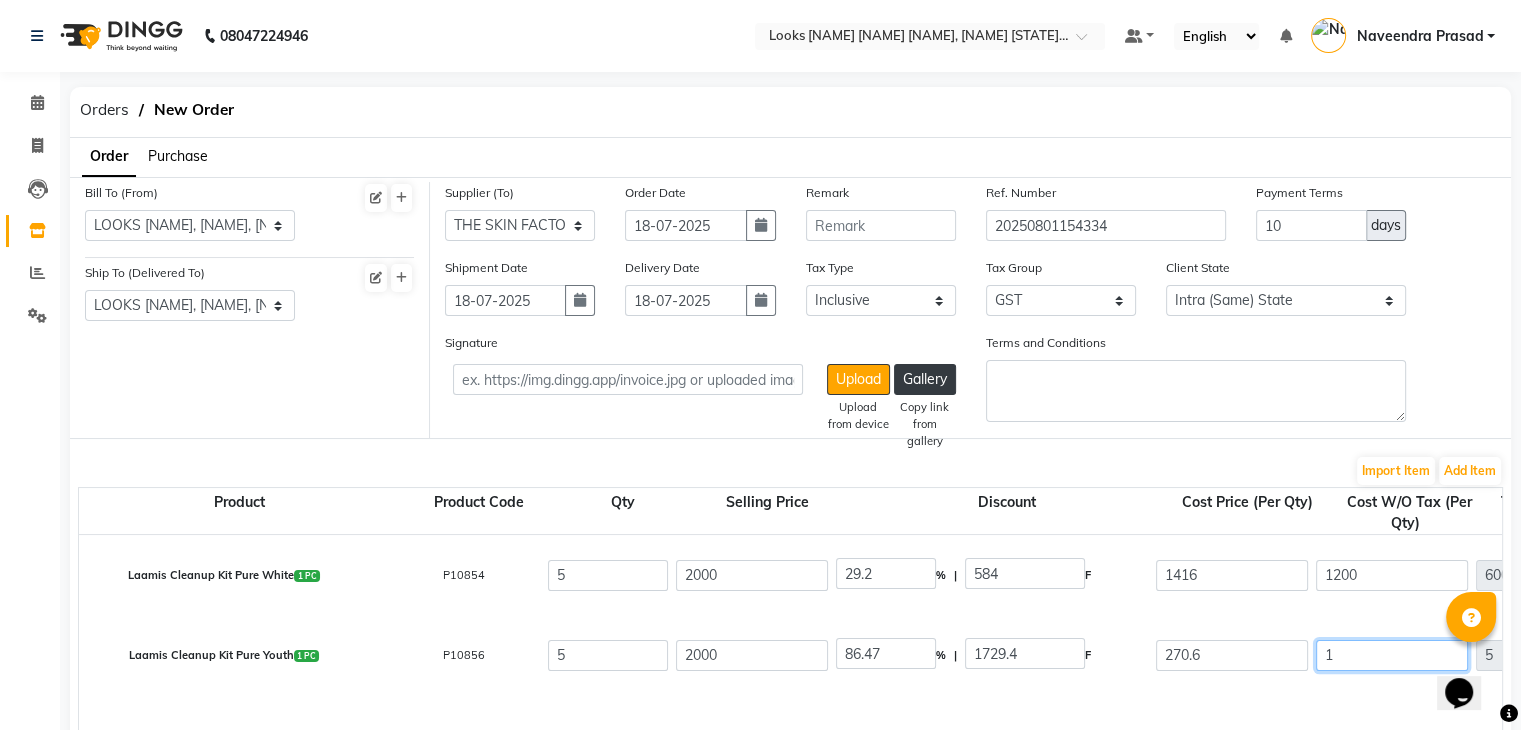 type on "12" 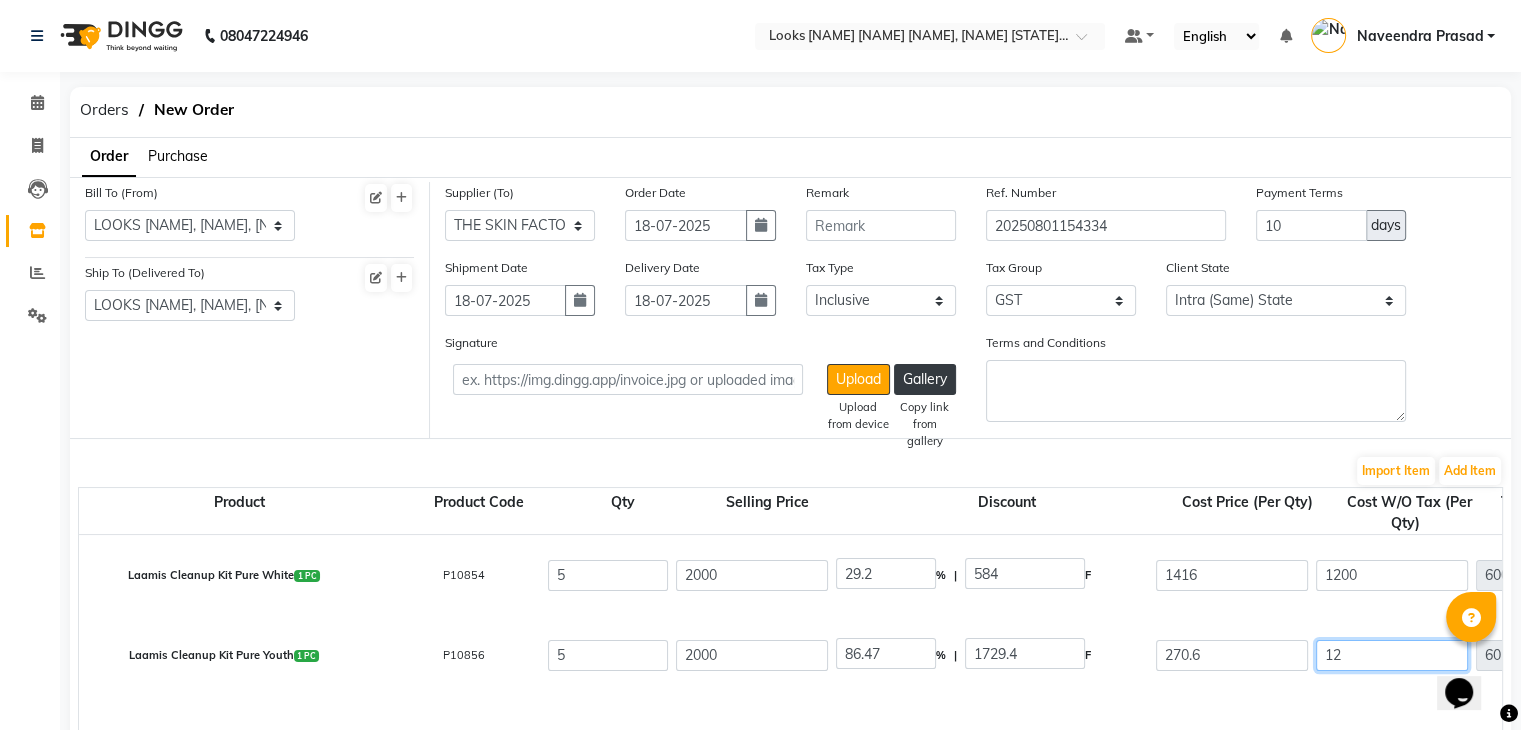type on "120" 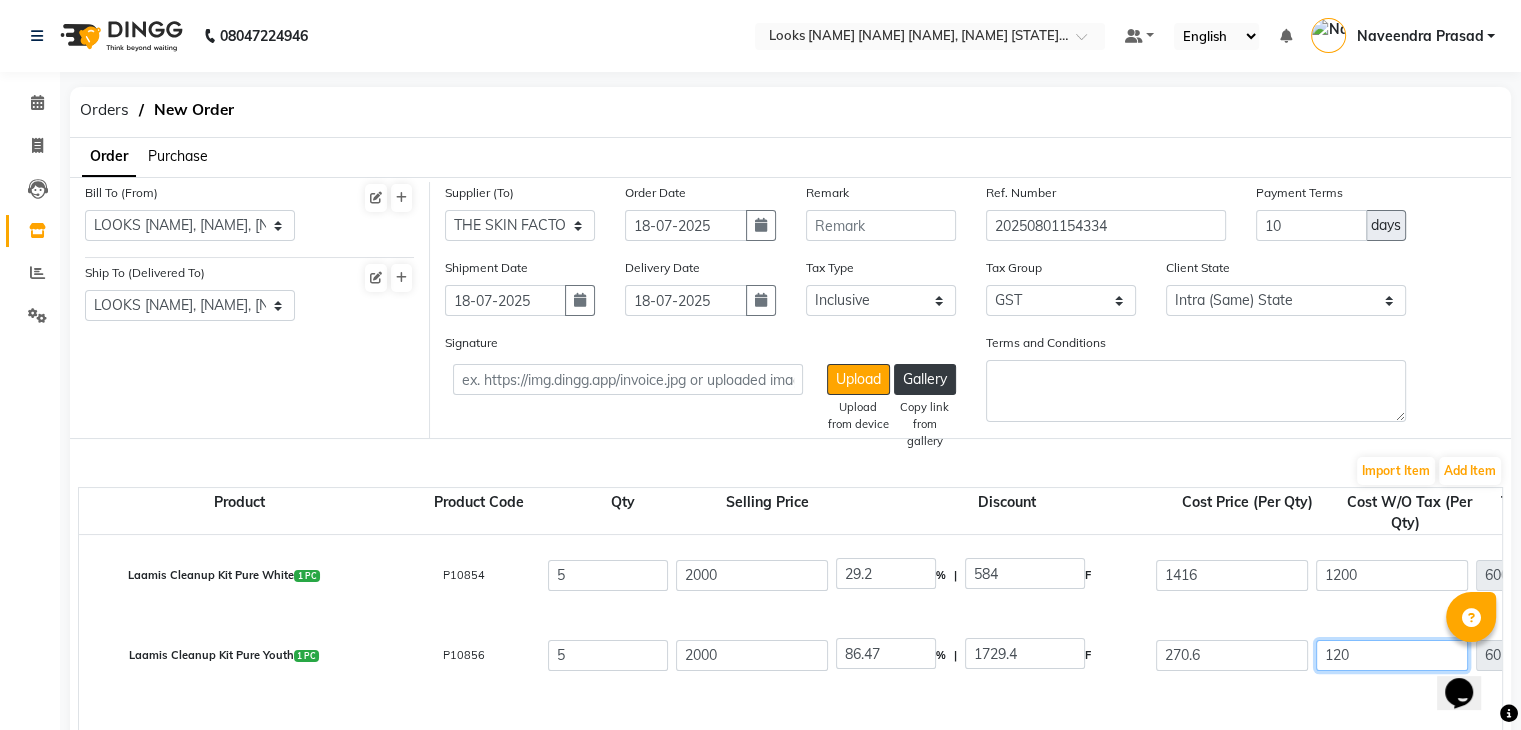 type on "600" 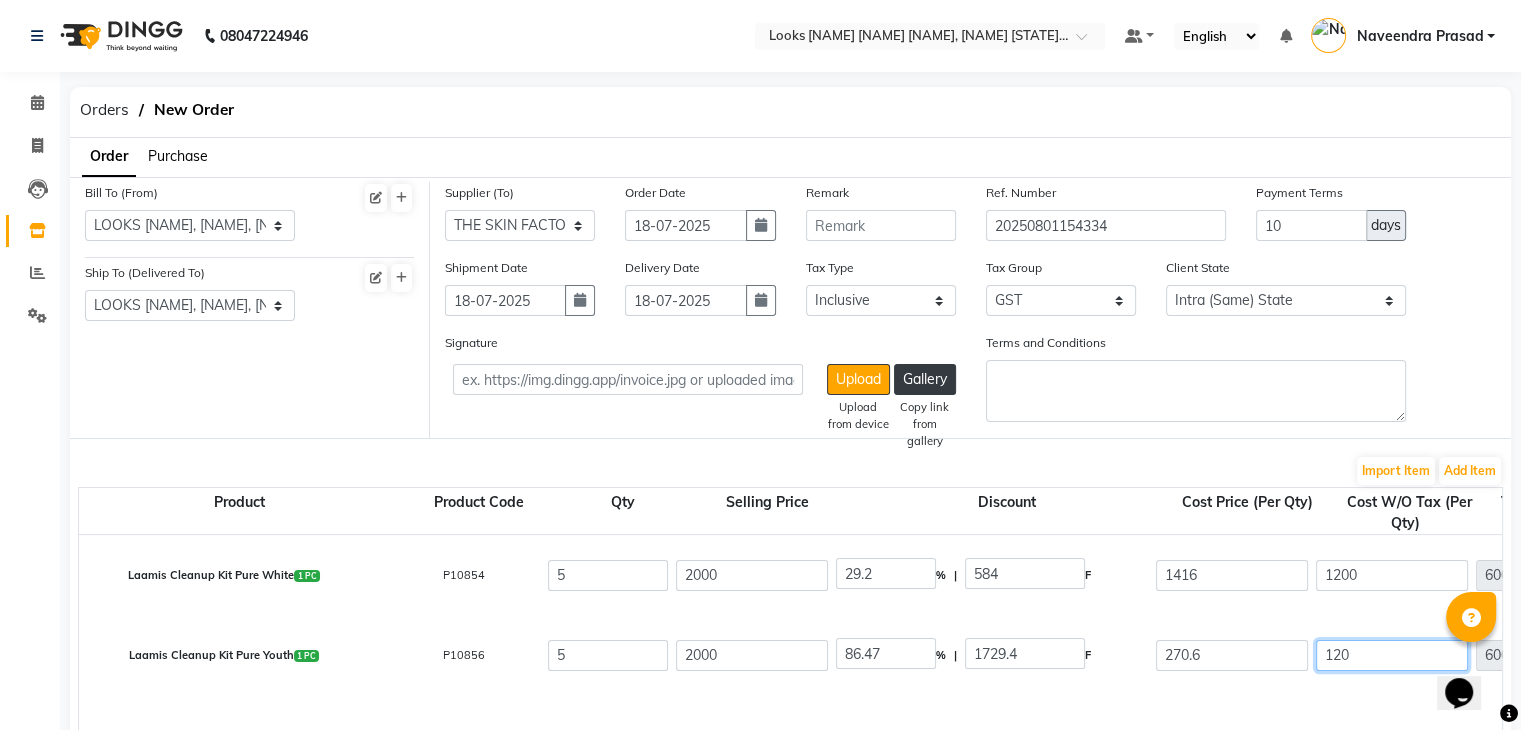 type on "1200" 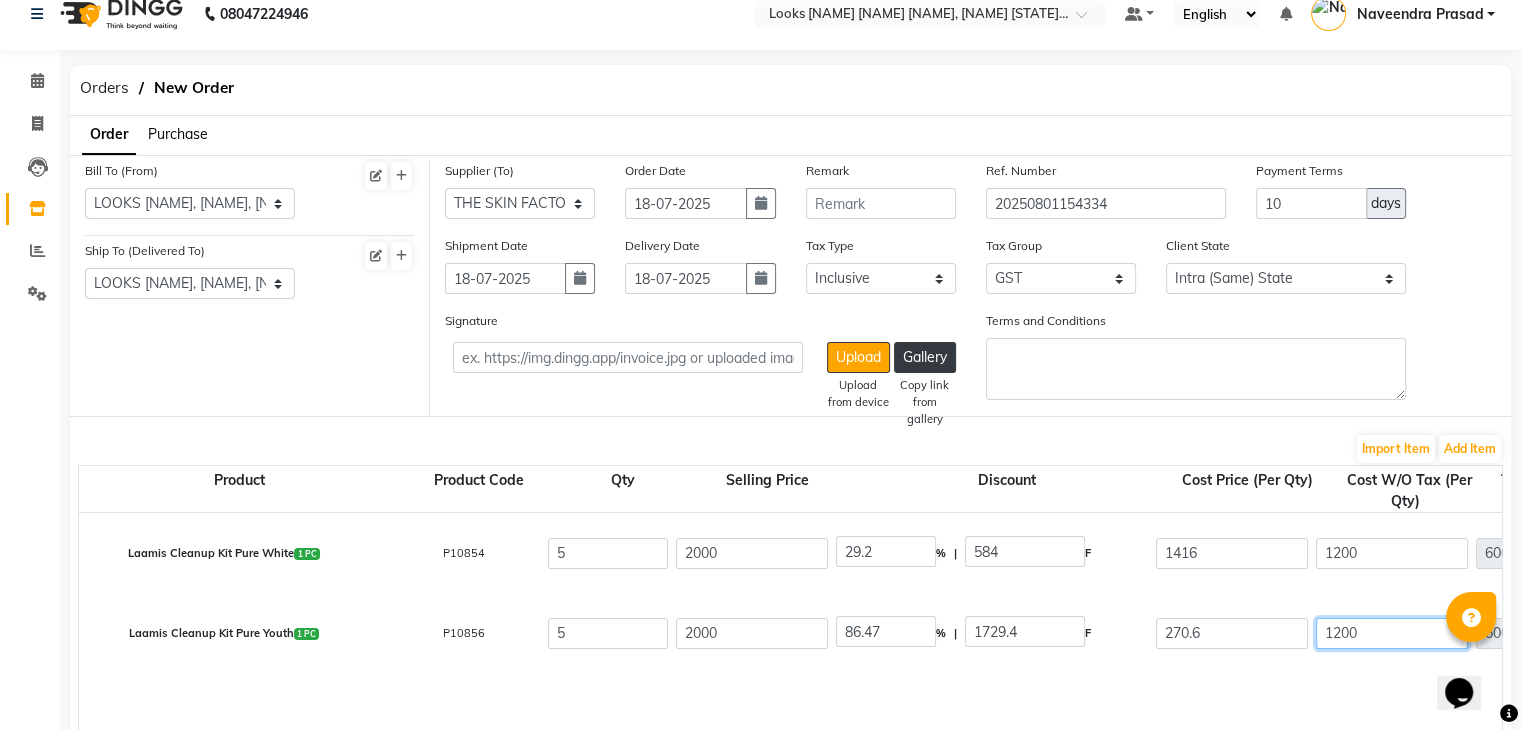scroll, scrollTop: 40, scrollLeft: 0, axis: vertical 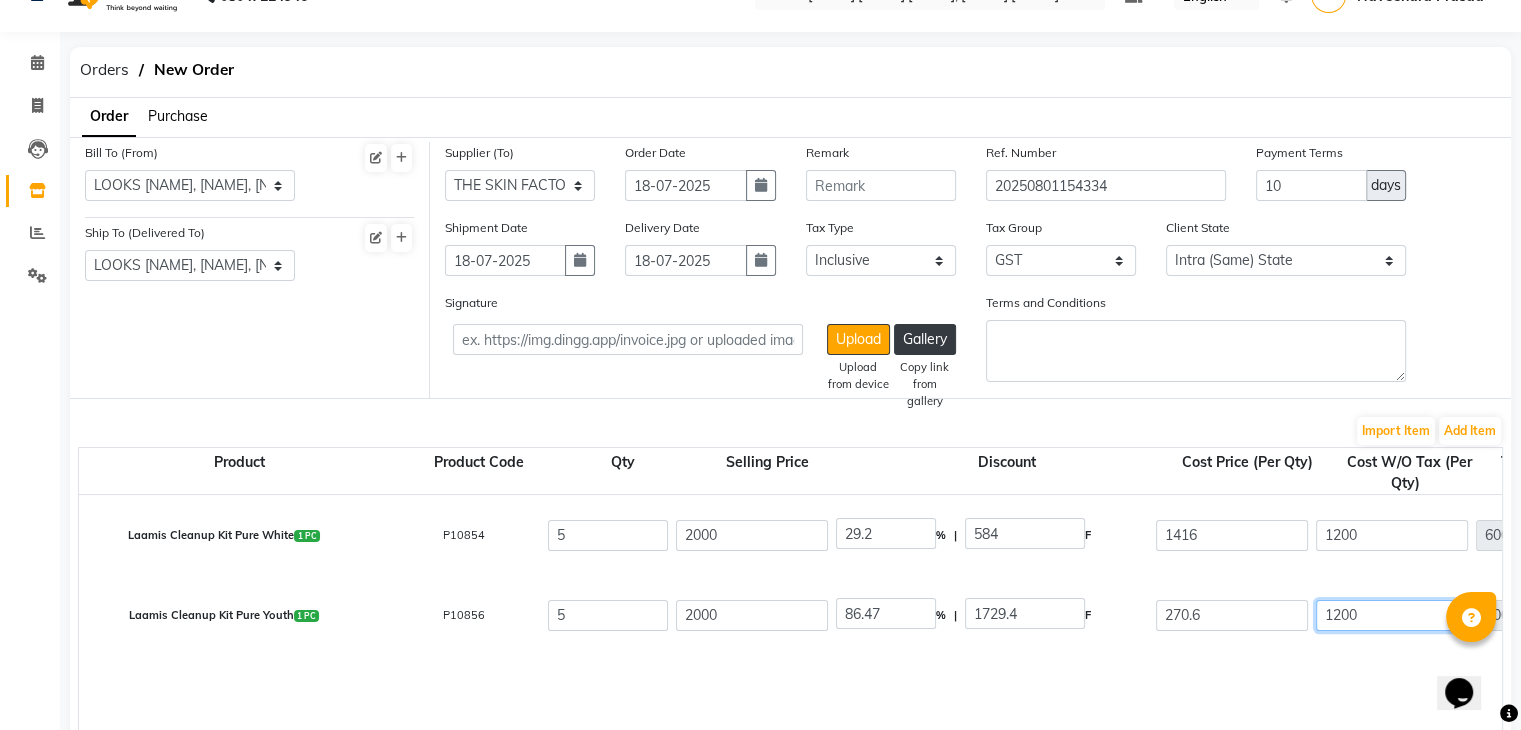 type on "1200" 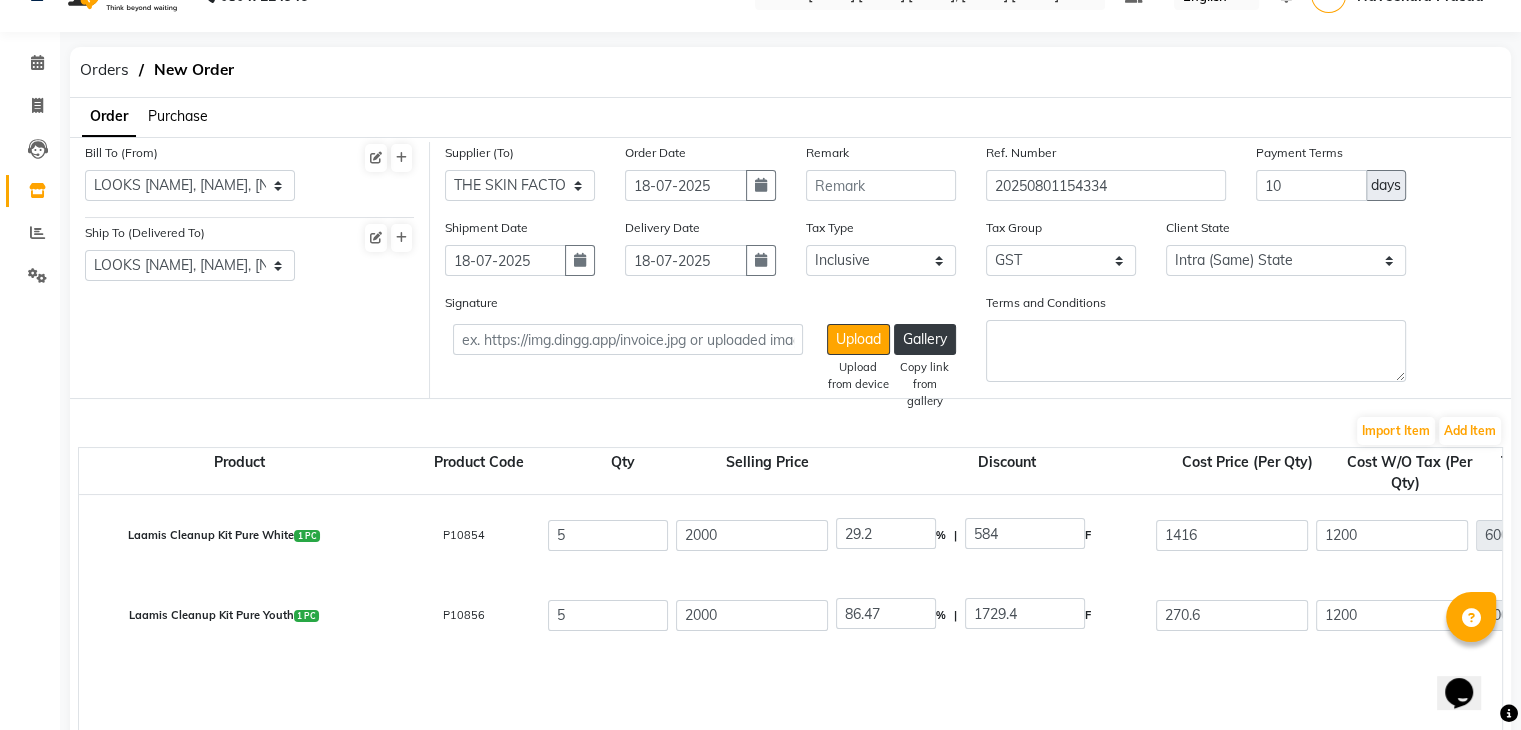 type on "29.2" 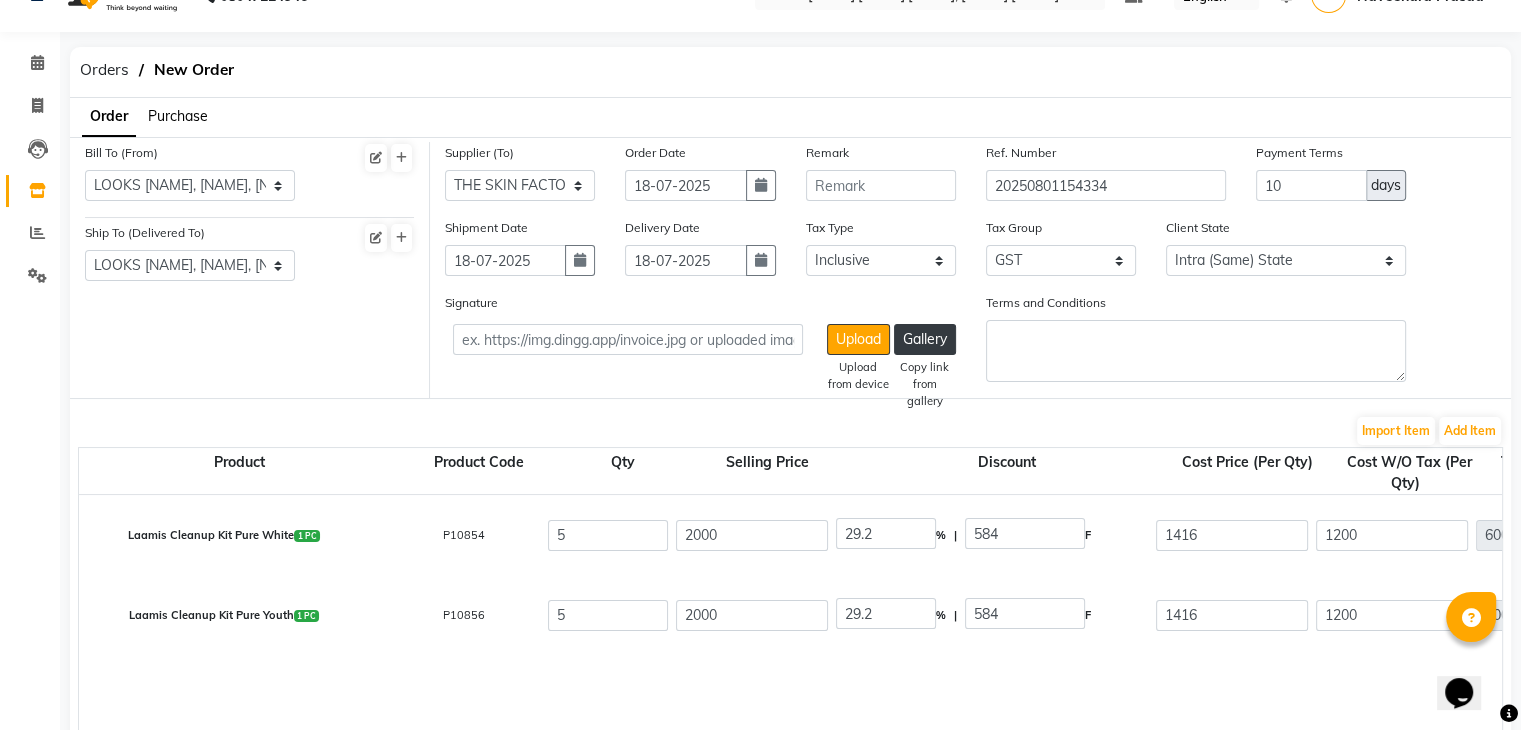 click on "[NAME] [NAME] [NAME] [NAME] 1 PC P10854 5 2000 29.2 % | 584 F 1416 1200 6000 None 12%GST 18%GST GST (18%) 1080 7080 [NAME] [NAME] [NAME] [NAME] 1 PC P10856 5 2000 29.2 % | 584 F 1416 1200 6000 None 12%GST 18%GST GST (18%) 1080 7080" 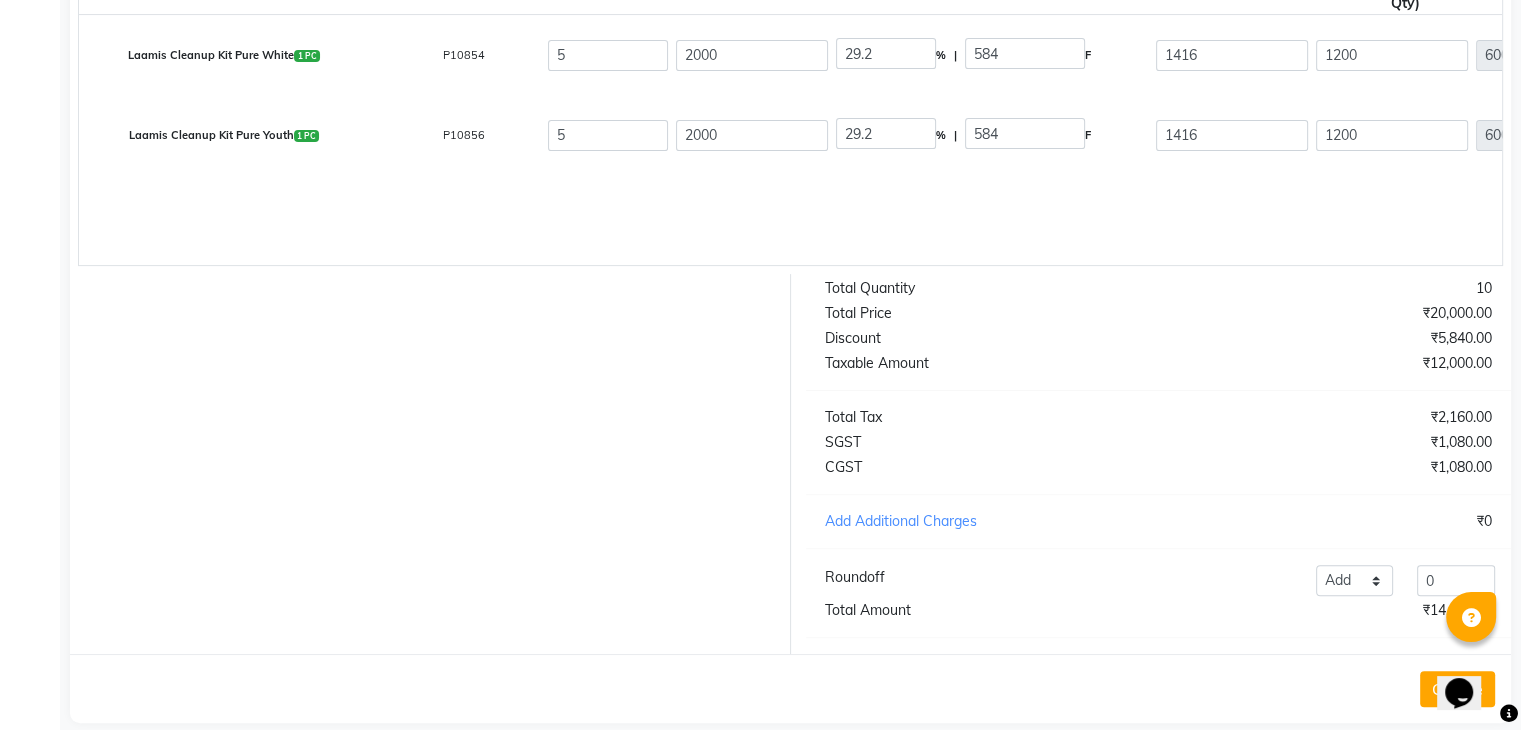 scroll, scrollTop: 563, scrollLeft: 0, axis: vertical 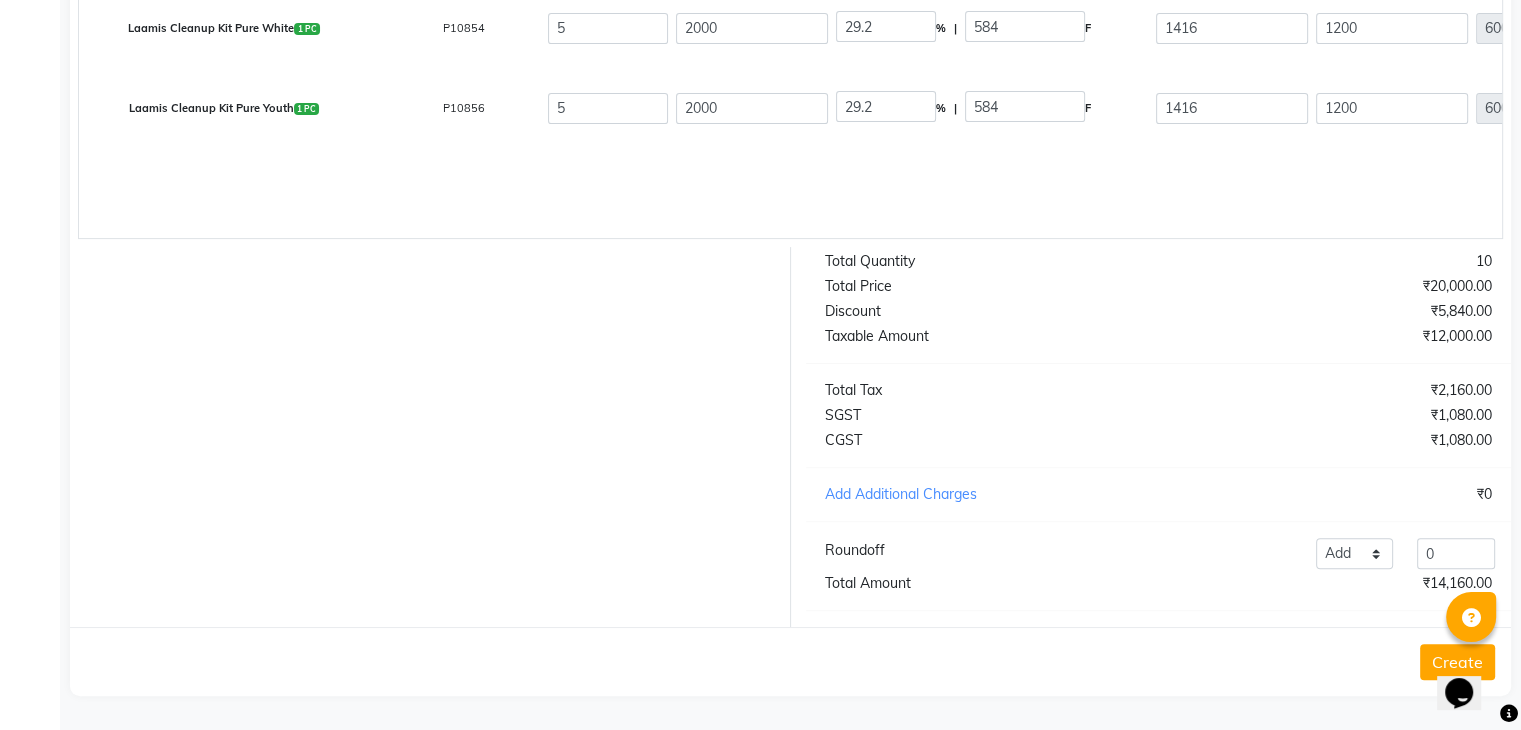 click on "Create" 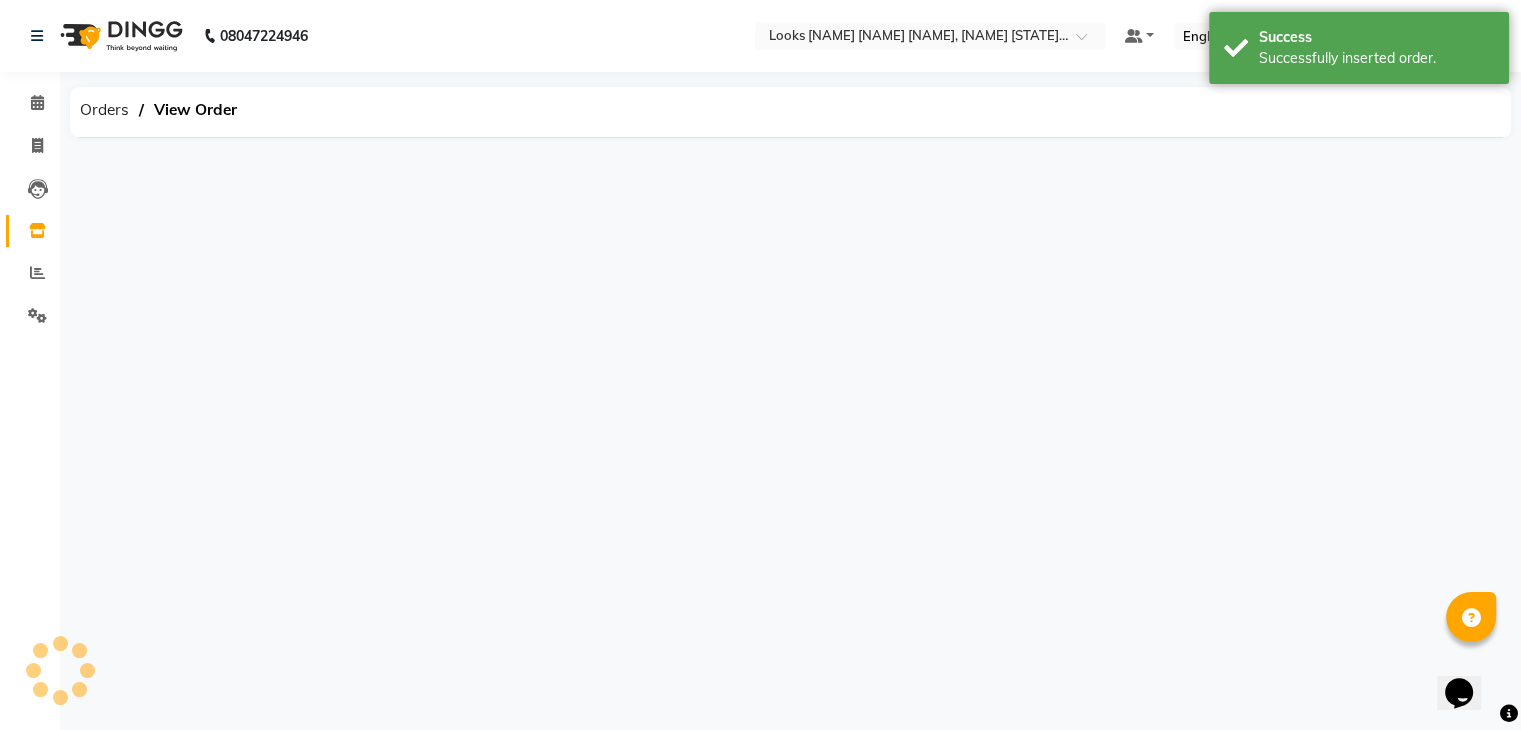scroll, scrollTop: 0, scrollLeft: 0, axis: both 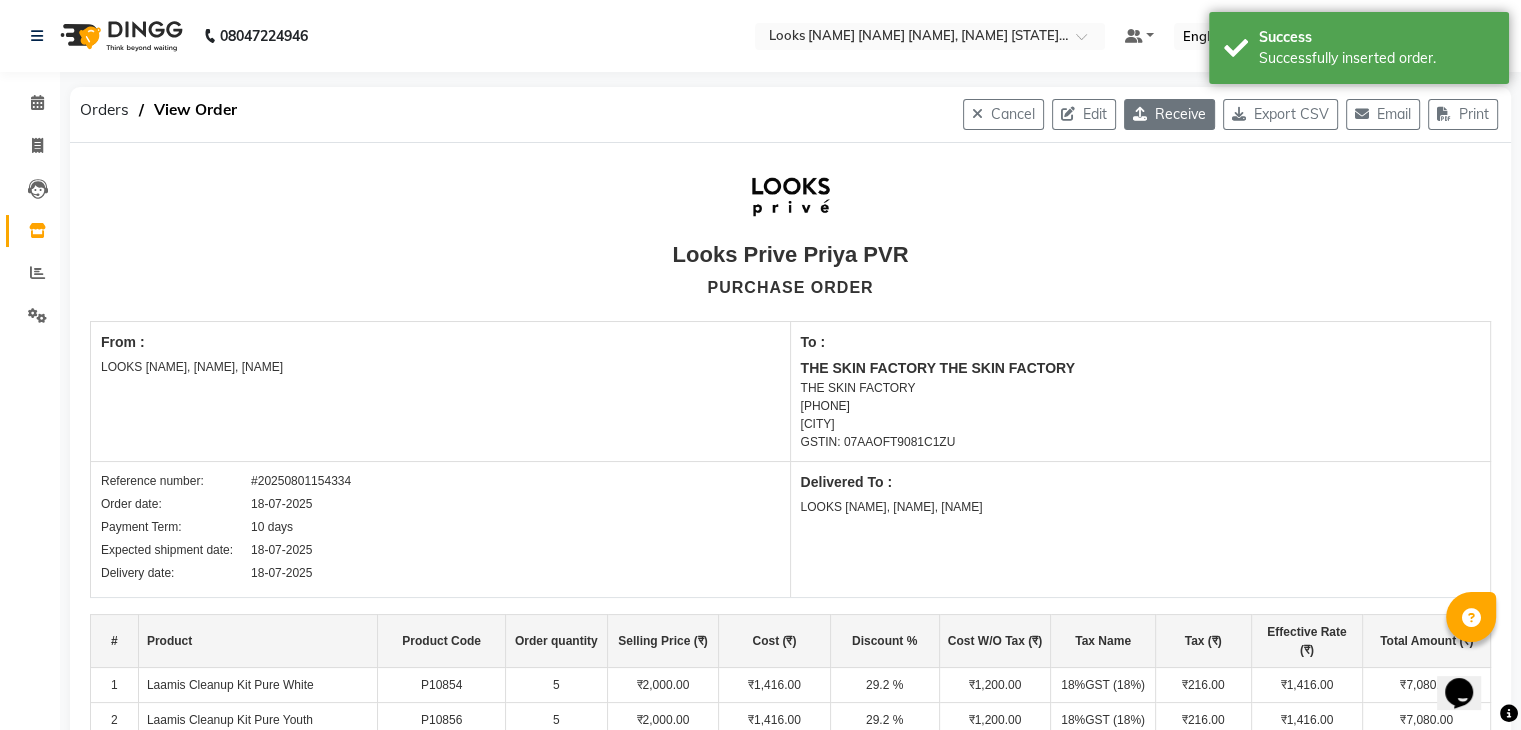 click on "Receive" 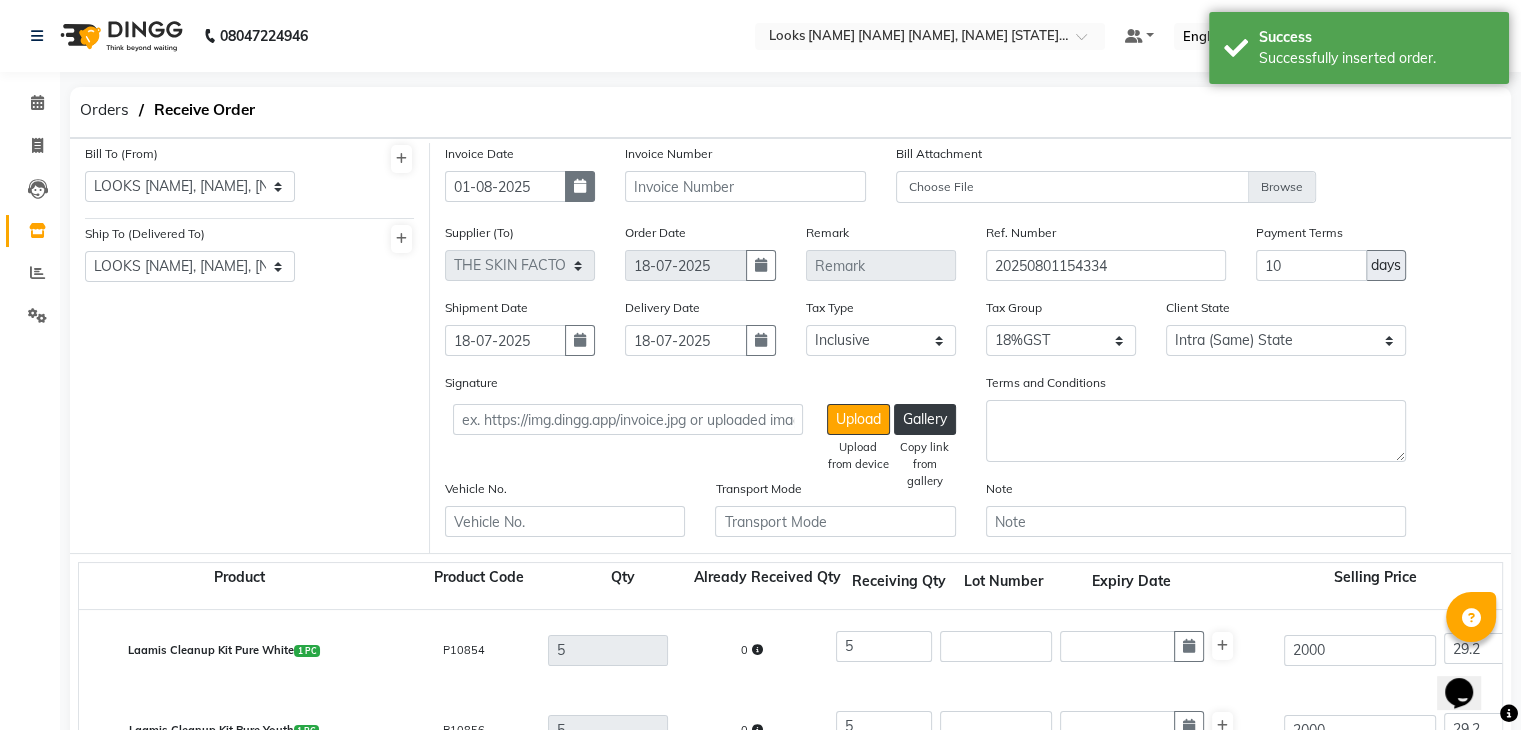 click 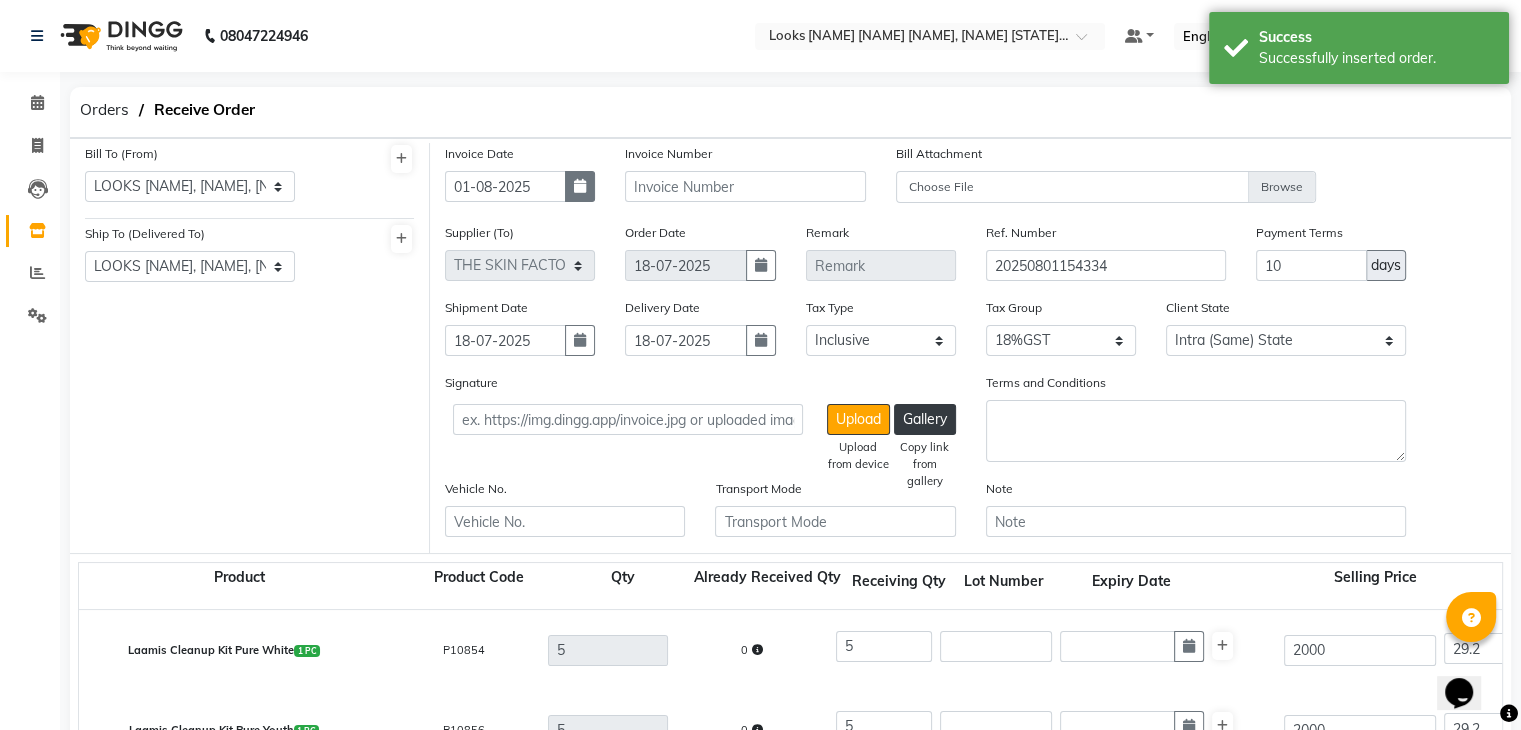 select on "8" 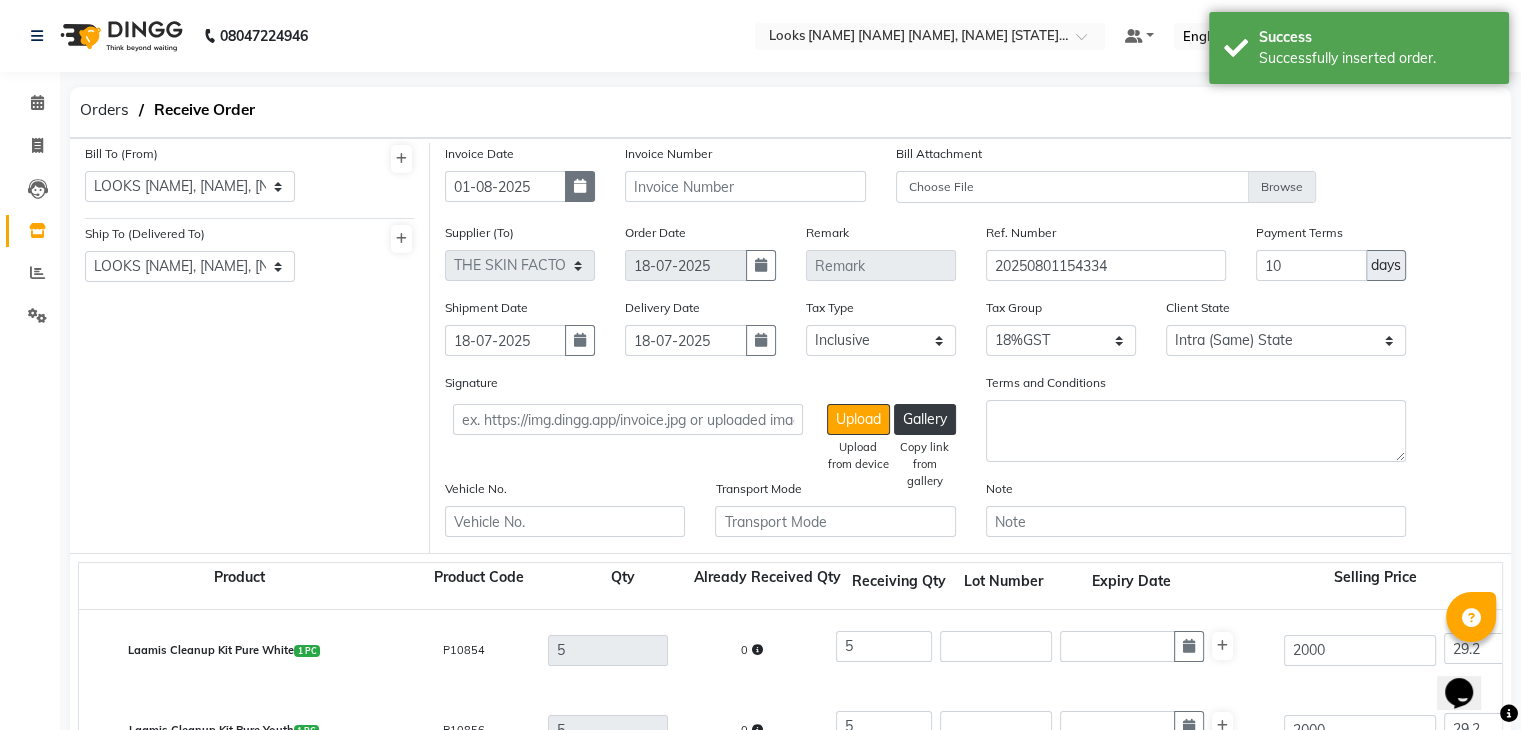 select on "2025" 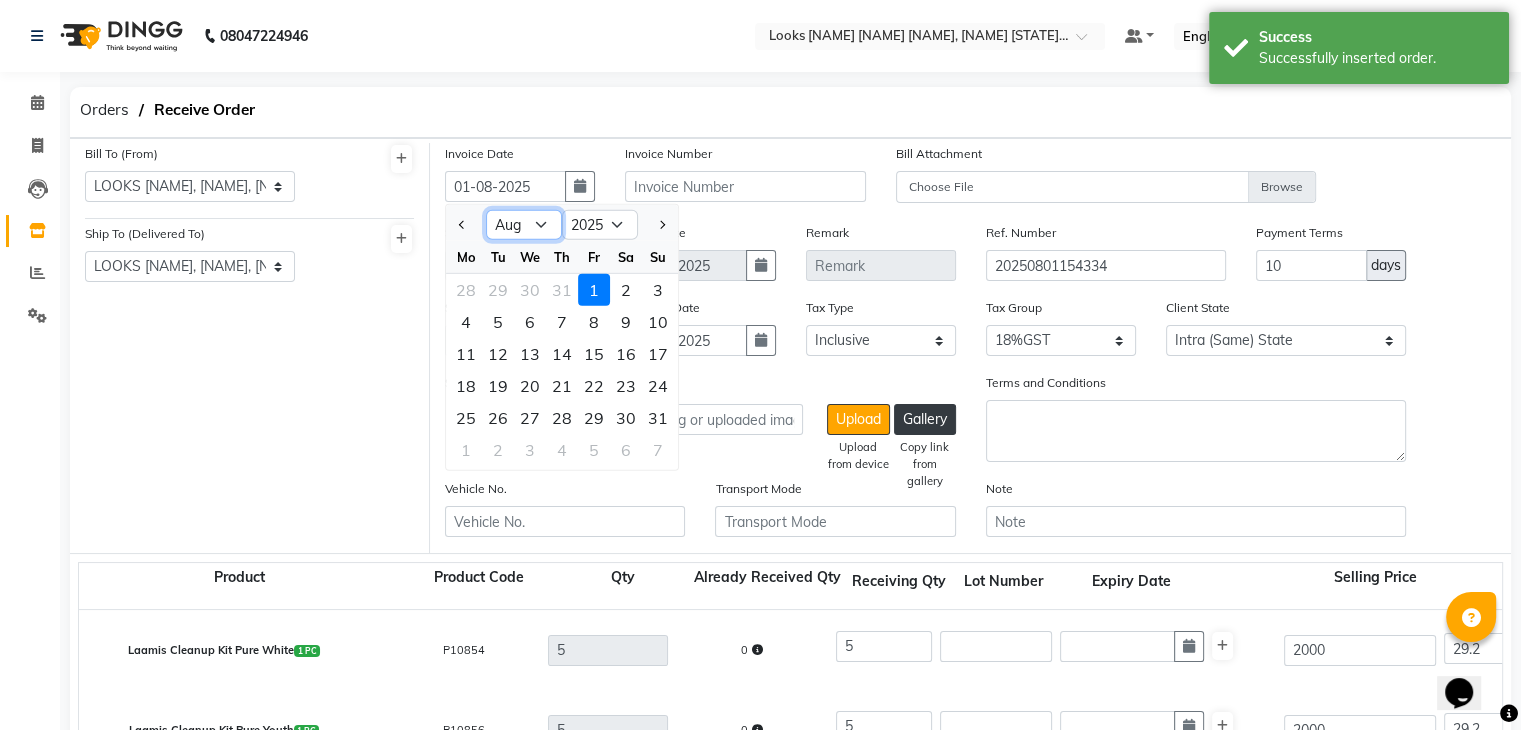 click on "Jan Feb Mar Apr May Jun Jul Aug Sep Oct Nov Dec" 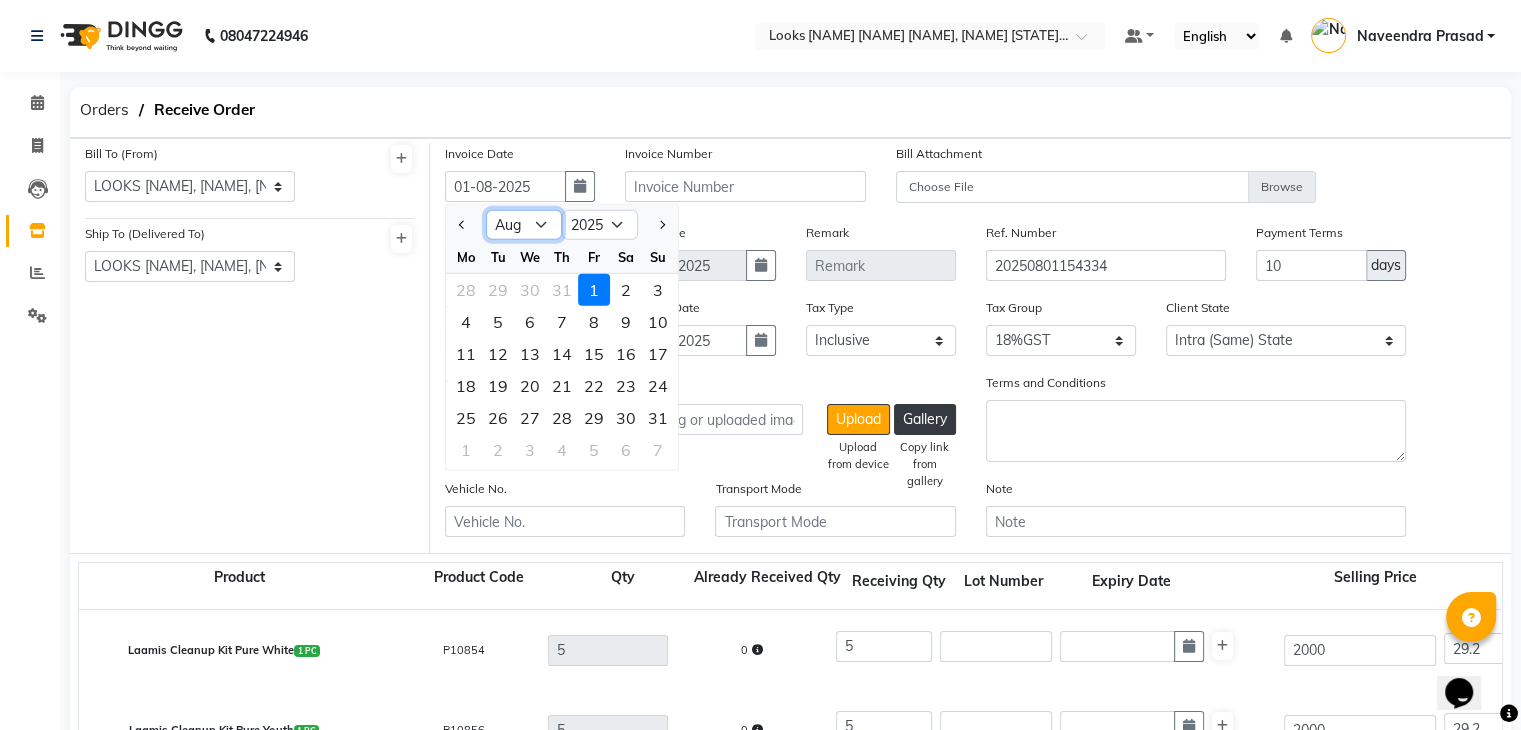 select on "7" 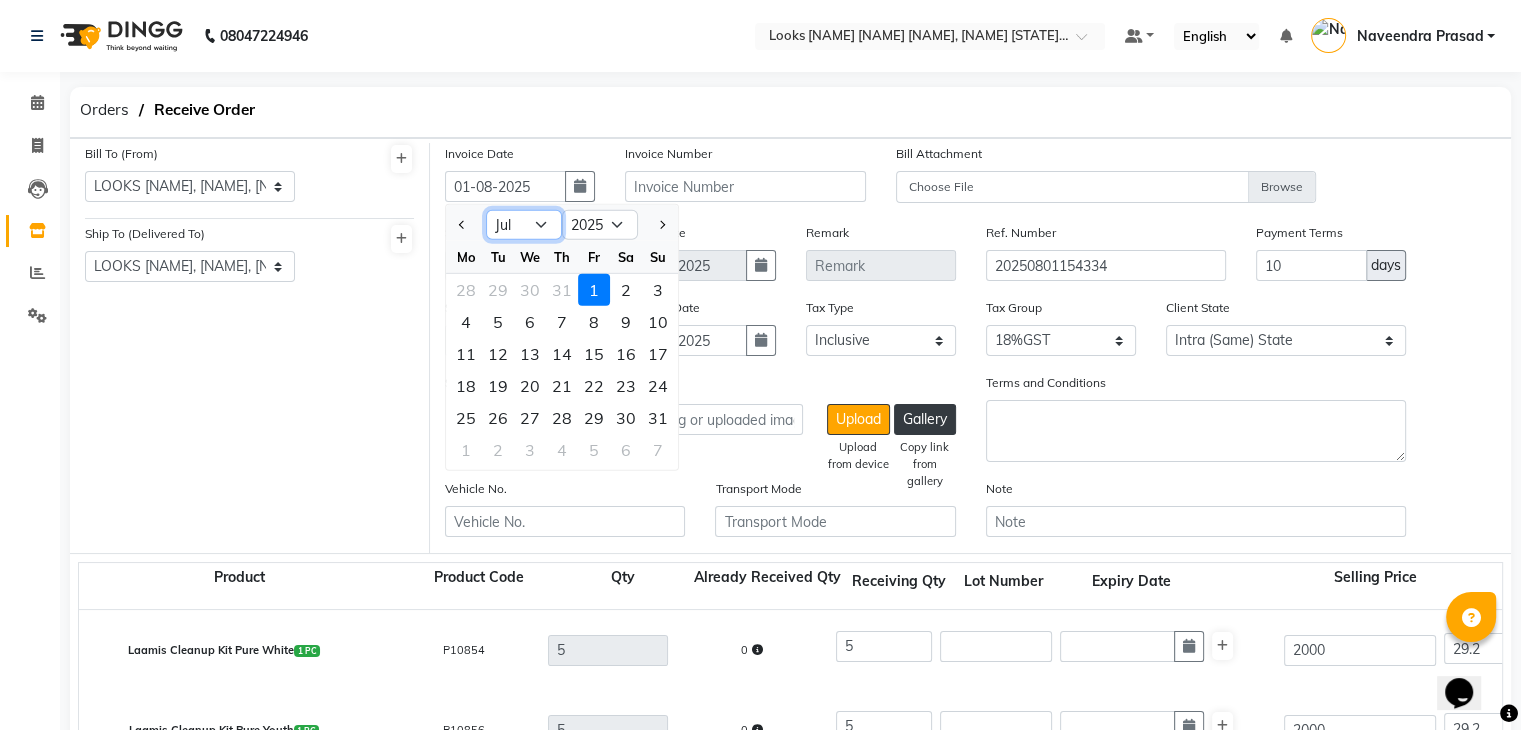 click on "Jan Feb Mar Apr May Jun Jul Aug Sep Oct Nov Dec" 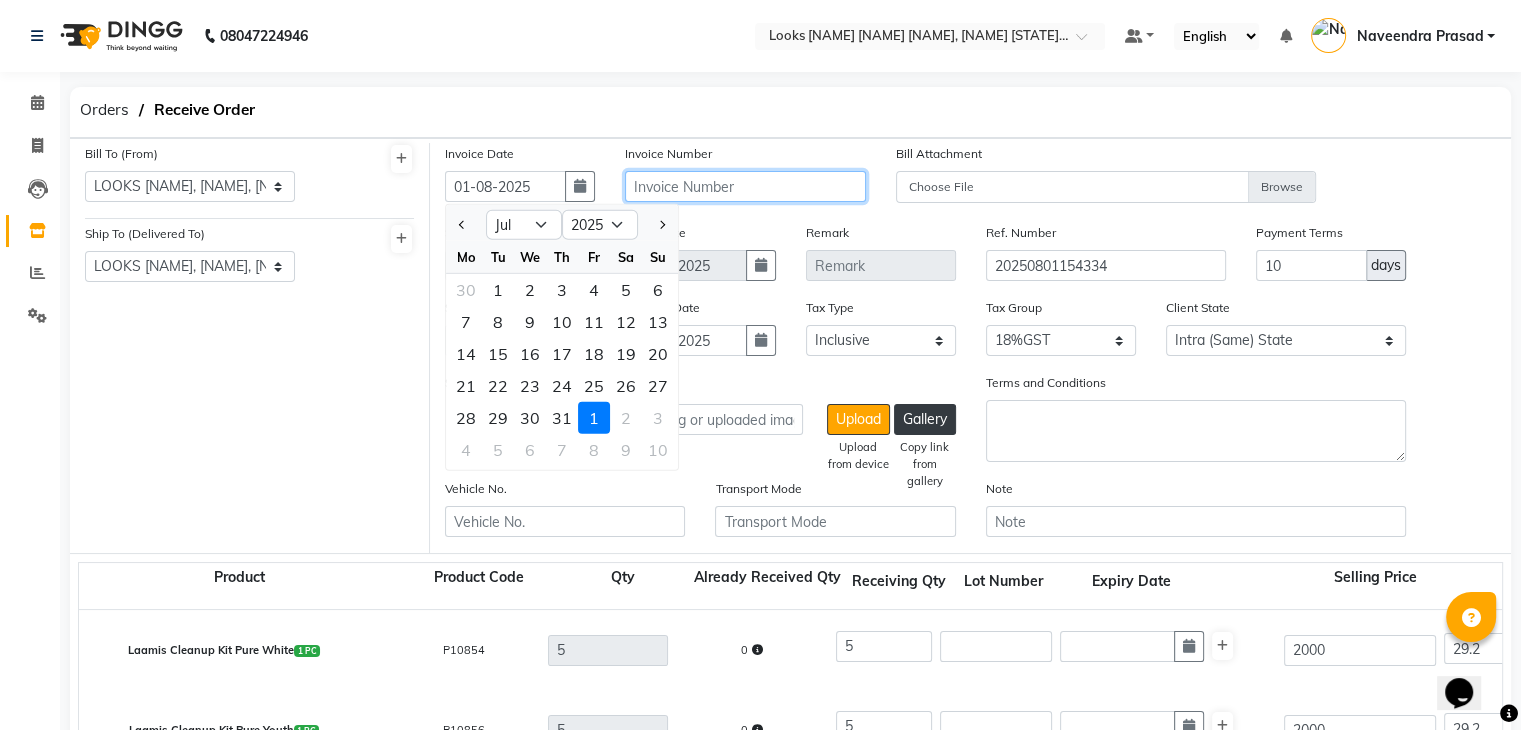 click 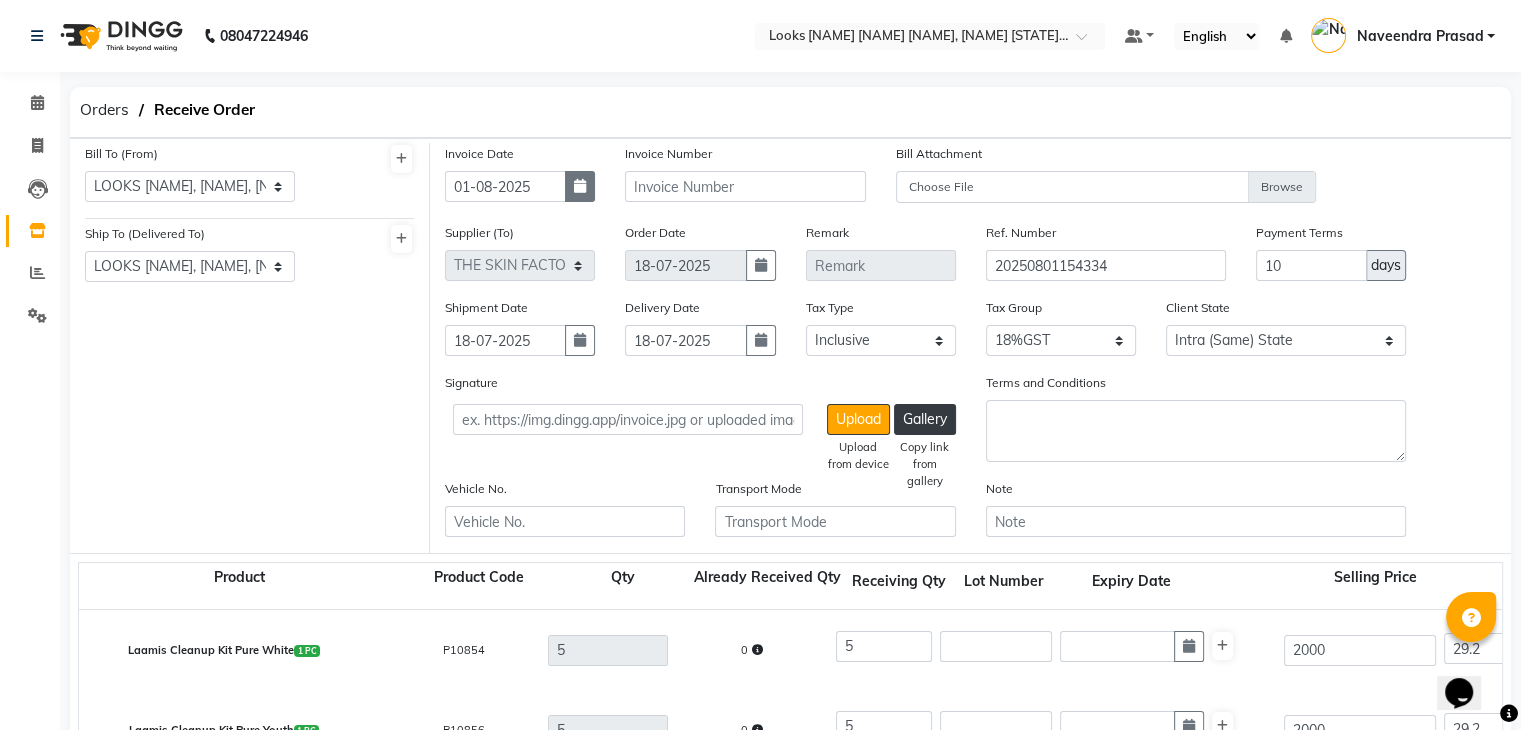 click 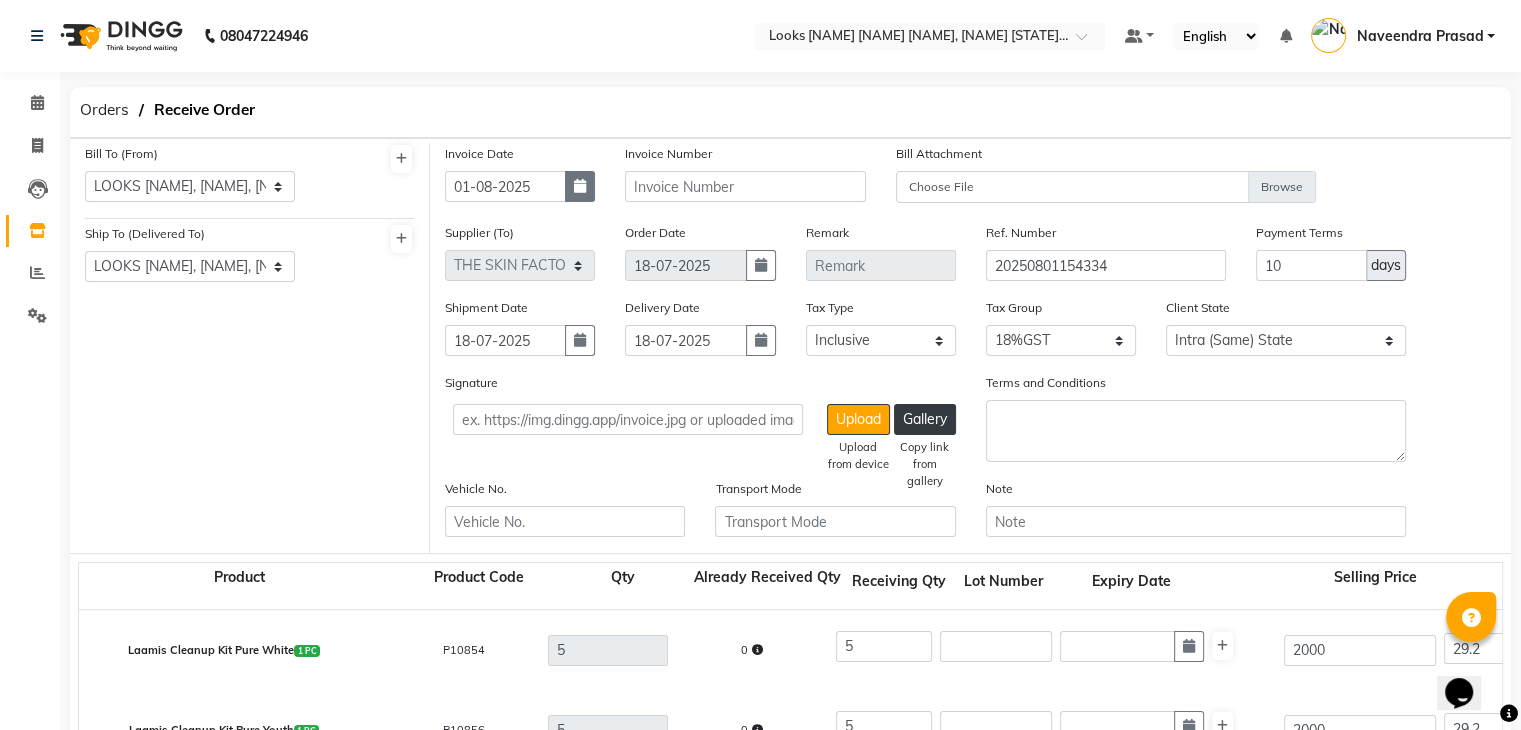 select on "8" 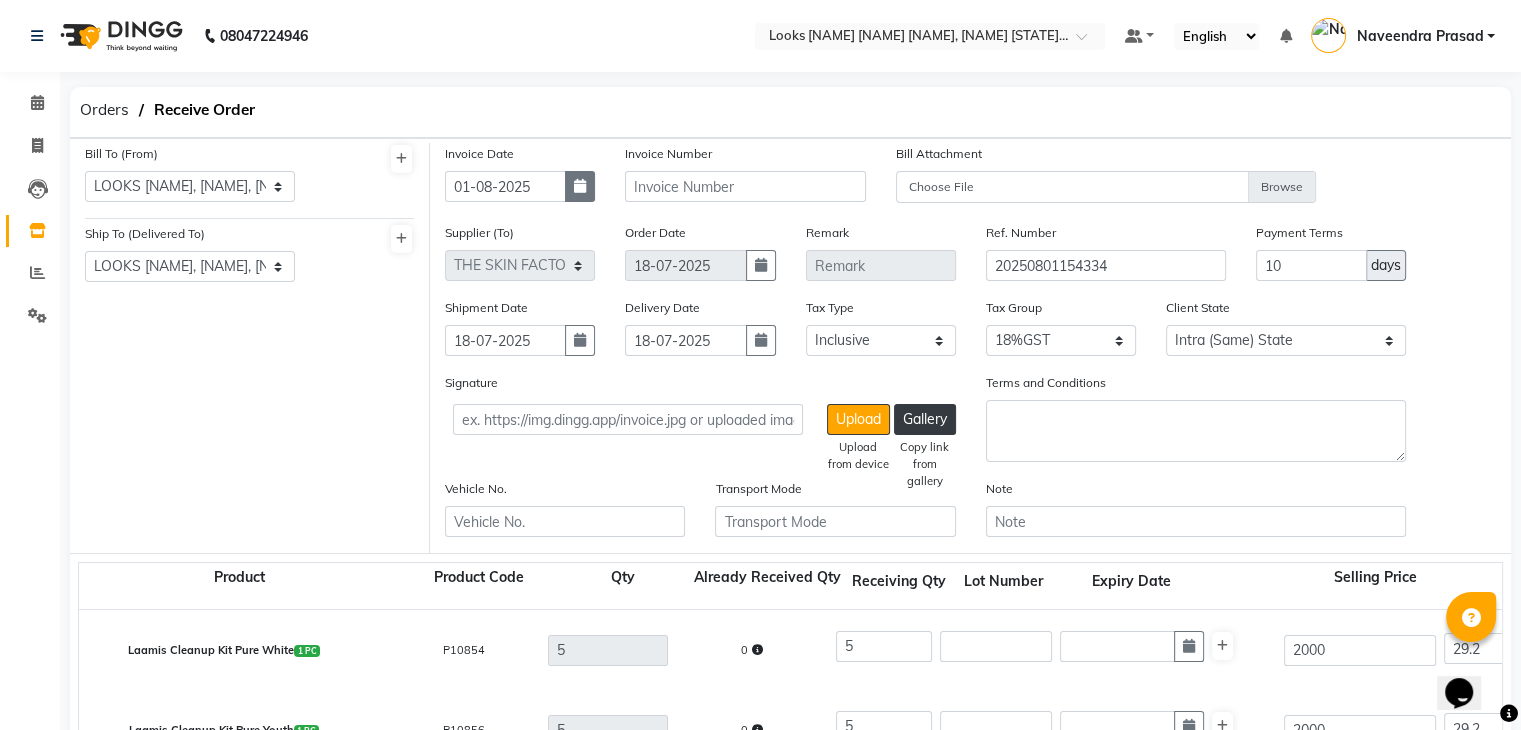 select on "2025" 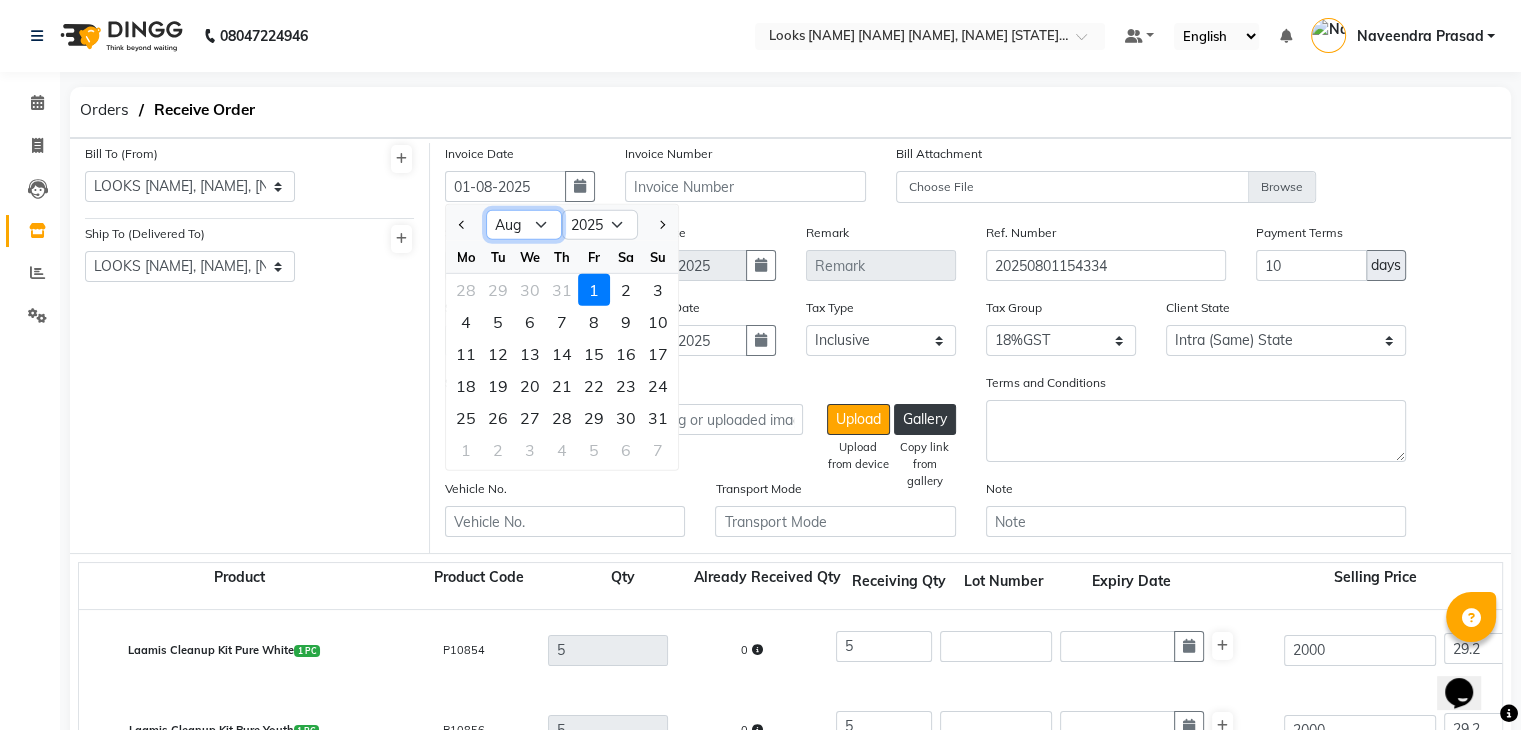 click on "Jan Feb Mar Apr May Jun Jul Aug Sep Oct Nov Dec" 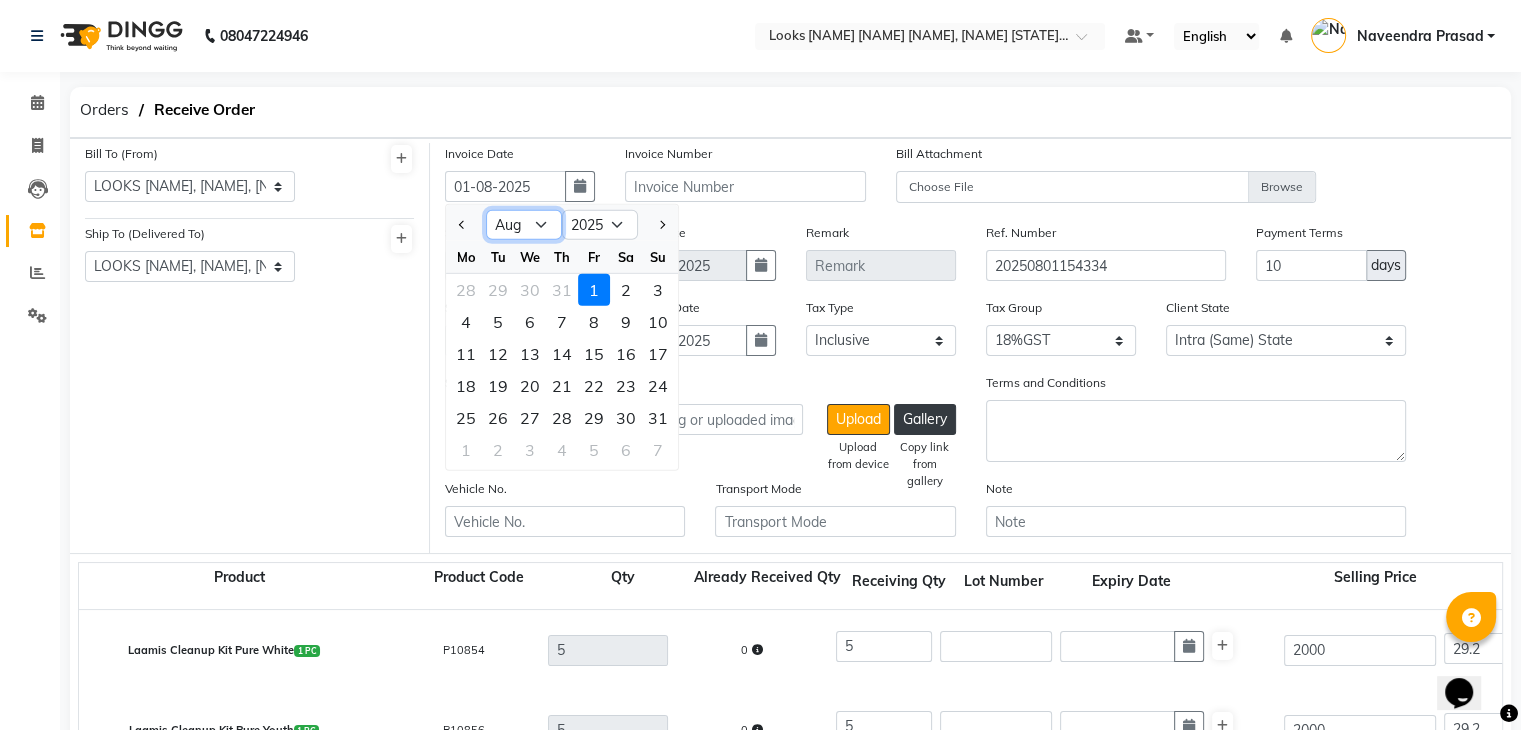 select on "7" 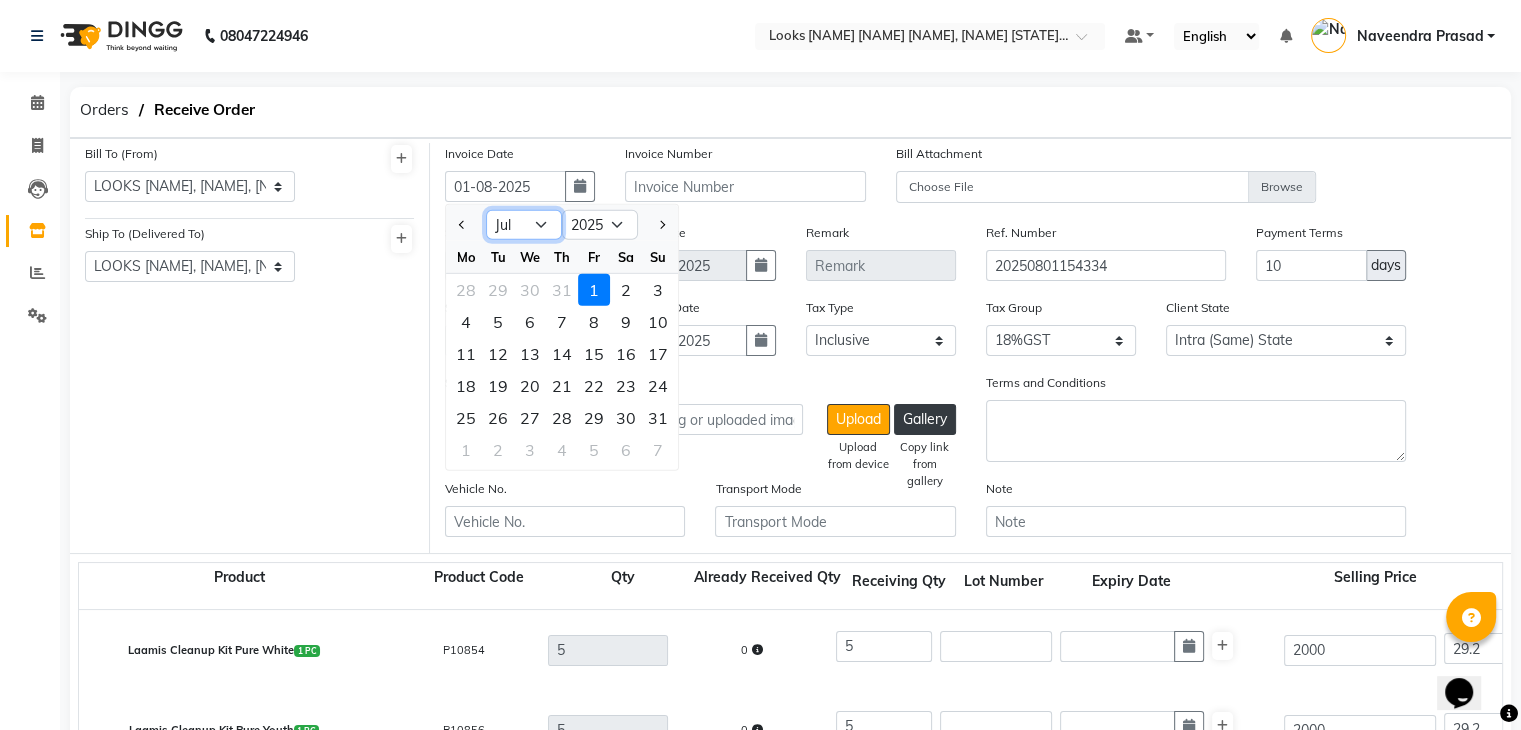 click on "Jan Feb Mar Apr May Jun Jul Aug Sep Oct Nov Dec" 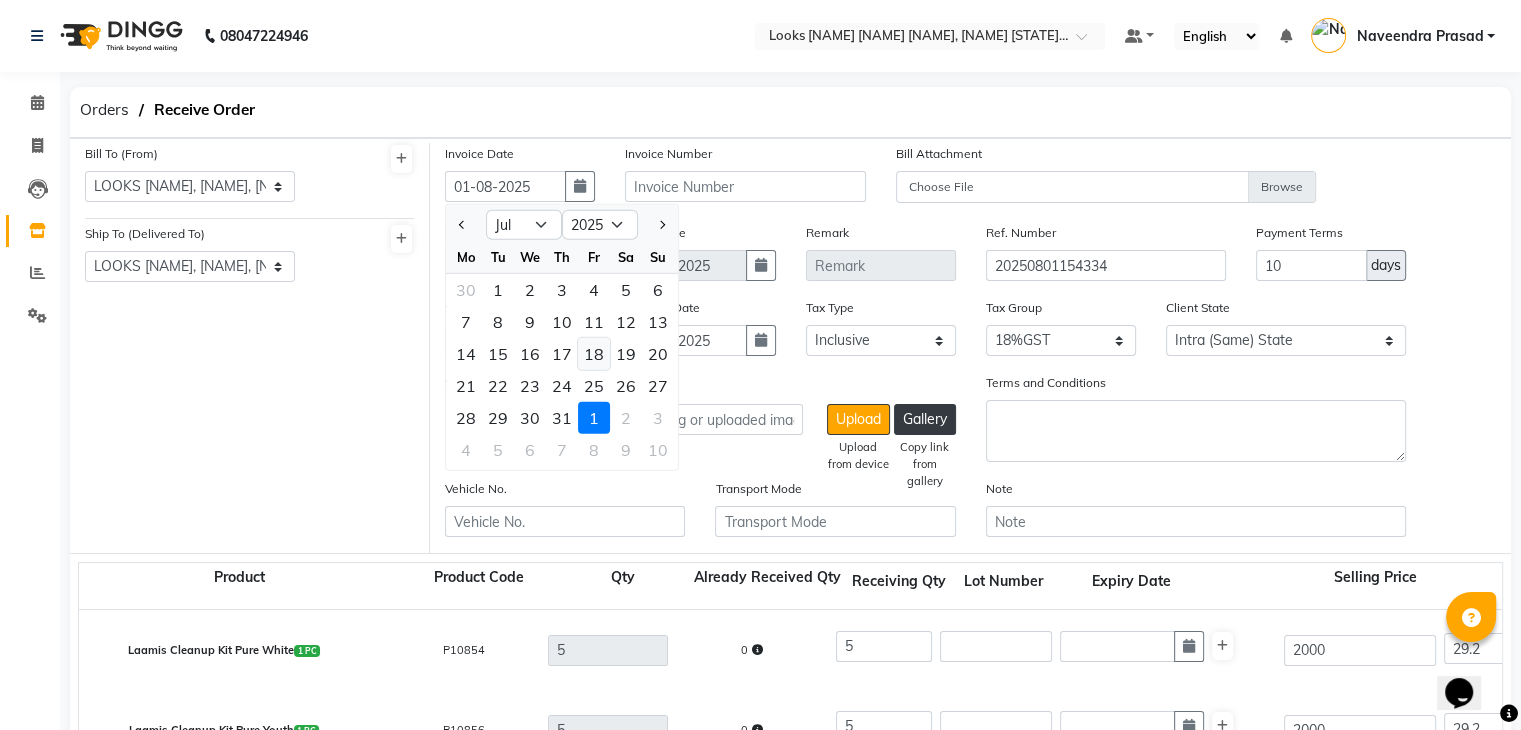 click on "18" 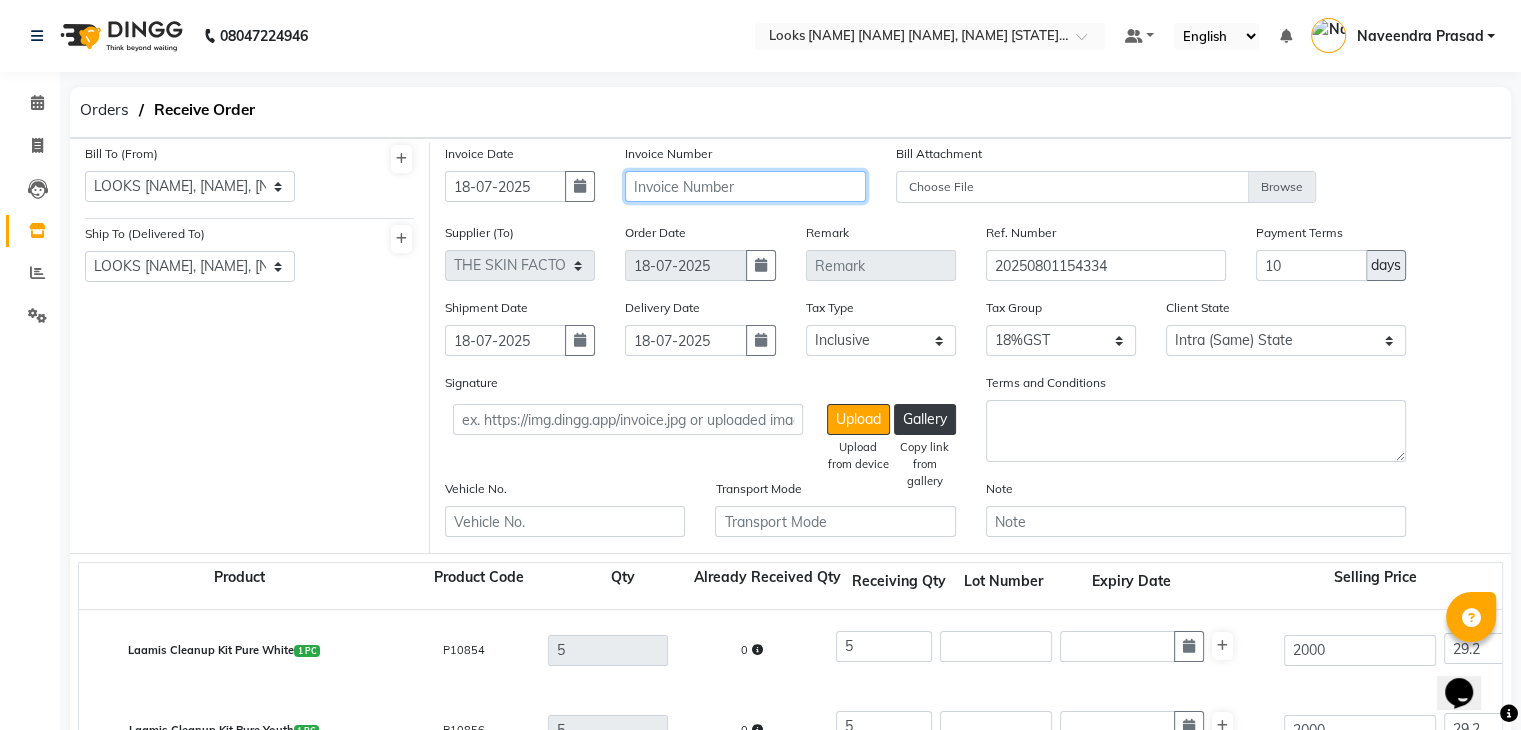 click 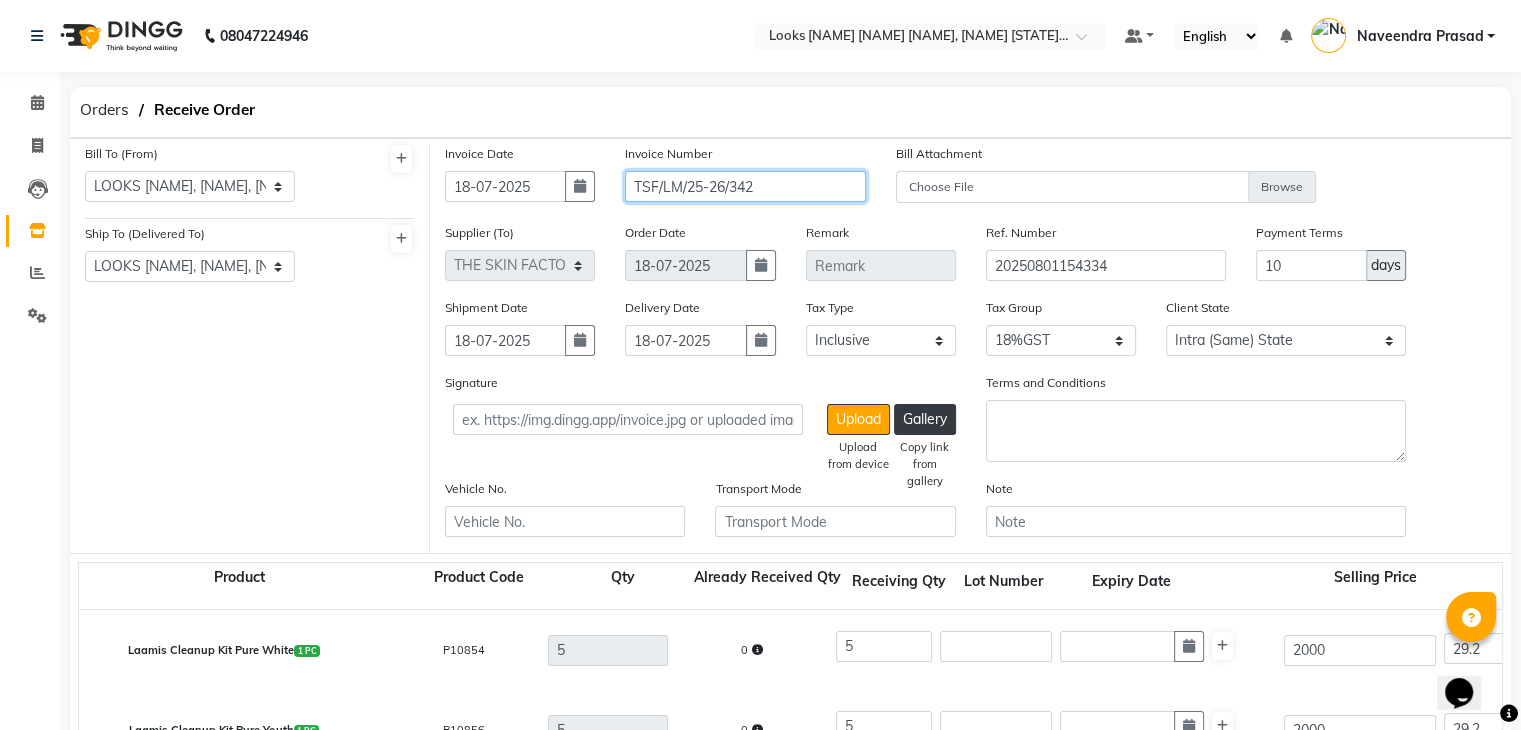 scroll, scrollTop: 638, scrollLeft: 0, axis: vertical 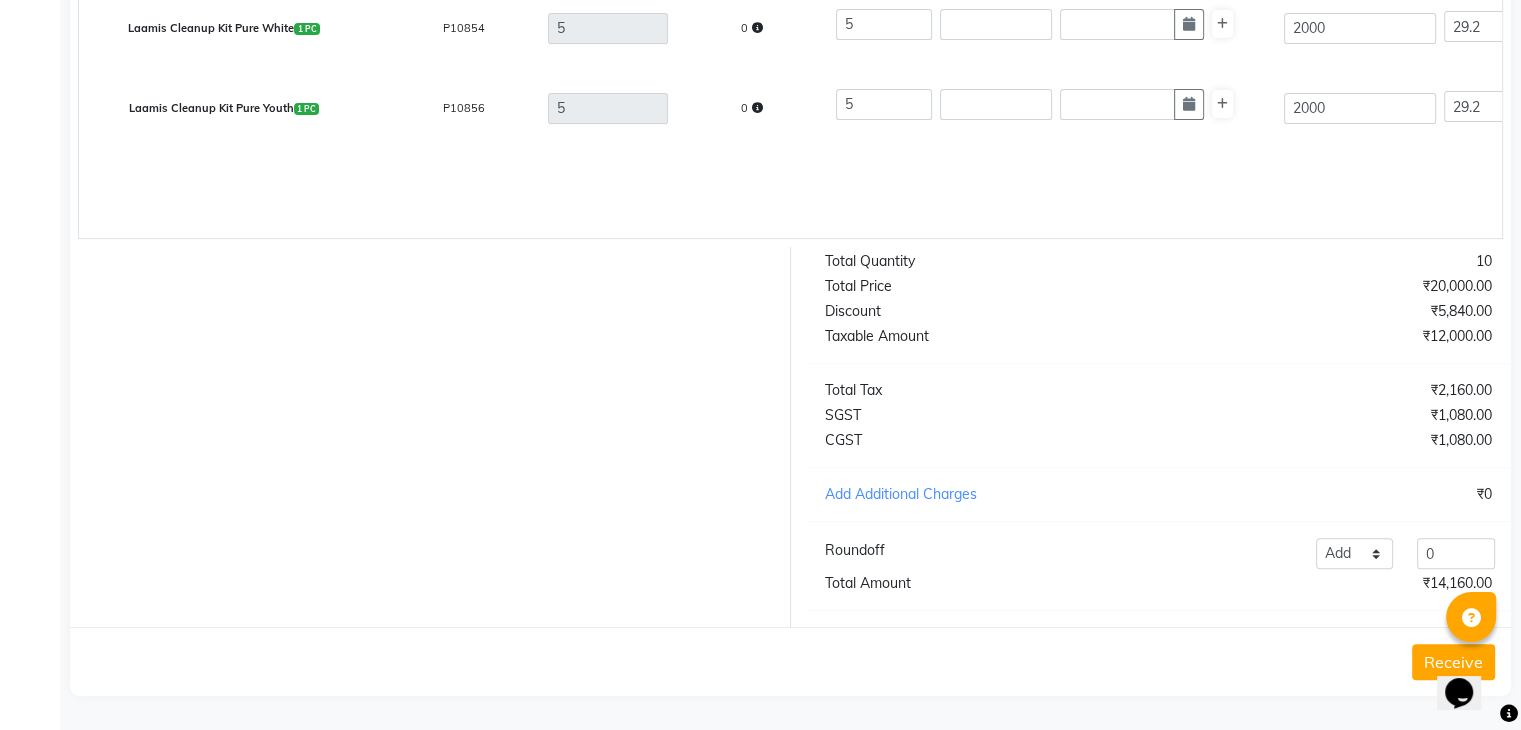 type on "TSF/LM/25-26/342" 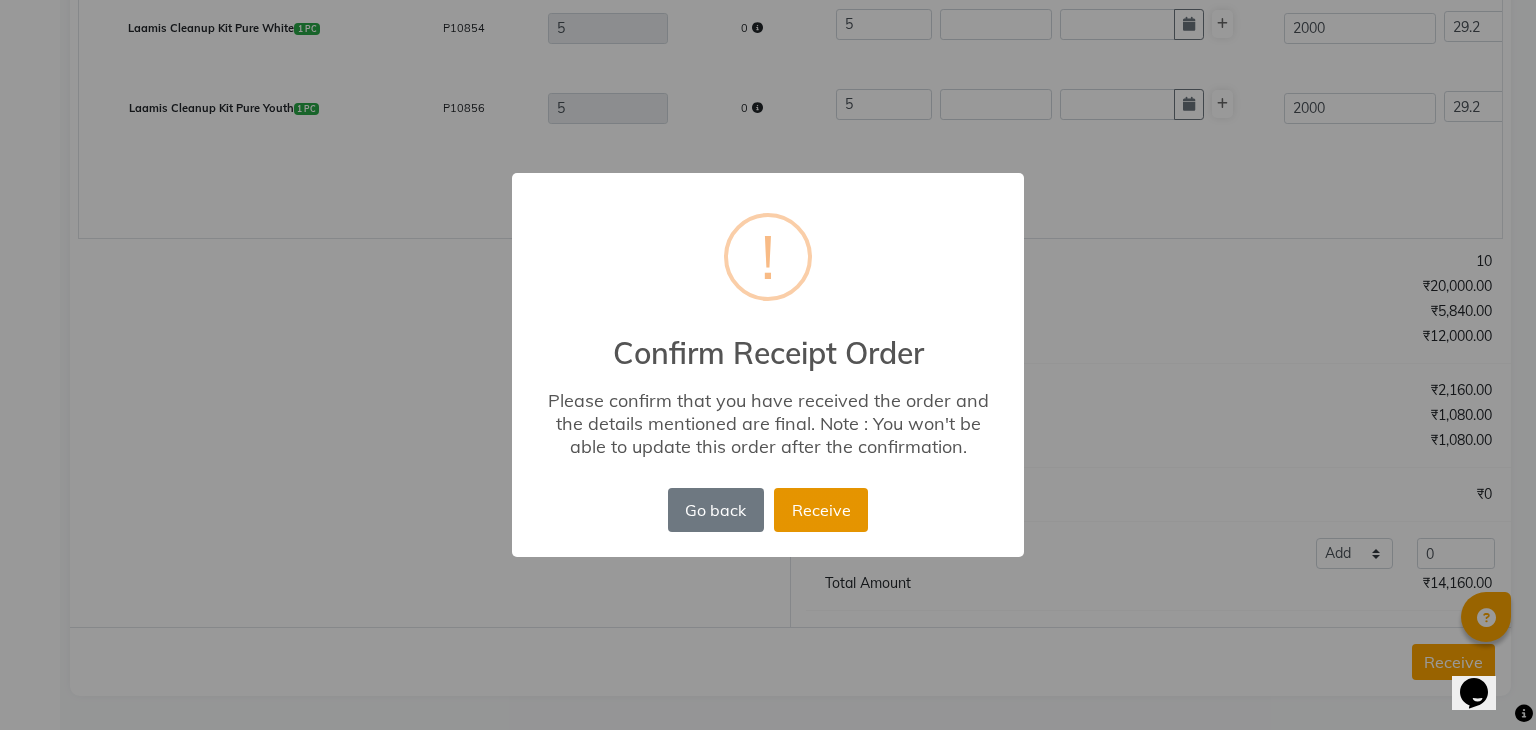 click on "Receive" at bounding box center [821, 510] 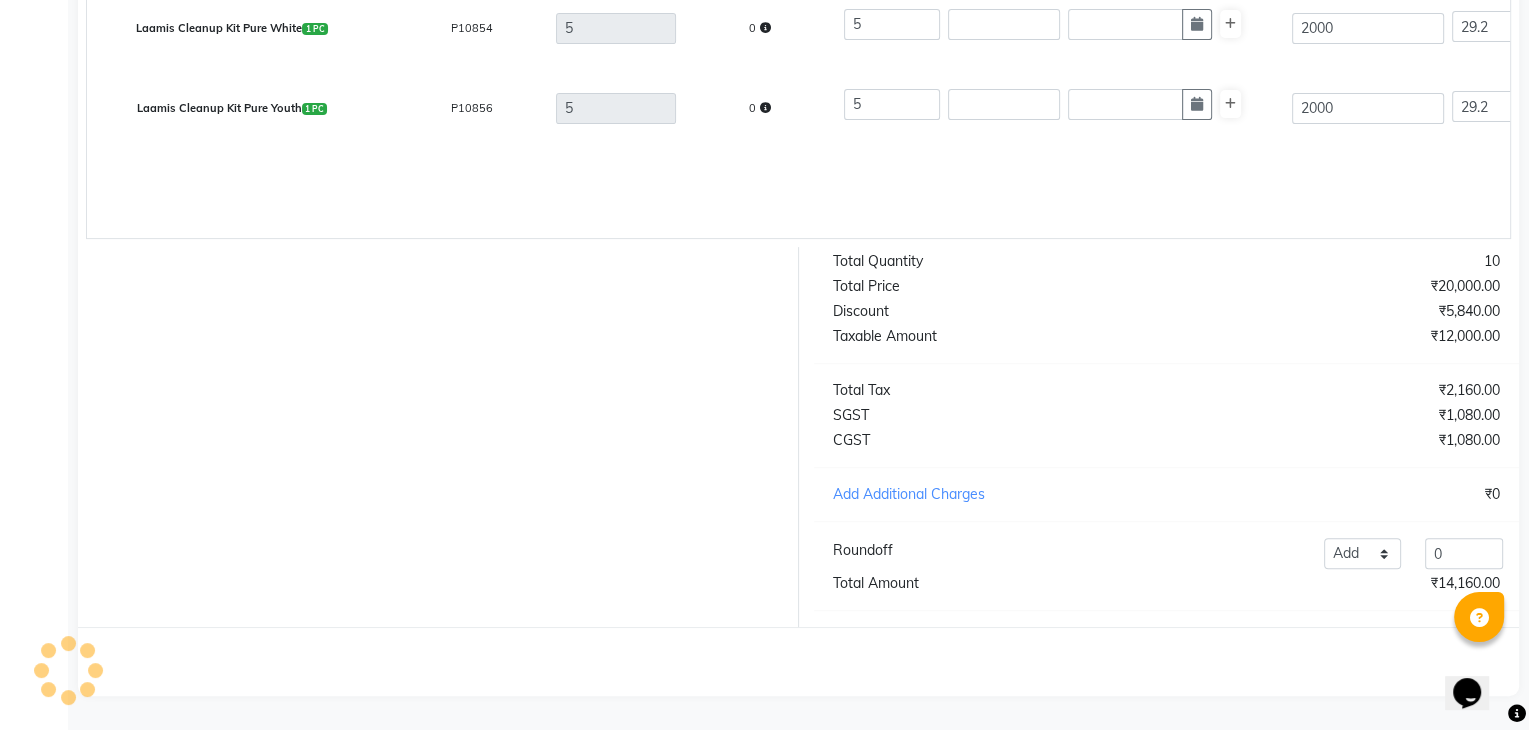 scroll, scrollTop: 0, scrollLeft: 0, axis: both 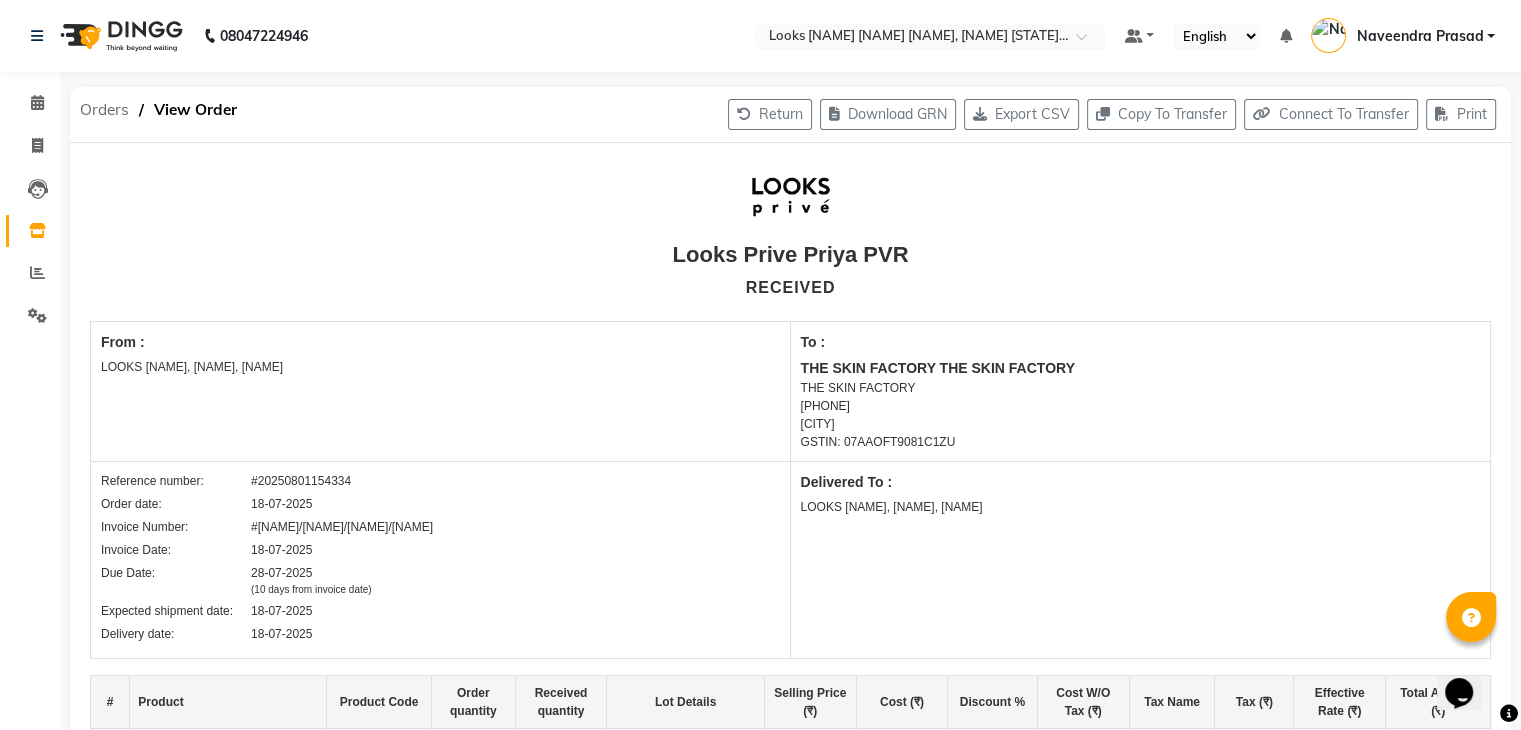 click on "Orders" 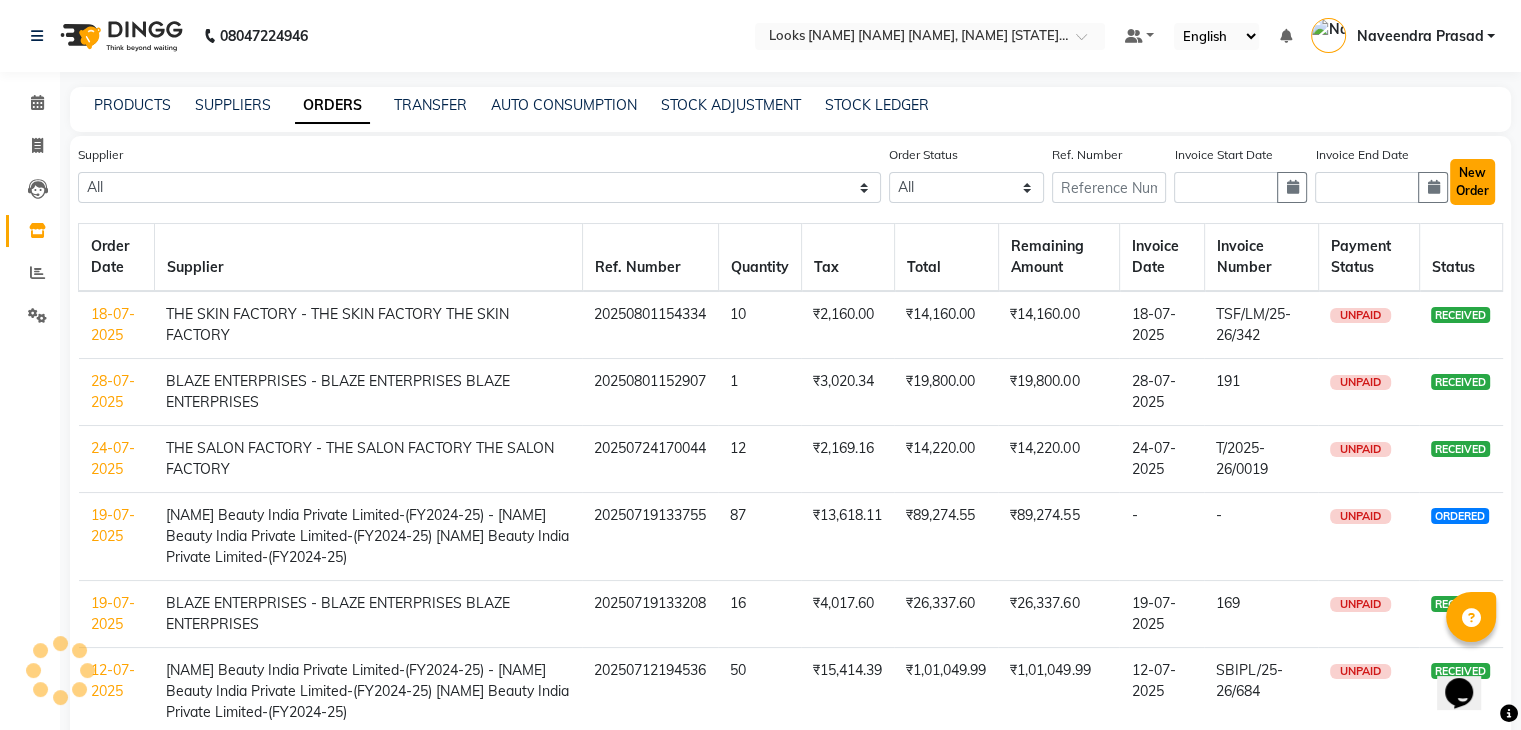 click on "New Order" 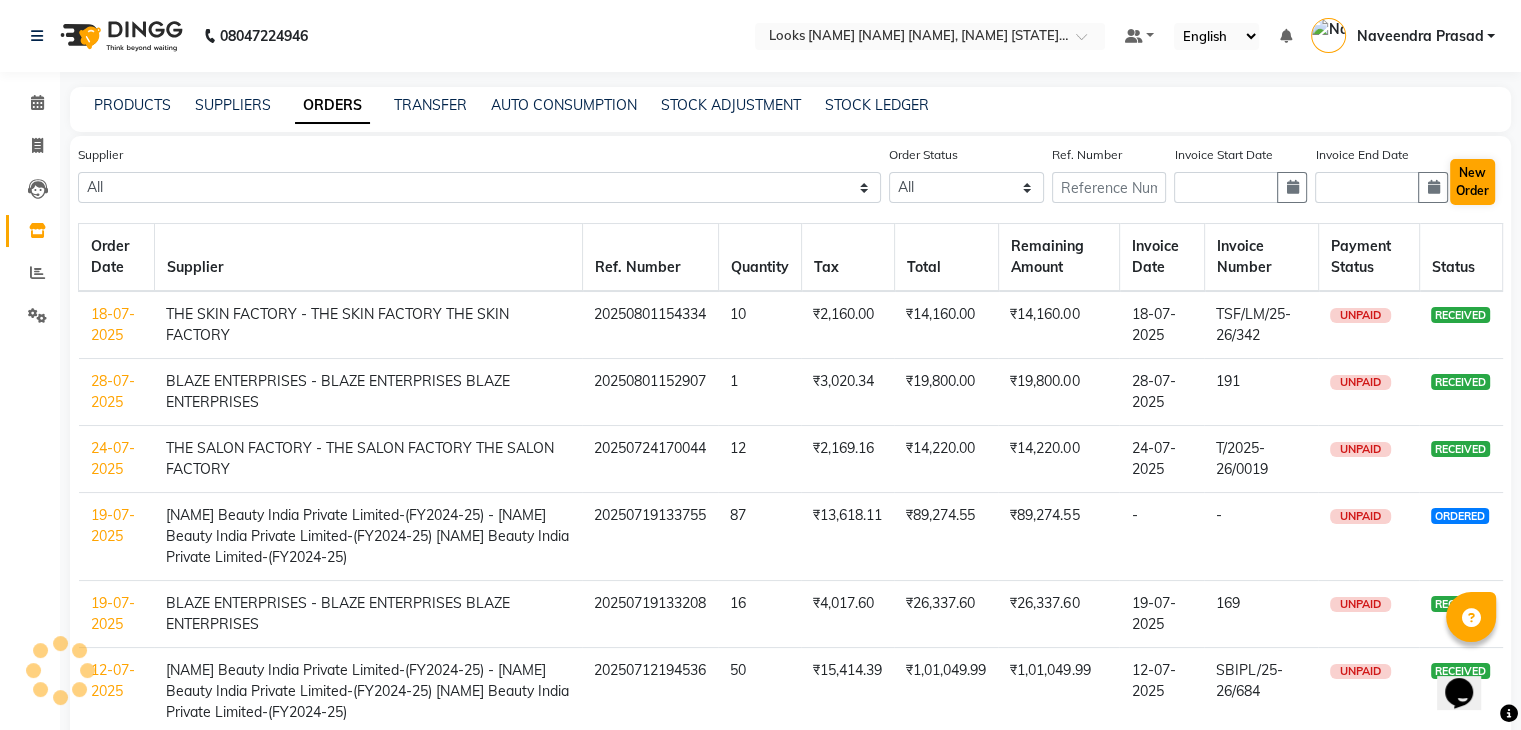 select on "true" 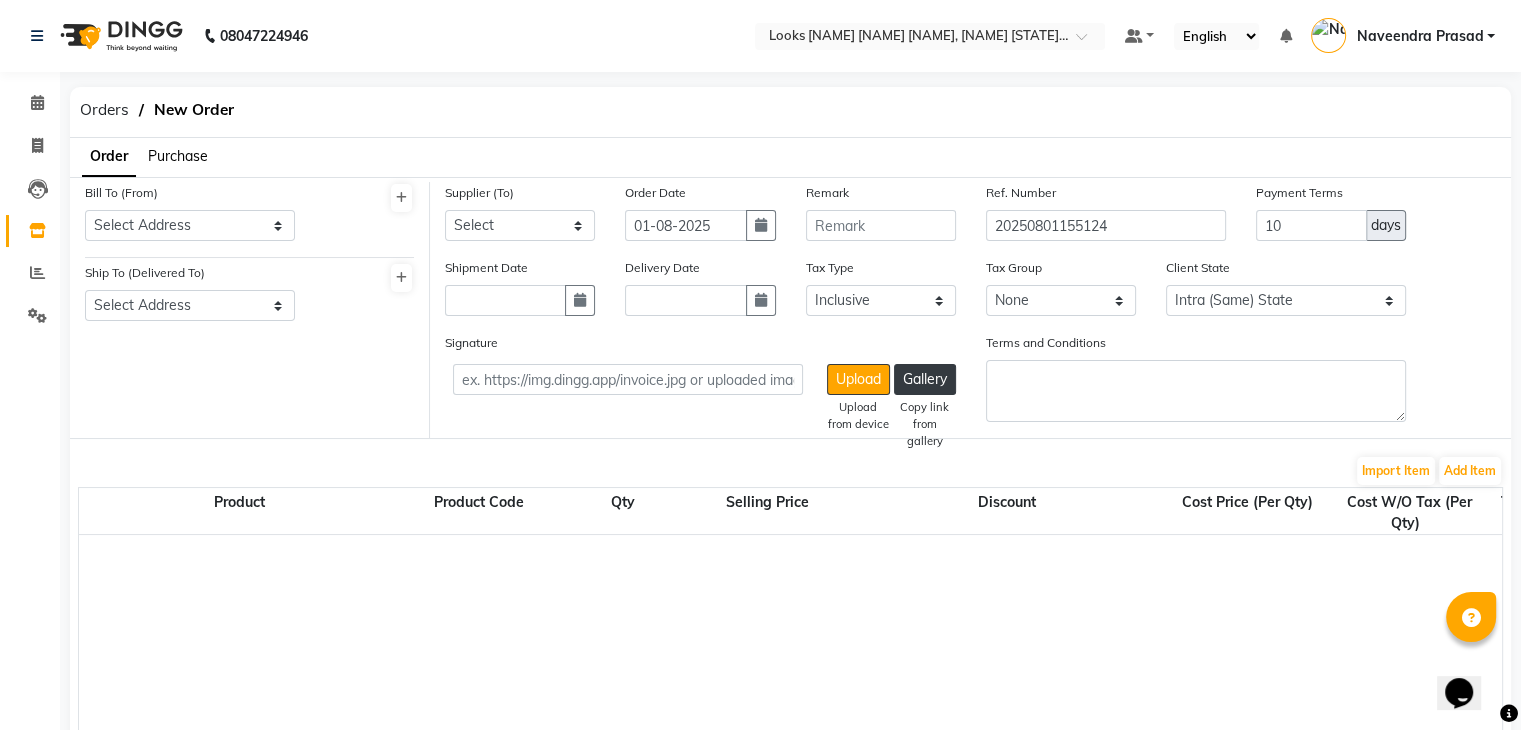 select on "3347" 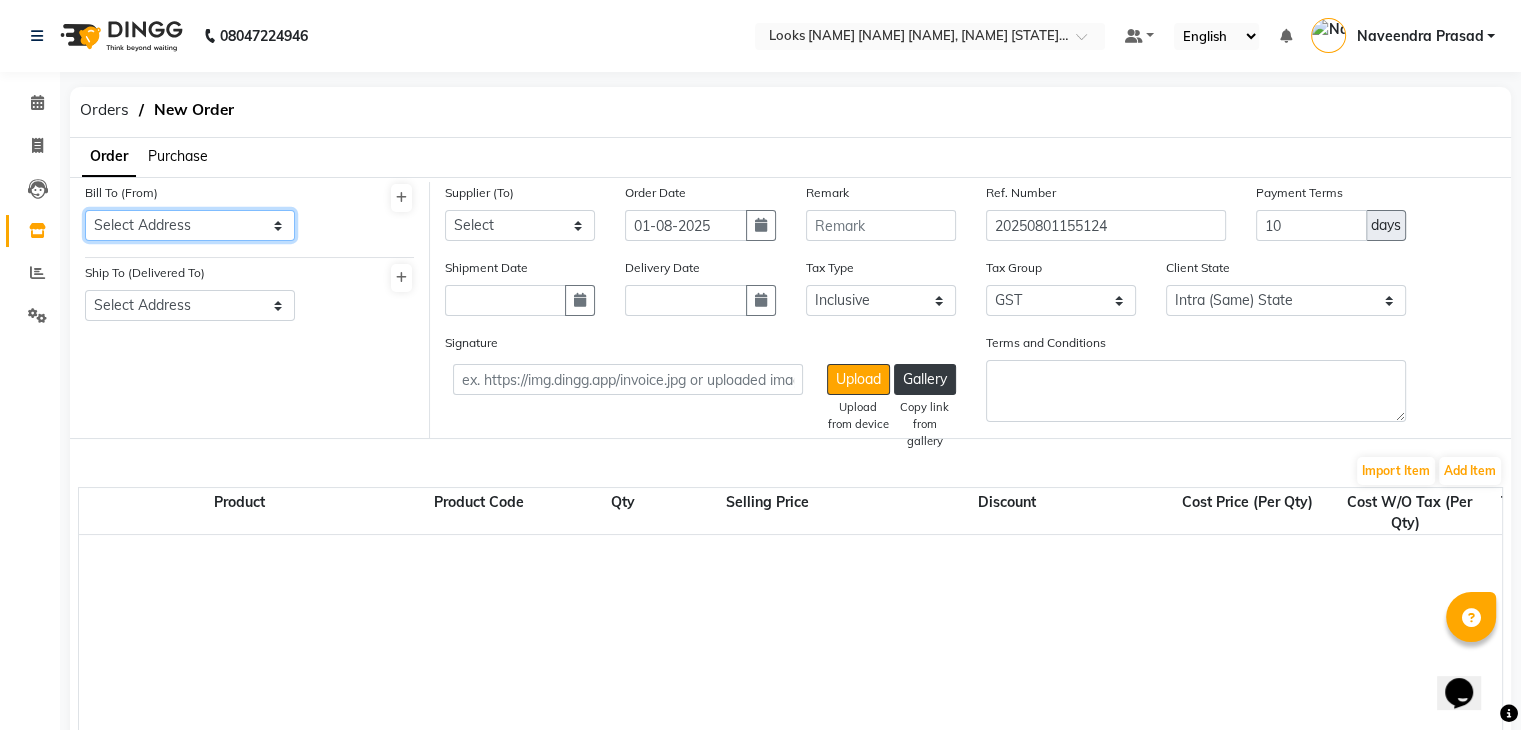 click on "Select Address [NAME], [NAME], [NAME]" 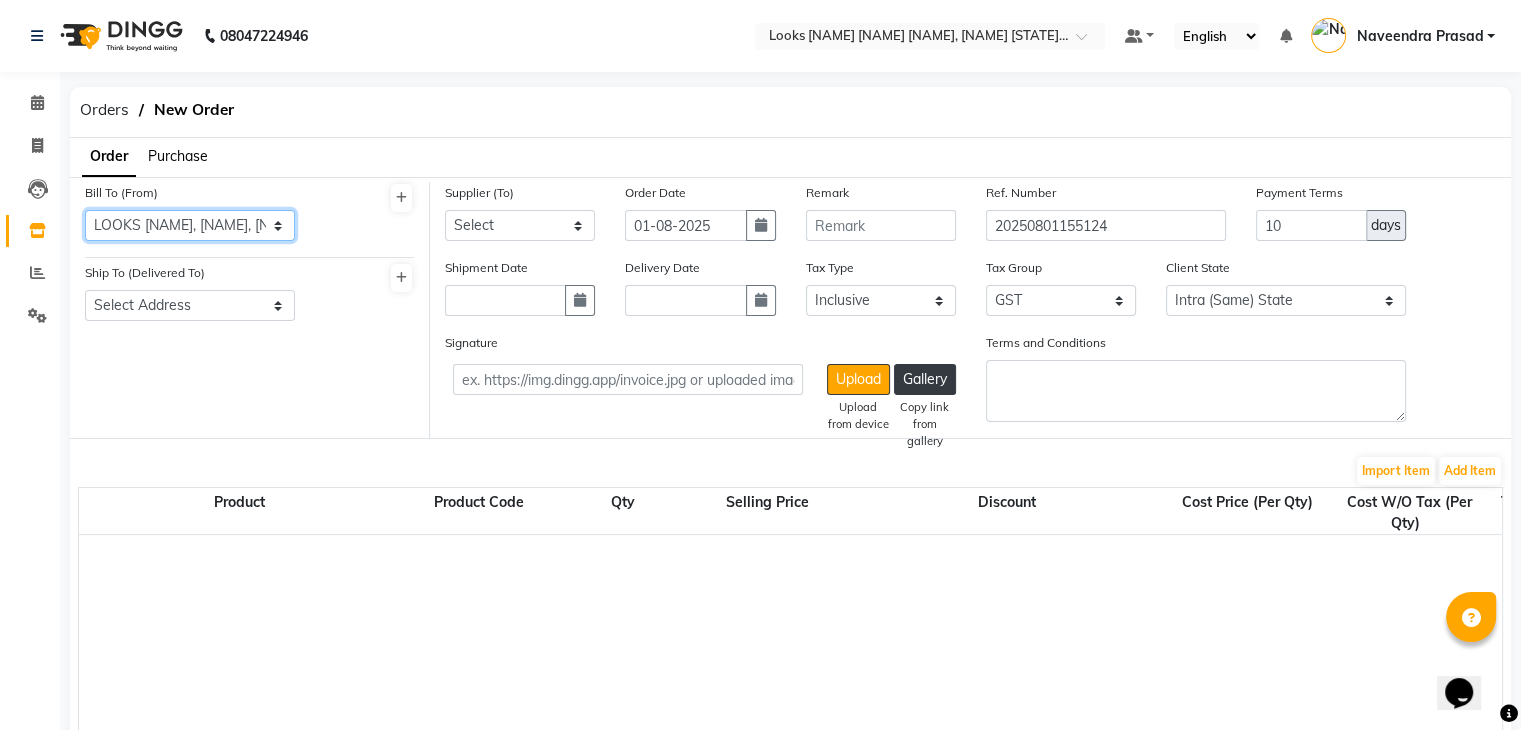 click on "Select Address [NAME], [NAME], [NAME]" 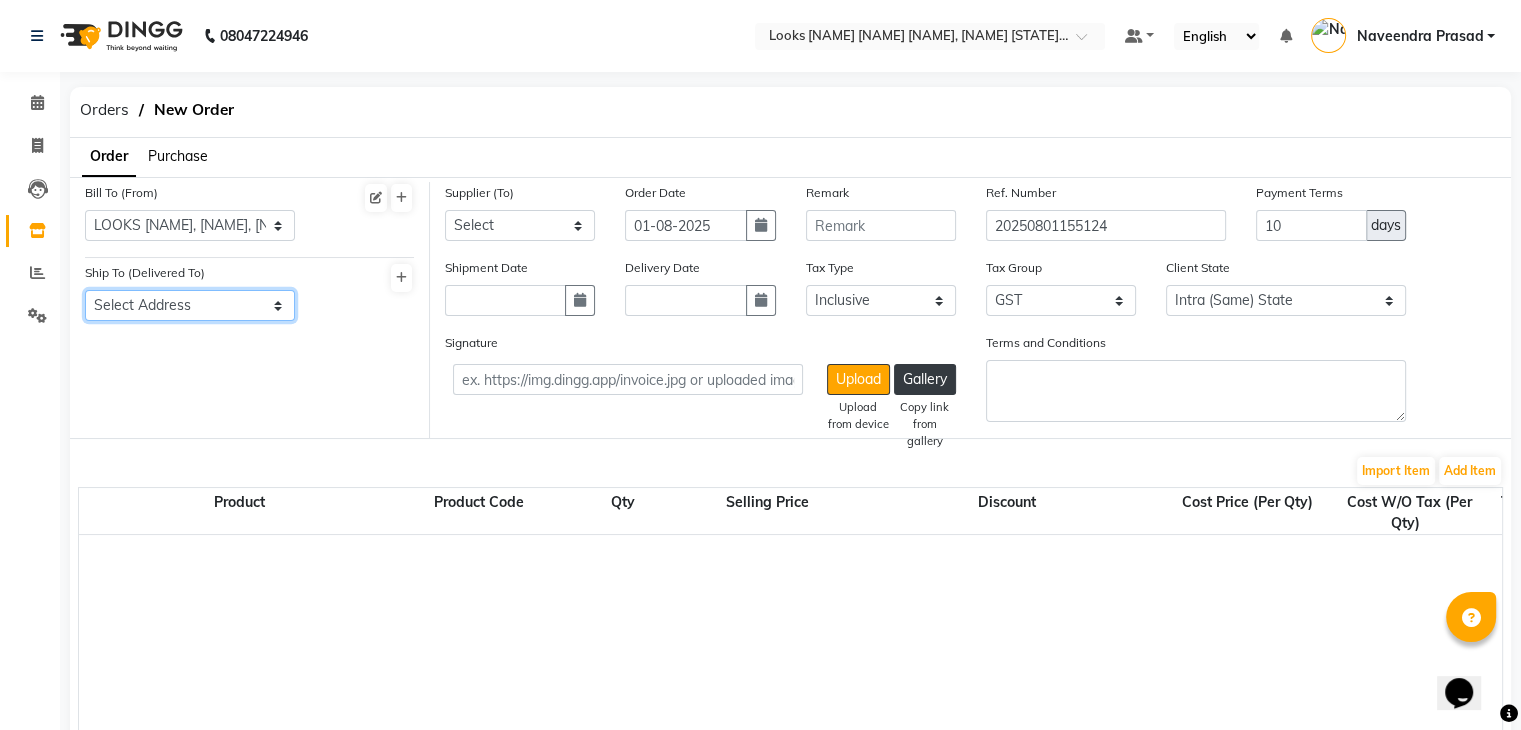 click on "Select Address [NAME], [NAME], [NAME]" 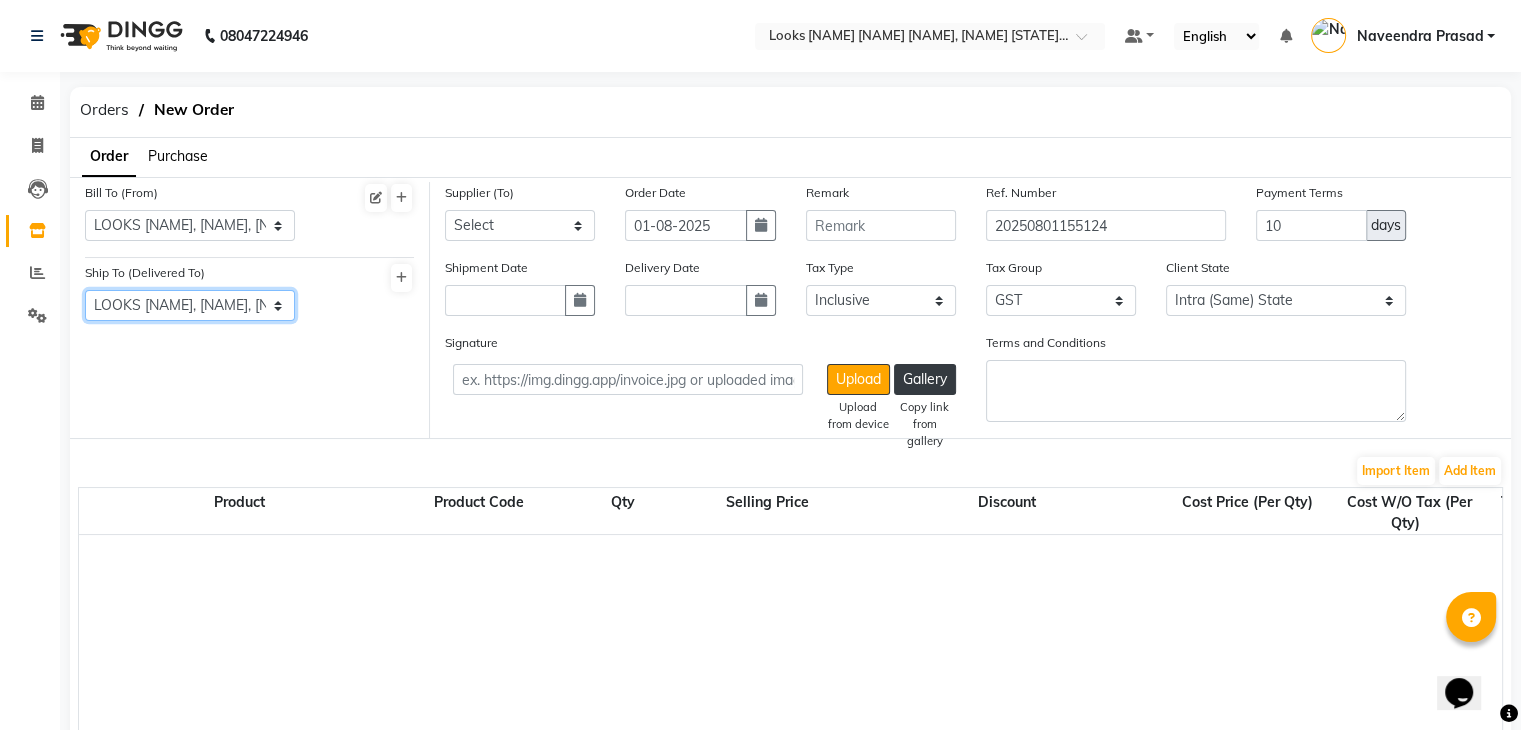 click on "Select Address [NAME], [NAME], [NAME]" 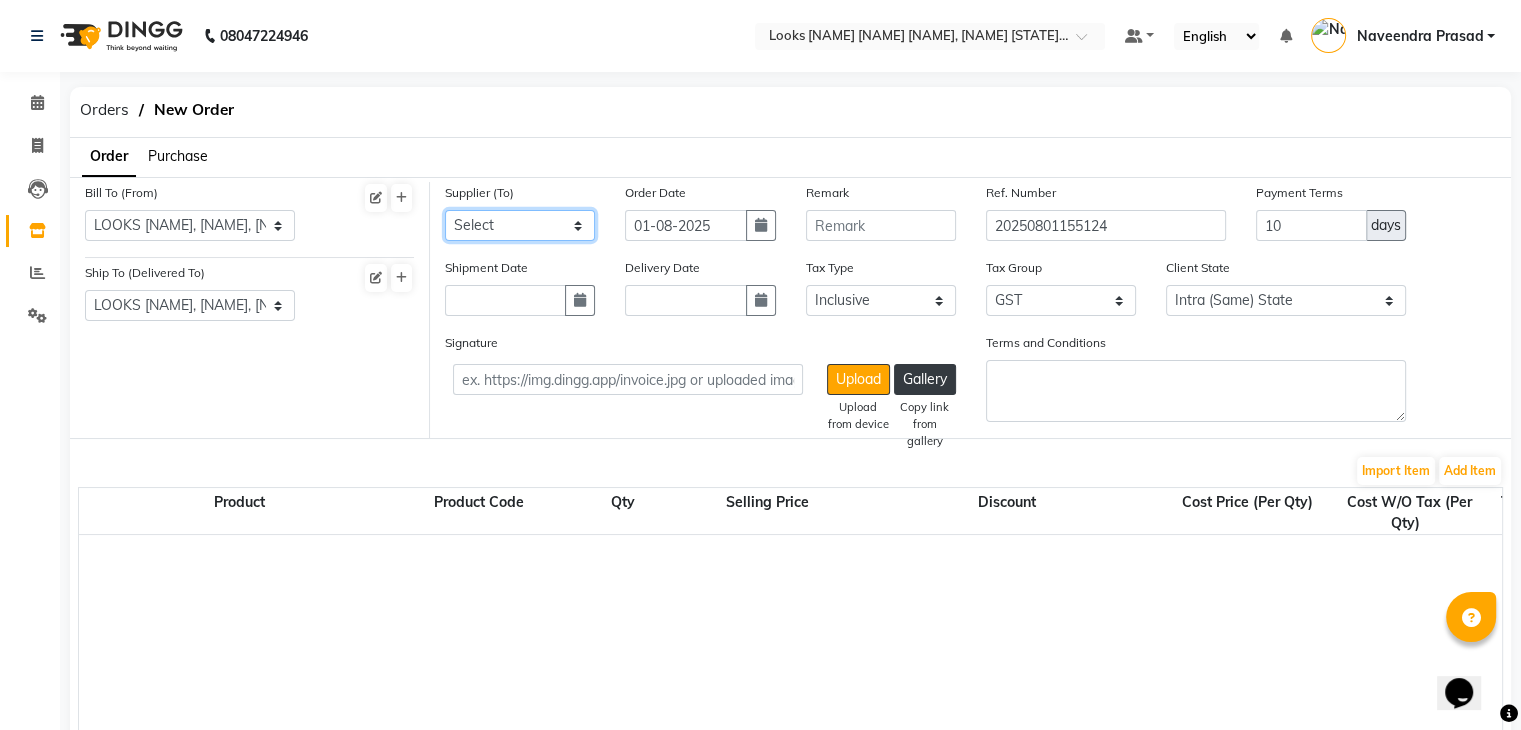 click on "Select LOOKS SALON PVT LTD - LOOKS SALON PVT LTD LOOKS SALON PVT LTD THE SKIN FACTORY - THE SKIN FACTORY THE SKIN FACTORY MINARO IMPEX - MINARO IMPEX MINARO IMPEX UNNATI ENTERPRISES - UNNATI ENTERPRISES UNNATI ENTERPRISES Streamline Beauty India Private Limited-(FY2024-25) - Streamline Beauty India Private Limited-(FY2024-25) Streamline Beauty India Private Limited-(FY2024-25) ADITI AGENCIES - ADITI AGENCIES ADITI AGENCIES Klassik Beauty Solution - Klassik Beauty Solution Klassik Beauty Solution BEAUTY NATION - BEAUTY NATION BEAUTY NATION BLAZE ENTERPRISES - BLAZE ENTERPRISES BLAZE ENTERPRISES MARC SALON & BEAUTY EQUIPMENTS PRIVATE LIMITED - MARC SALON & BEAUTY EQUIPMENTS PRIVATE LIMITED MARC SALON & BEAUTY EQUIPMENTS PRIVATE LIMITED THE VIVID HUB - THE VIVID HUB THE VIVID HUB THE SALON FACTORY - THE SALON FACTORY THE SALON FACTORY CHETAN ENTERPRISES - CHETAN ENTERPRISES CHETAN ENTERPRISES ALCHEM INTERNATIONAL PVT. LTD. - ALCHEM INTERNATIONAL PVT. LTD. ALCHEM INTERNATIONAL PVT. LTD." 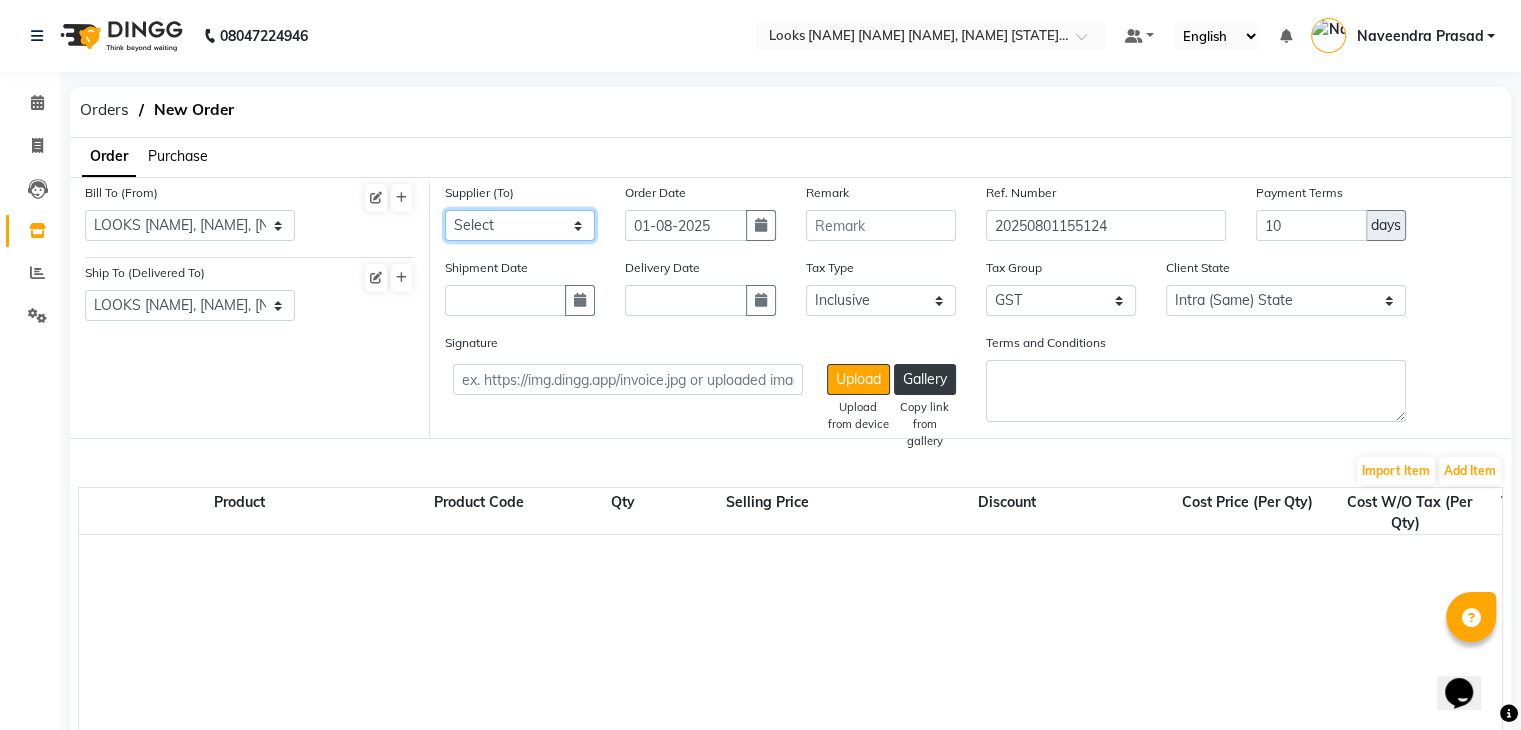 select on "3592" 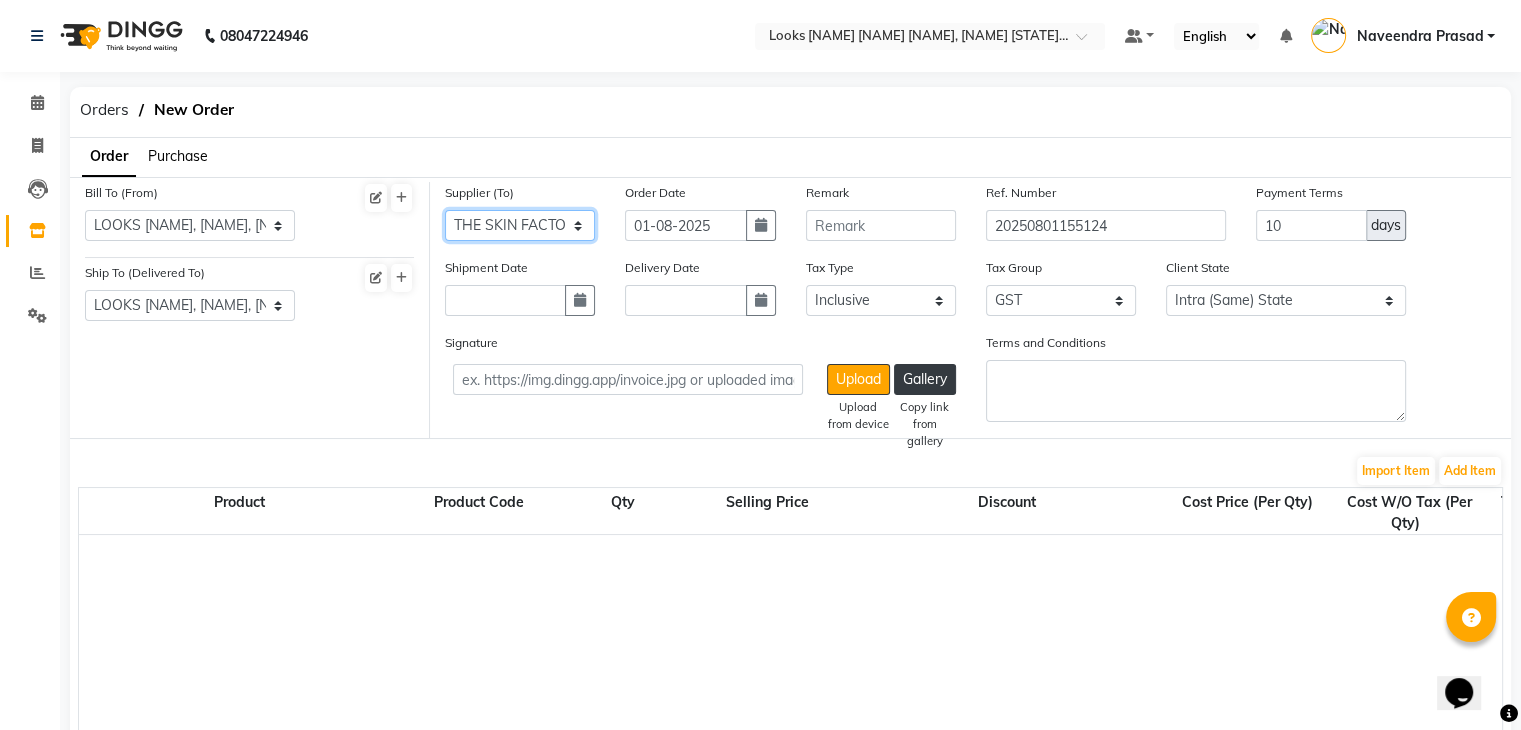 click on "Select LOOKS SALON PVT LTD - LOOKS SALON PVT LTD LOOKS SALON PVT LTD THE SKIN FACTORY - THE SKIN FACTORY THE SKIN FACTORY MINARO IMPEX - MINARO IMPEX MINARO IMPEX UNNATI ENTERPRISES - UNNATI ENTERPRISES UNNATI ENTERPRISES Streamline Beauty India Private Limited-(FY2024-25) - Streamline Beauty India Private Limited-(FY2024-25) Streamline Beauty India Private Limited-(FY2024-25) ADITI AGENCIES - ADITI AGENCIES ADITI AGENCIES Klassik Beauty Solution - Klassik Beauty Solution Klassik Beauty Solution BEAUTY NATION - BEAUTY NATION BEAUTY NATION BLAZE ENTERPRISES - BLAZE ENTERPRISES BLAZE ENTERPRISES MARC SALON & BEAUTY EQUIPMENTS PRIVATE LIMITED - MARC SALON & BEAUTY EQUIPMENTS PRIVATE LIMITED MARC SALON & BEAUTY EQUIPMENTS PRIVATE LIMITED THE VIVID HUB - THE VIVID HUB THE VIVID HUB THE SALON FACTORY - THE SALON FACTORY THE SALON FACTORY CHETAN ENTERPRISES - CHETAN ENTERPRISES CHETAN ENTERPRISES ALCHEM INTERNATIONAL PVT. LTD. - ALCHEM INTERNATIONAL PVT. LTD. ALCHEM INTERNATIONAL PVT. LTD." 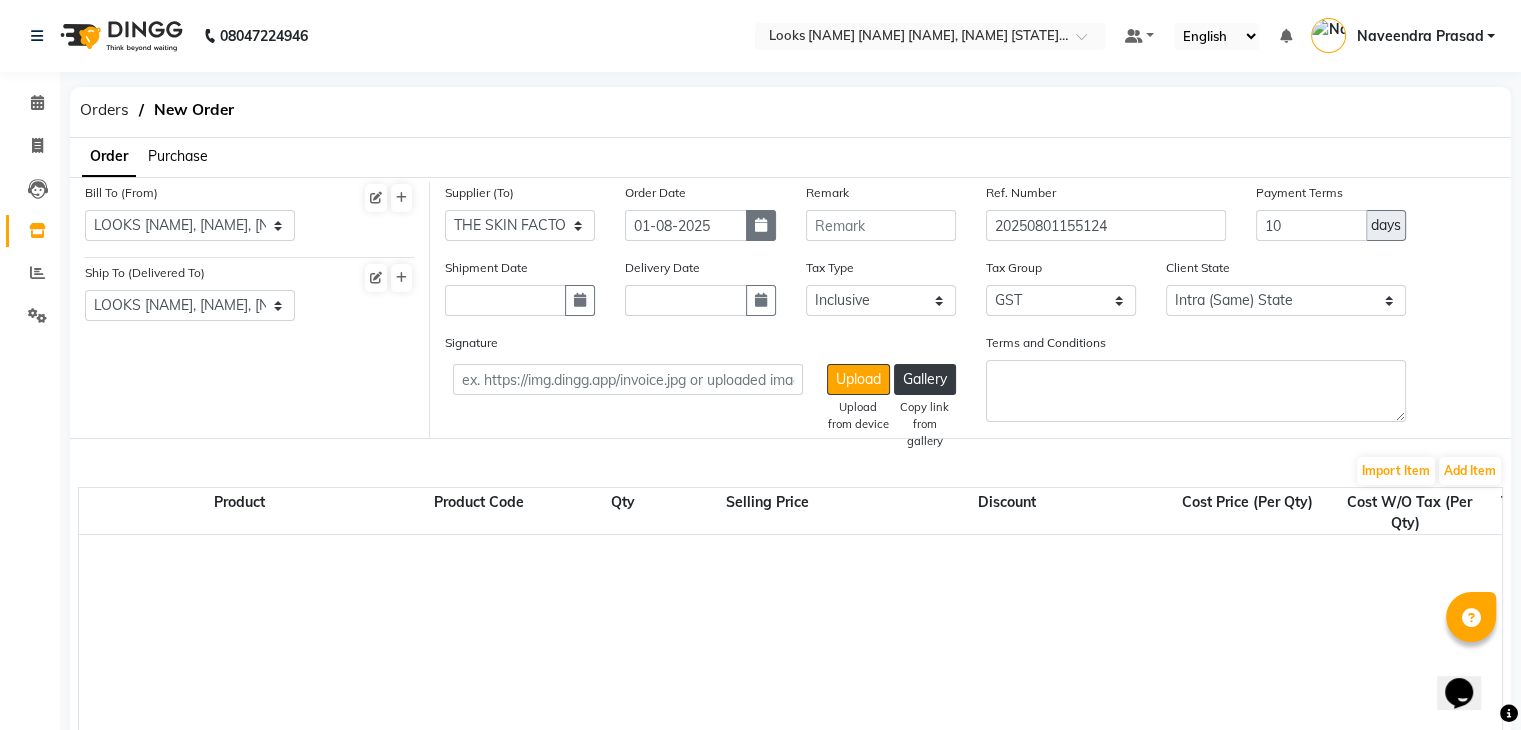 click 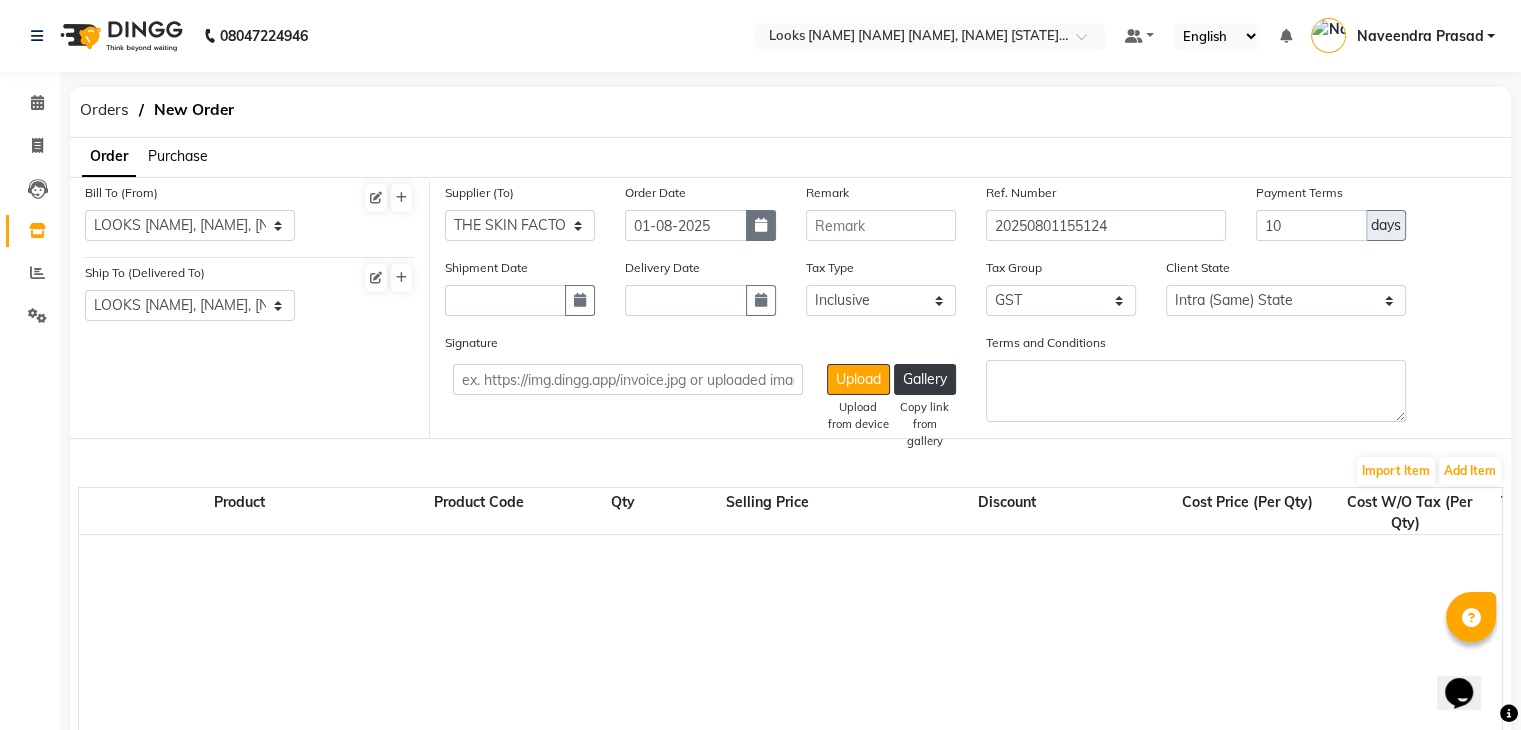 select on "8" 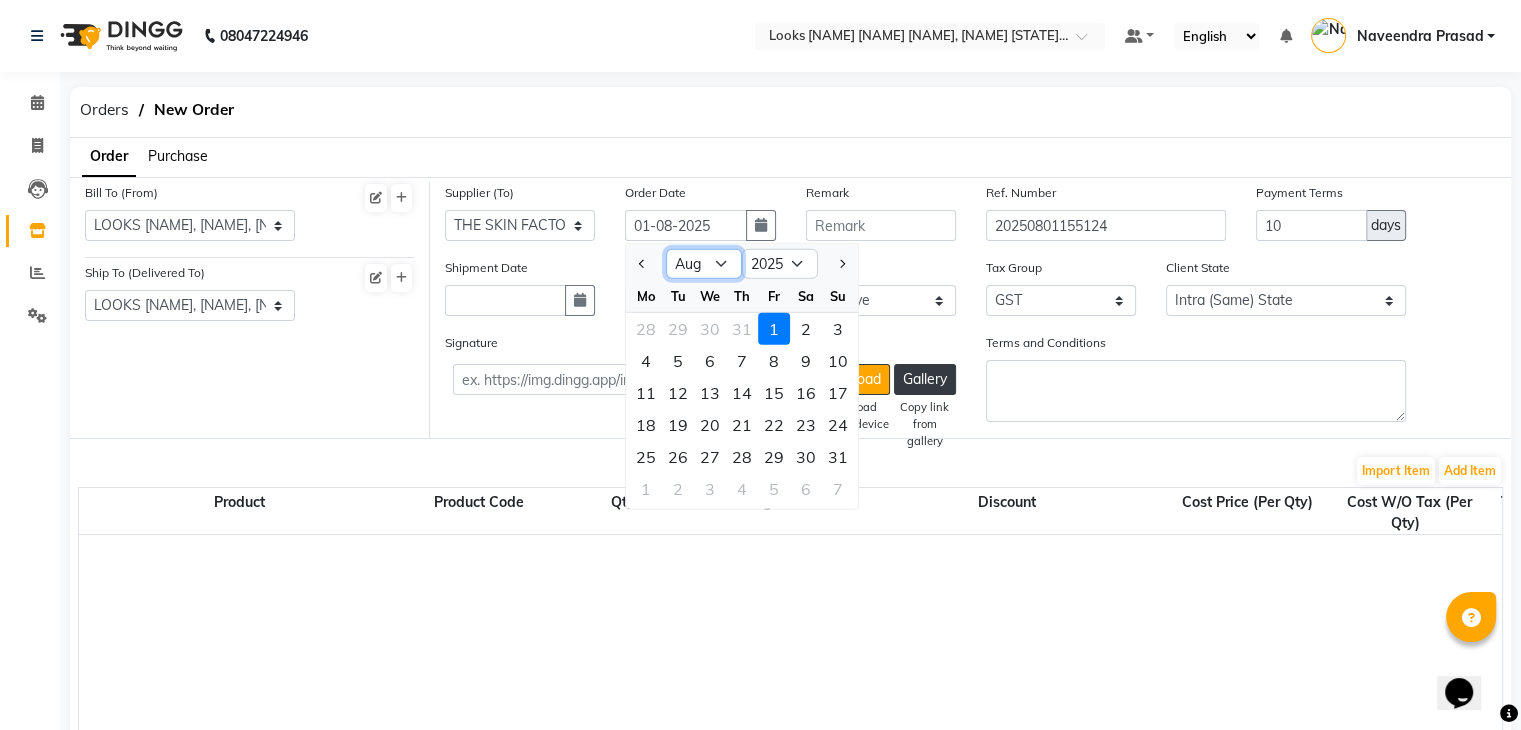 click on "Jan Feb Mar Apr May Jun Jul Aug Sep Oct Nov Dec" 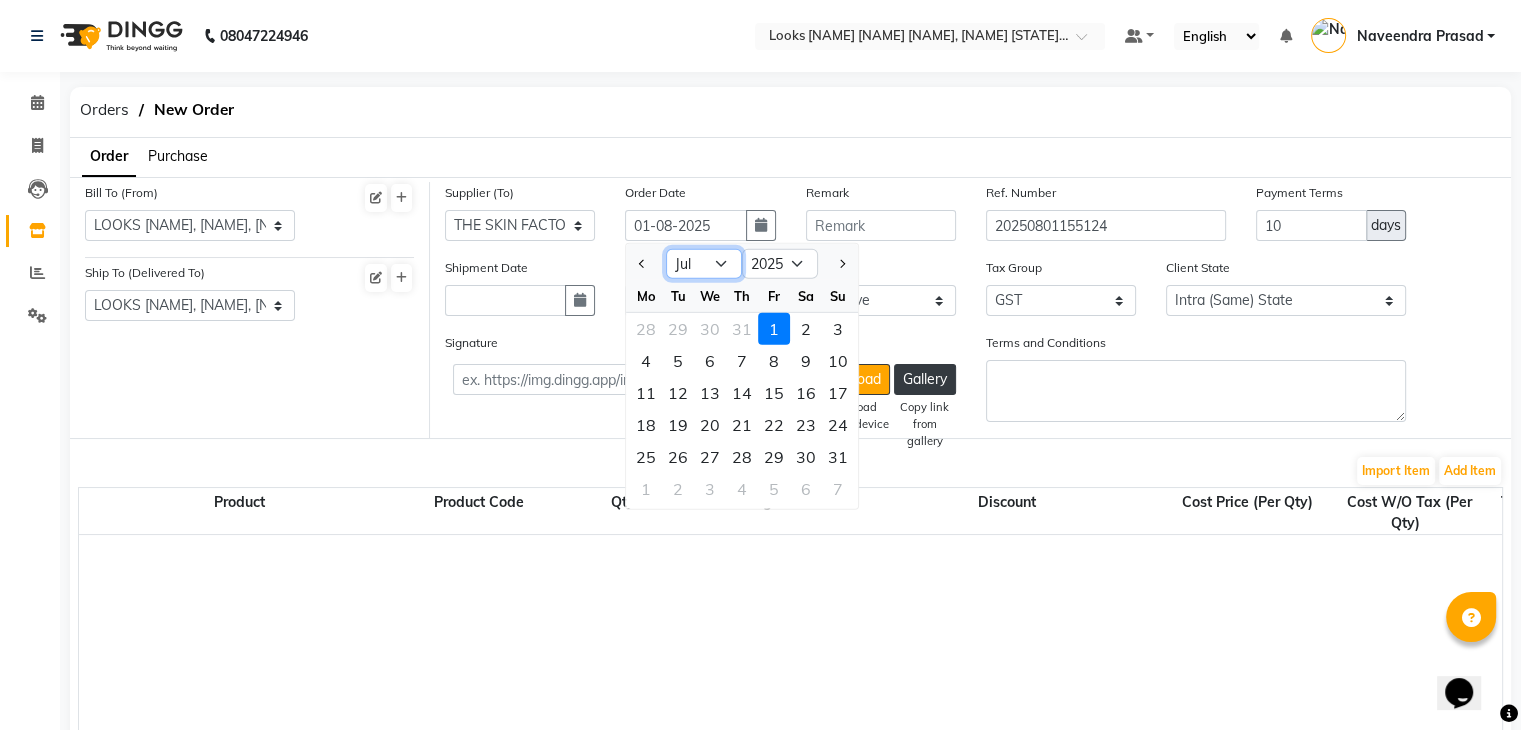 click on "Jan Feb Mar Apr May Jun Jul Aug Sep Oct Nov Dec" 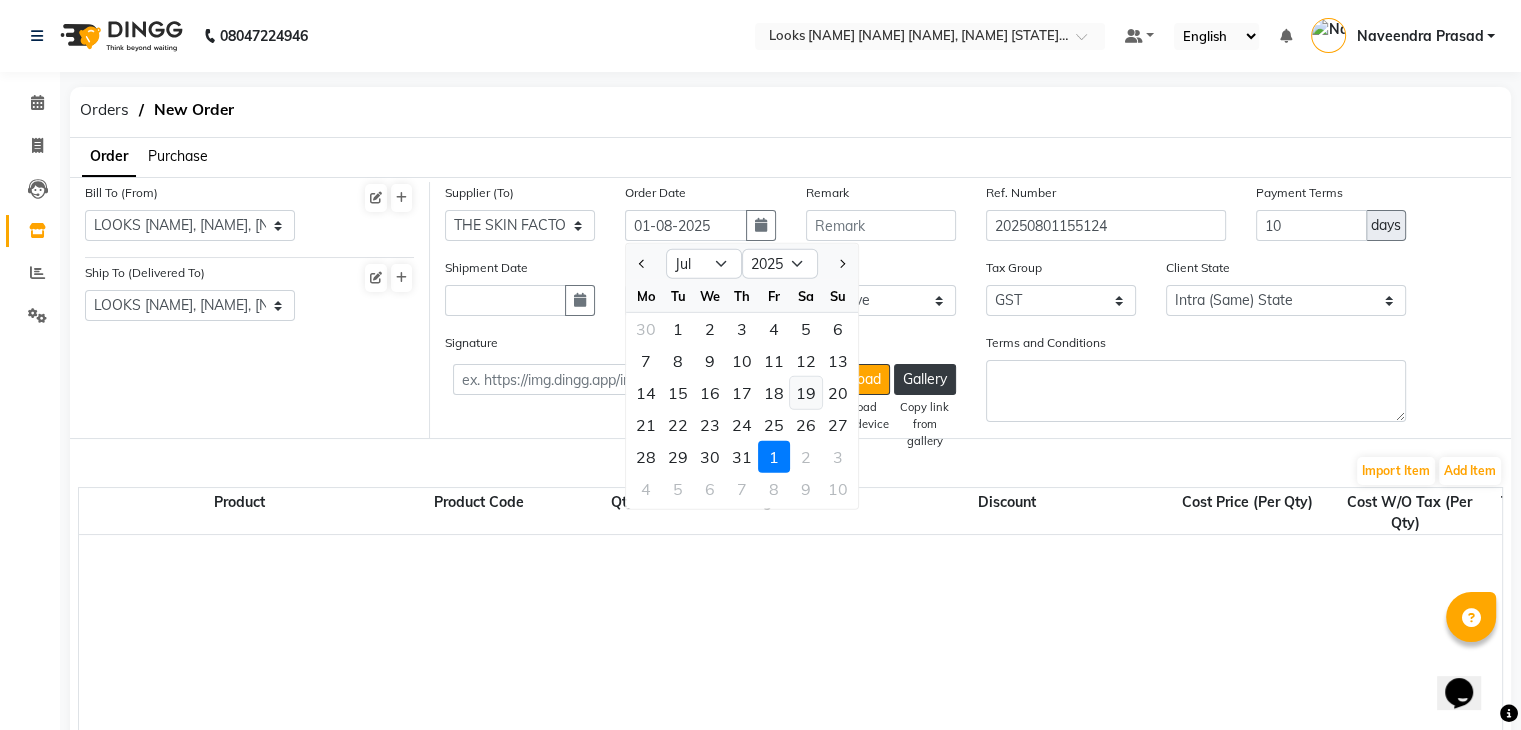 click on "19" 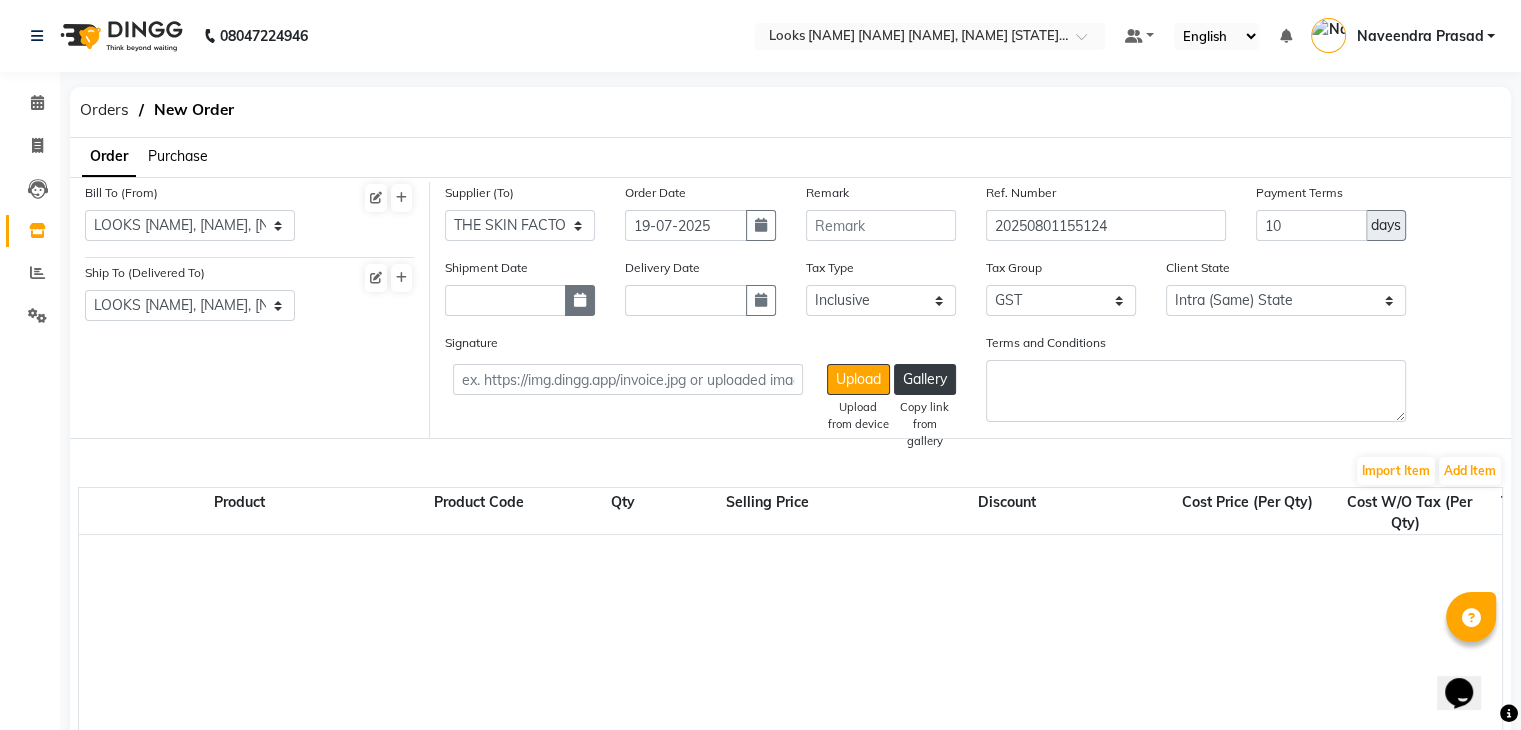 click 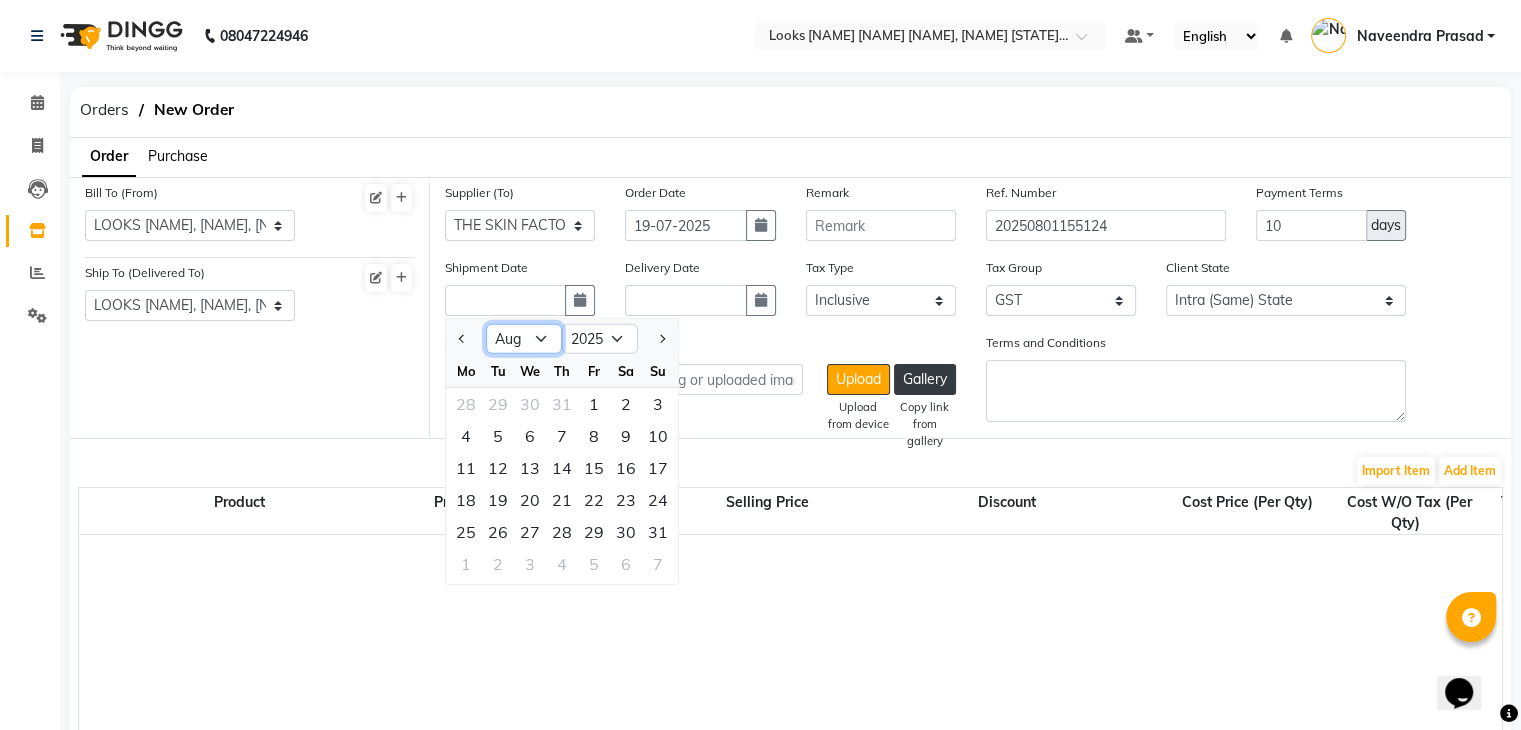click on "Jan Feb Mar Apr May Jun Jul Aug Sep Oct Nov Dec" 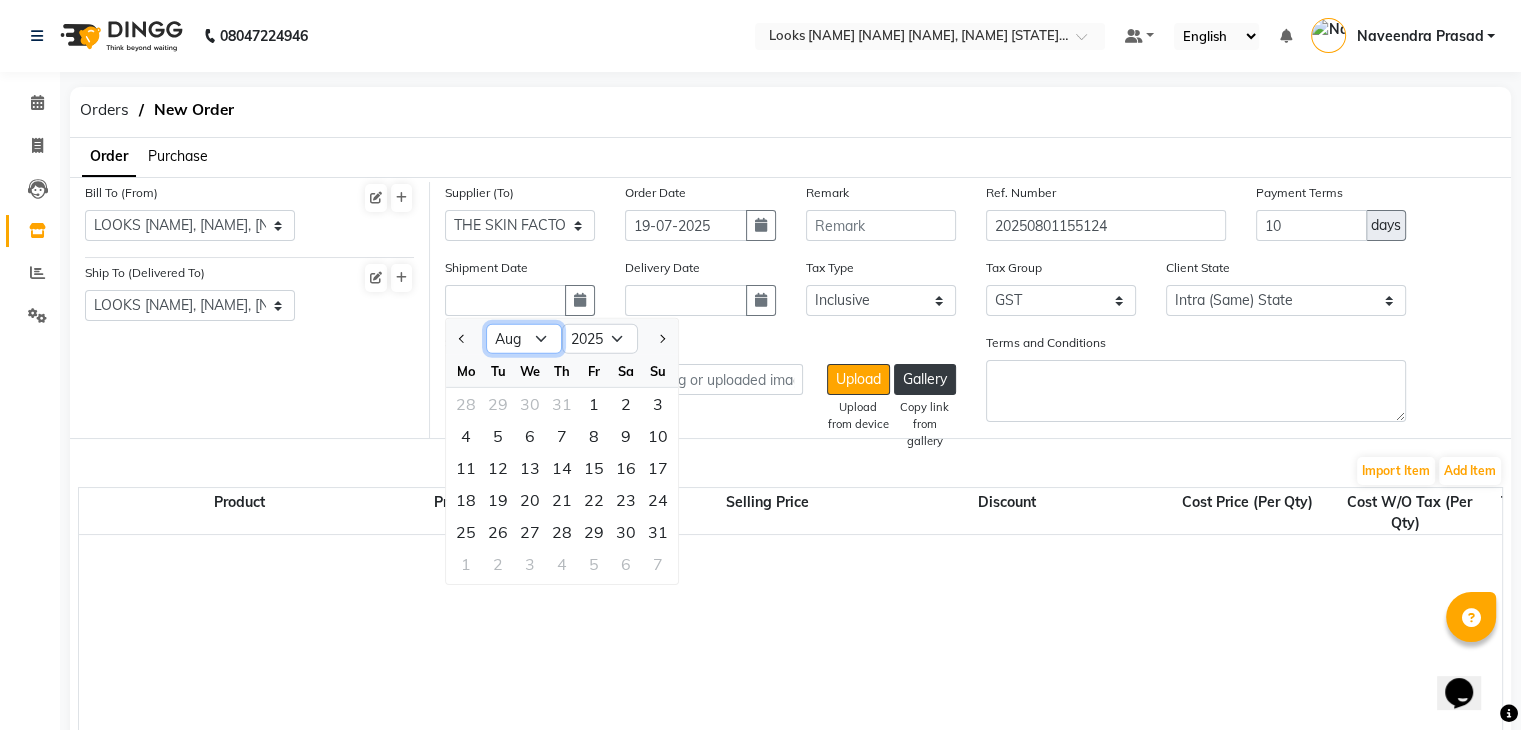 select on "7" 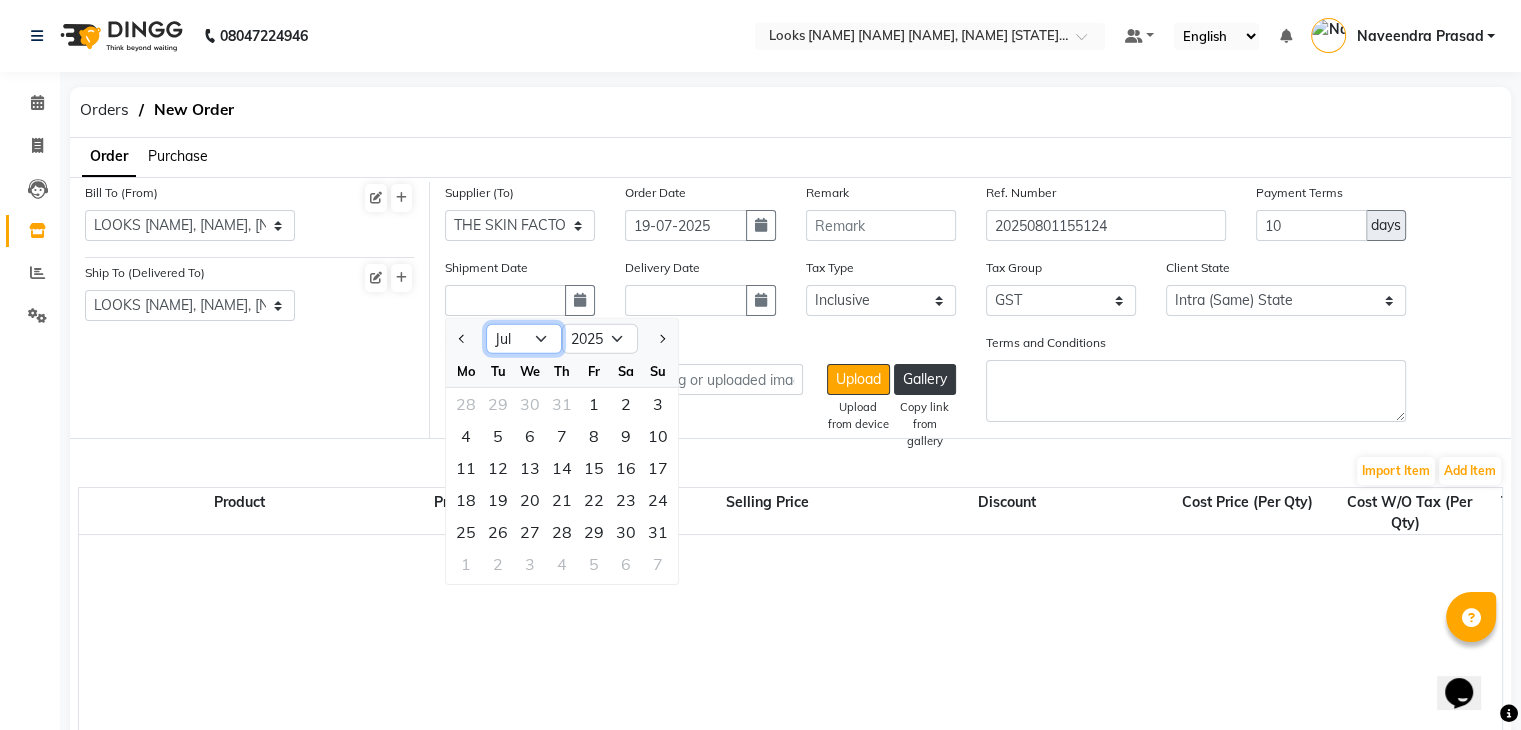 click on "Jan Feb Mar Apr May Jun Jul Aug Sep Oct Nov Dec" 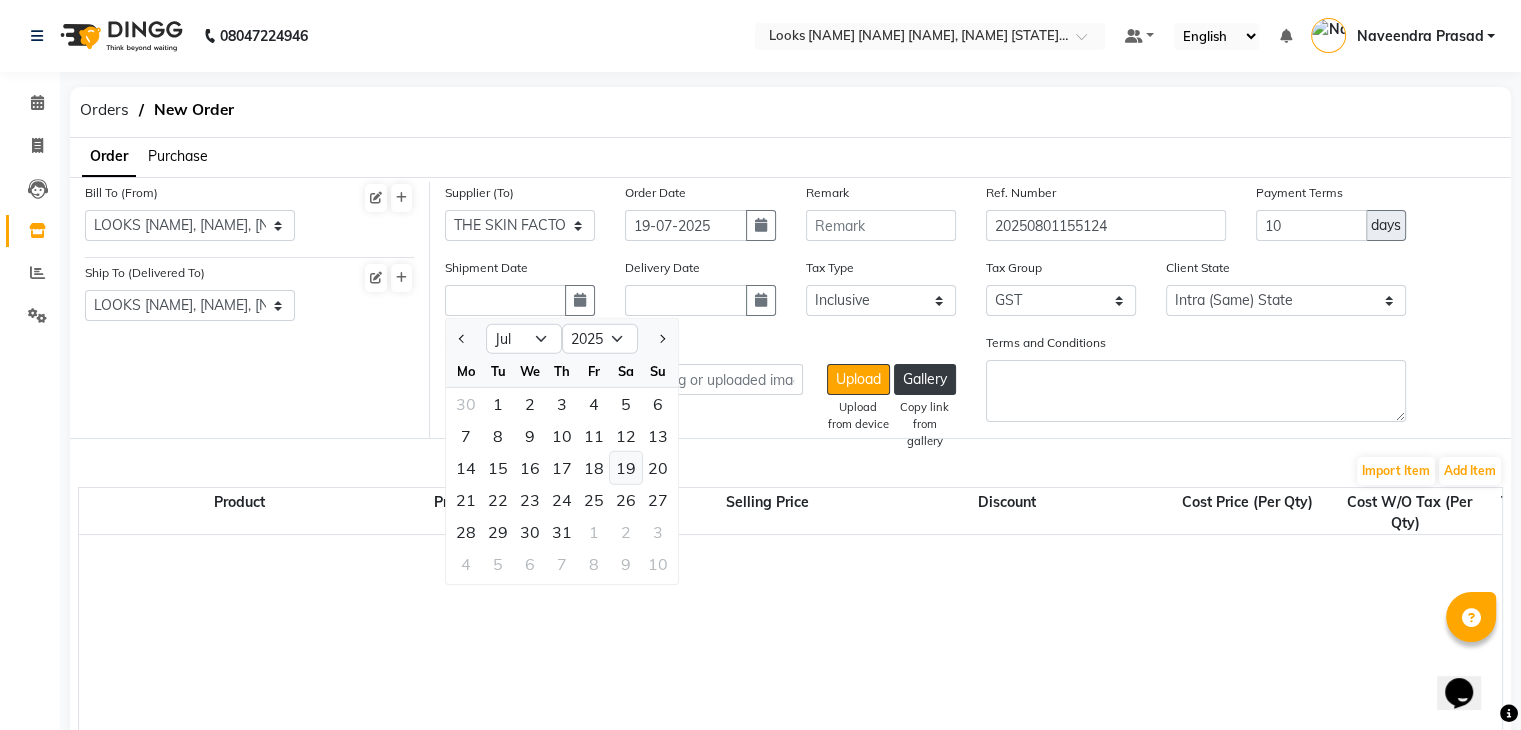 click on "19" 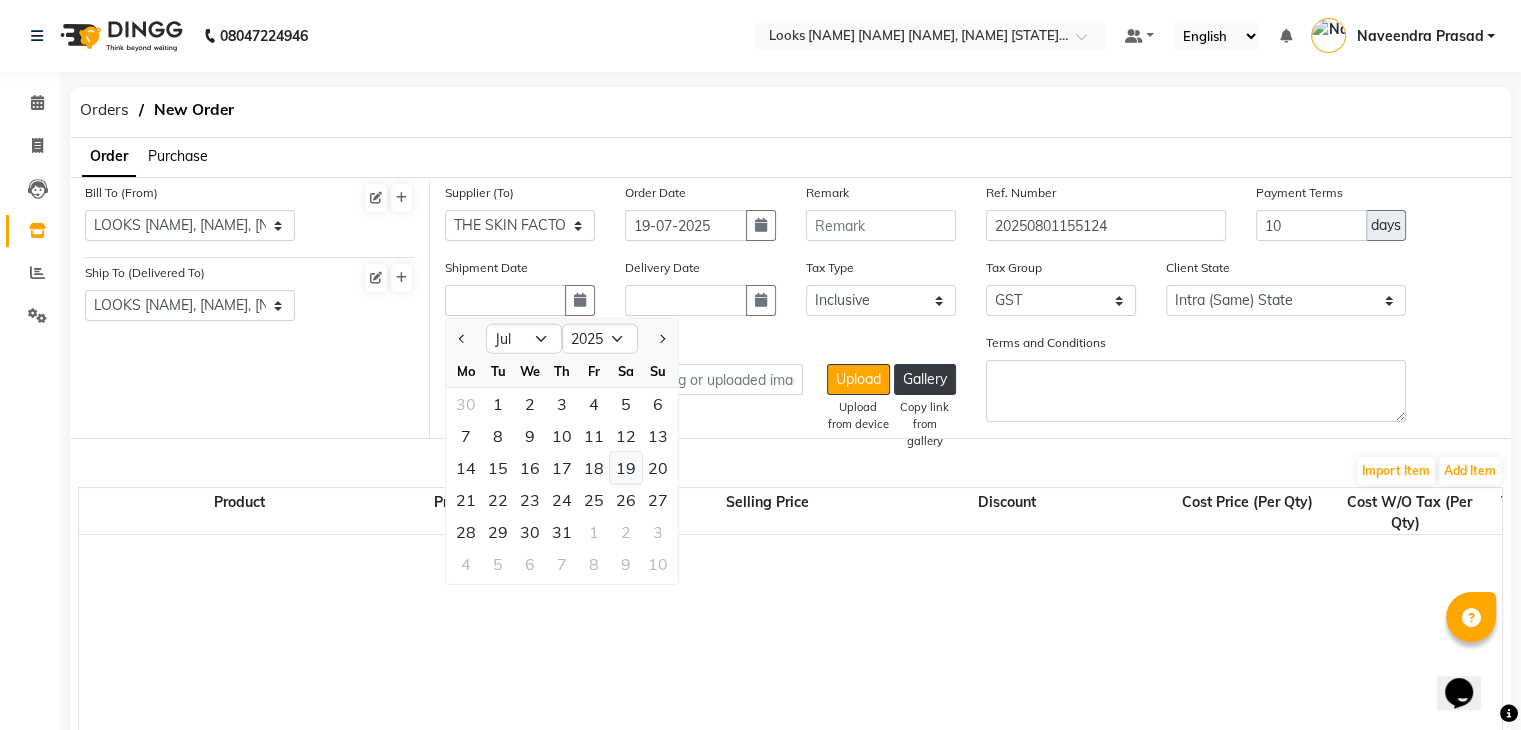 type on "19-07-2025" 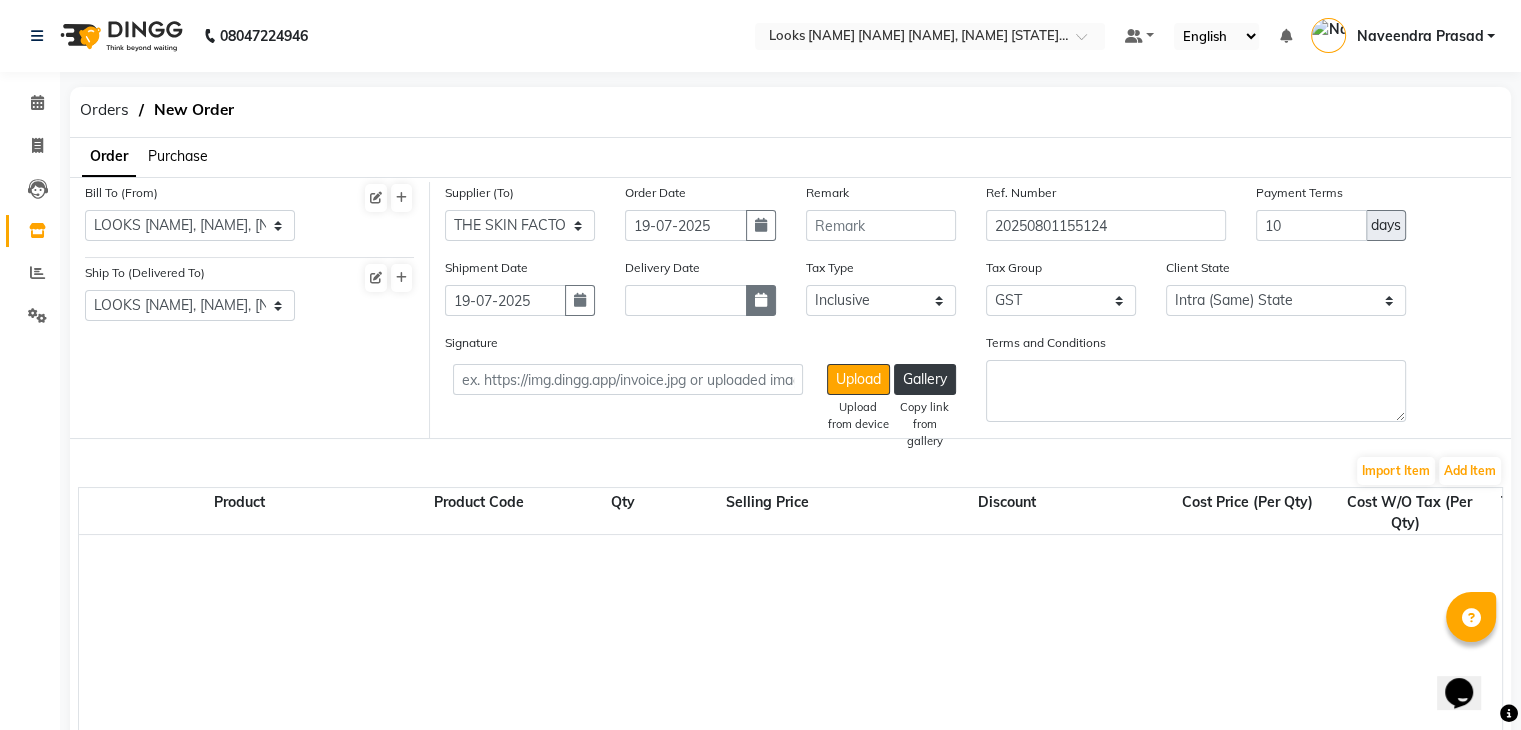 click 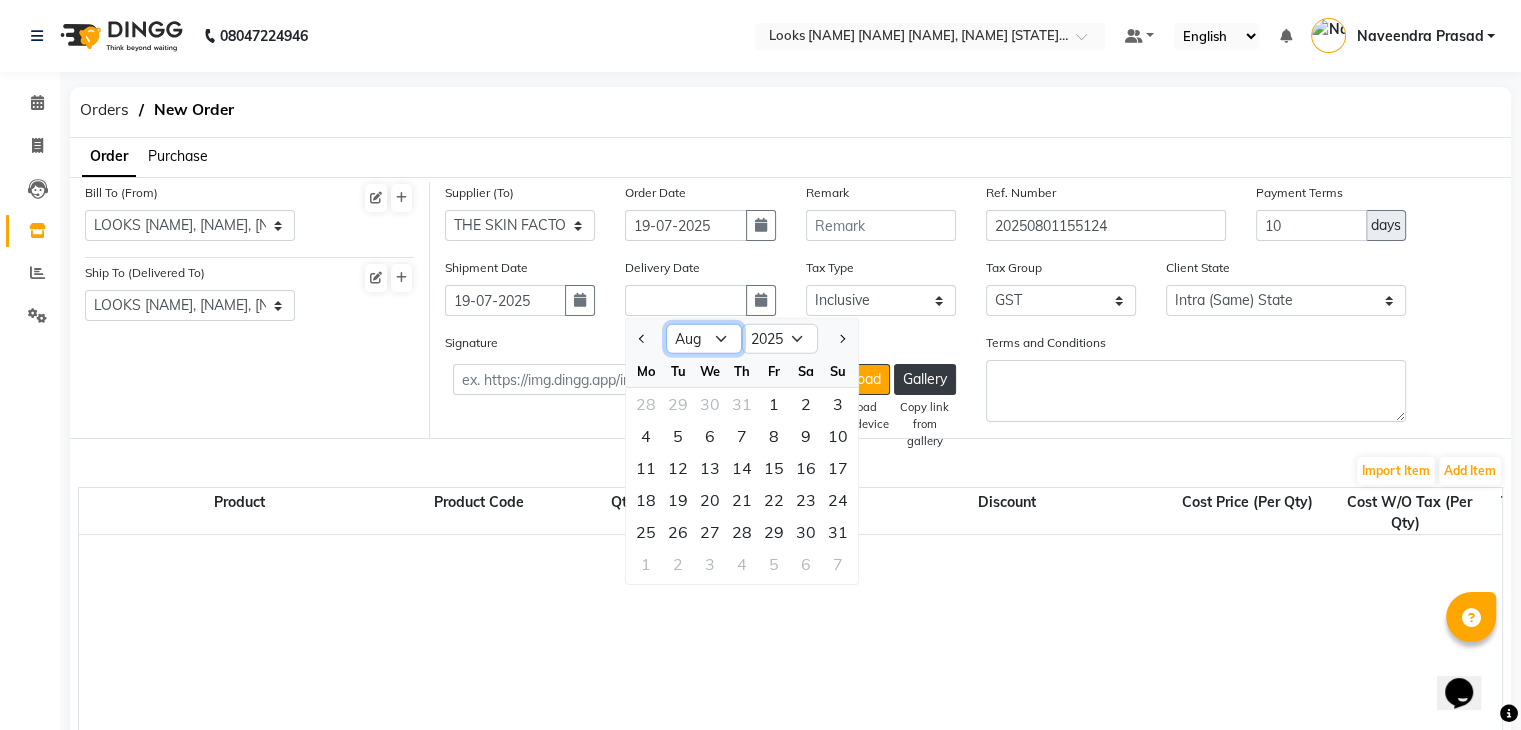 click on "Jan Feb Mar Apr May Jun Jul Aug Sep Oct Nov Dec" 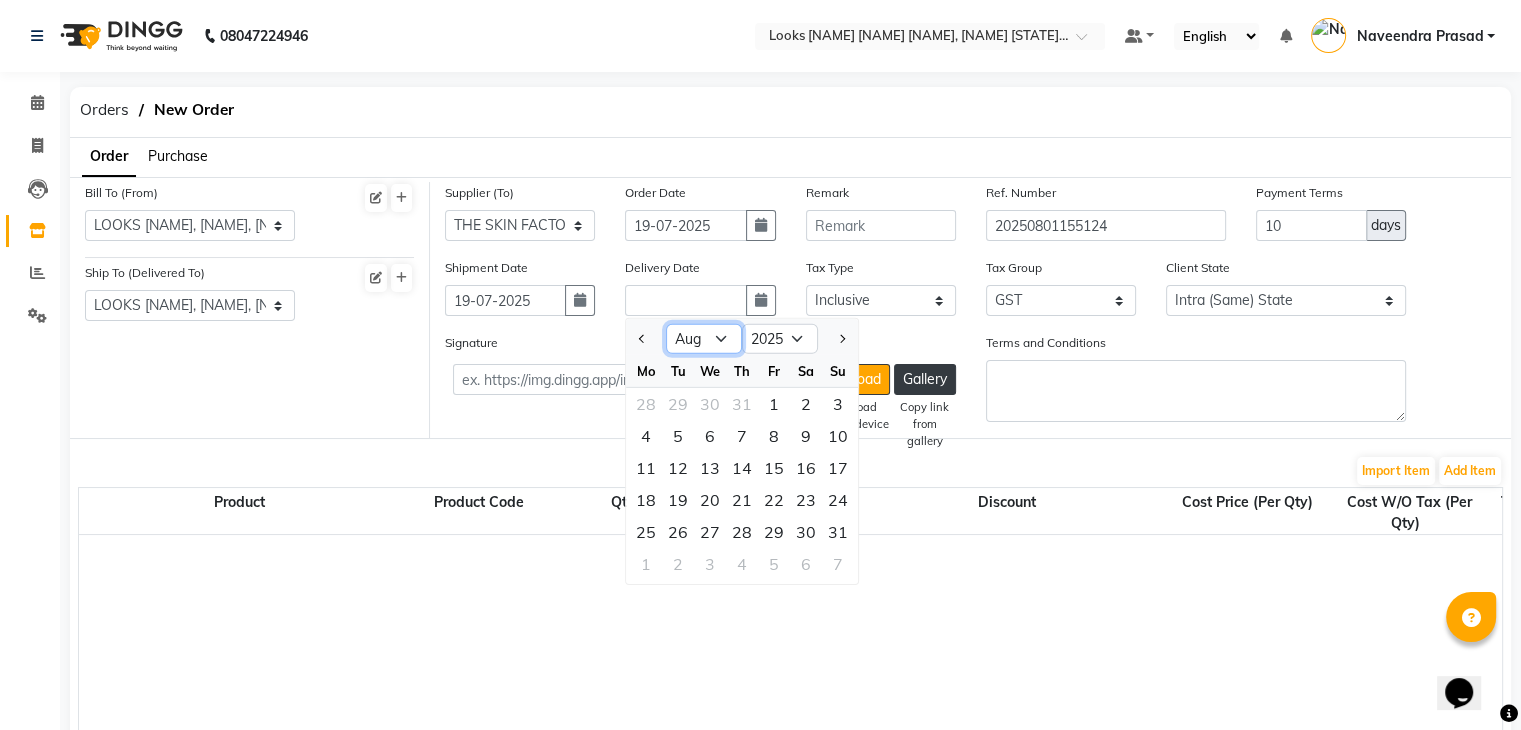 select on "7" 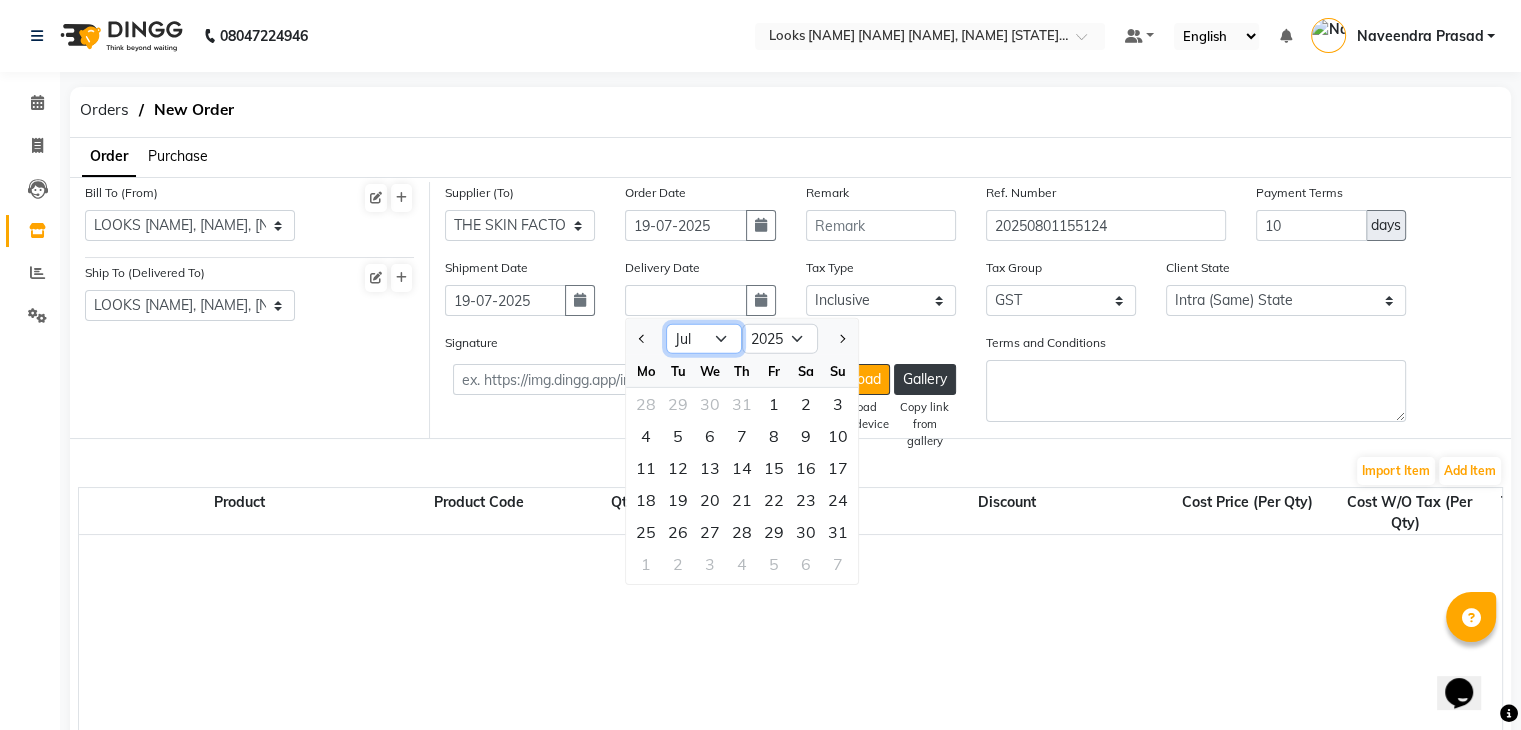 click on "Jan Feb Mar Apr May Jun Jul Aug Sep Oct Nov Dec" 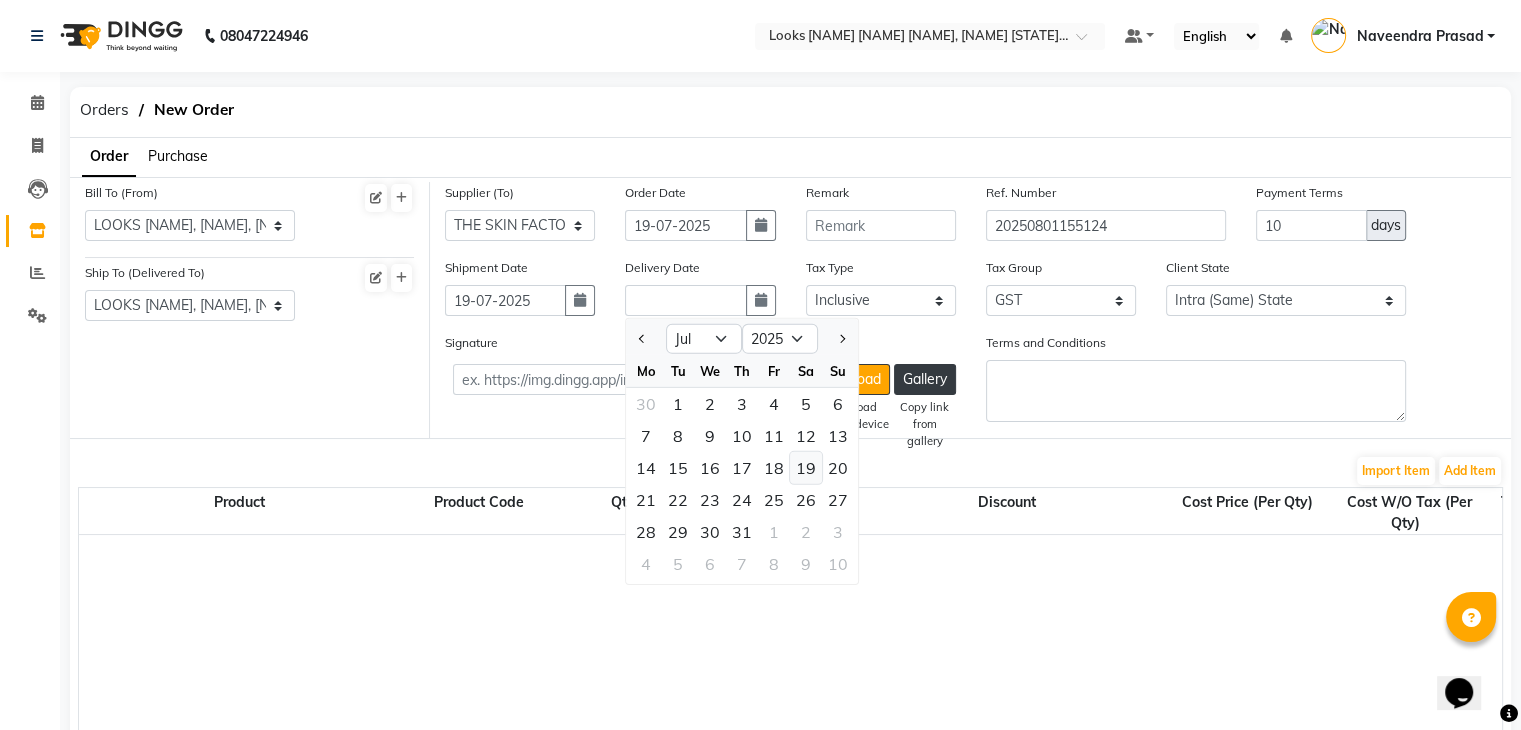 click on "19" 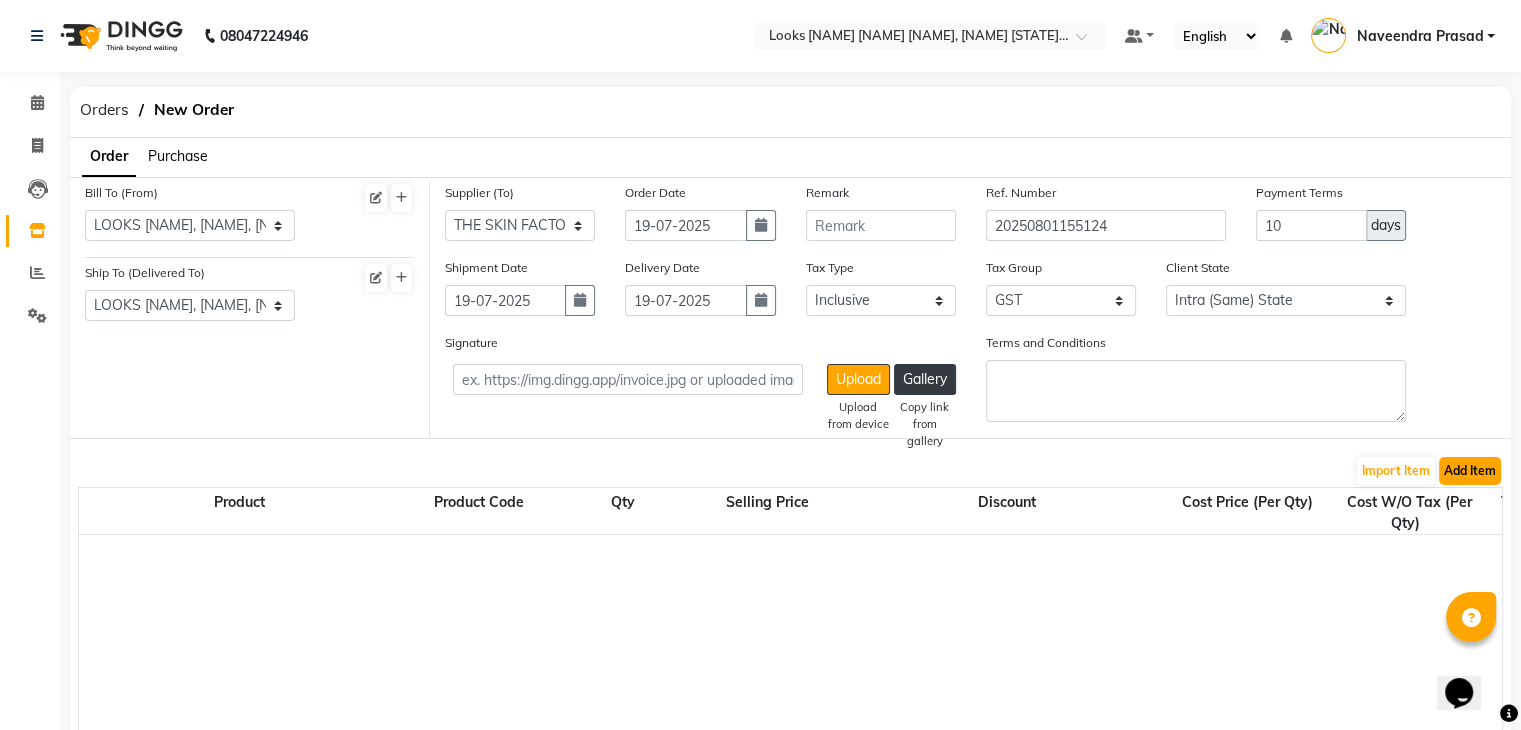 click on "Add Item" 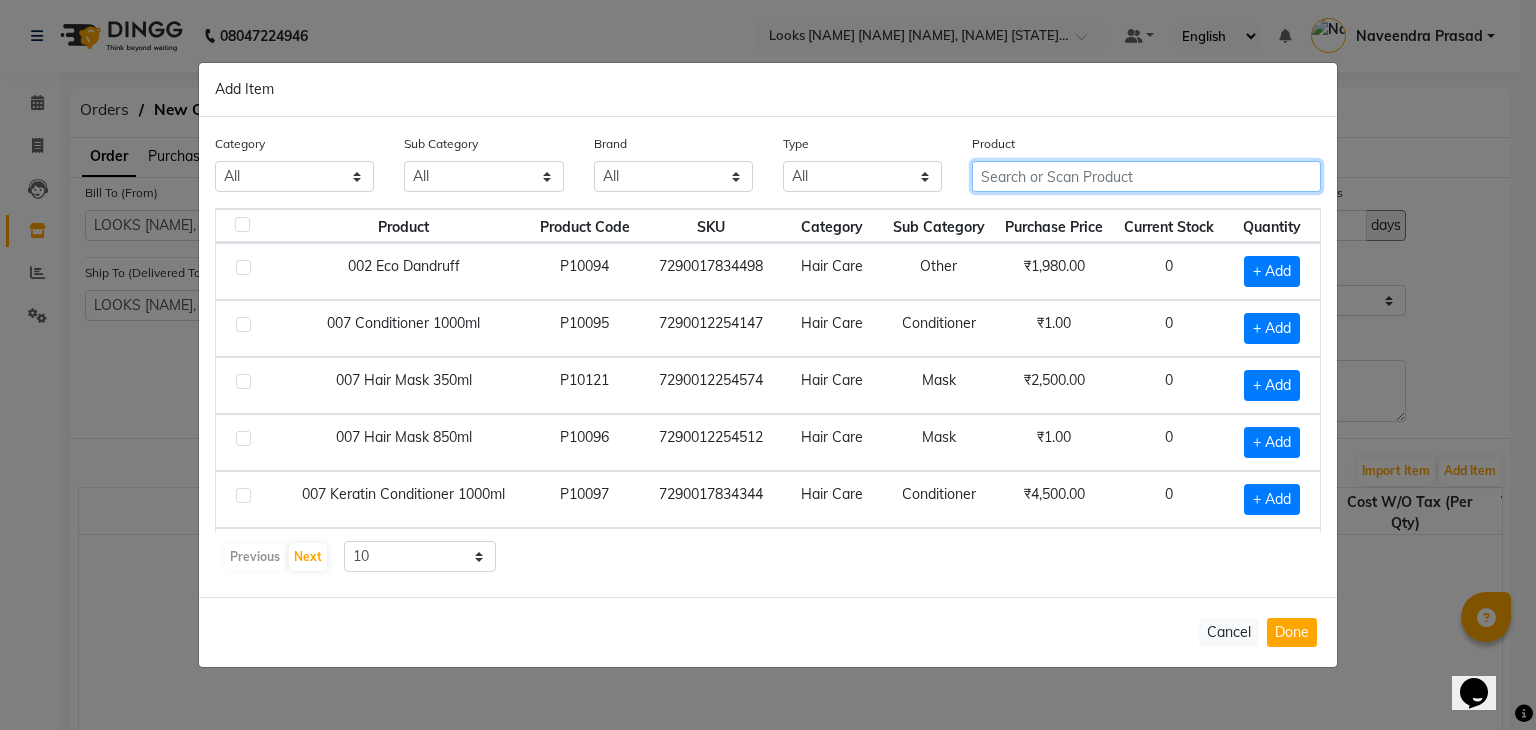 click 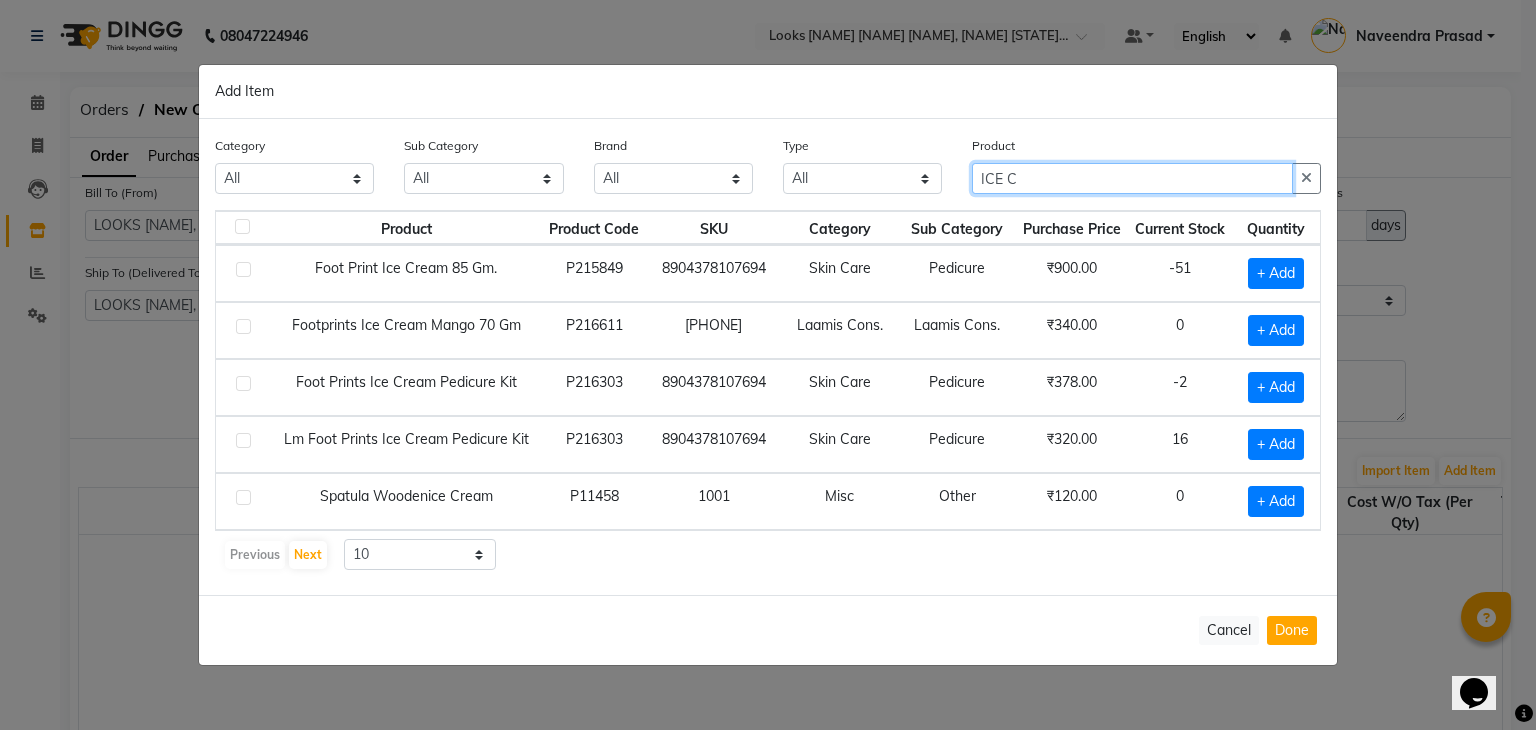 type on "ICE C" 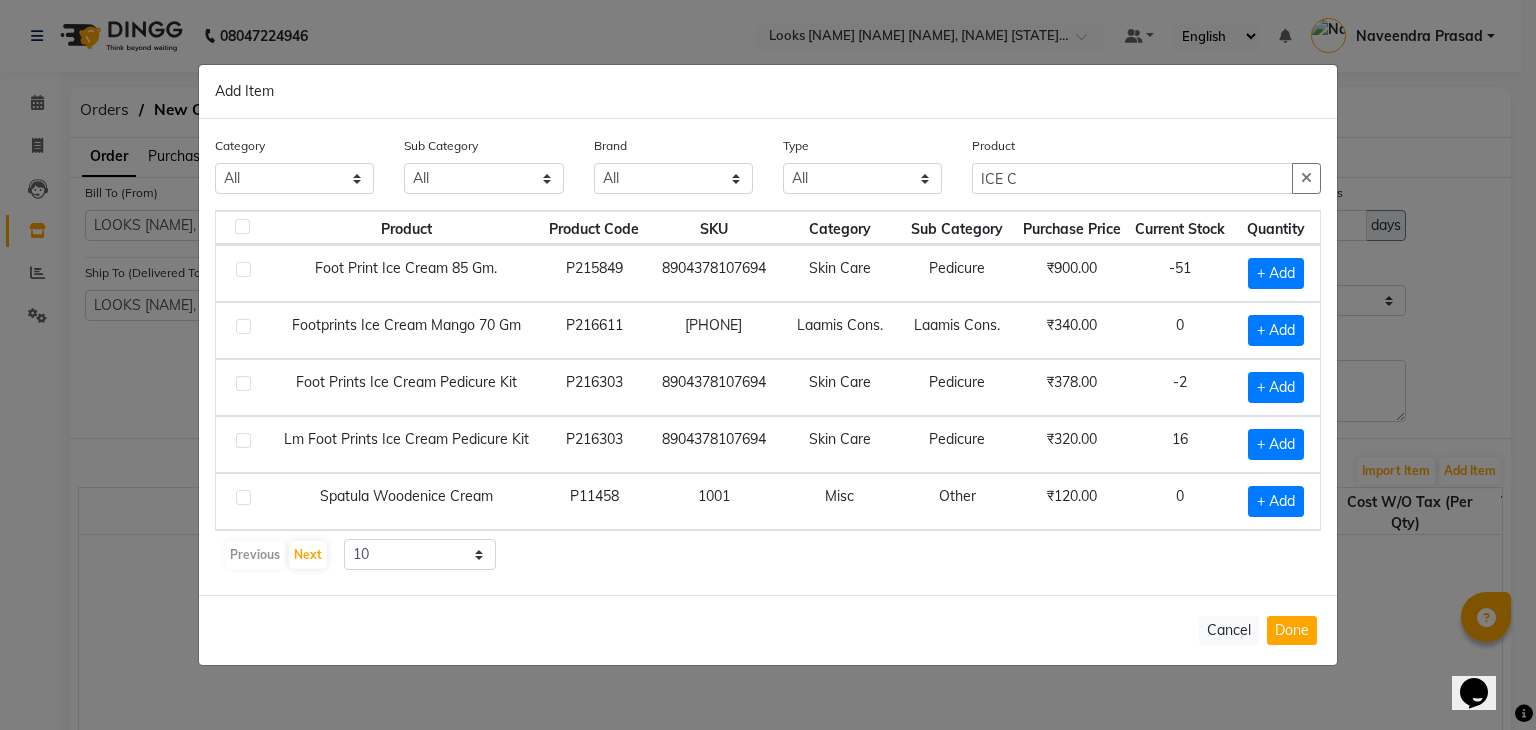 click 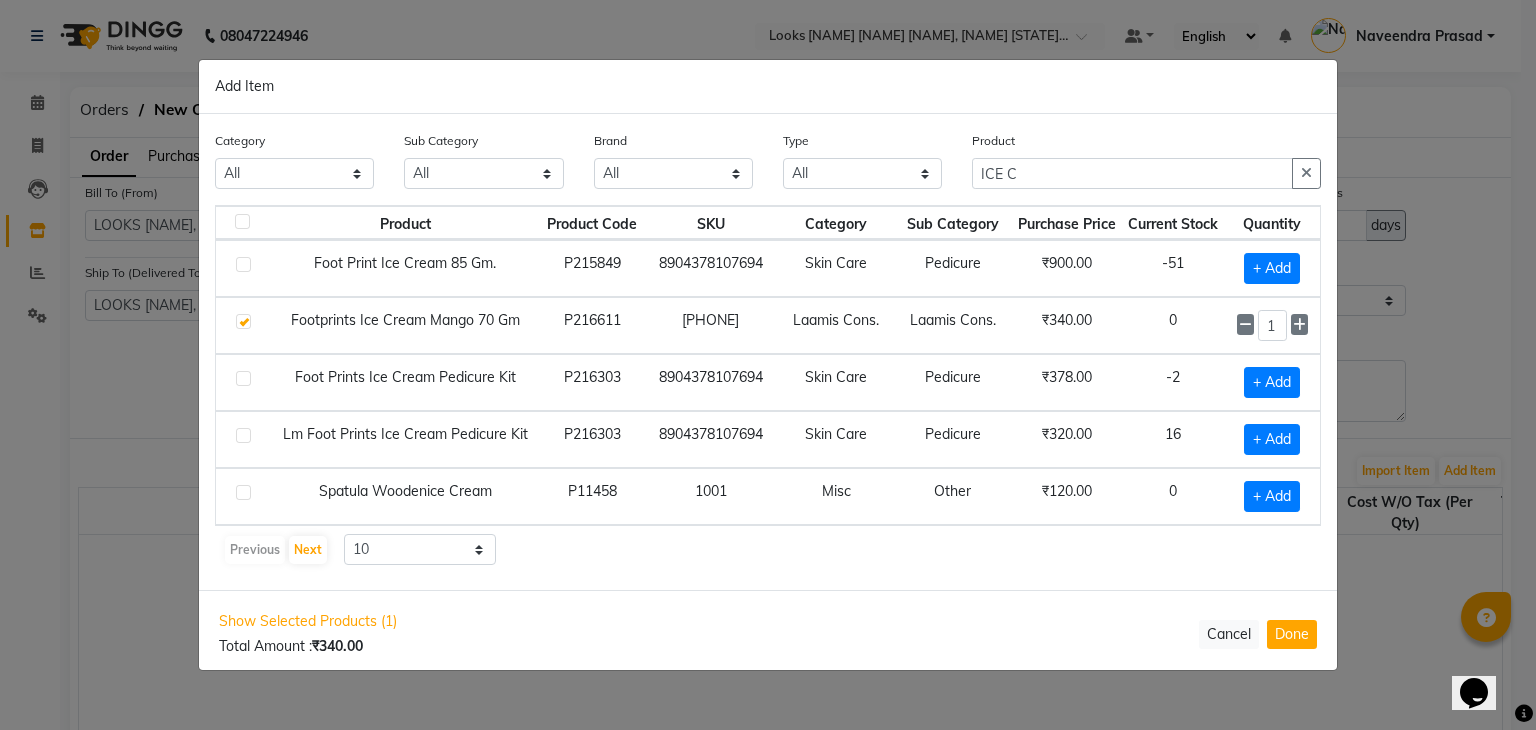 click on "1" 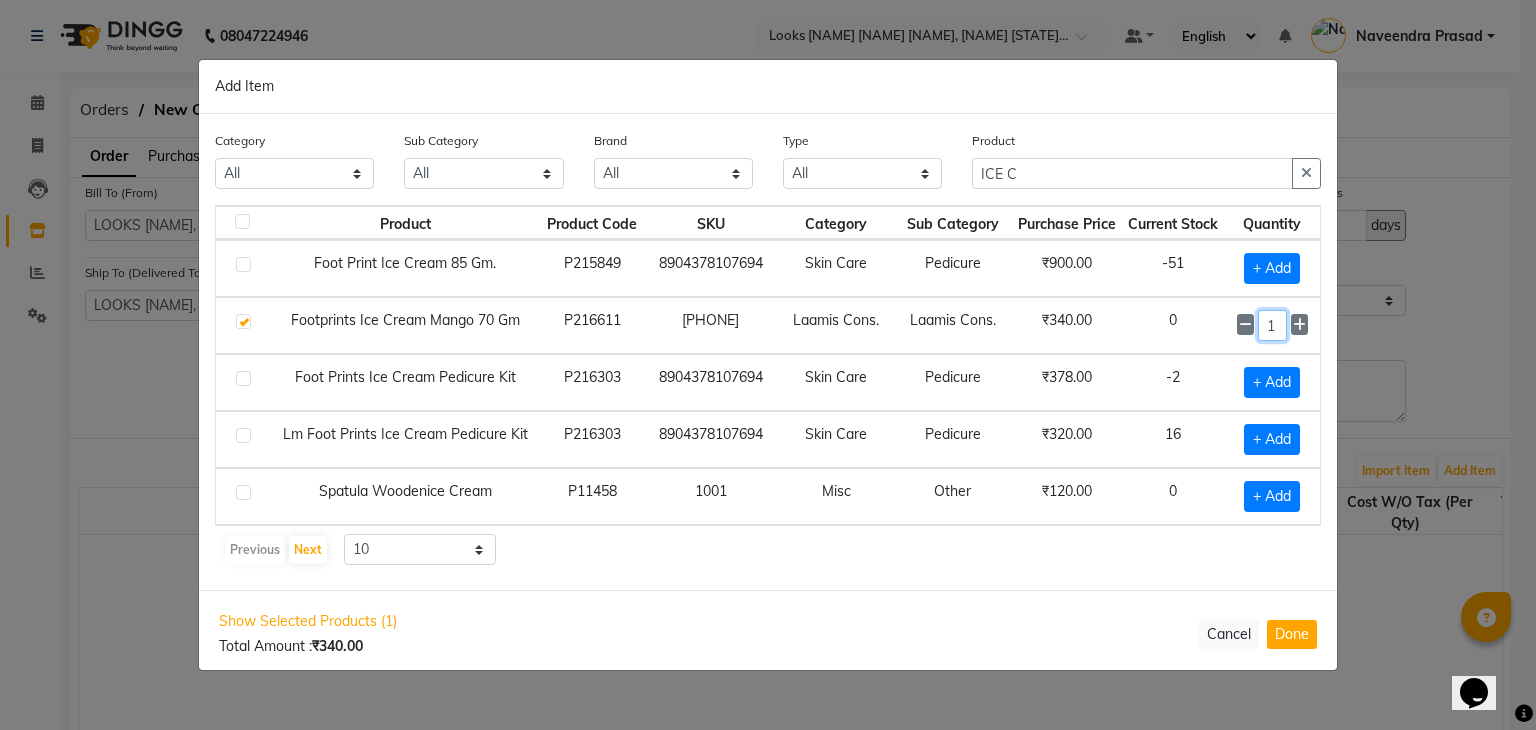 click on "1" 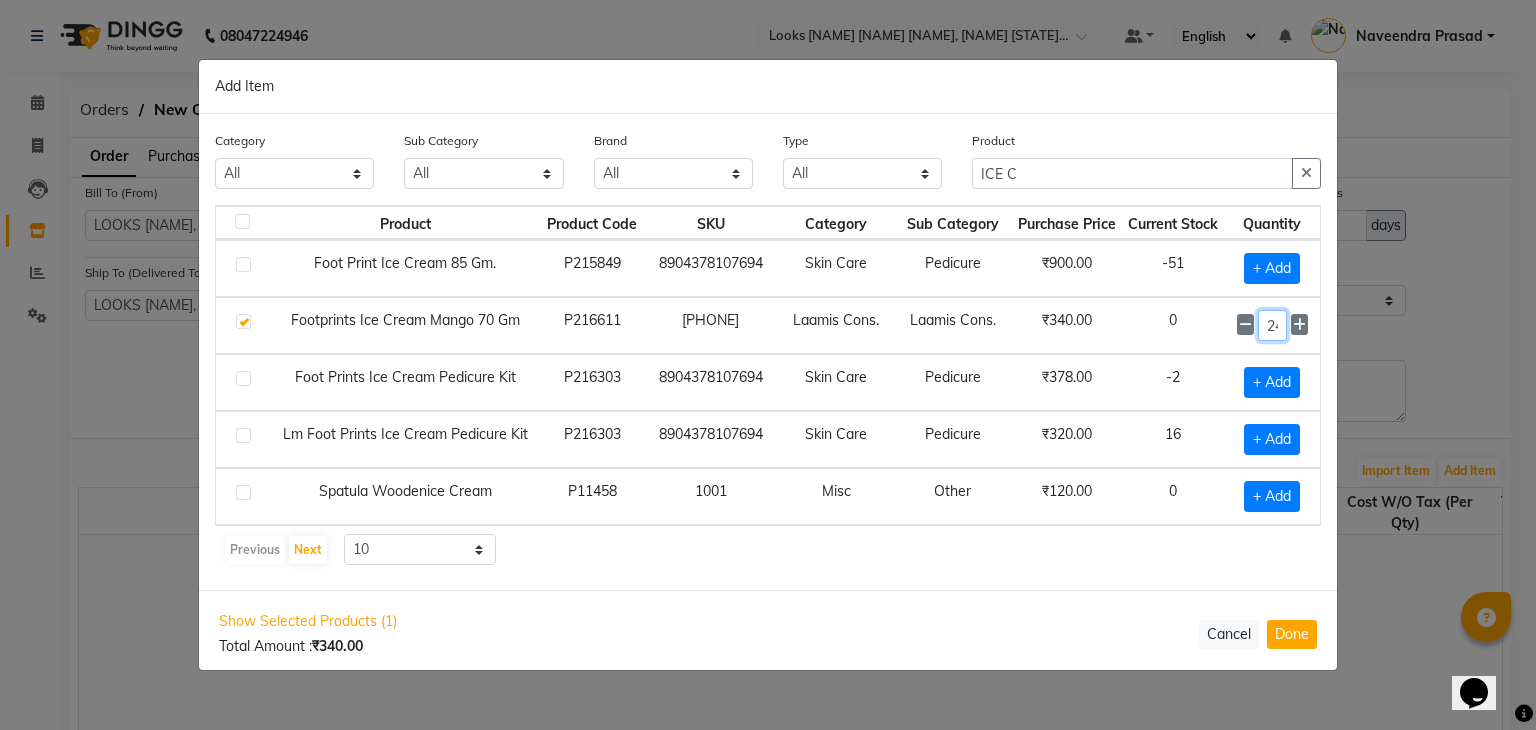 scroll, scrollTop: 0, scrollLeft: 4, axis: horizontal 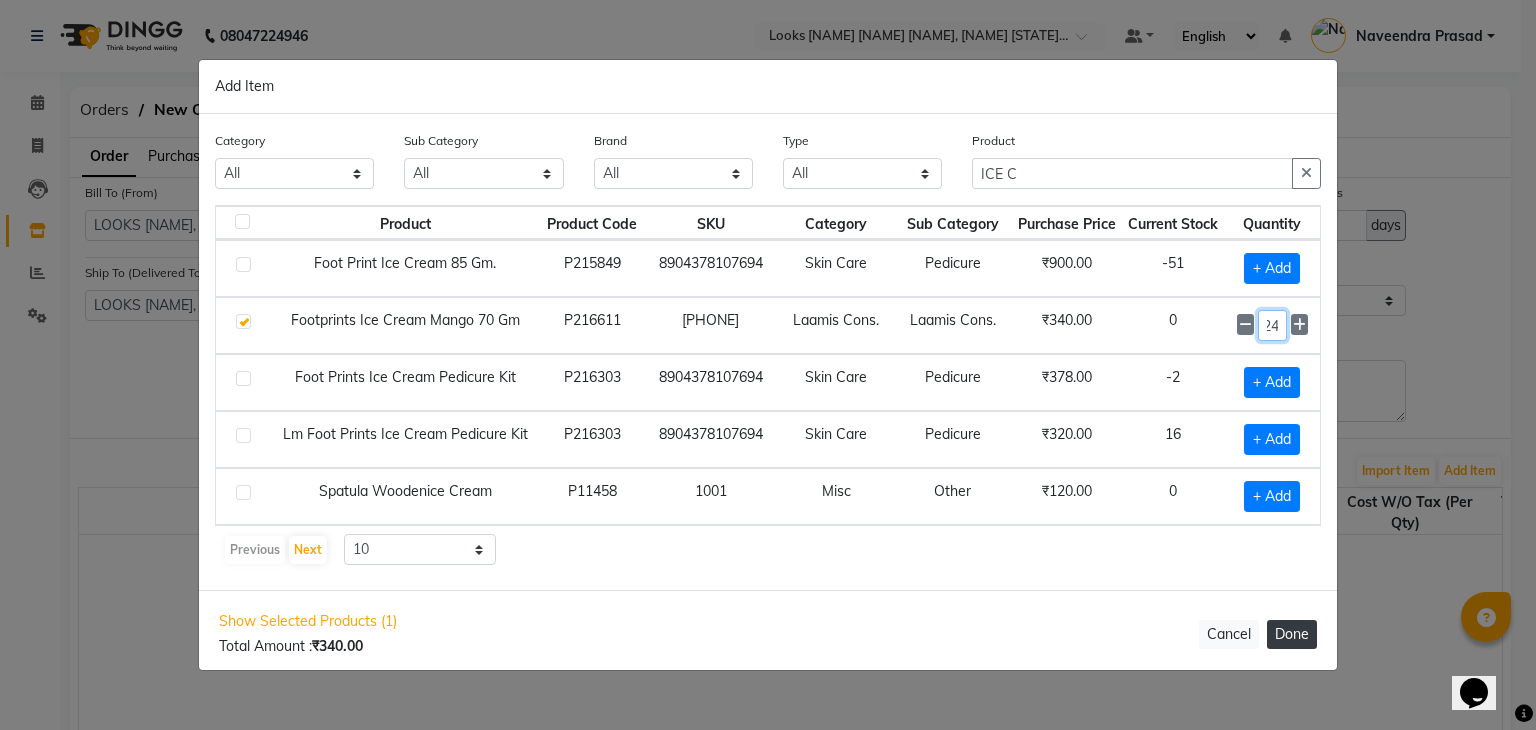 type on "24" 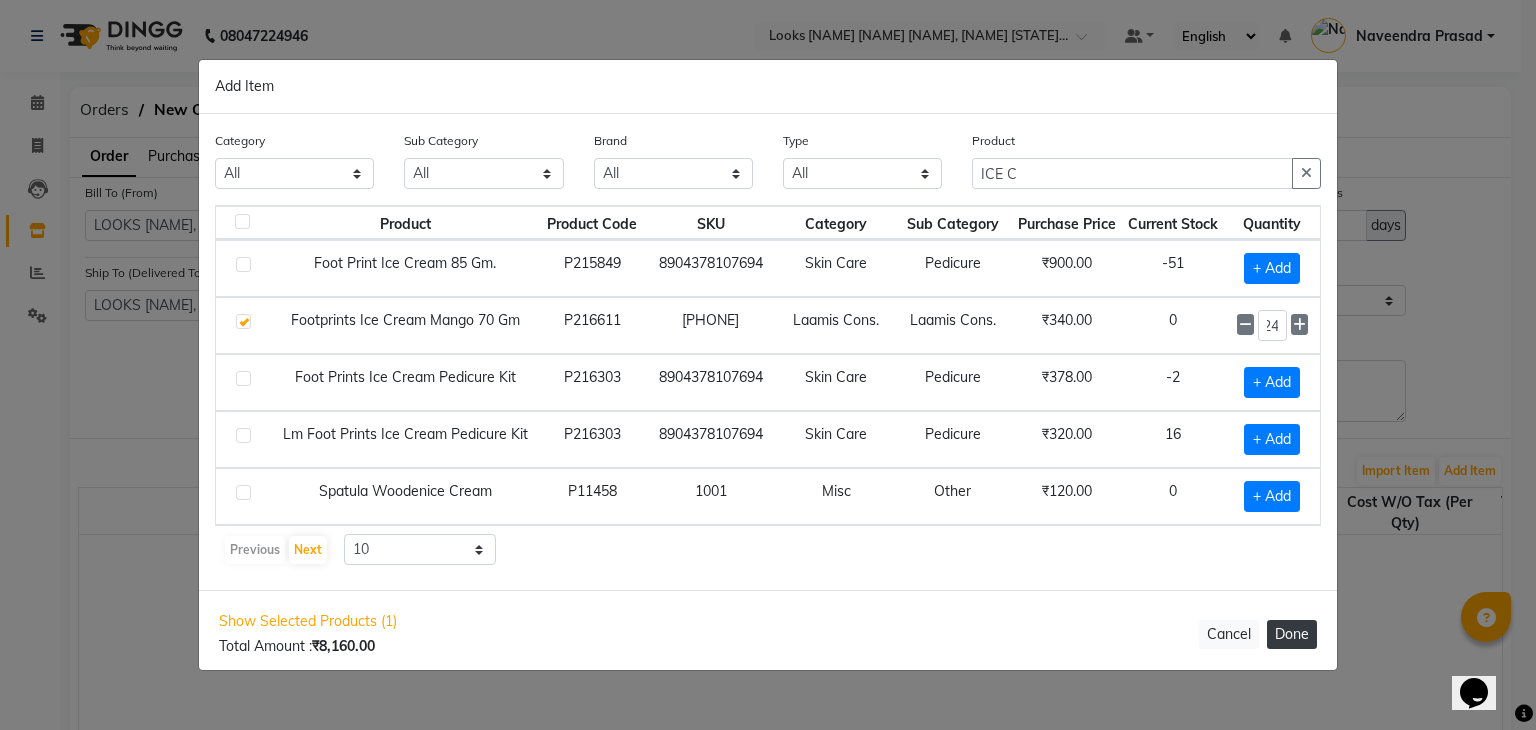 click on "Done" 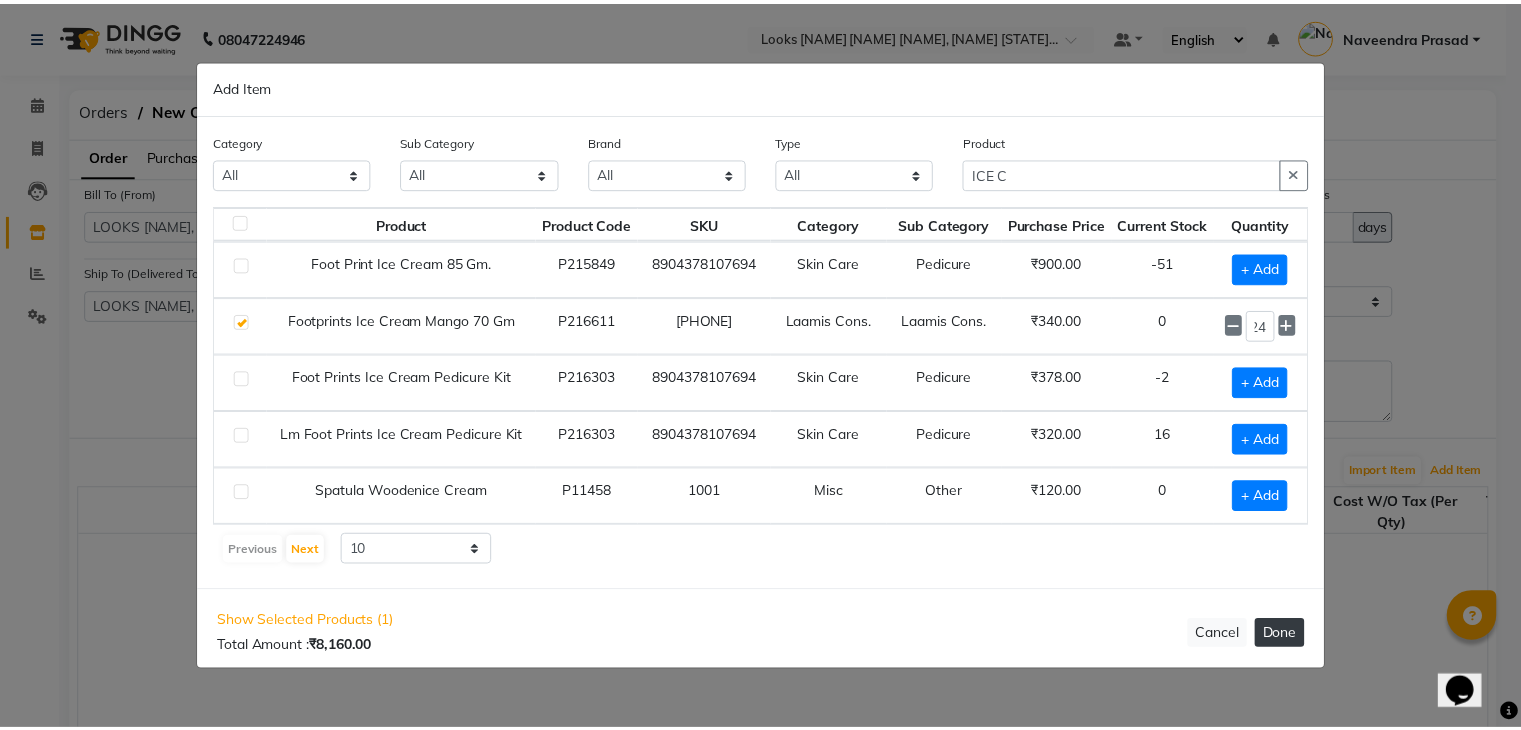 scroll, scrollTop: 0, scrollLeft: 0, axis: both 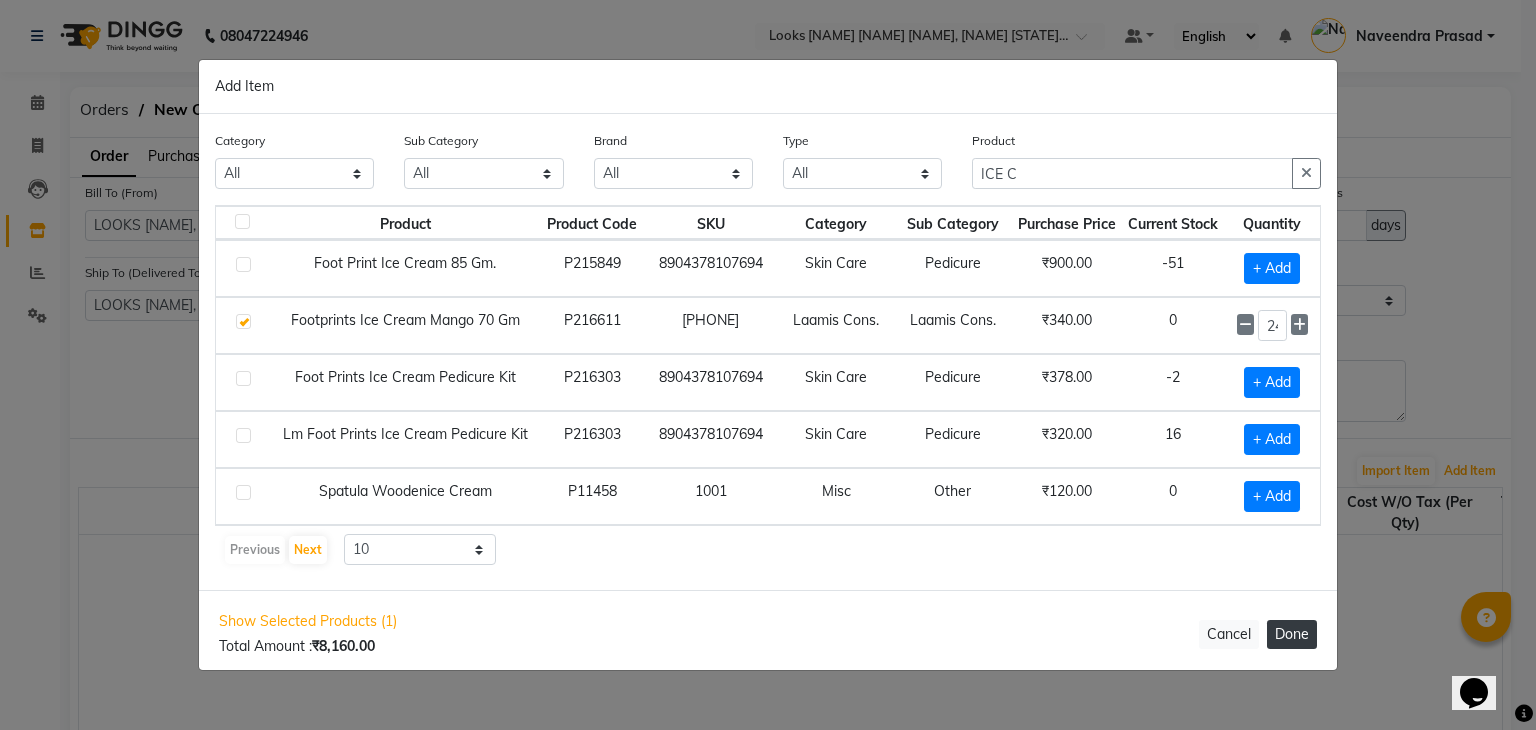 select on "3884" 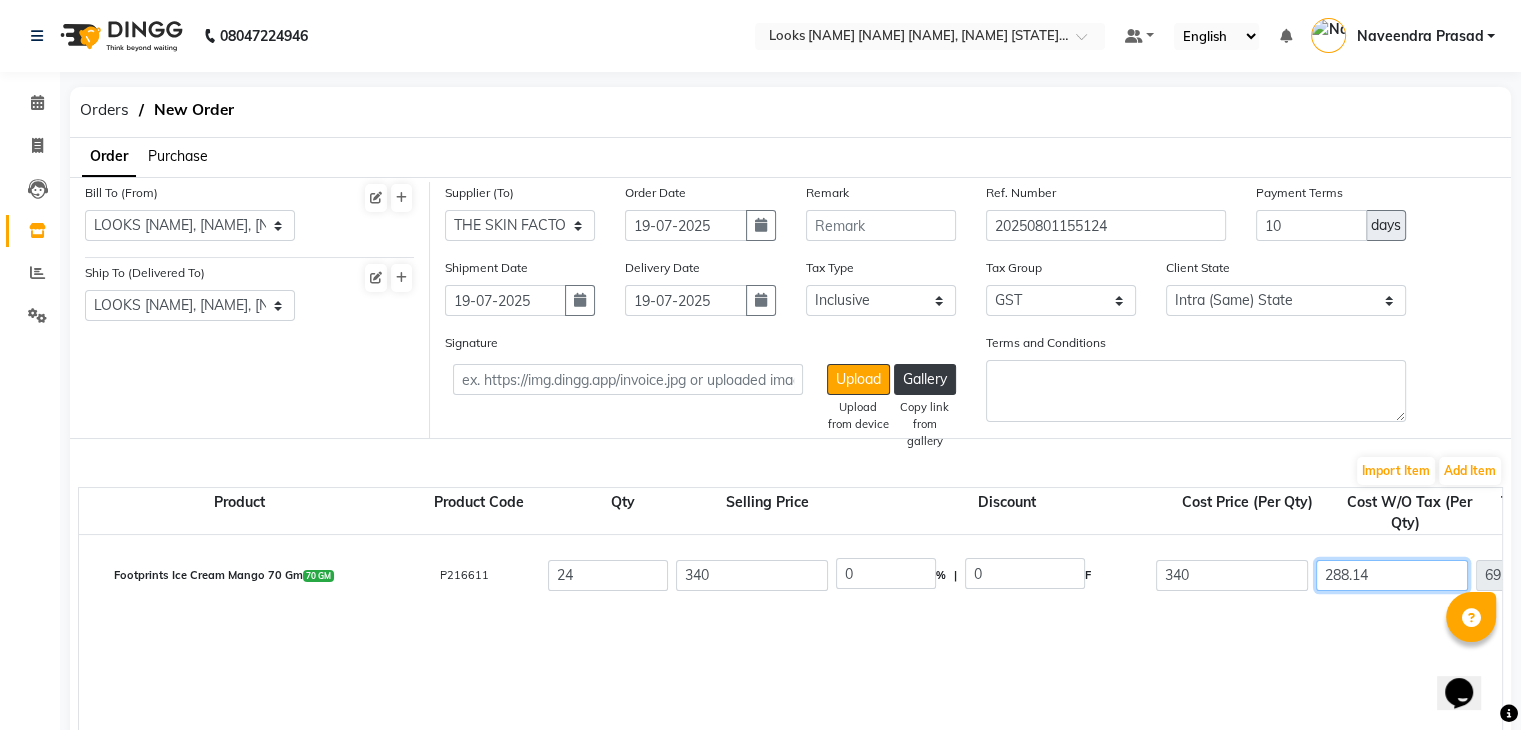 click on "288.14" 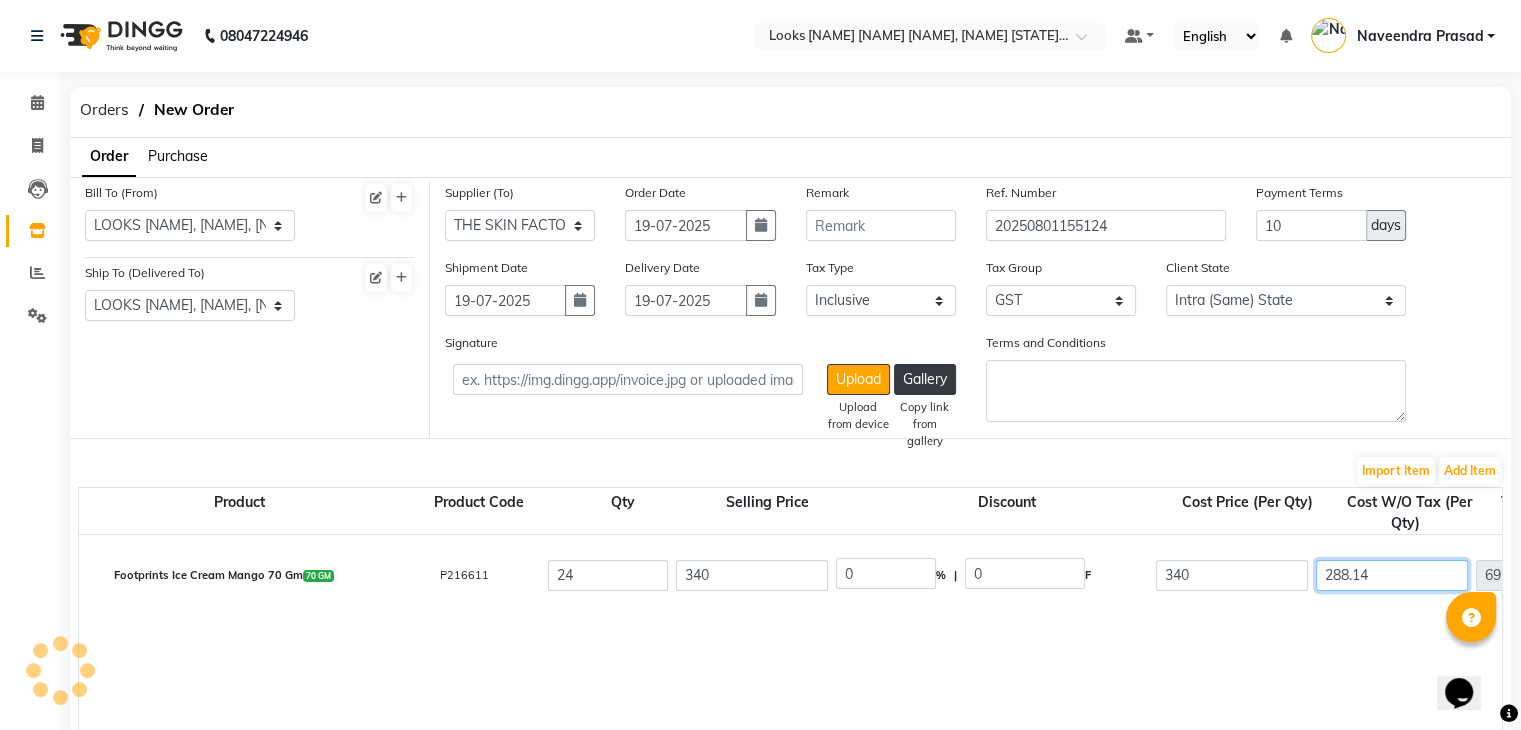 type on "288.1" 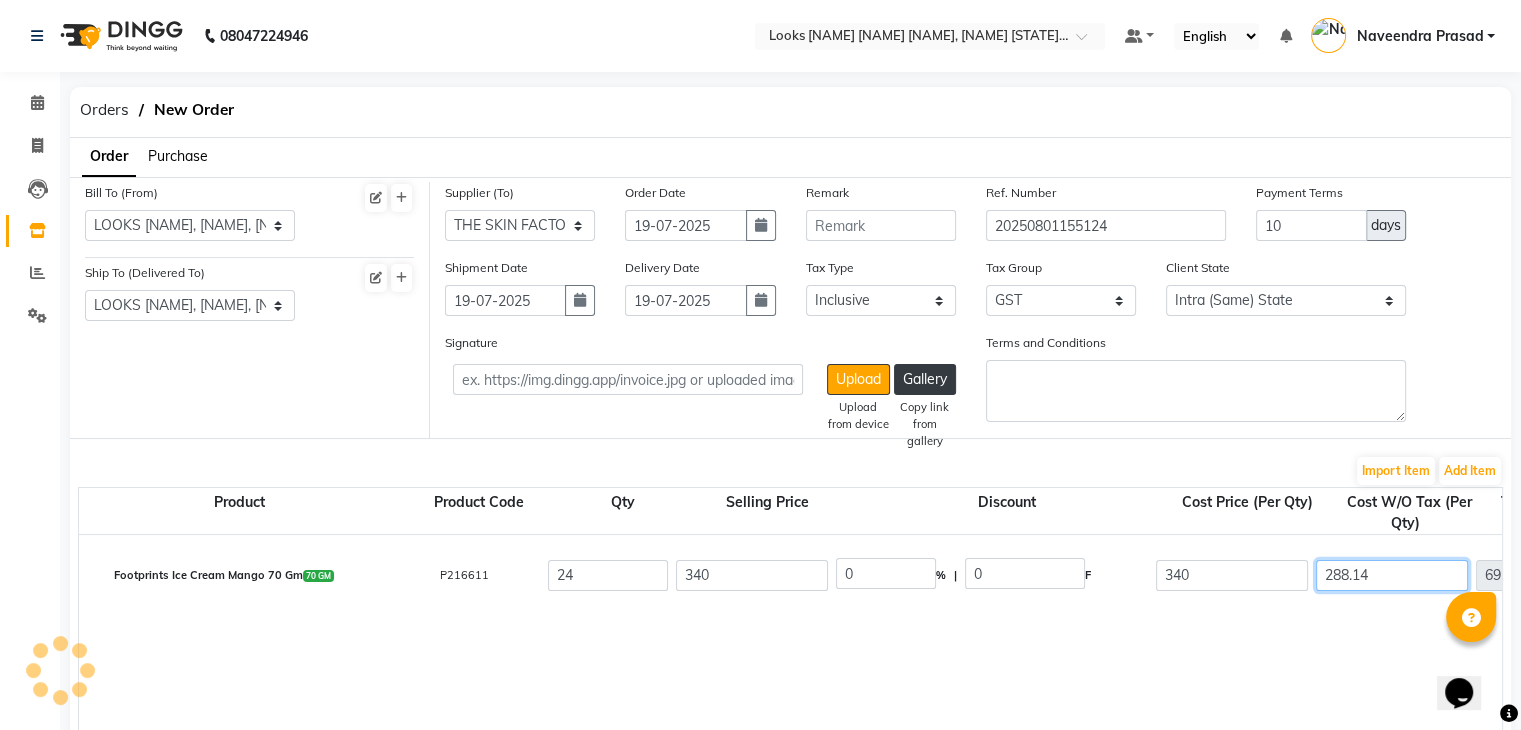 type on "6914.4" 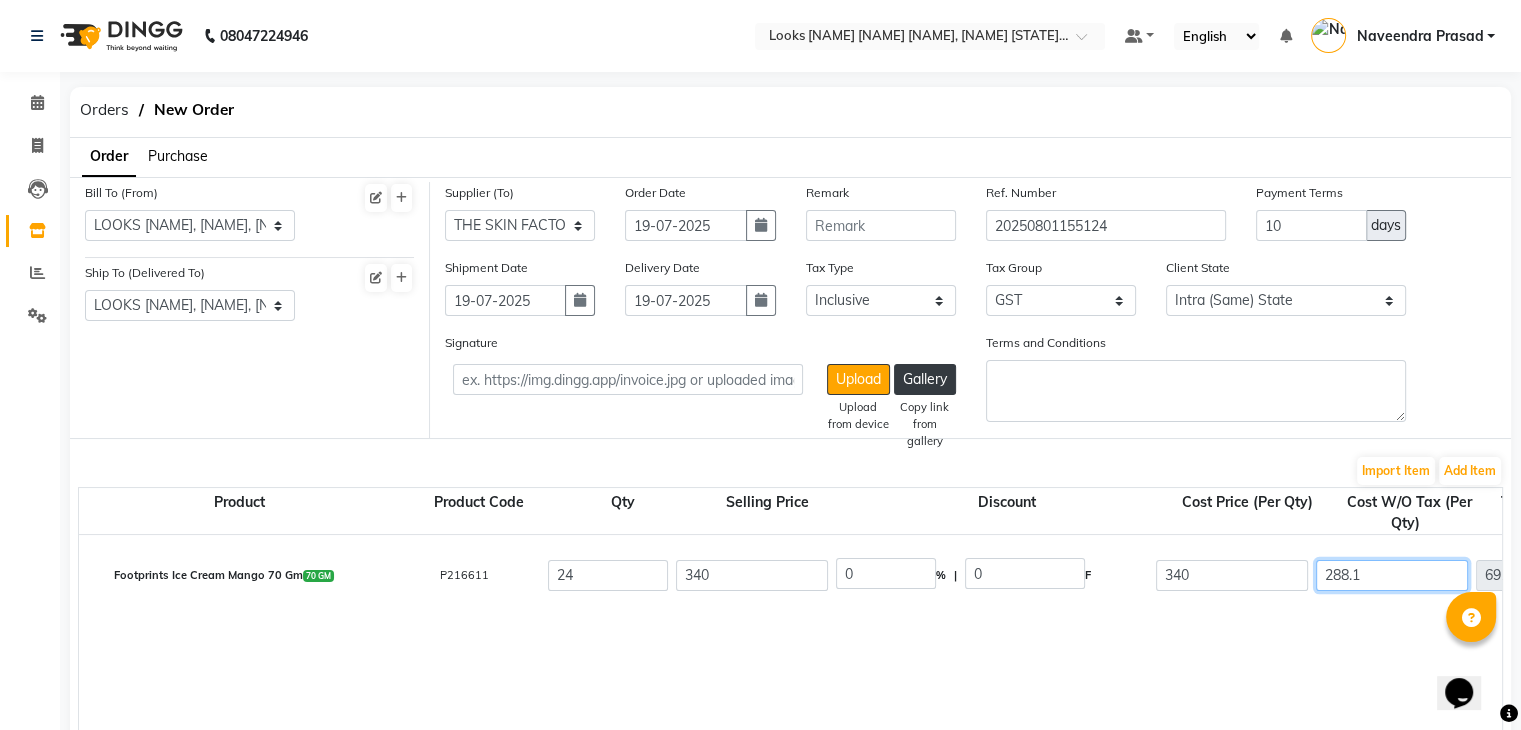 type on "288" 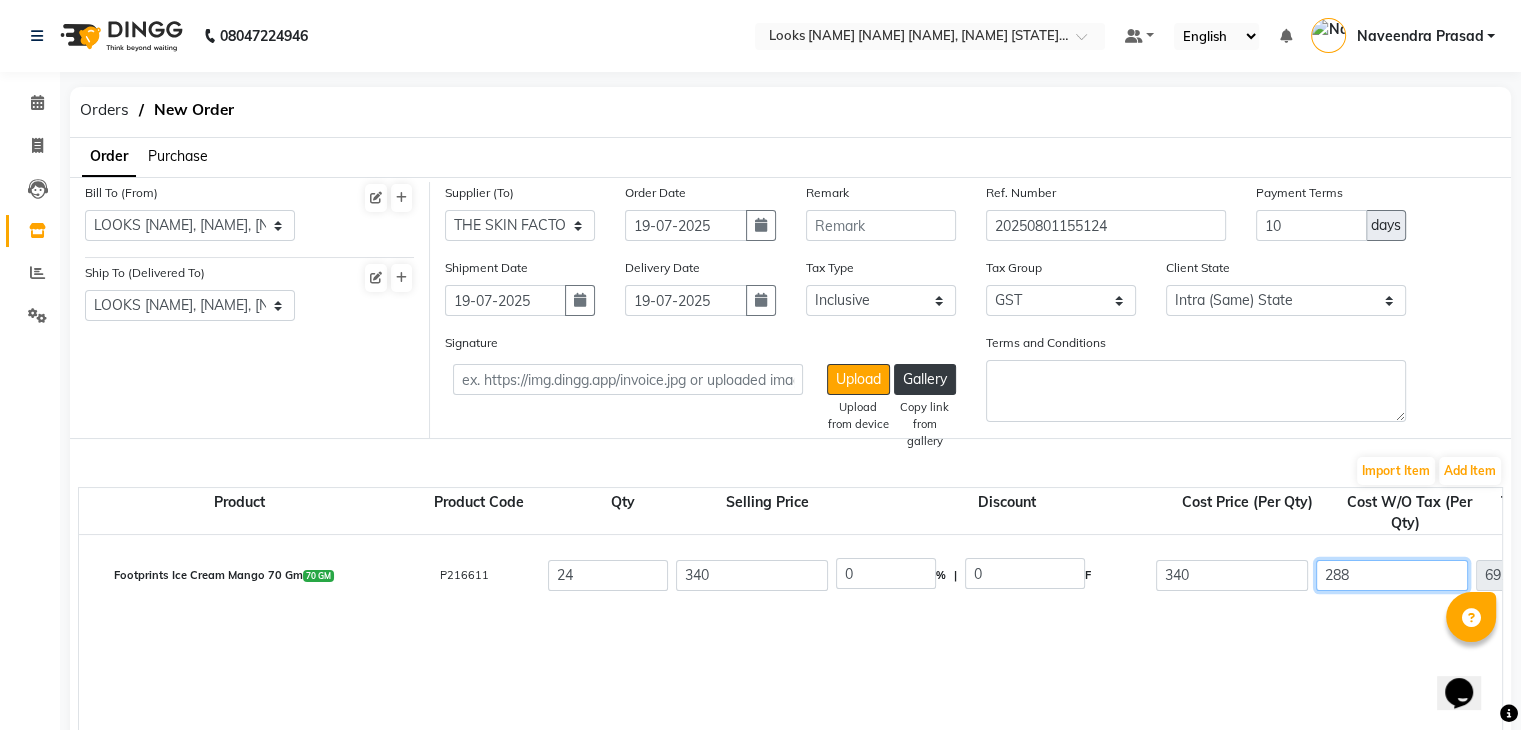 type on "28" 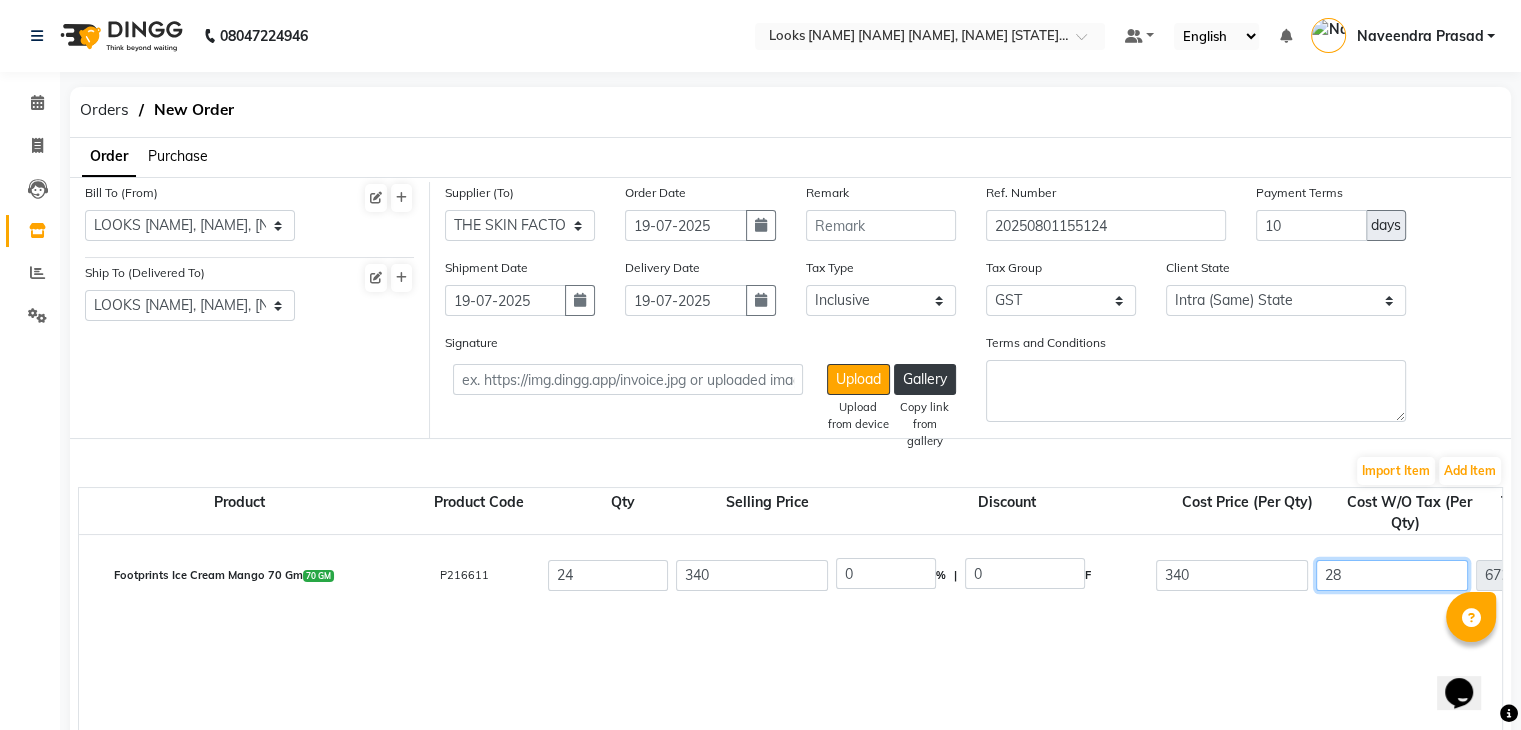 type on "2" 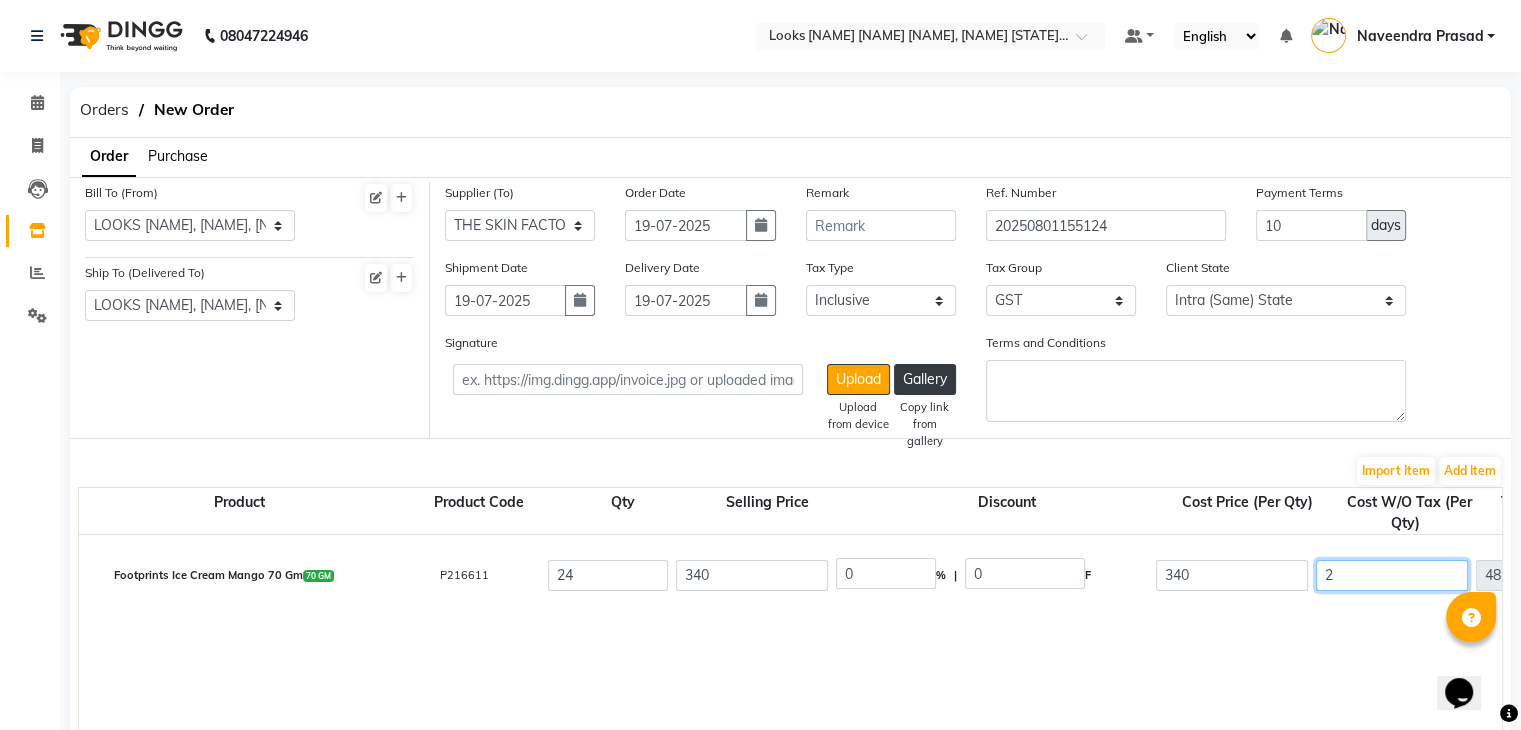 type 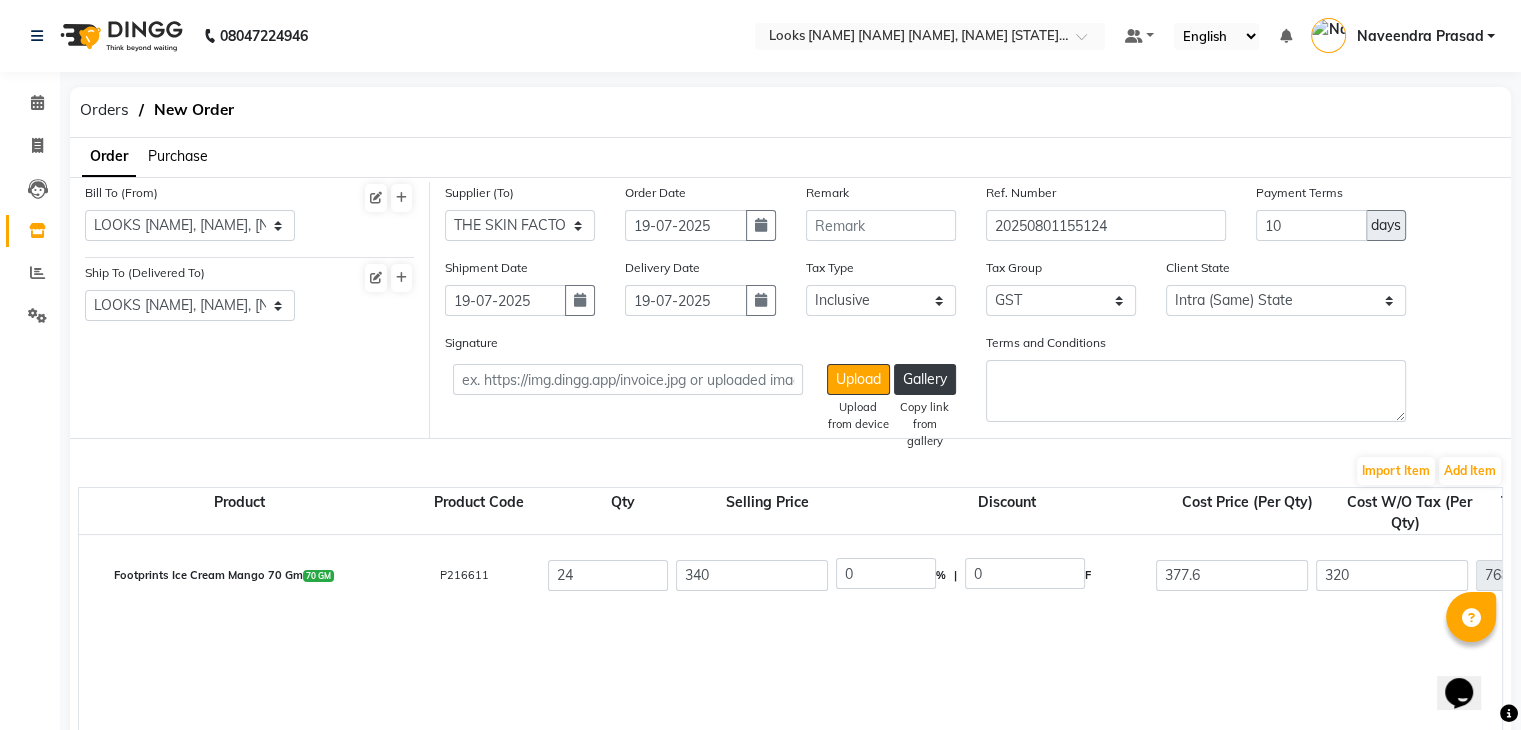 click on "Footprints Ice Cream Mango 70 Gm 70 GM P216611 24 340 0 % | 0 F 377.6 320 7680 None 12%GST 18%GST GST (18%) 1382.4 9062.4" 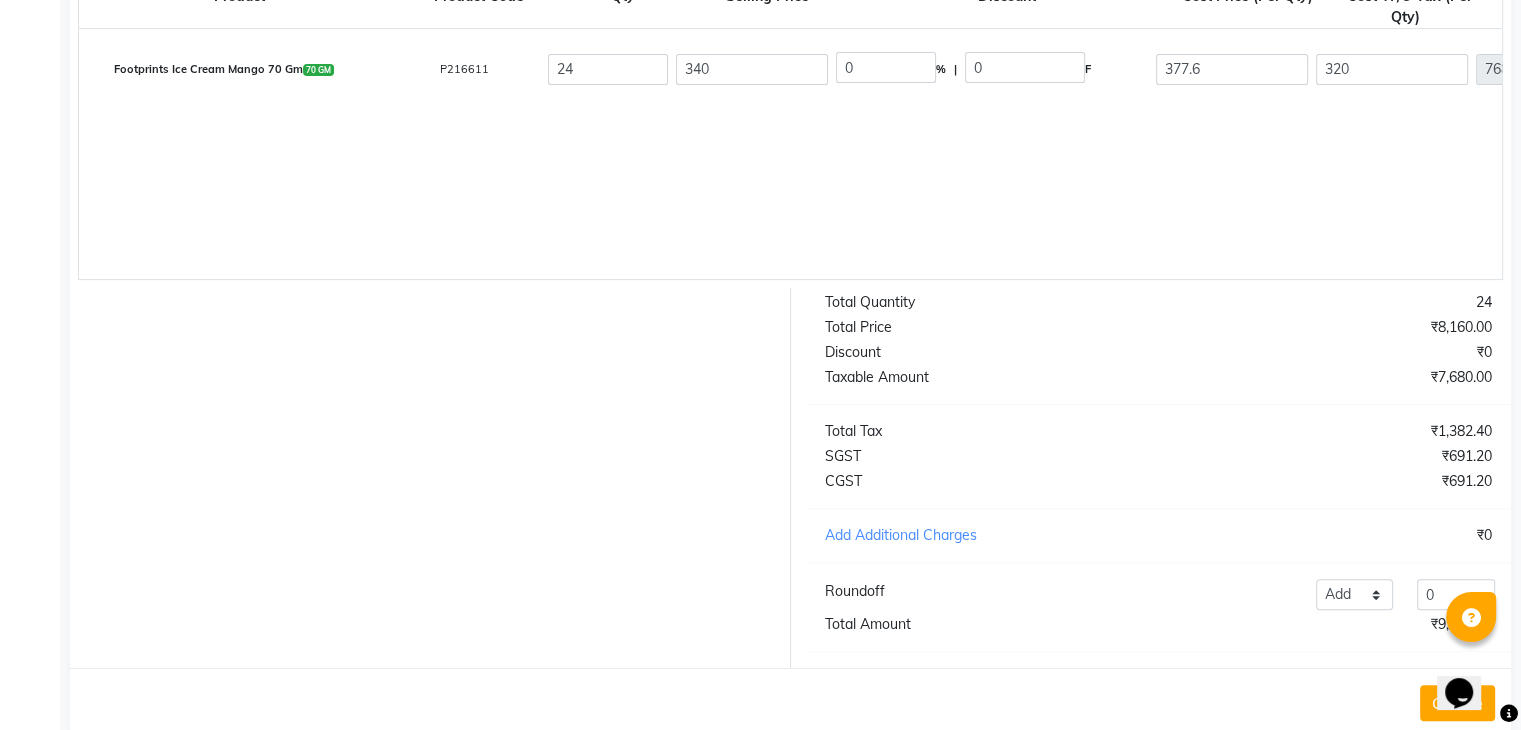 scroll, scrollTop: 563, scrollLeft: 0, axis: vertical 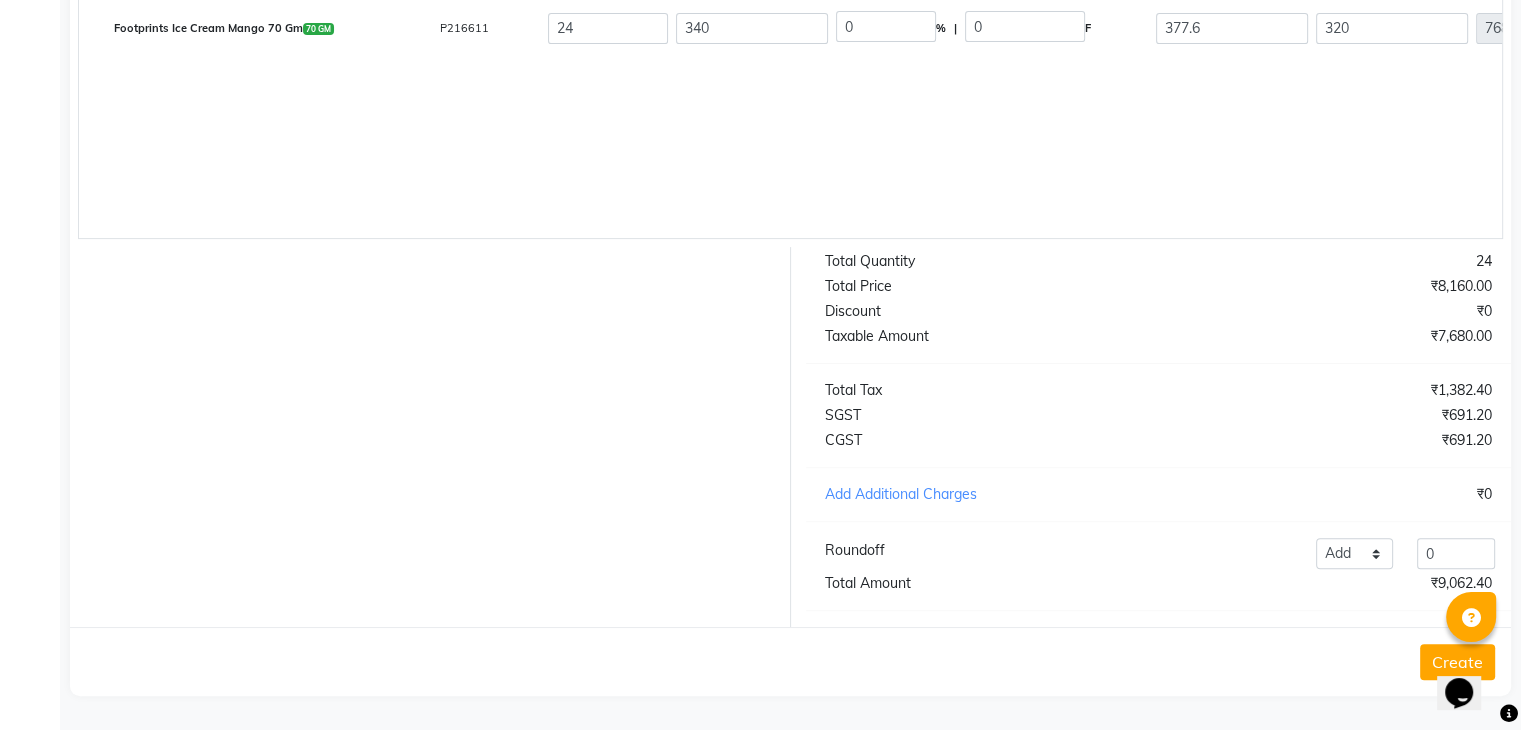 click on "Create" 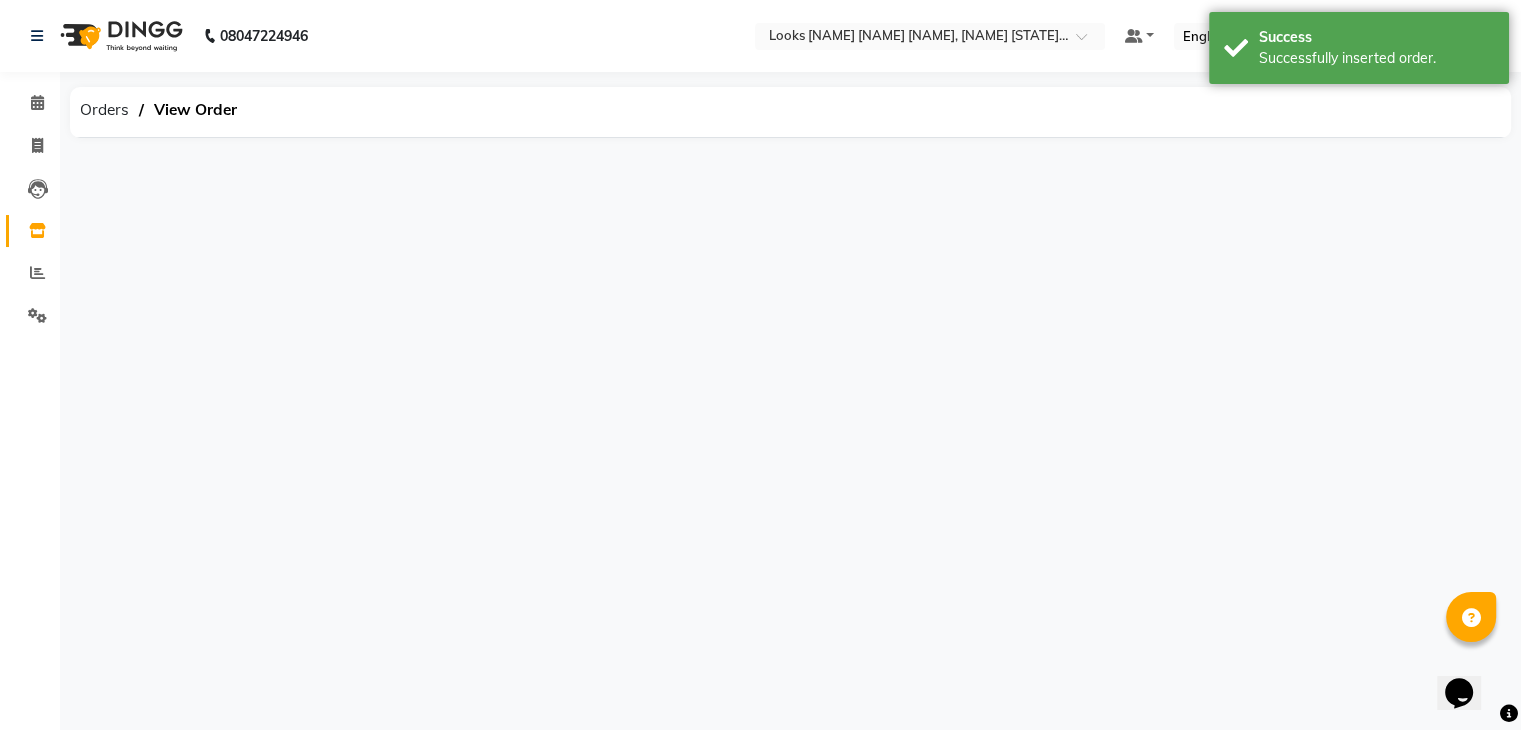 scroll, scrollTop: 0, scrollLeft: 0, axis: both 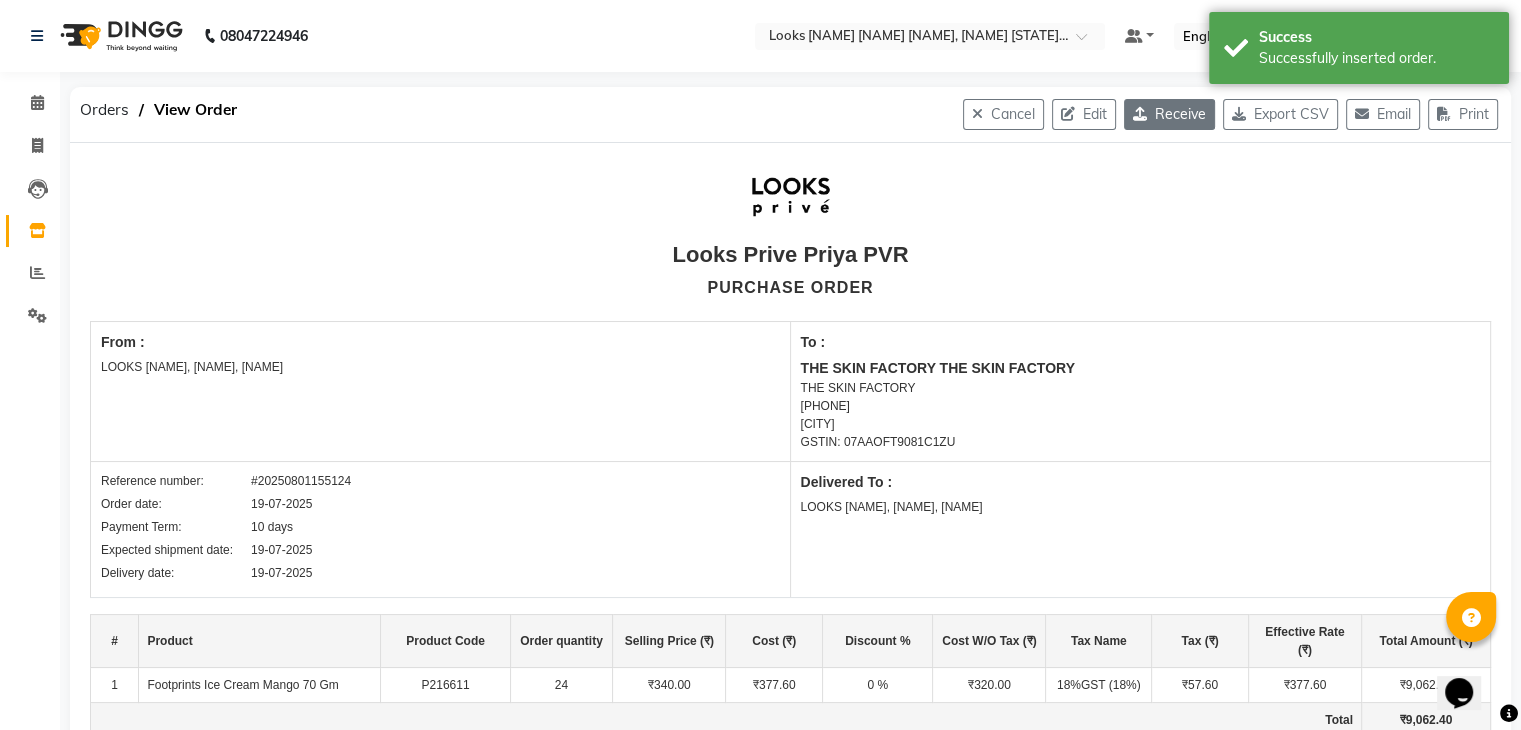 click on "Receive" 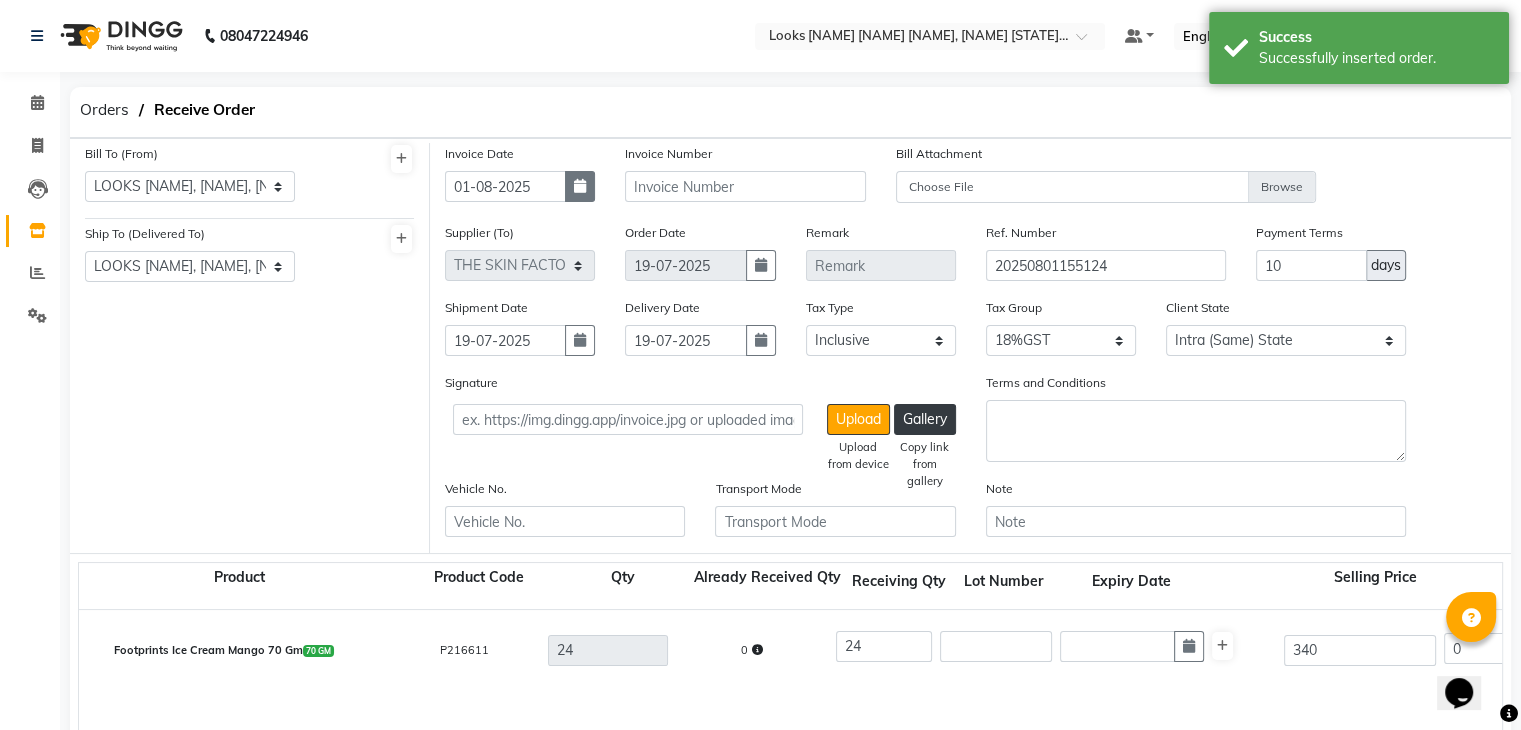 click 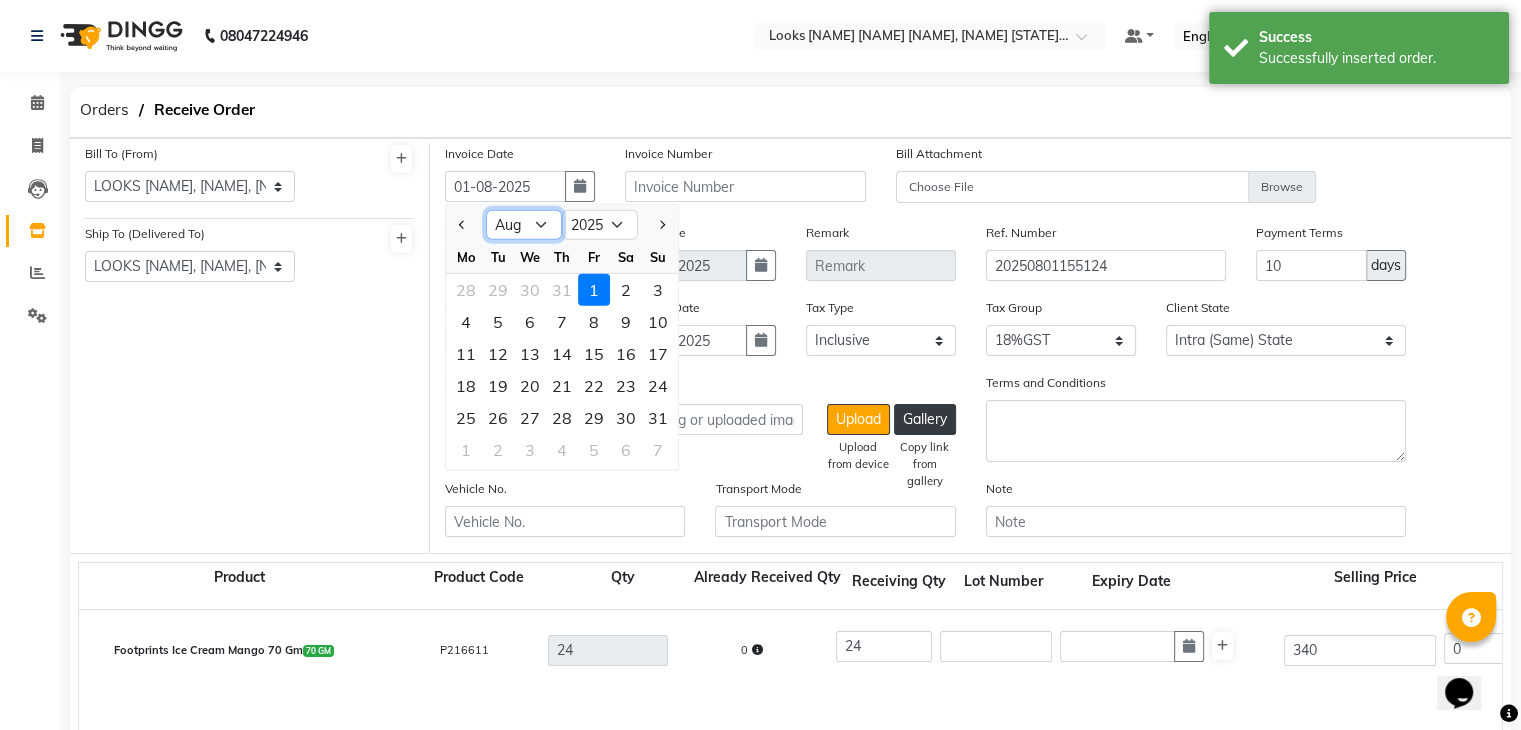click on "Jan Feb Mar Apr May Jun Jul Aug Sep Oct Nov Dec" 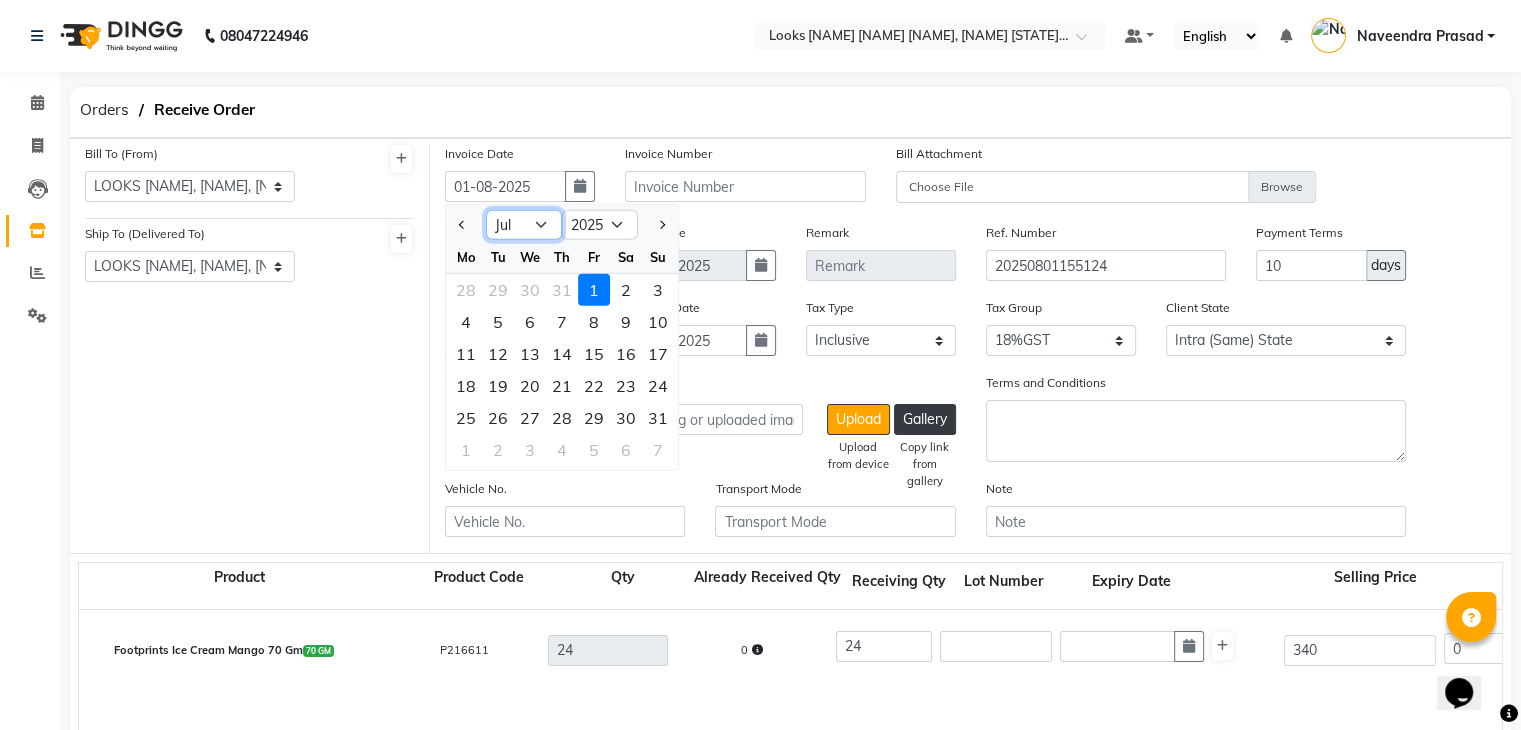 click on "Jan Feb Mar Apr May Jun Jul Aug Sep Oct Nov Dec" 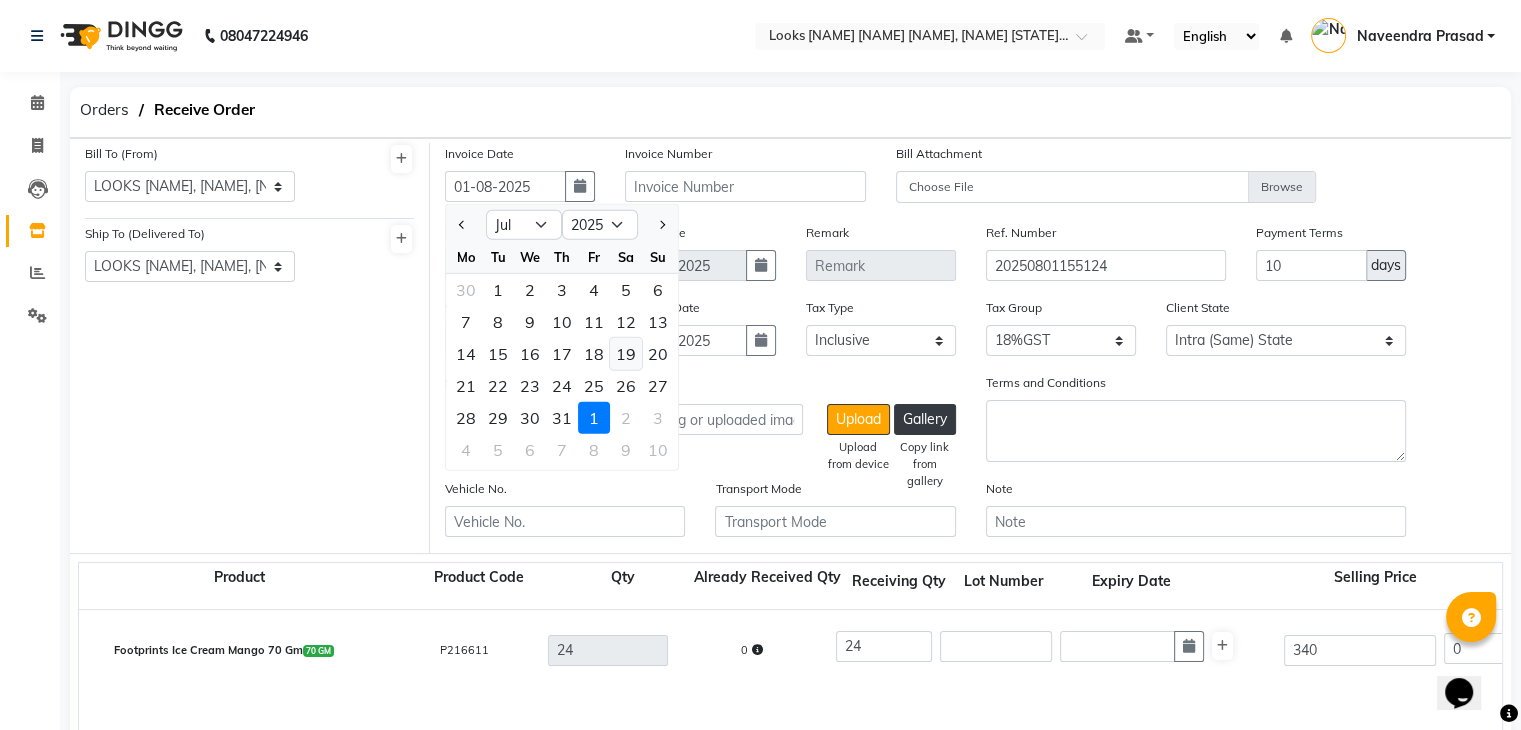 click on "19" 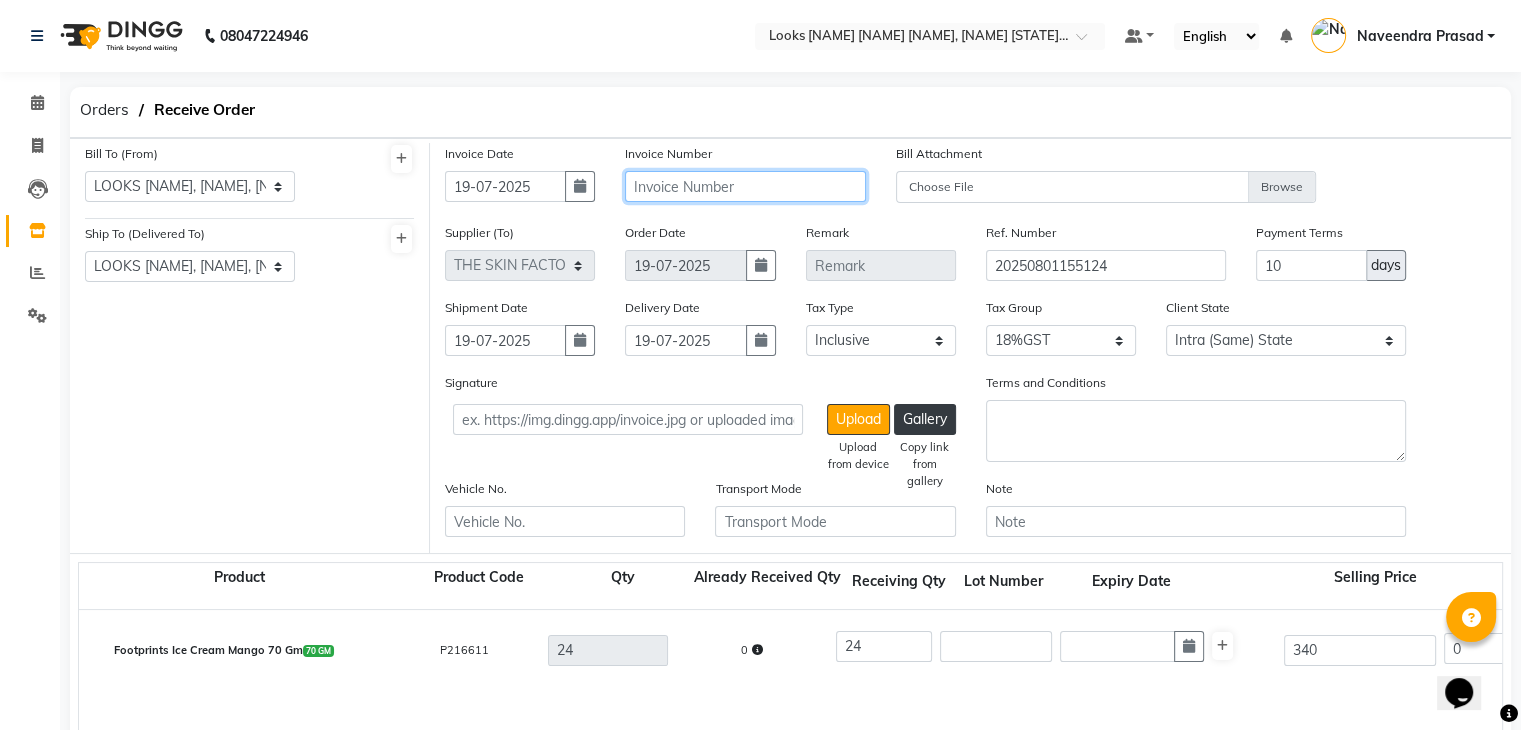 click 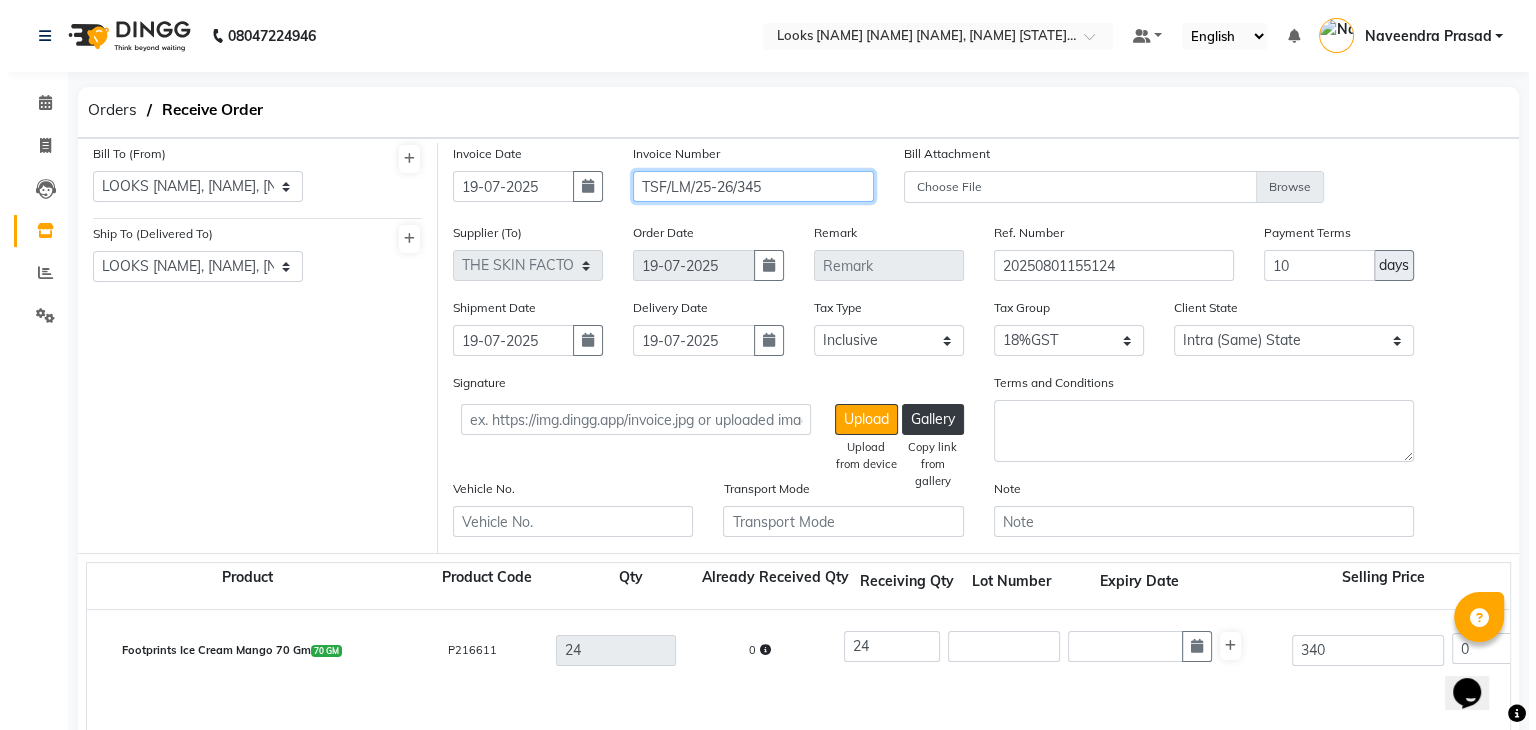 scroll, scrollTop: 638, scrollLeft: 0, axis: vertical 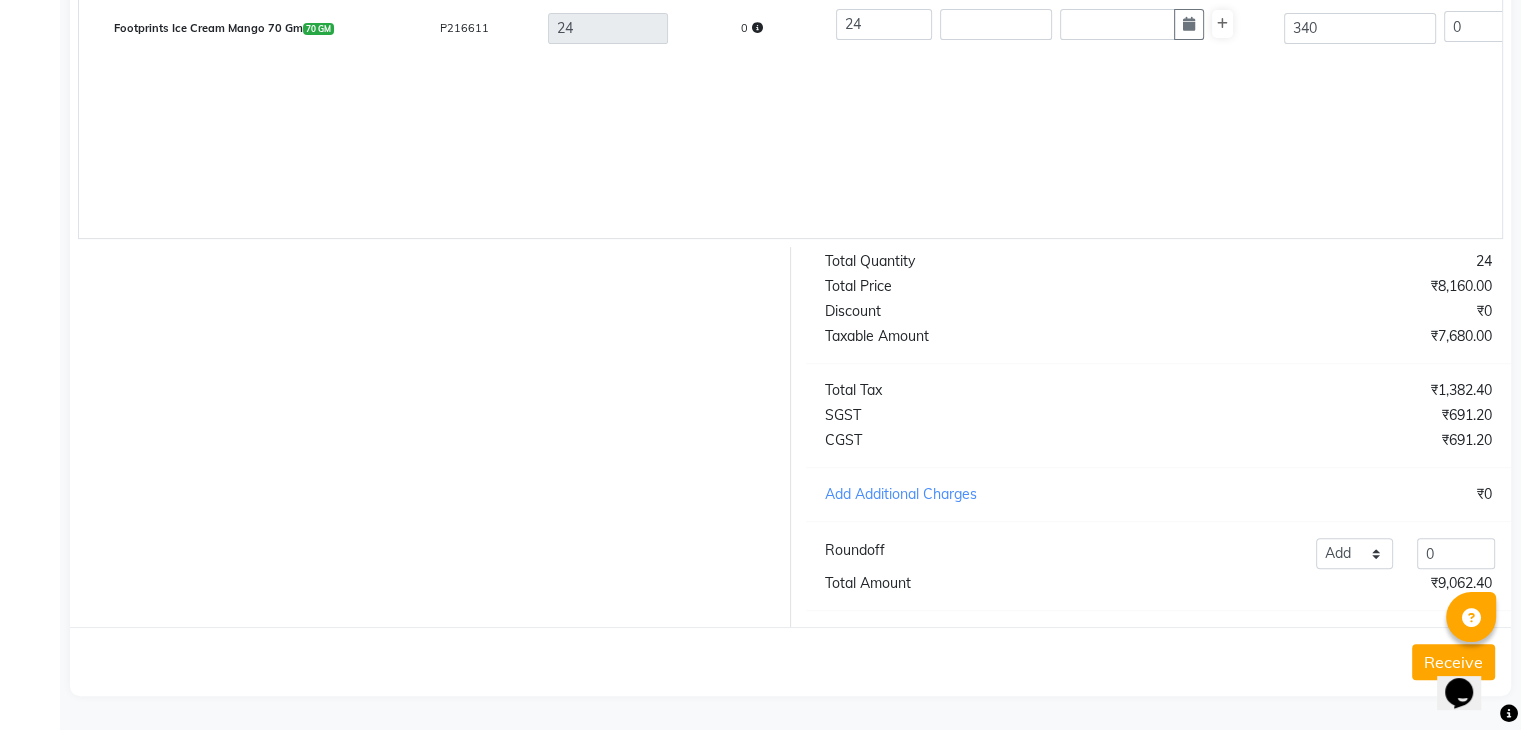 click on "Receive" 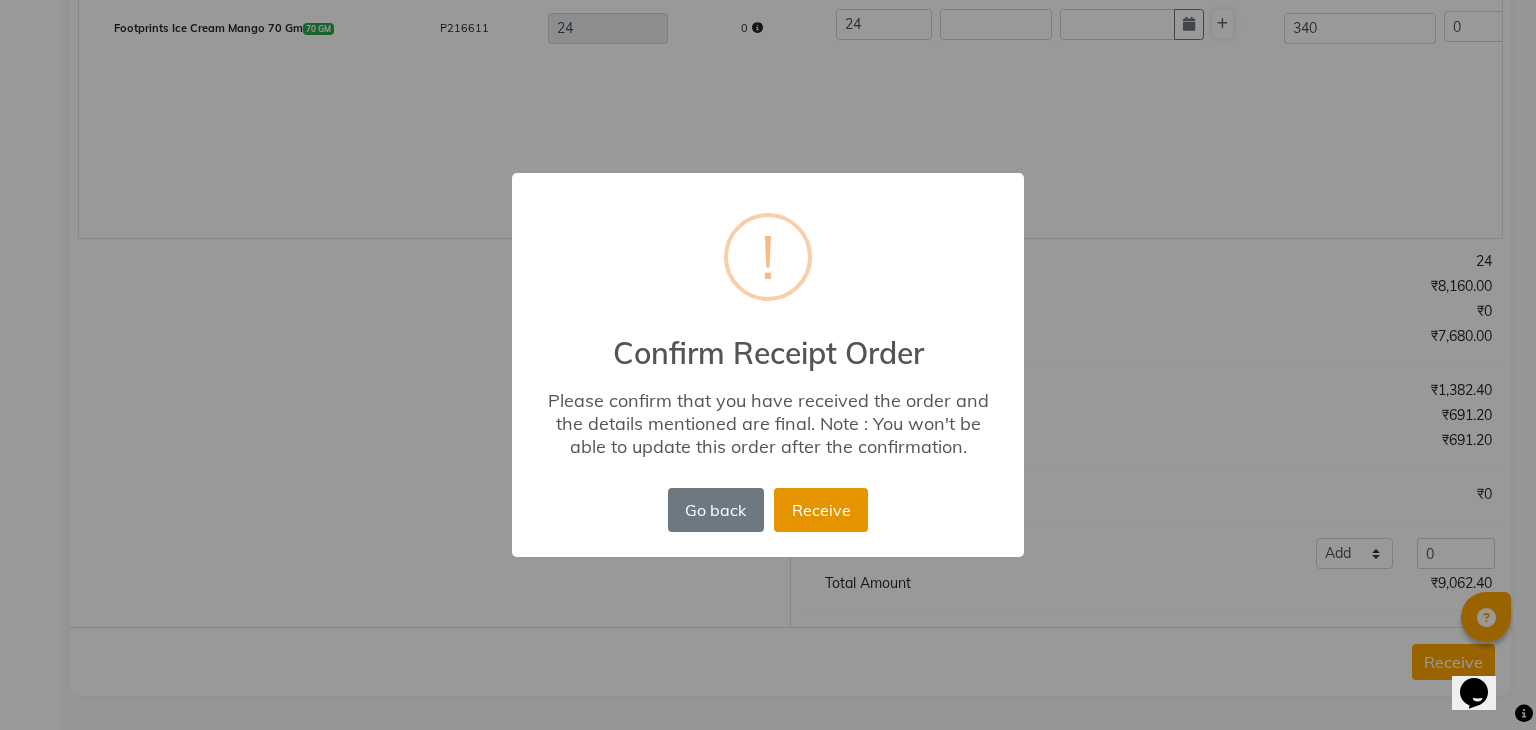 click on "Receive" at bounding box center [821, 510] 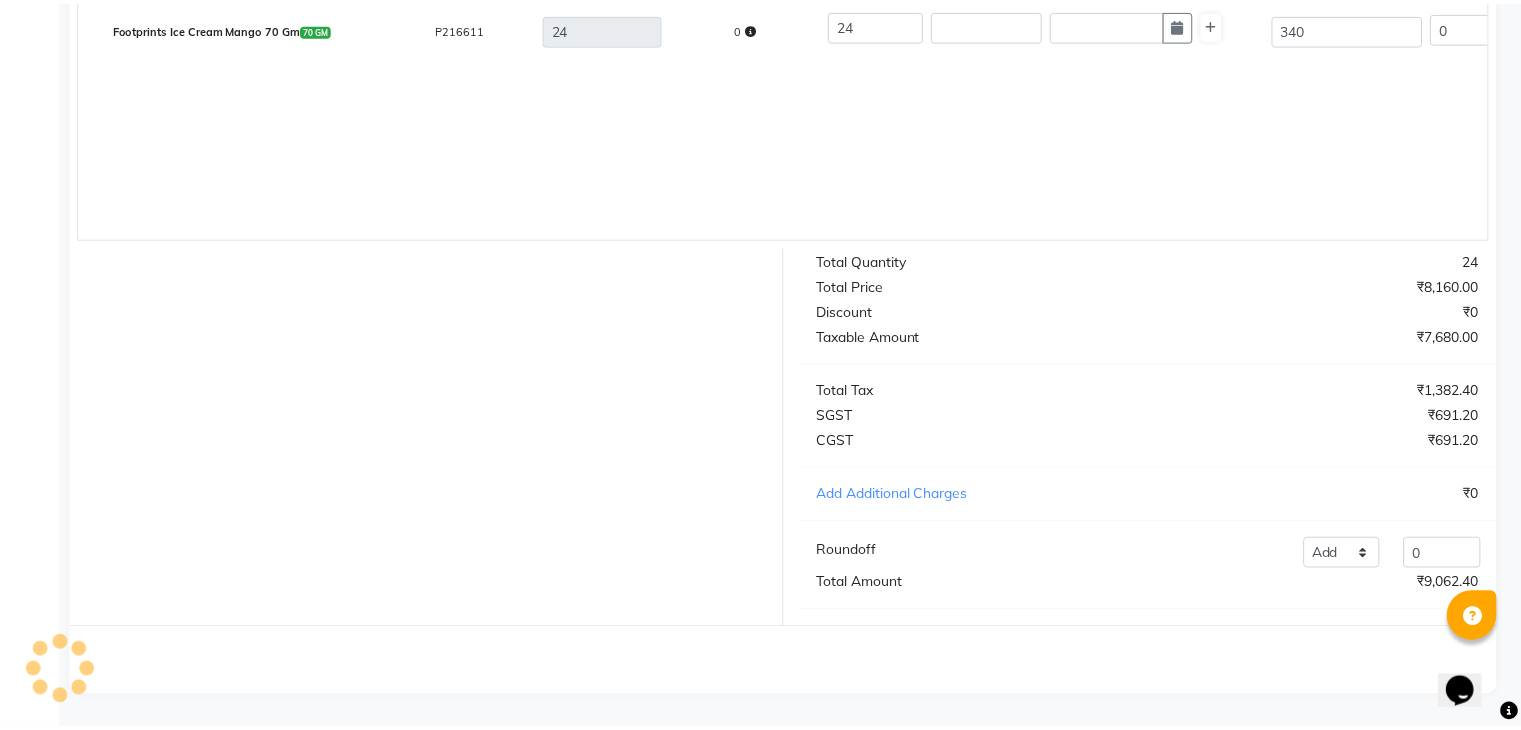 scroll, scrollTop: 0, scrollLeft: 0, axis: both 